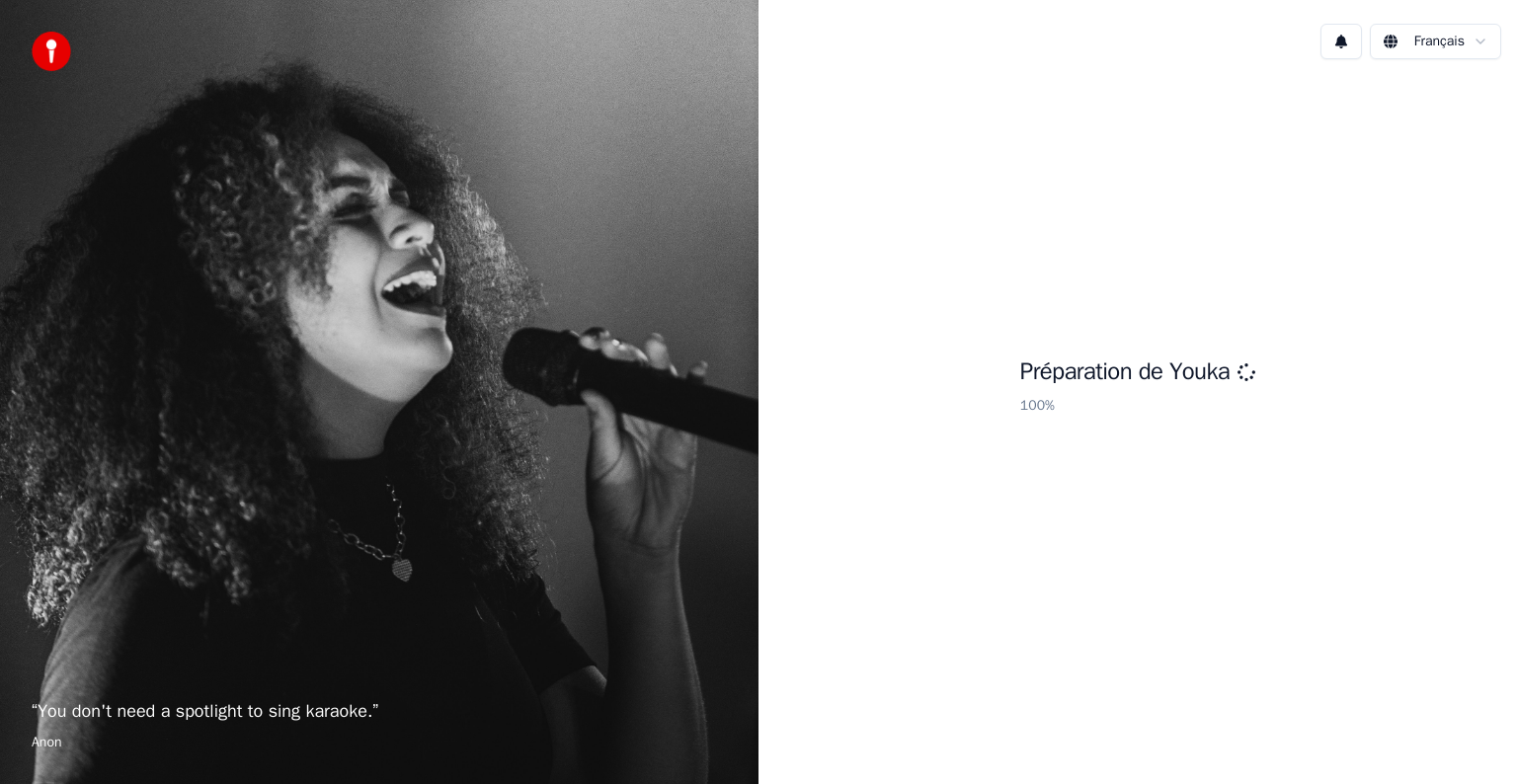 scroll, scrollTop: 0, scrollLeft: 0, axis: both 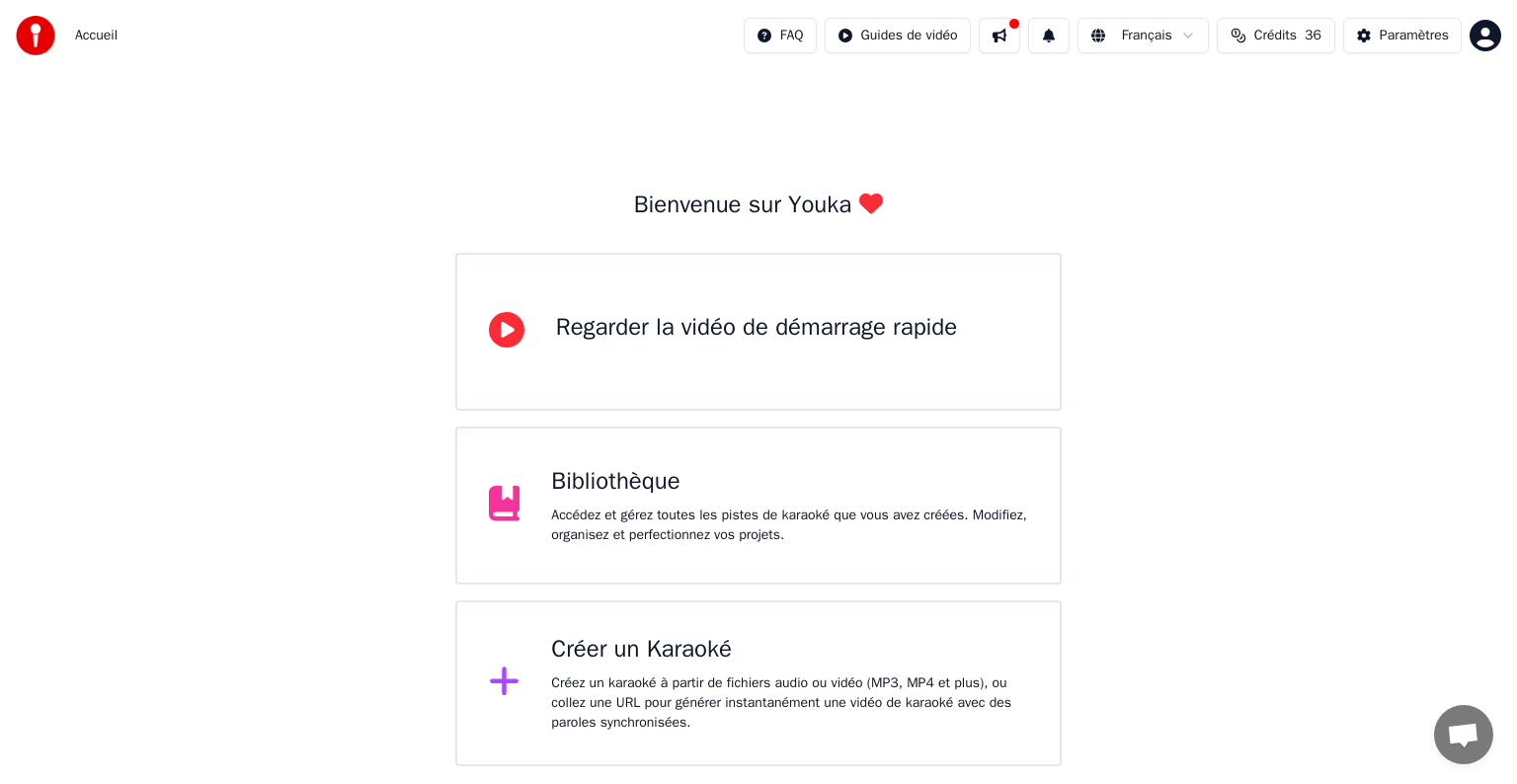 click on "Créer un Karaoké" at bounding box center [789, 650] 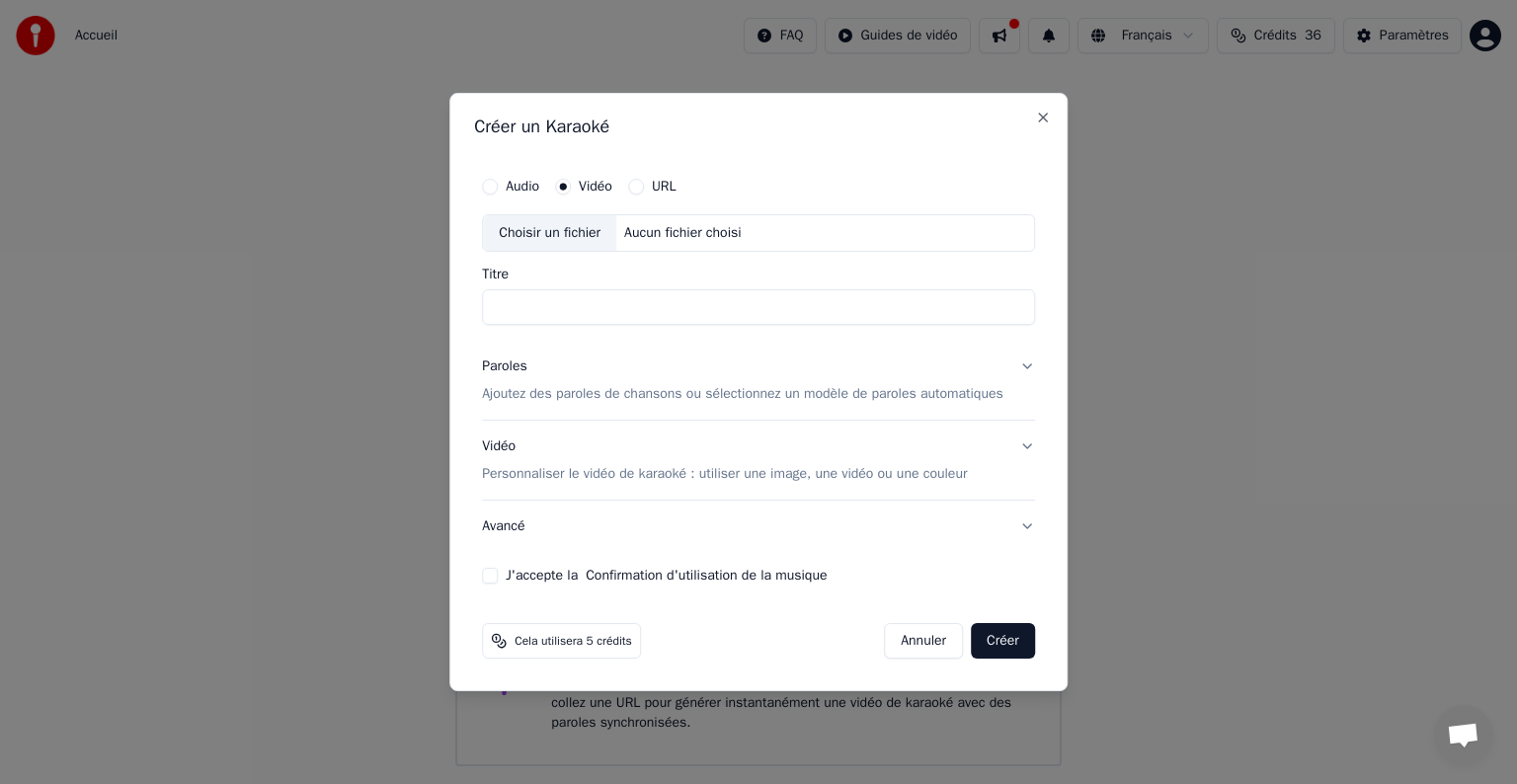 click on "Choisir un fichier" at bounding box center [549, 233] 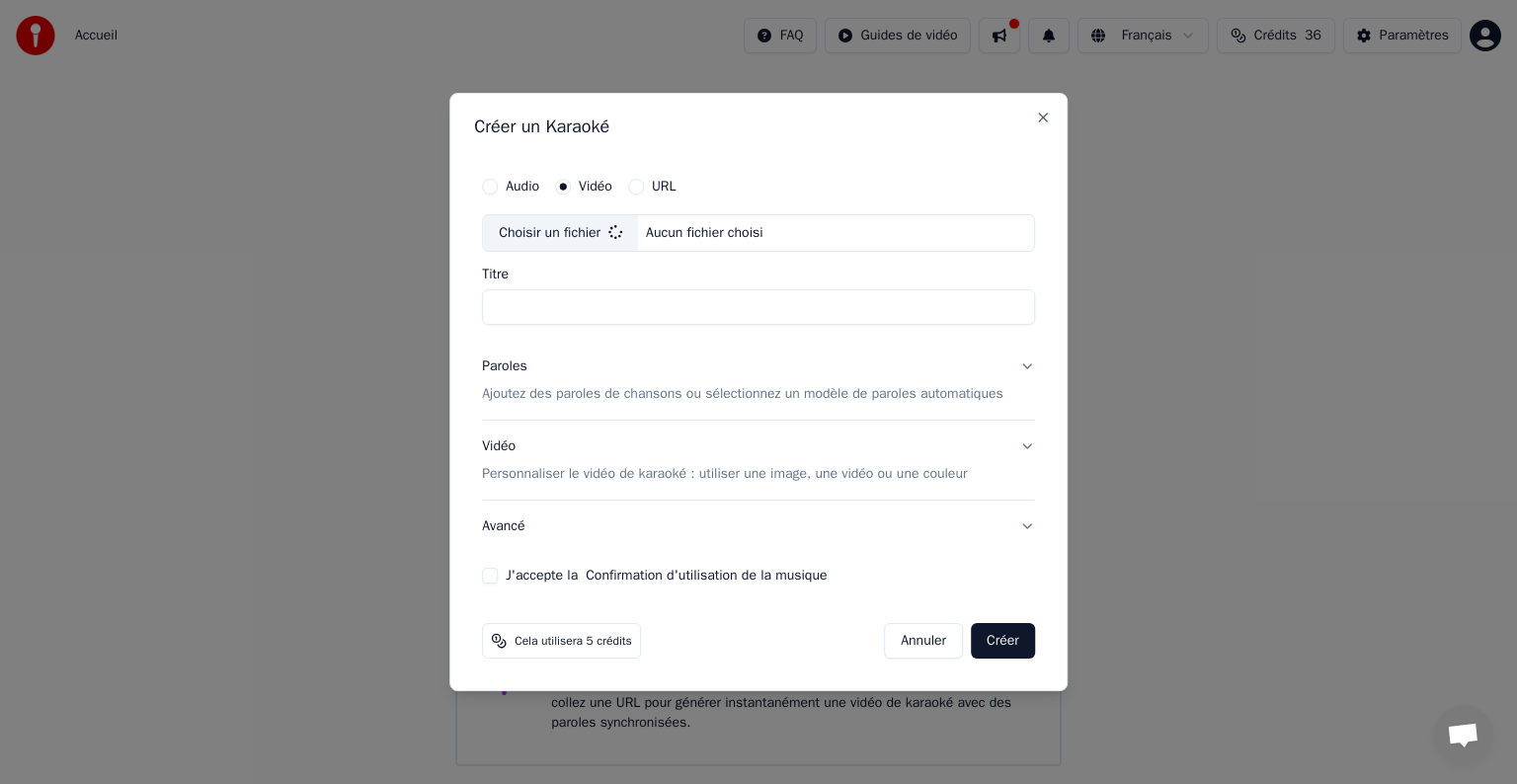 type on "**********" 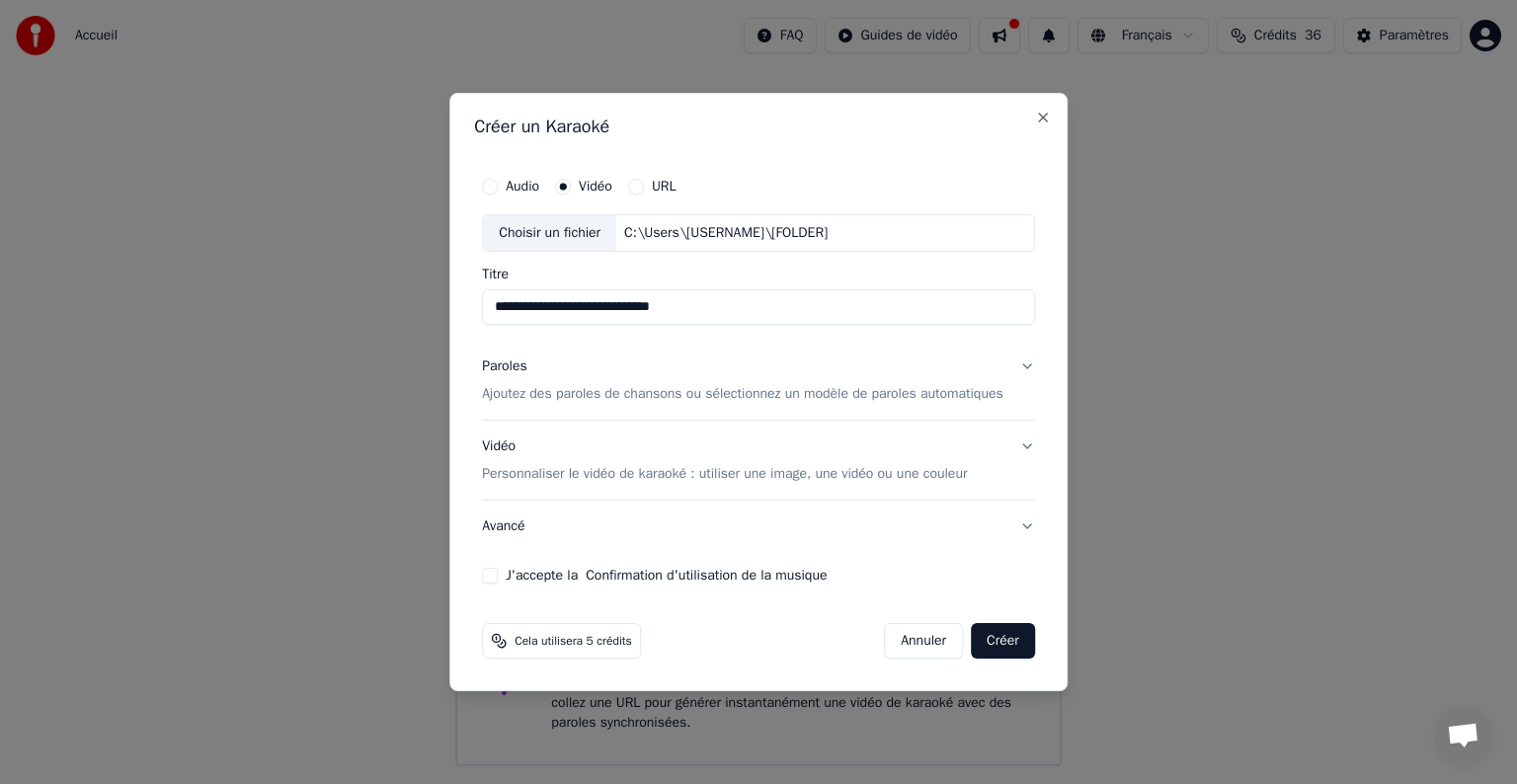 click on "Ajoutez des paroles de chansons ou sélectionnez un modèle de paroles automatiques" at bounding box center [743, 394] 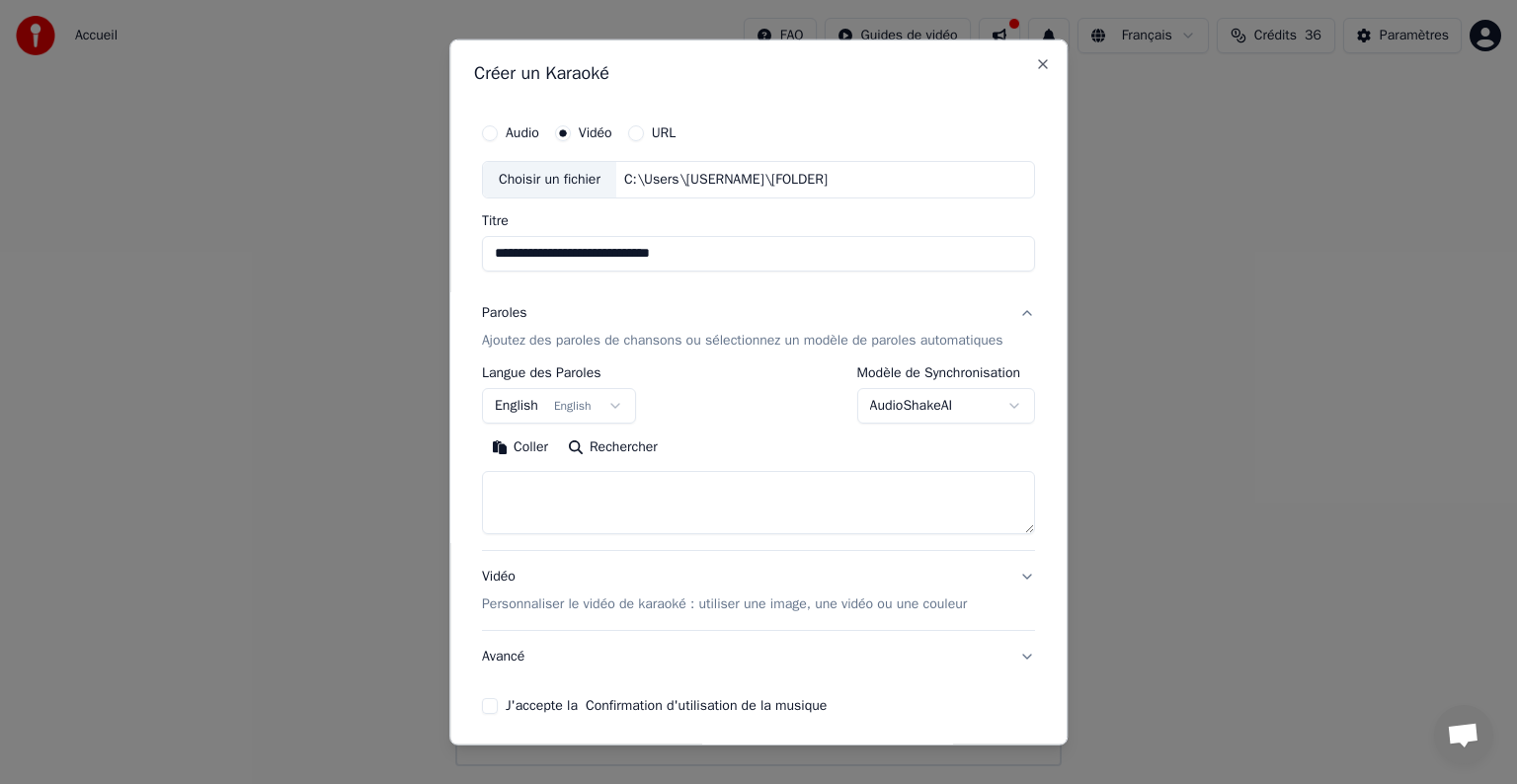 click at bounding box center [758, 503] 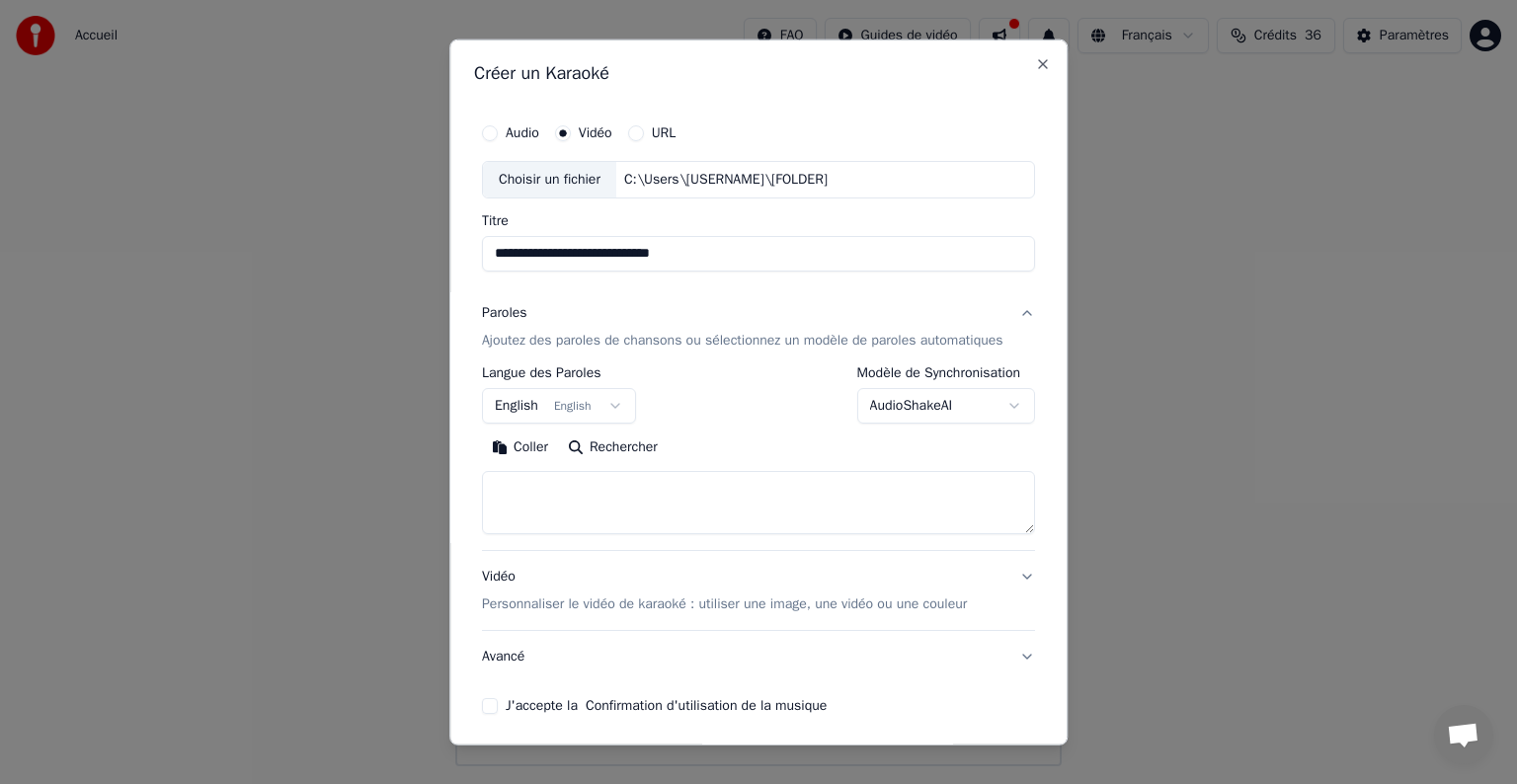 click at bounding box center [758, 503] 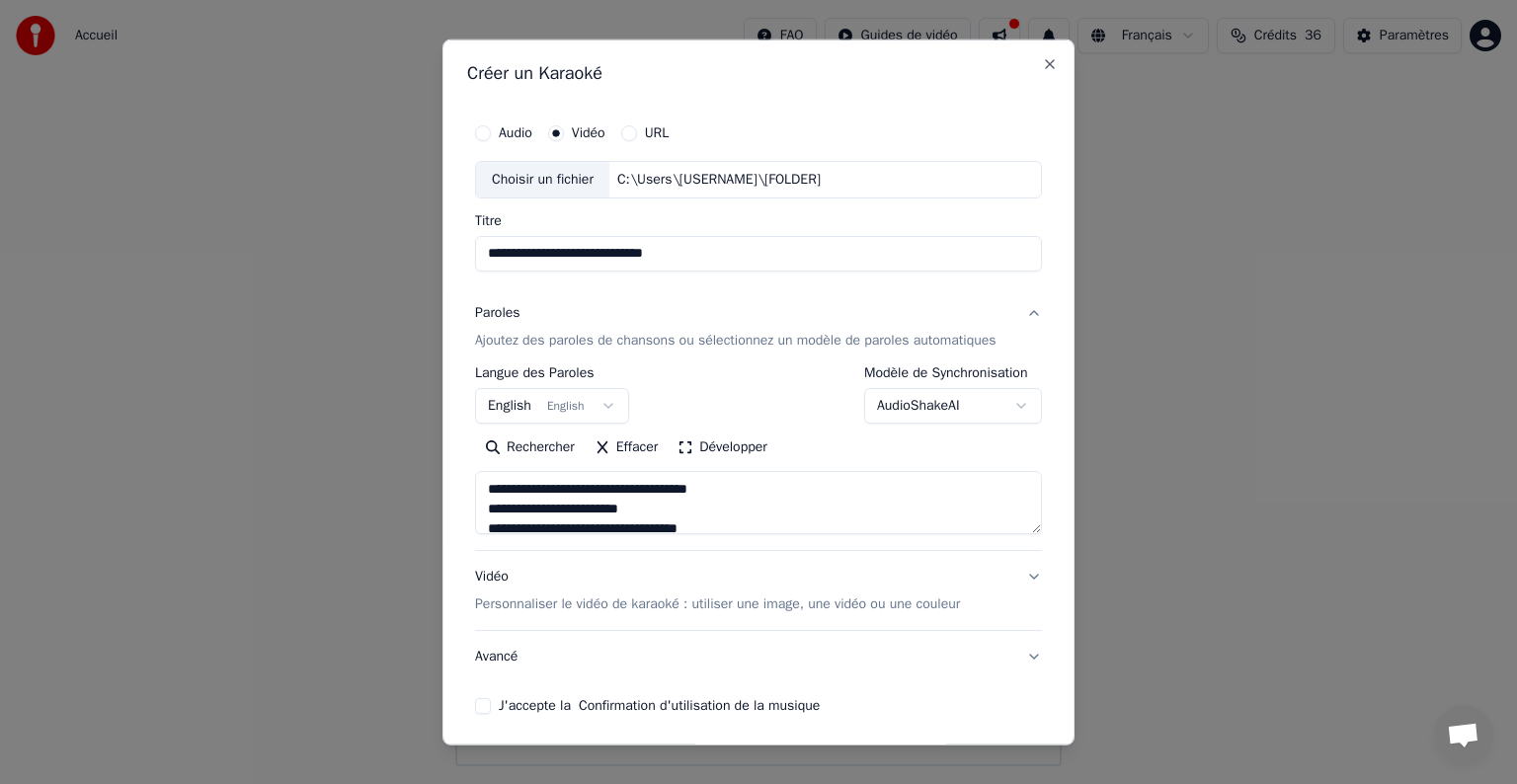 click on "Vidéo Personnaliser le vidéo de karaoké : utiliser une image, une vidéo ou une couleur" at bounding box center (758, 590) 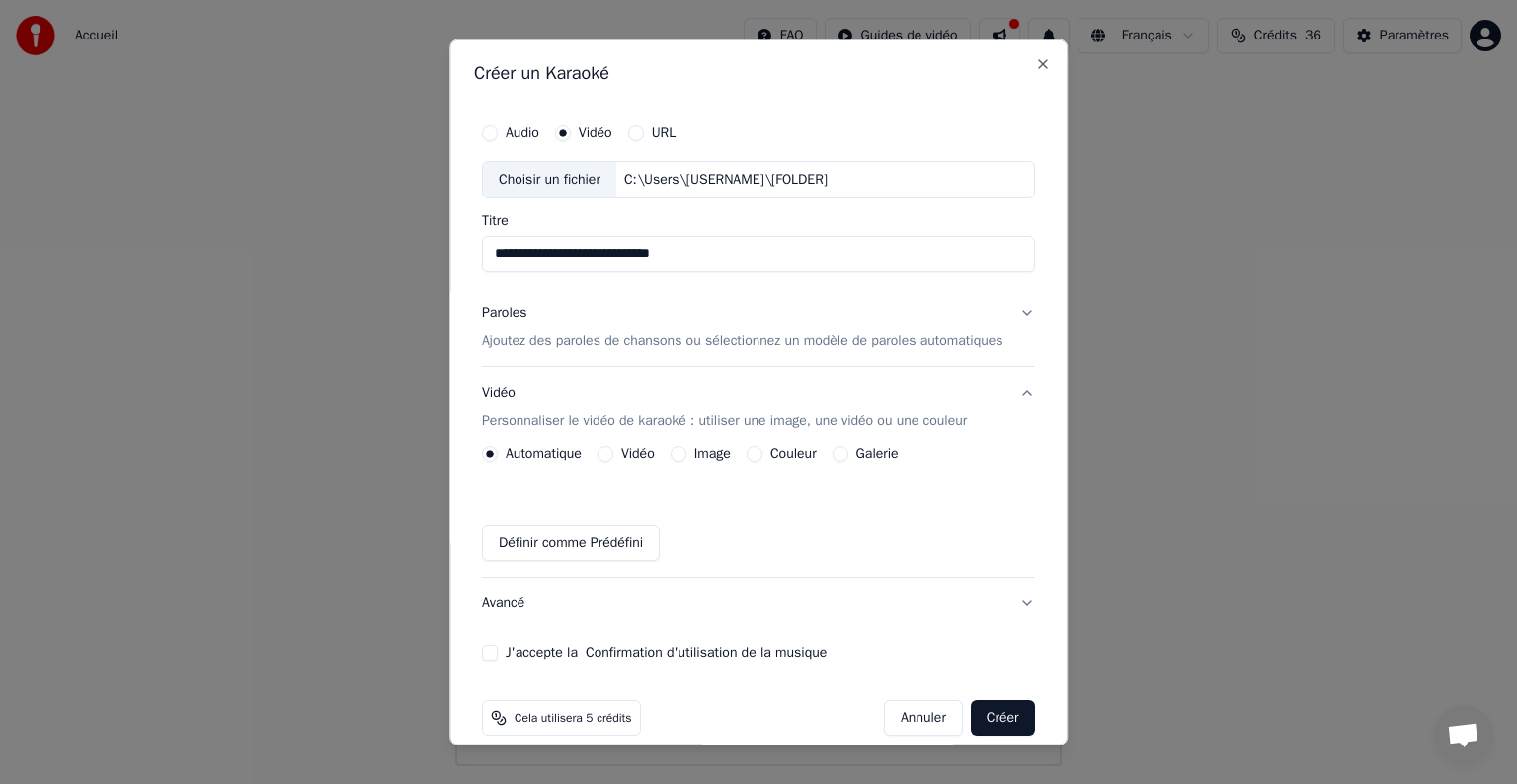 click on "Couleur" at bounding box center [793, 454] 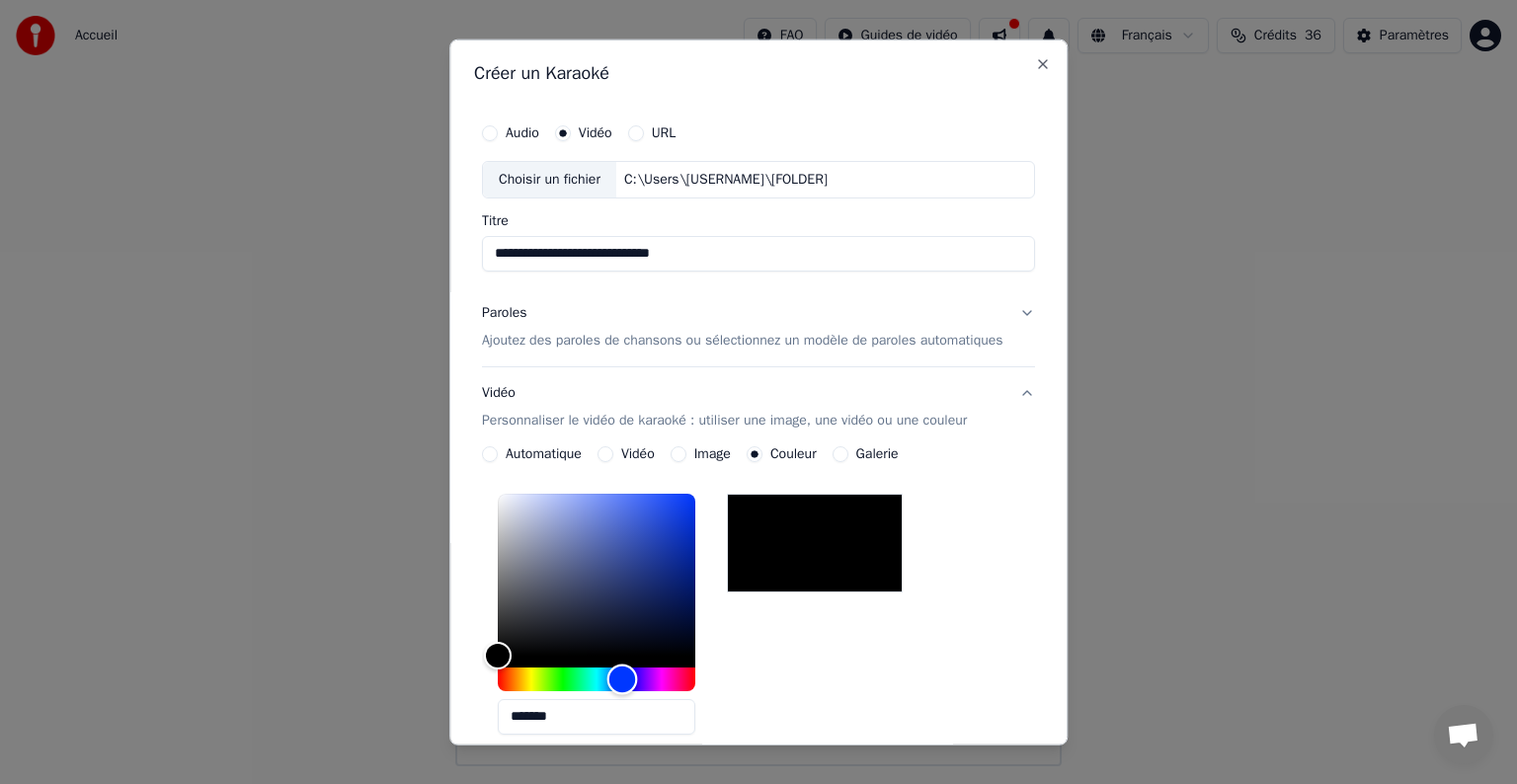 drag, startPoint x: 484, startPoint y: 679, endPoint x: 606, endPoint y: 666, distance: 122.69067 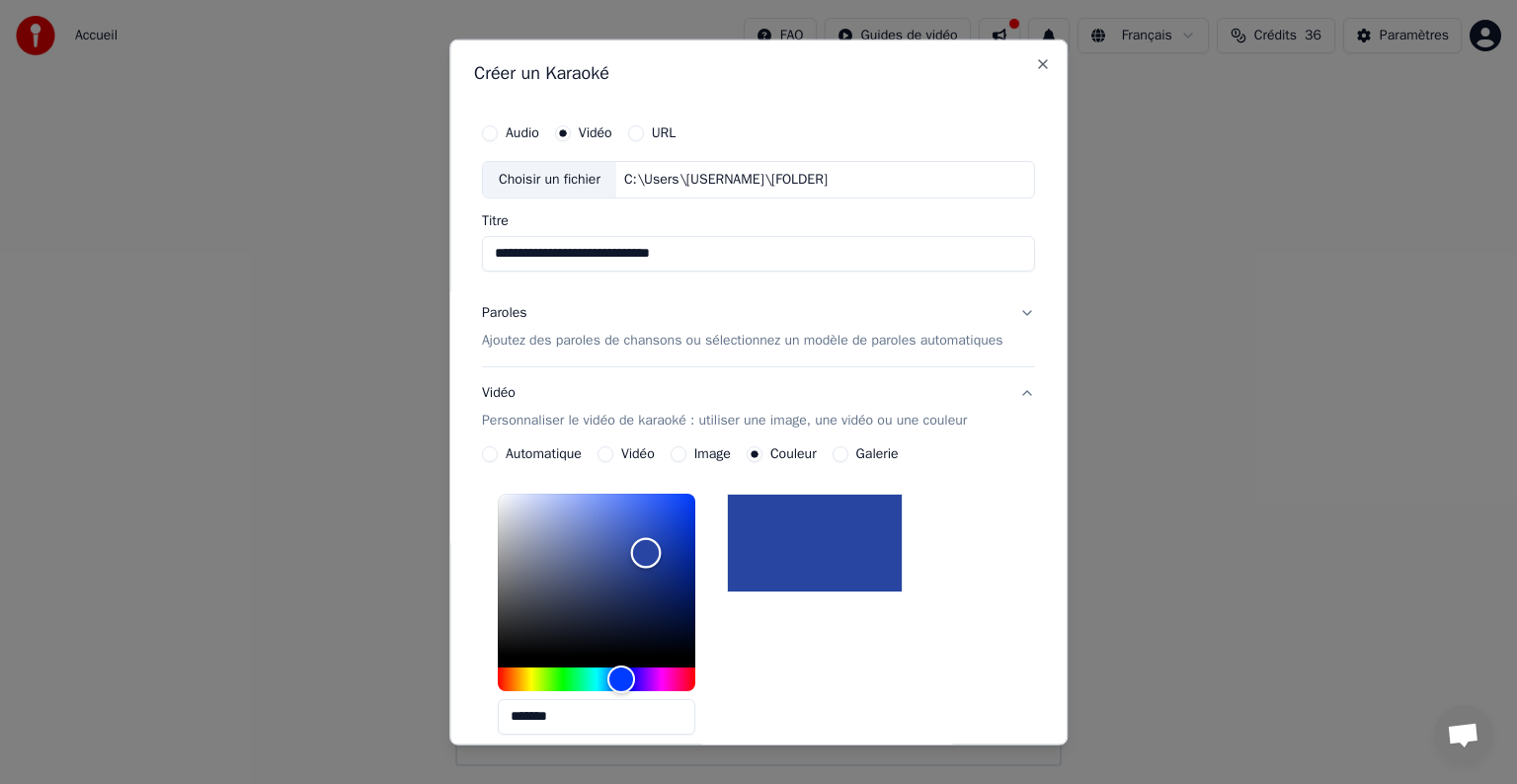 type on "*******" 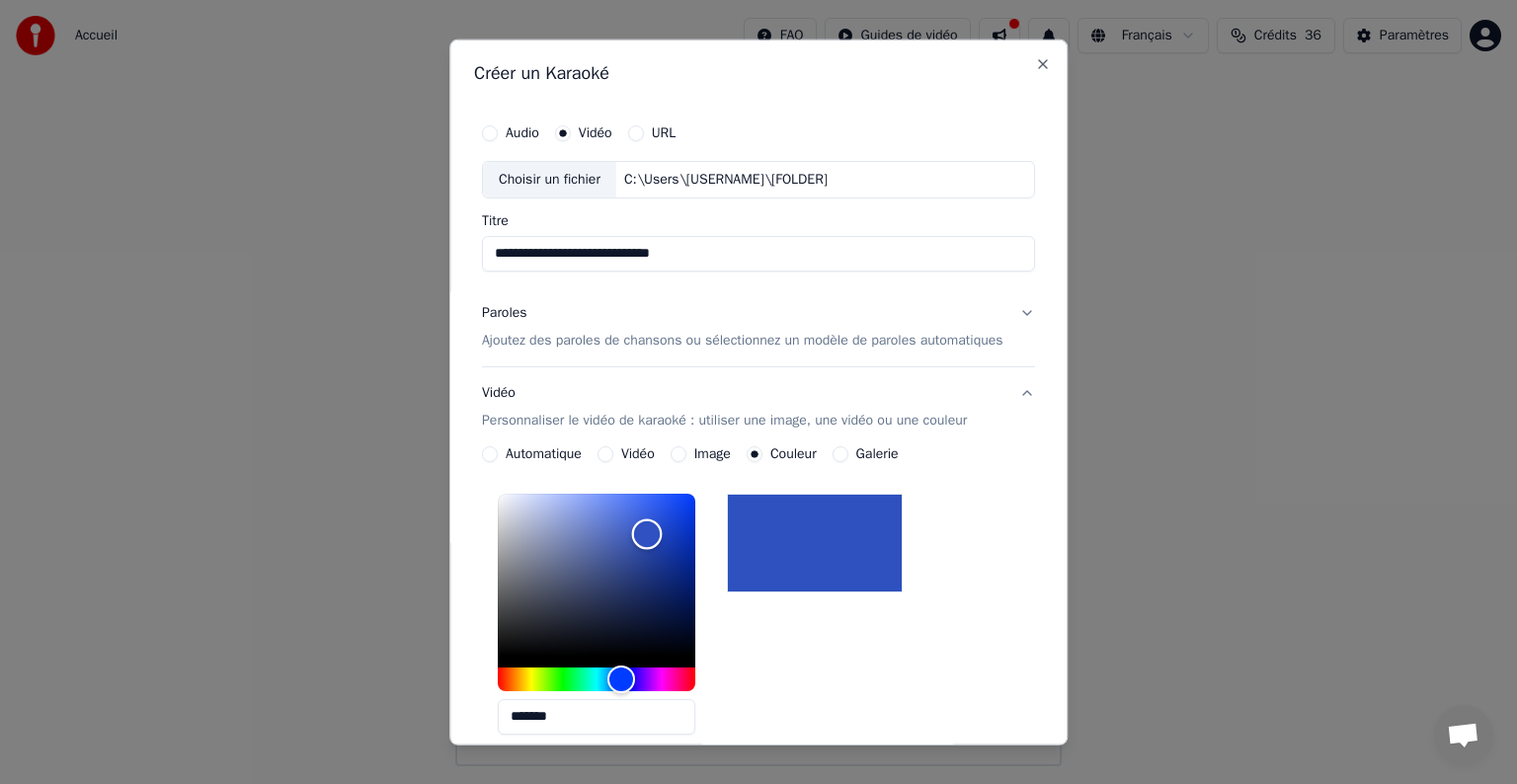 drag, startPoint x: 484, startPoint y: 650, endPoint x: 632, endPoint y: 533, distance: 188.66107 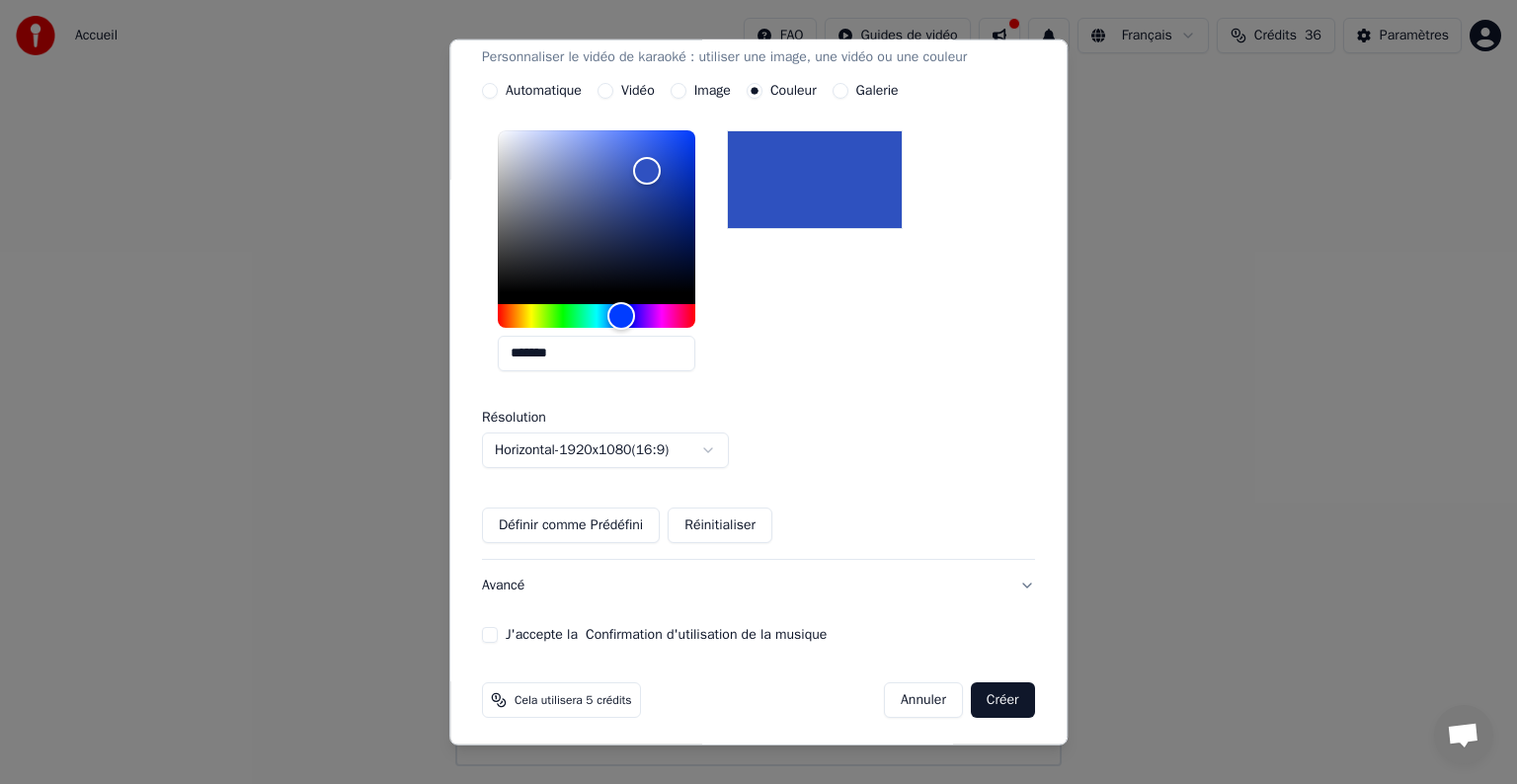 scroll, scrollTop: 367, scrollLeft: 0, axis: vertical 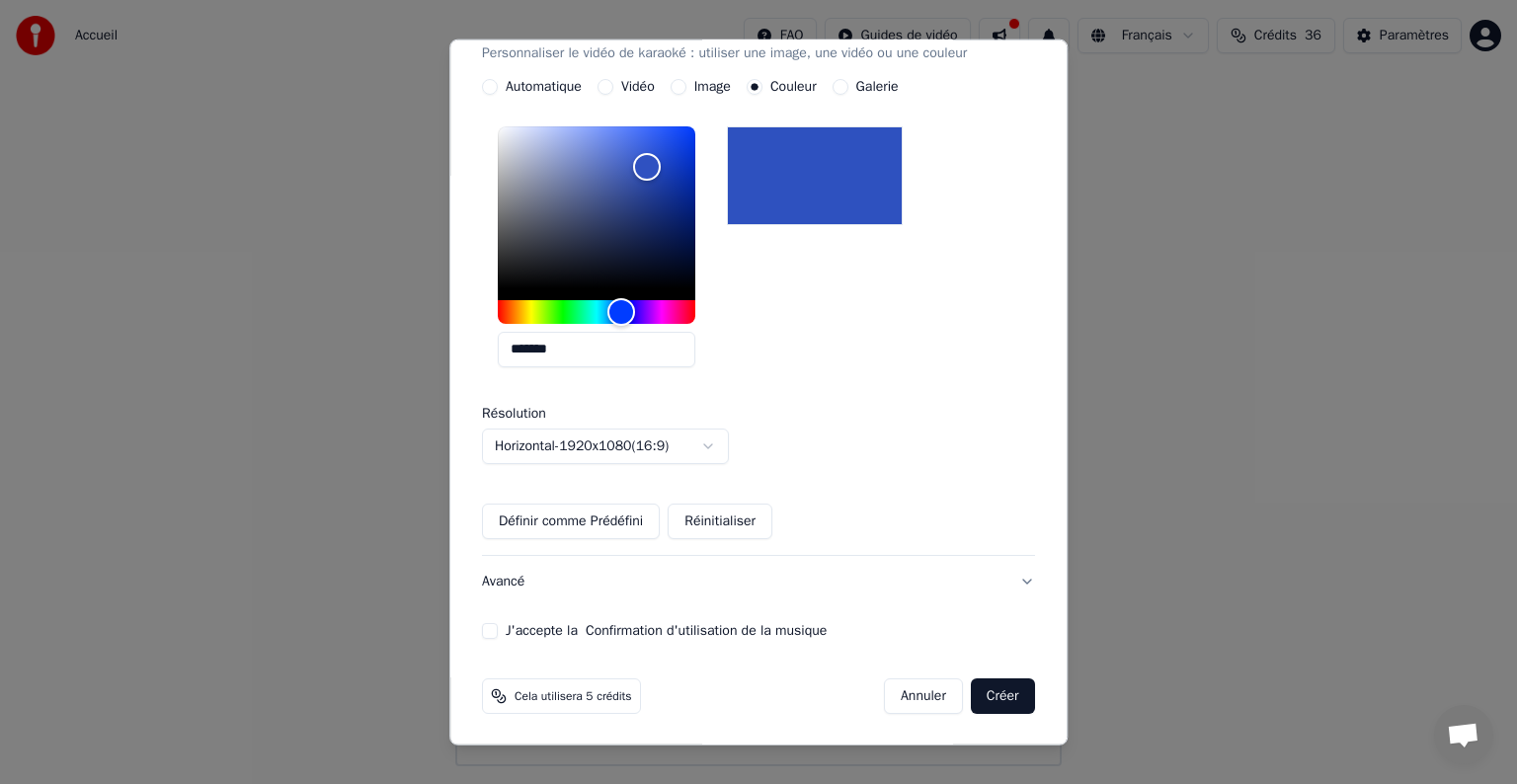 click on "Avancé" at bounding box center (758, 582) 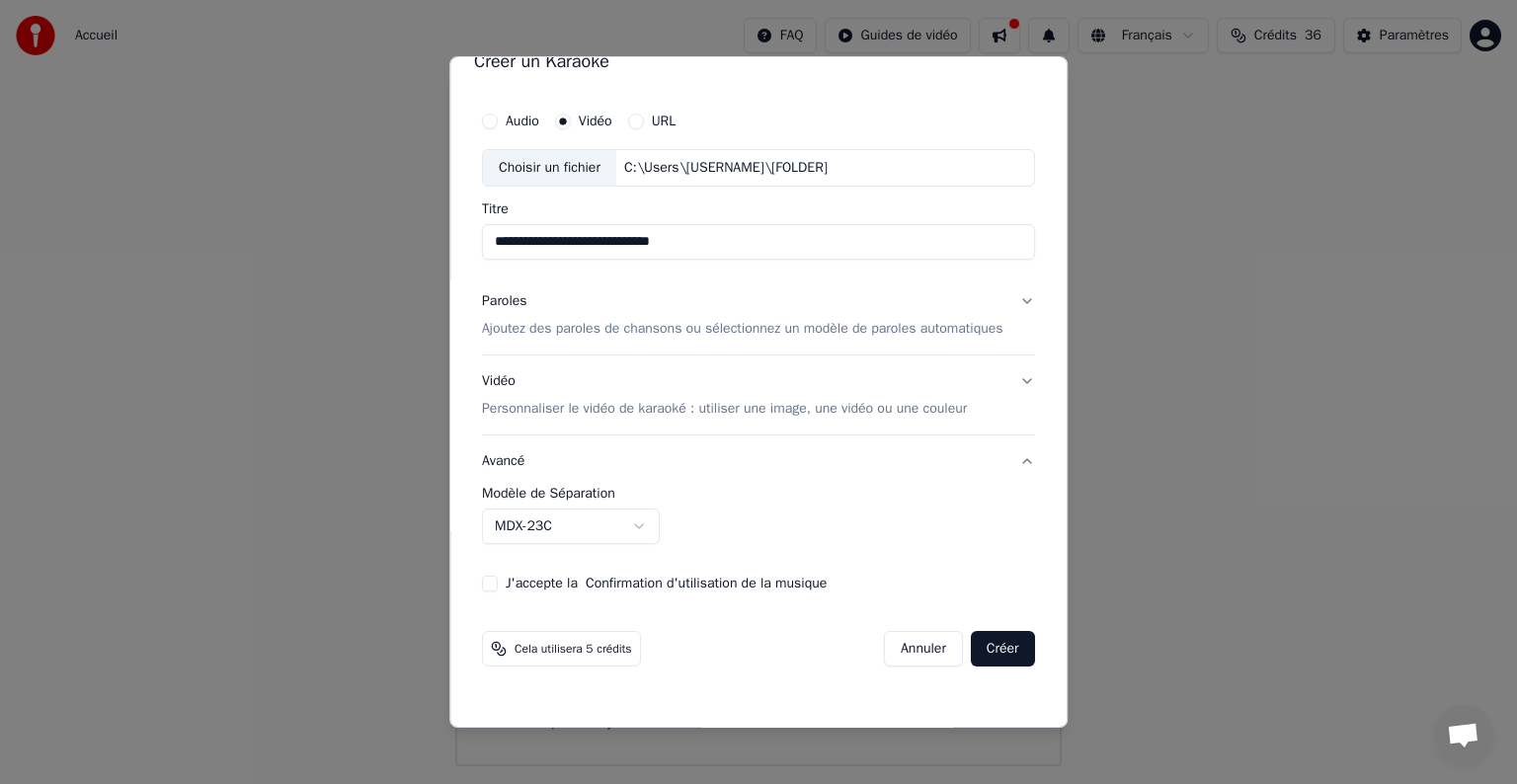 scroll, scrollTop: 0, scrollLeft: 0, axis: both 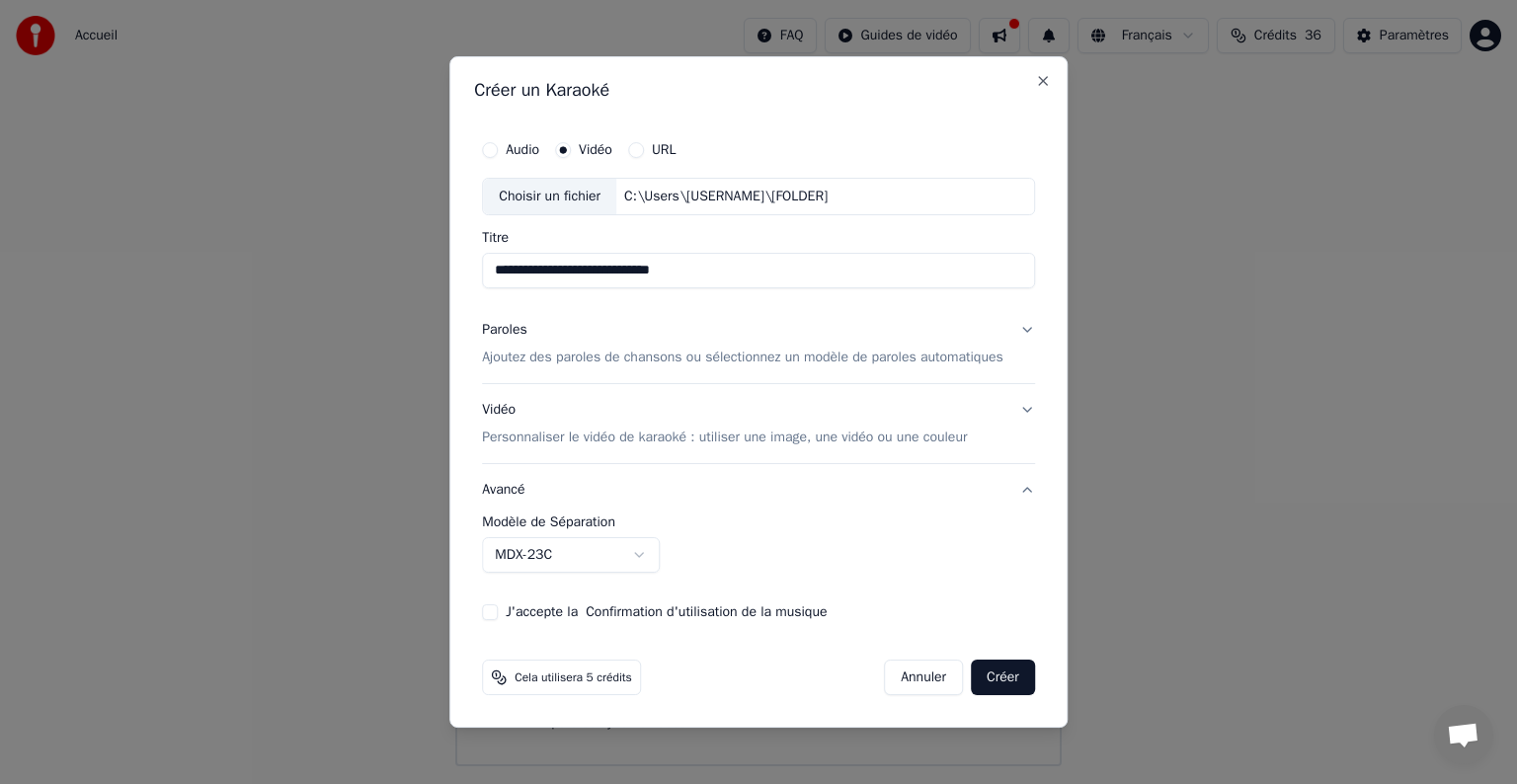 click on "Avancé" at bounding box center (758, 490) 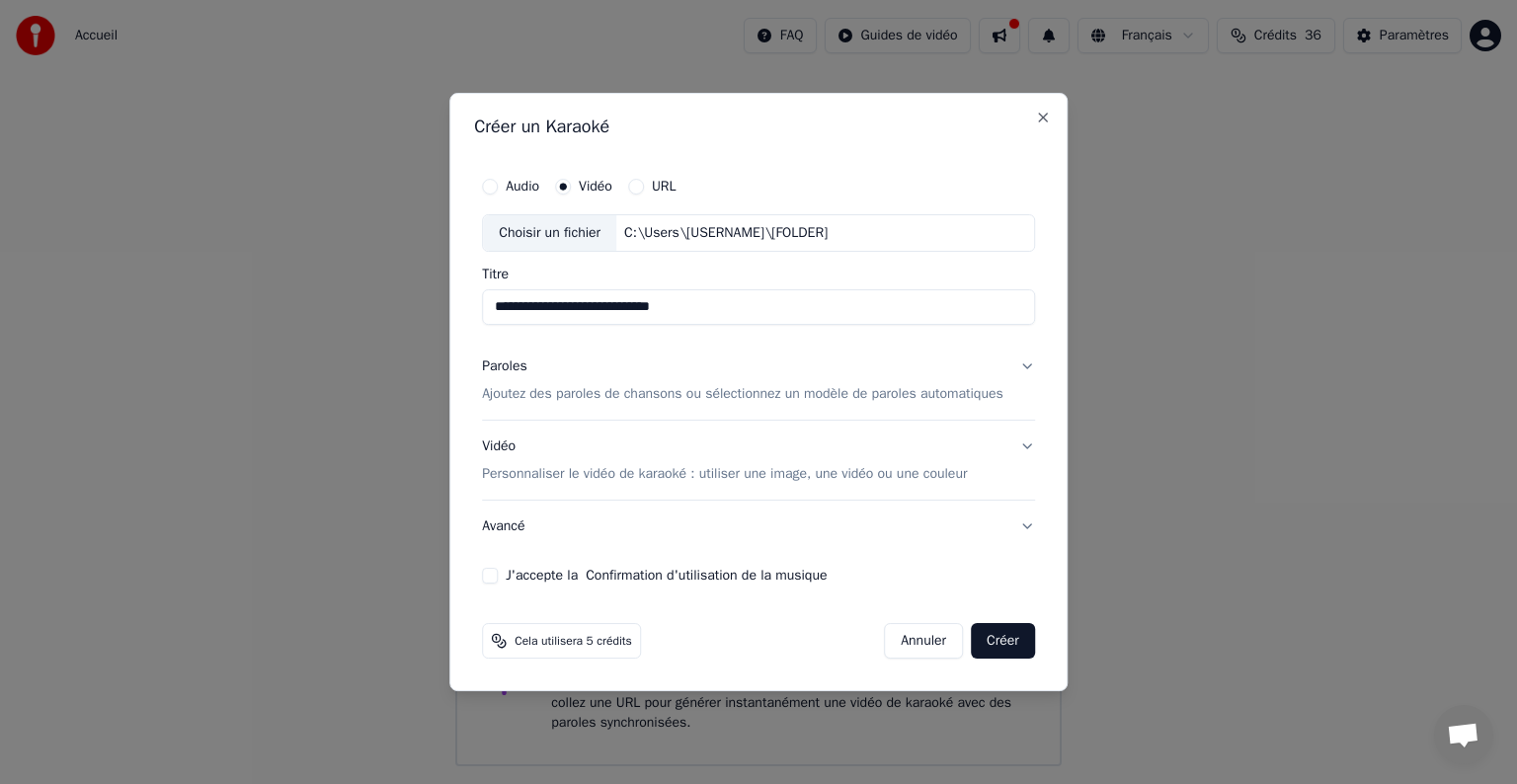 click on "Vidéo Personnaliser le vidéo de karaoké : utiliser une image, une vidéo ou une couleur" at bounding box center [758, 460] 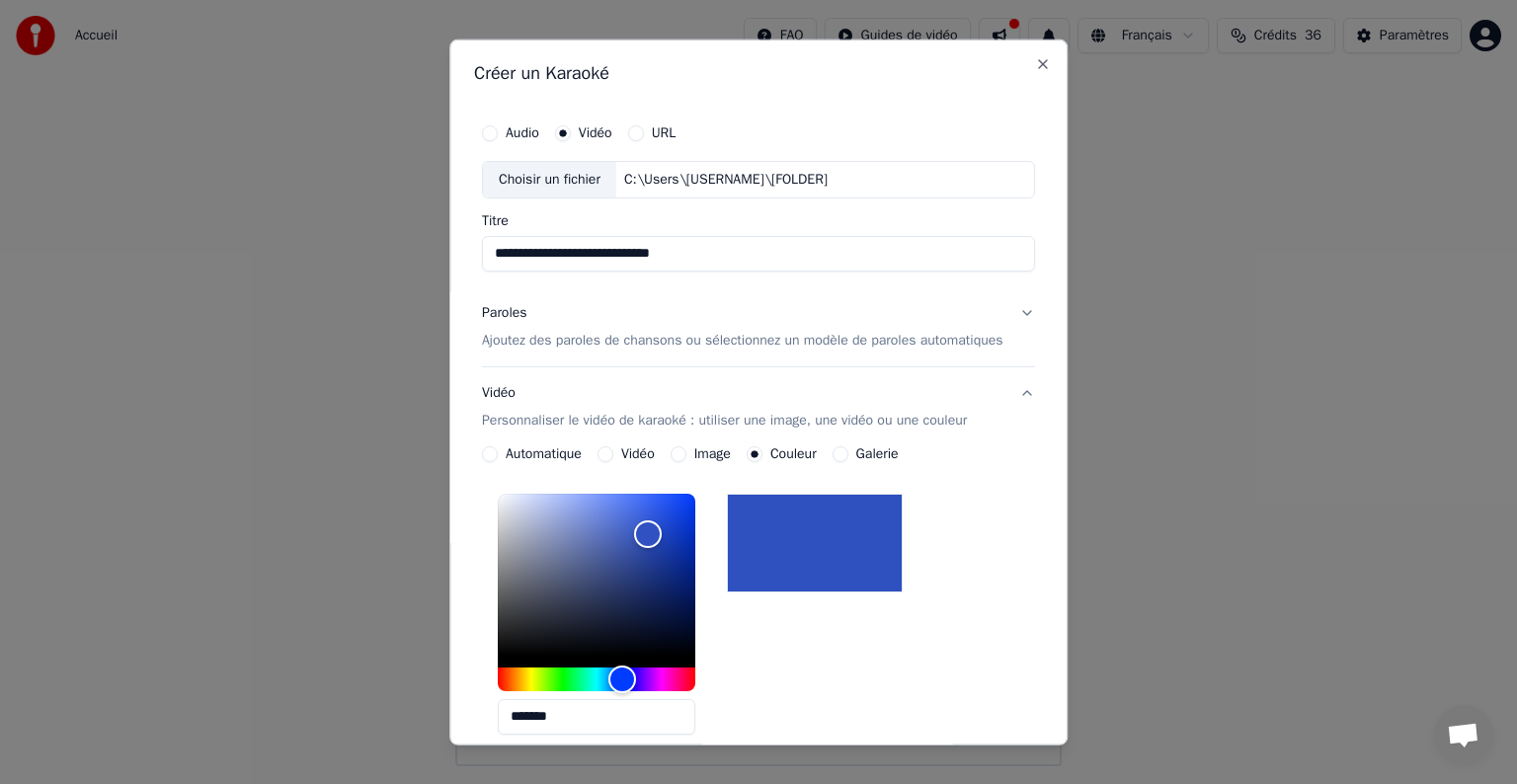 click on "Paroles Ajoutez des paroles de chansons ou sélectionnez un modèle de paroles automatiques" at bounding box center (758, 327) 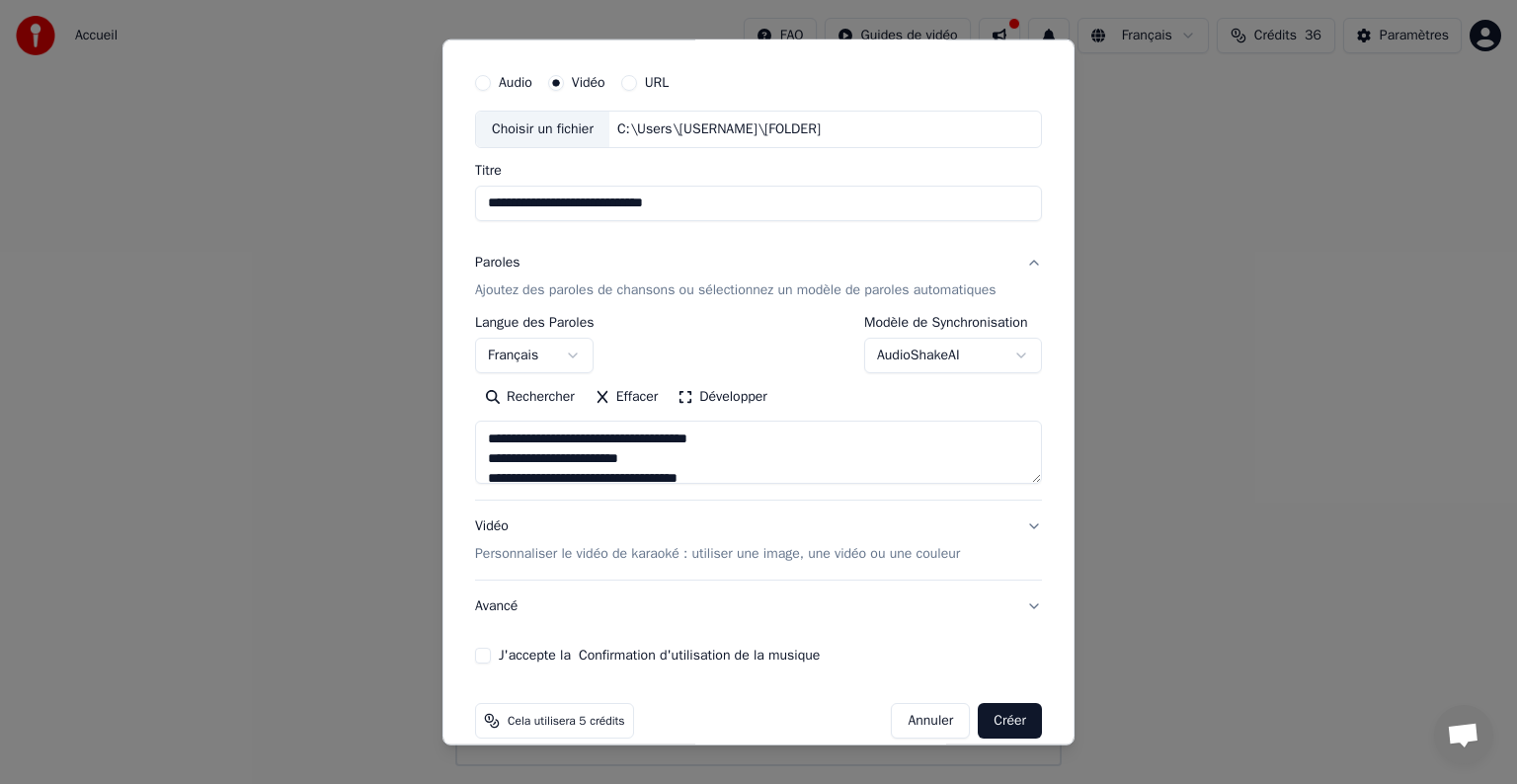 scroll, scrollTop: 75, scrollLeft: 0, axis: vertical 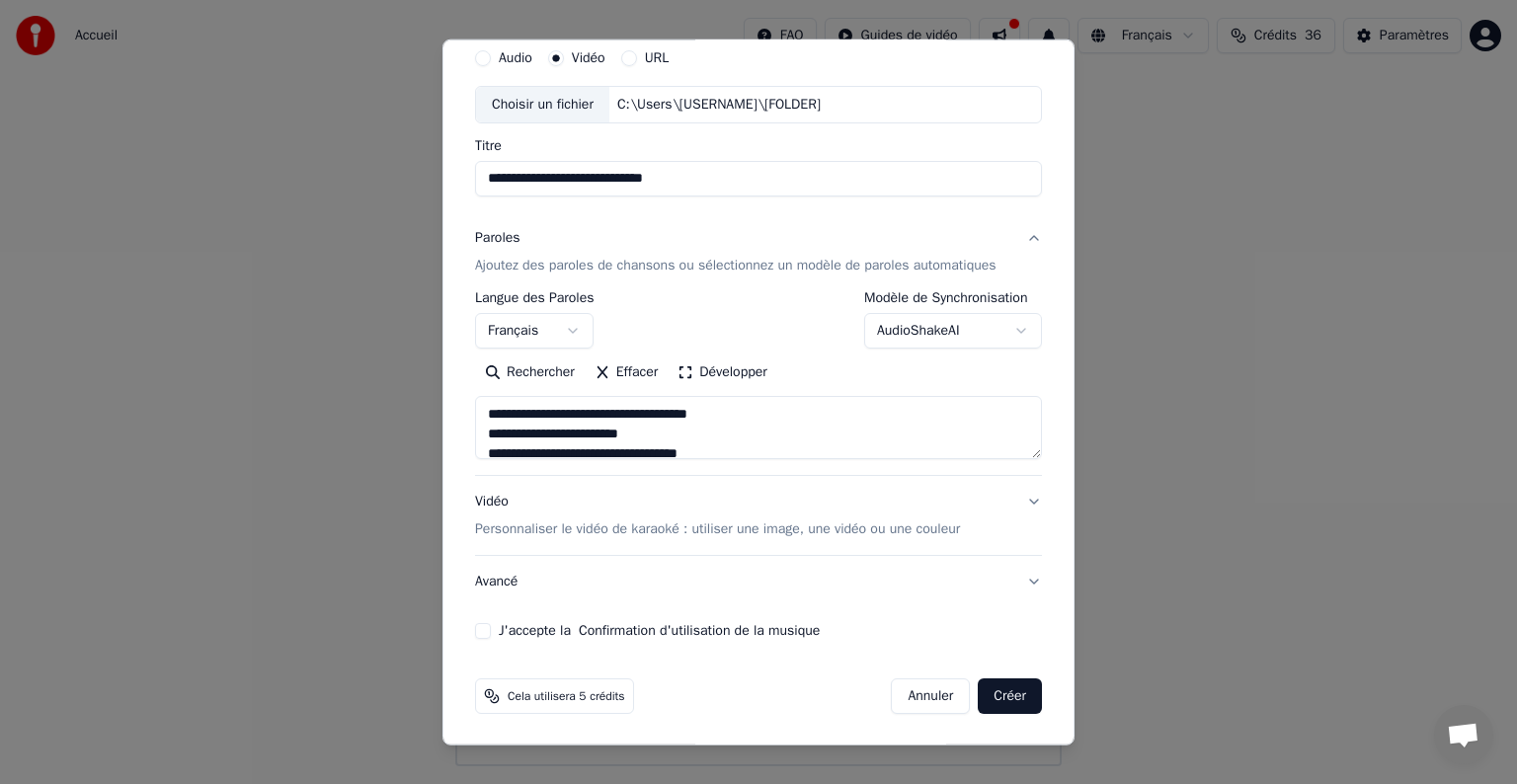click on "J'accepte la   Confirmation d'utilisation de la musique" at bounding box center [483, 631] 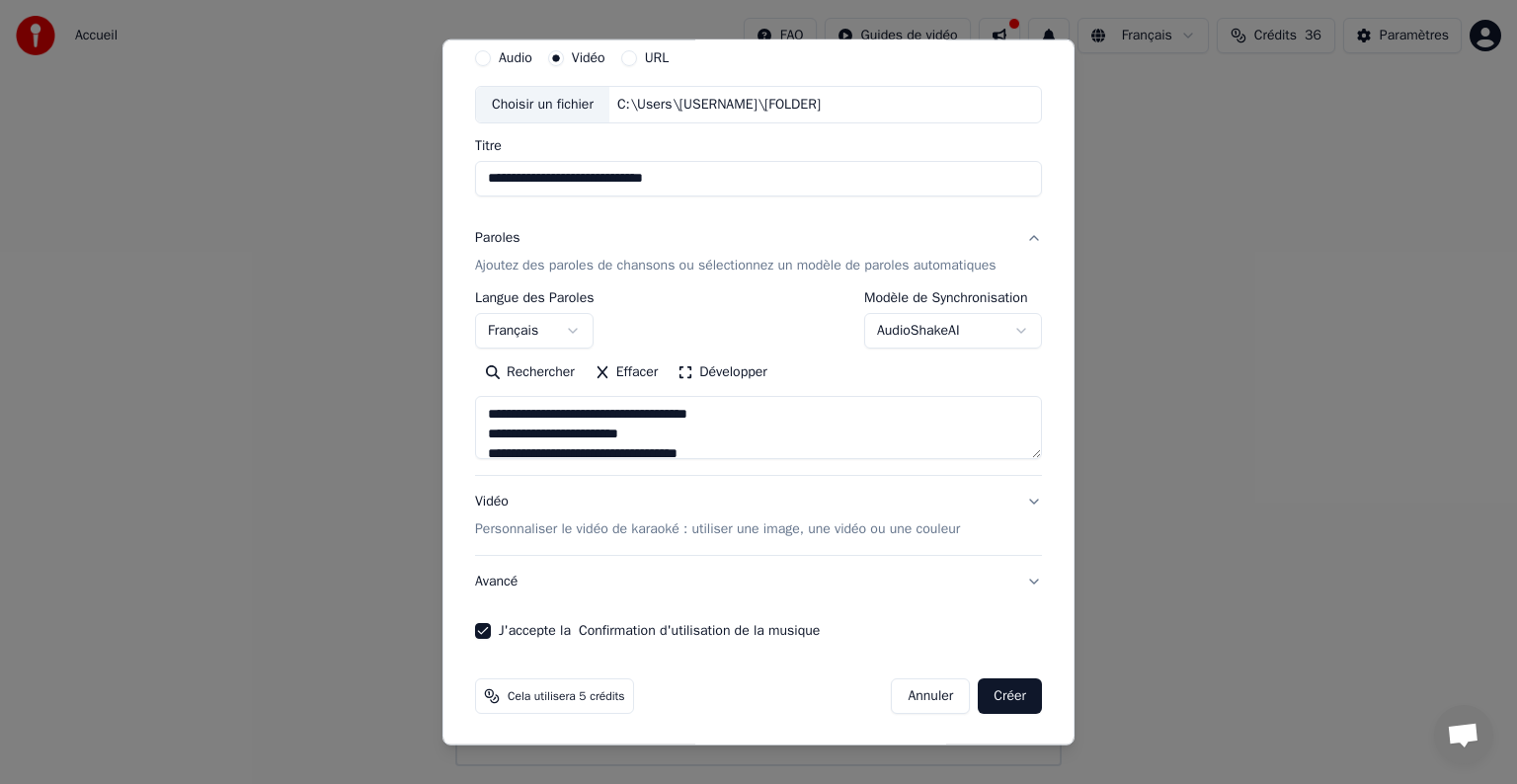 click on "Créer" at bounding box center (1009, 696) 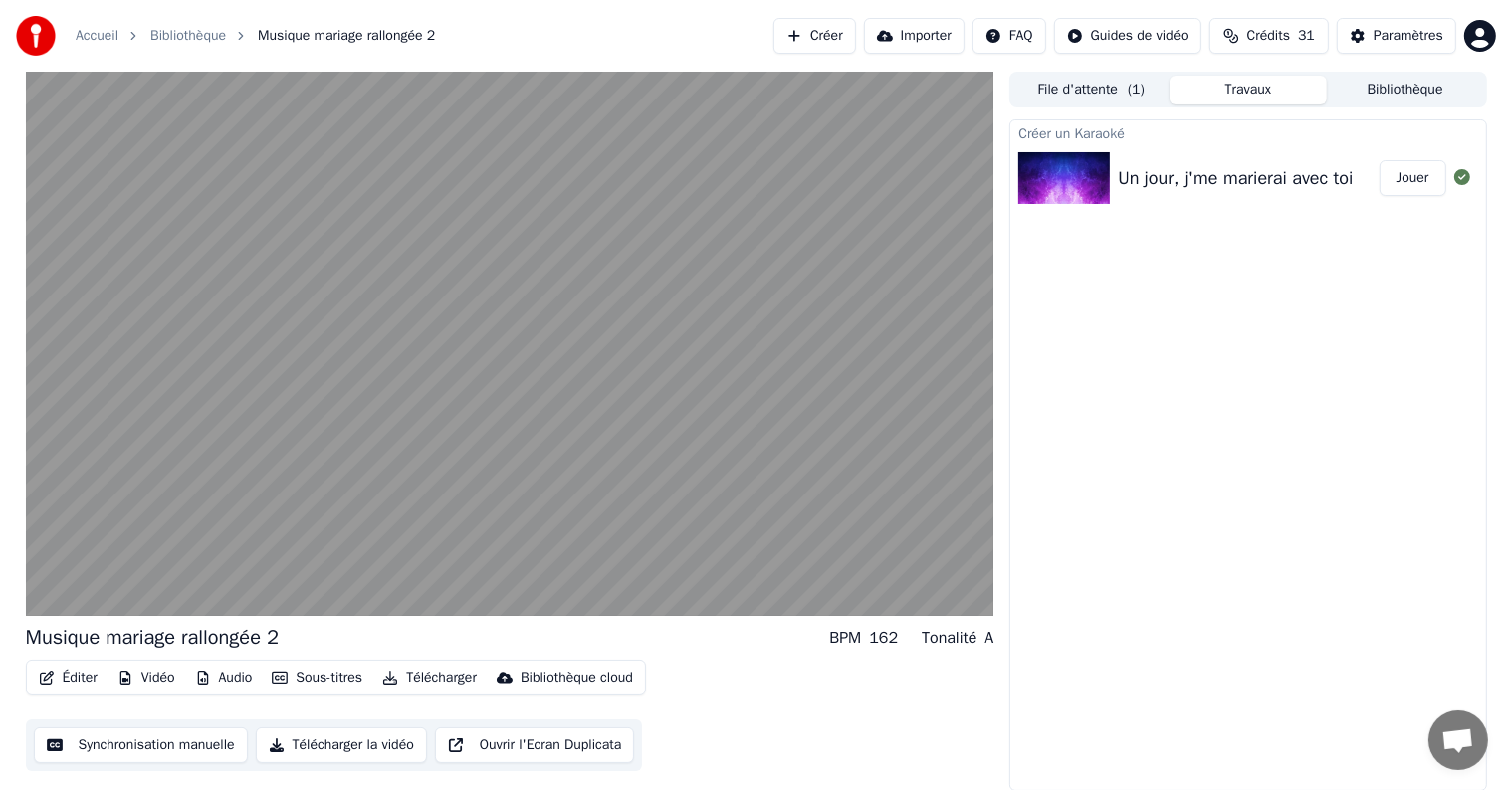 click on "Un jour, j'me marierai avec toi" at bounding box center (1235, 178) 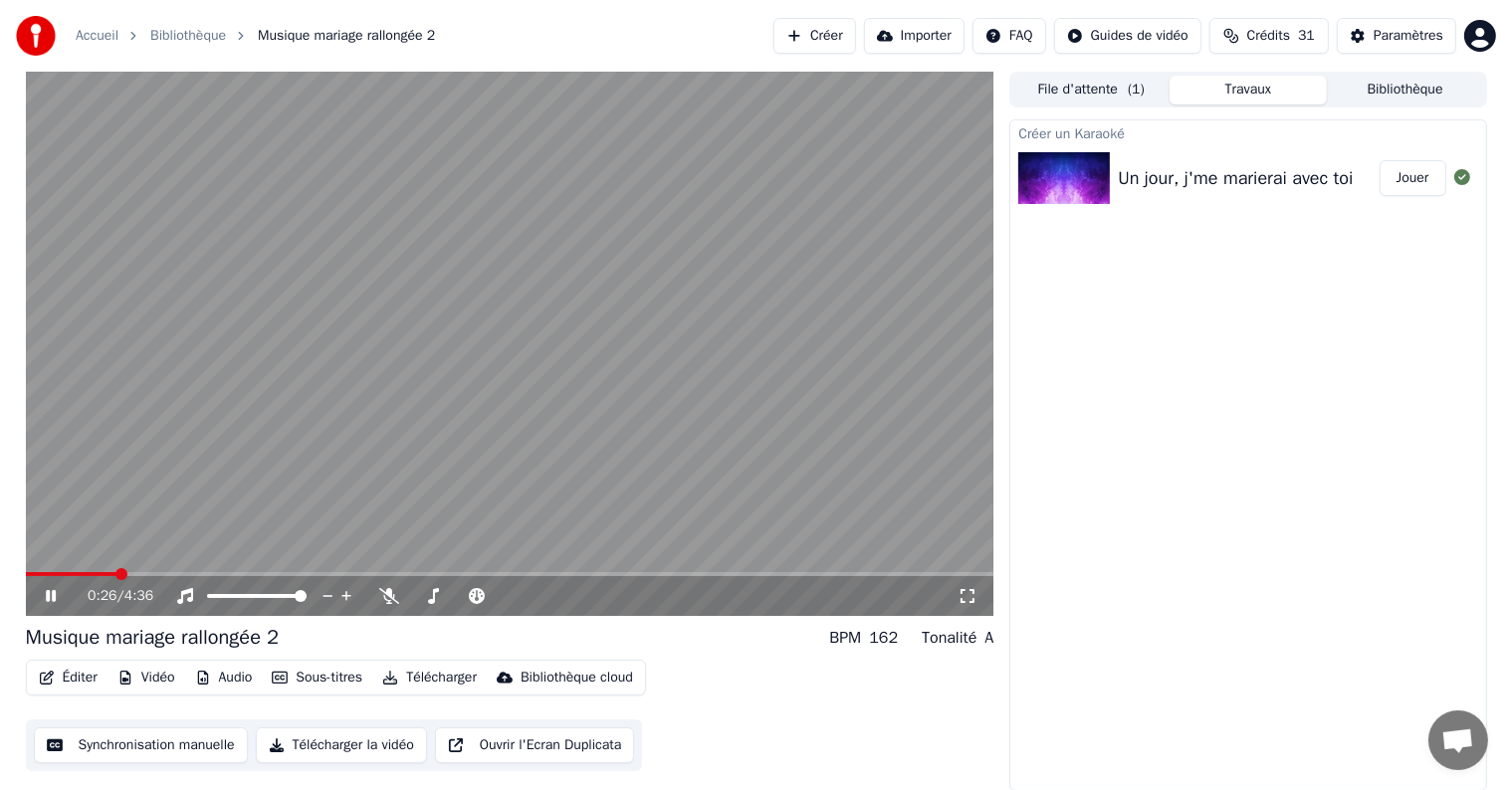 click 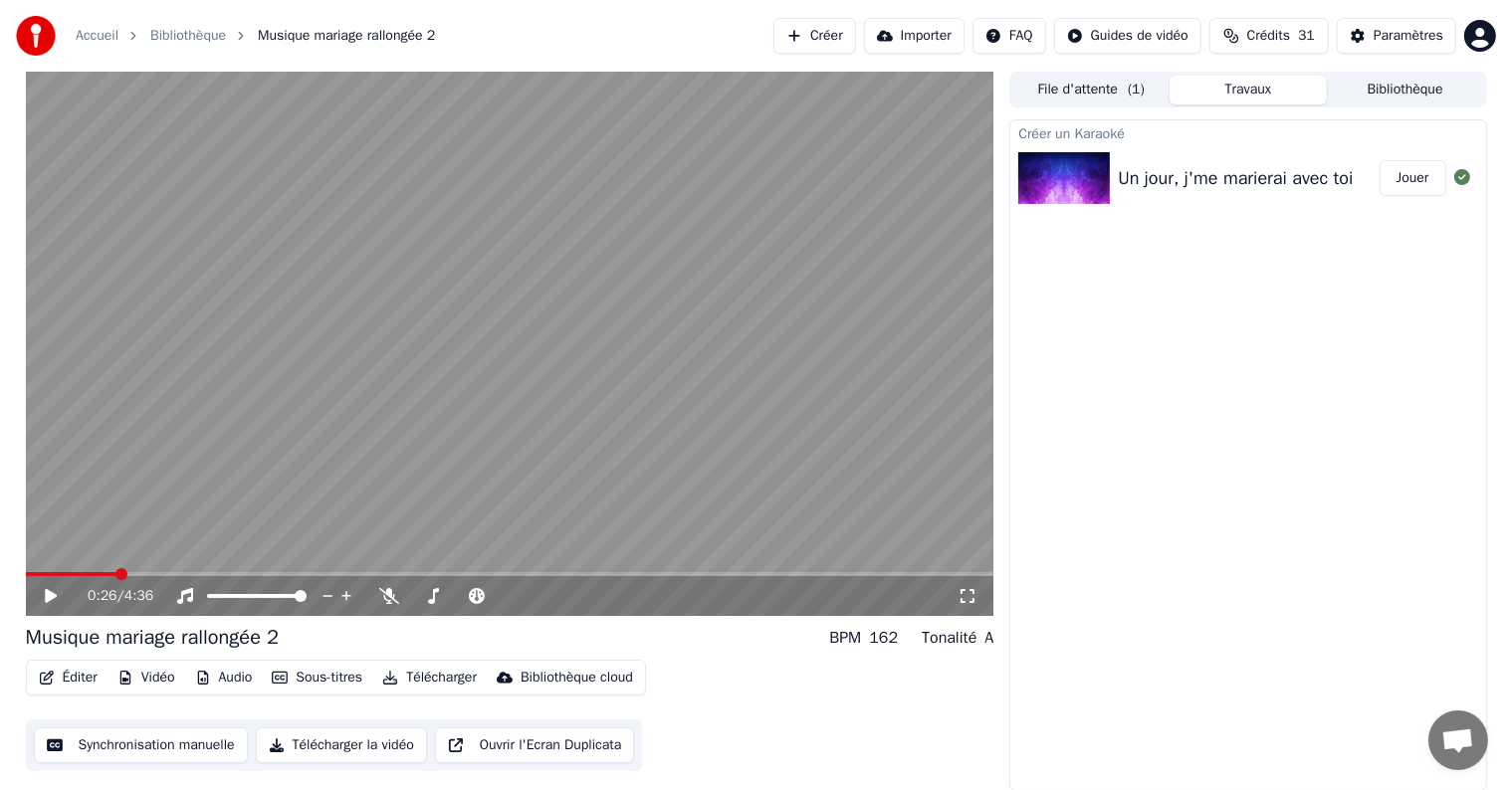 click on "Éditer" at bounding box center (68, 678) 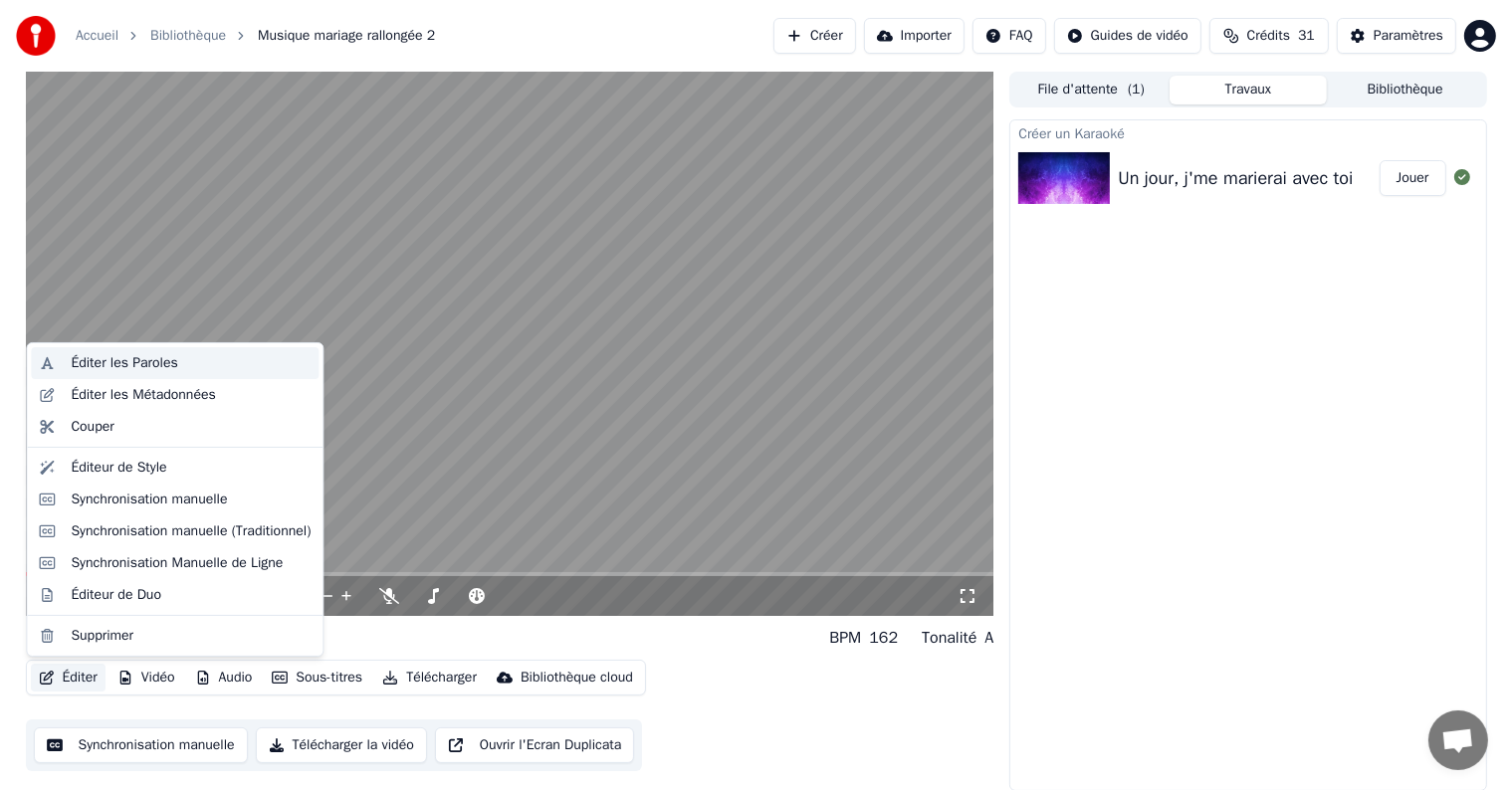 click on "Éditer les Paroles" at bounding box center (123, 363) 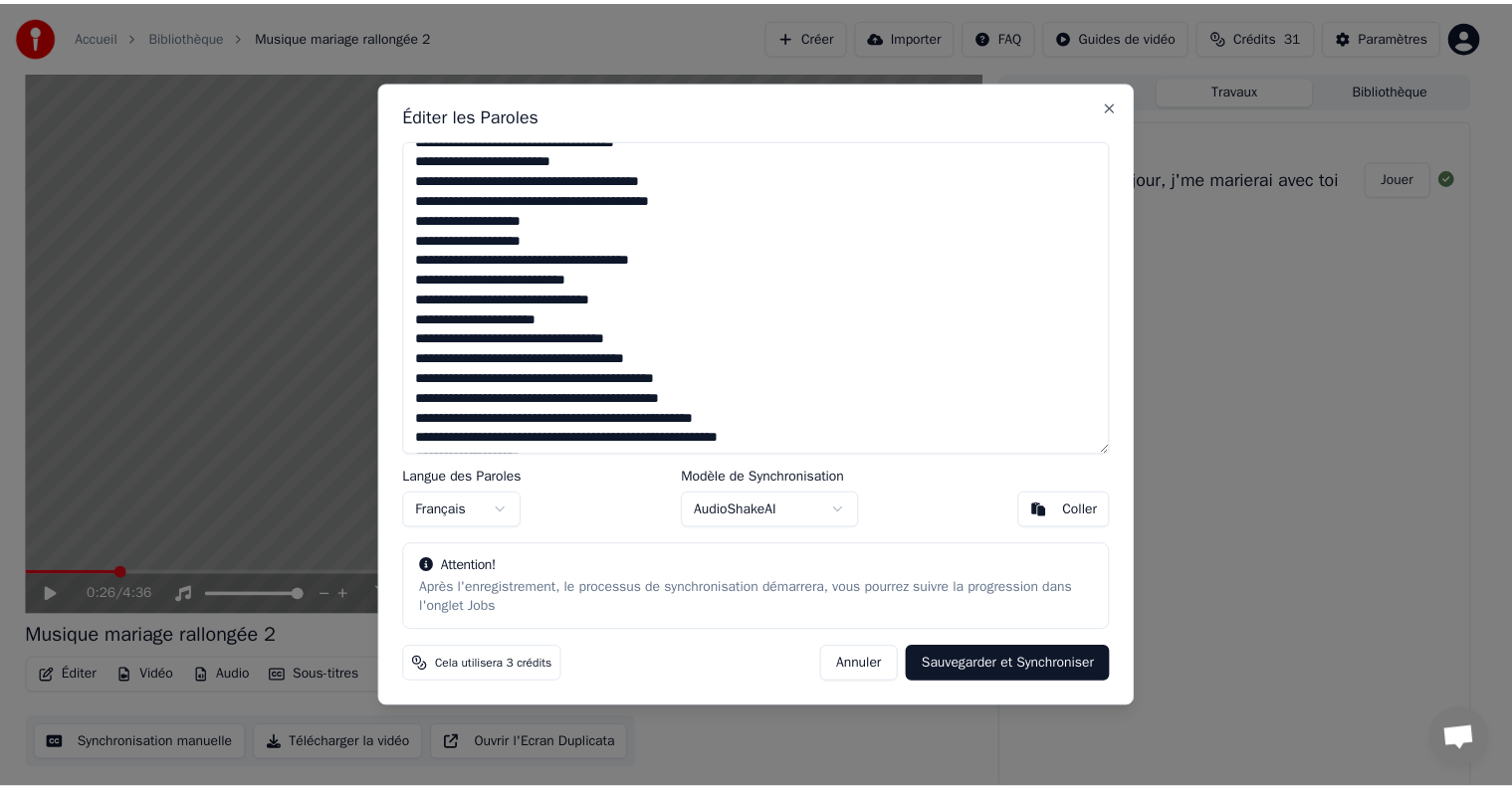 scroll, scrollTop: 0, scrollLeft: 0, axis: both 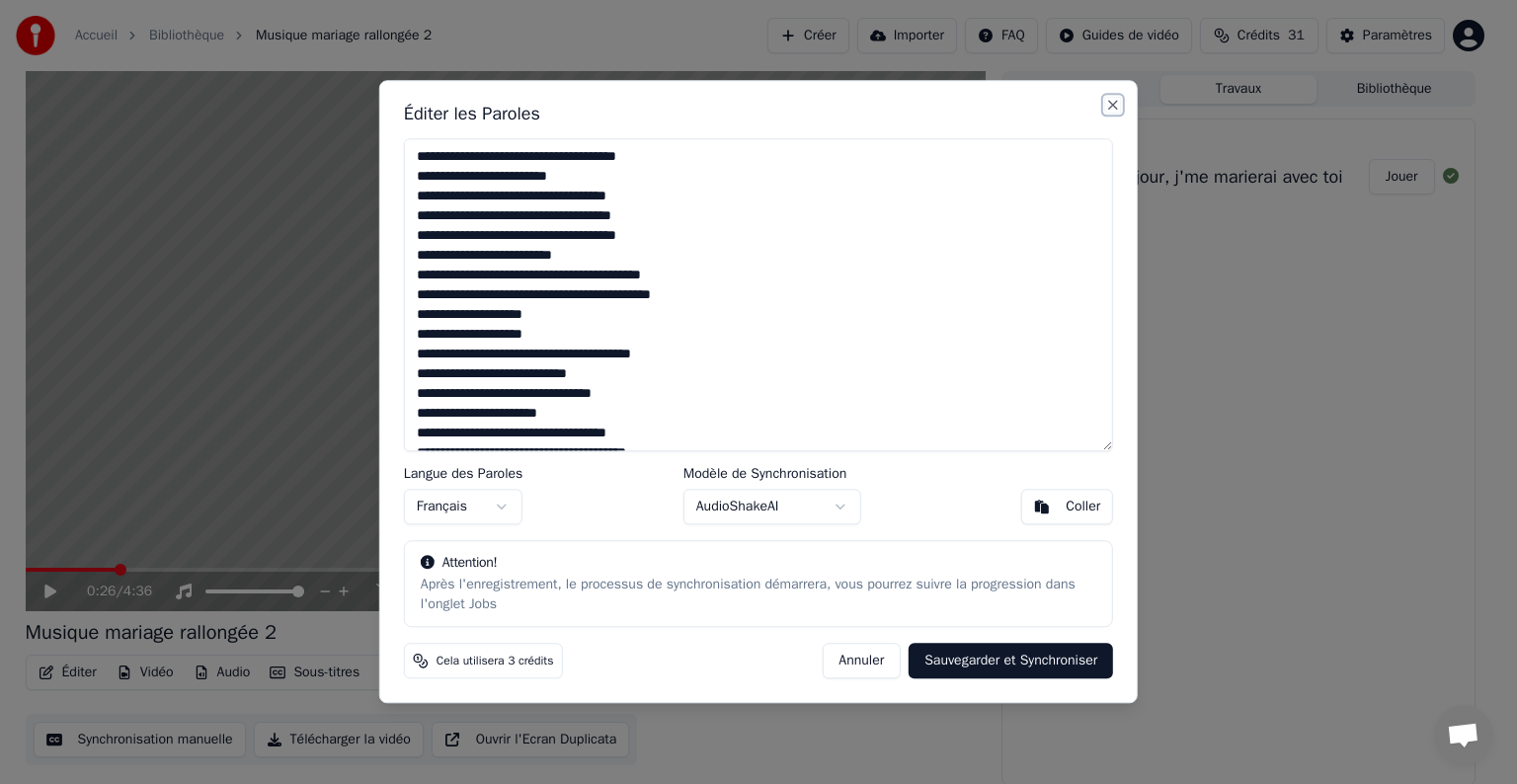 click on "Close" at bounding box center (1113, 105) 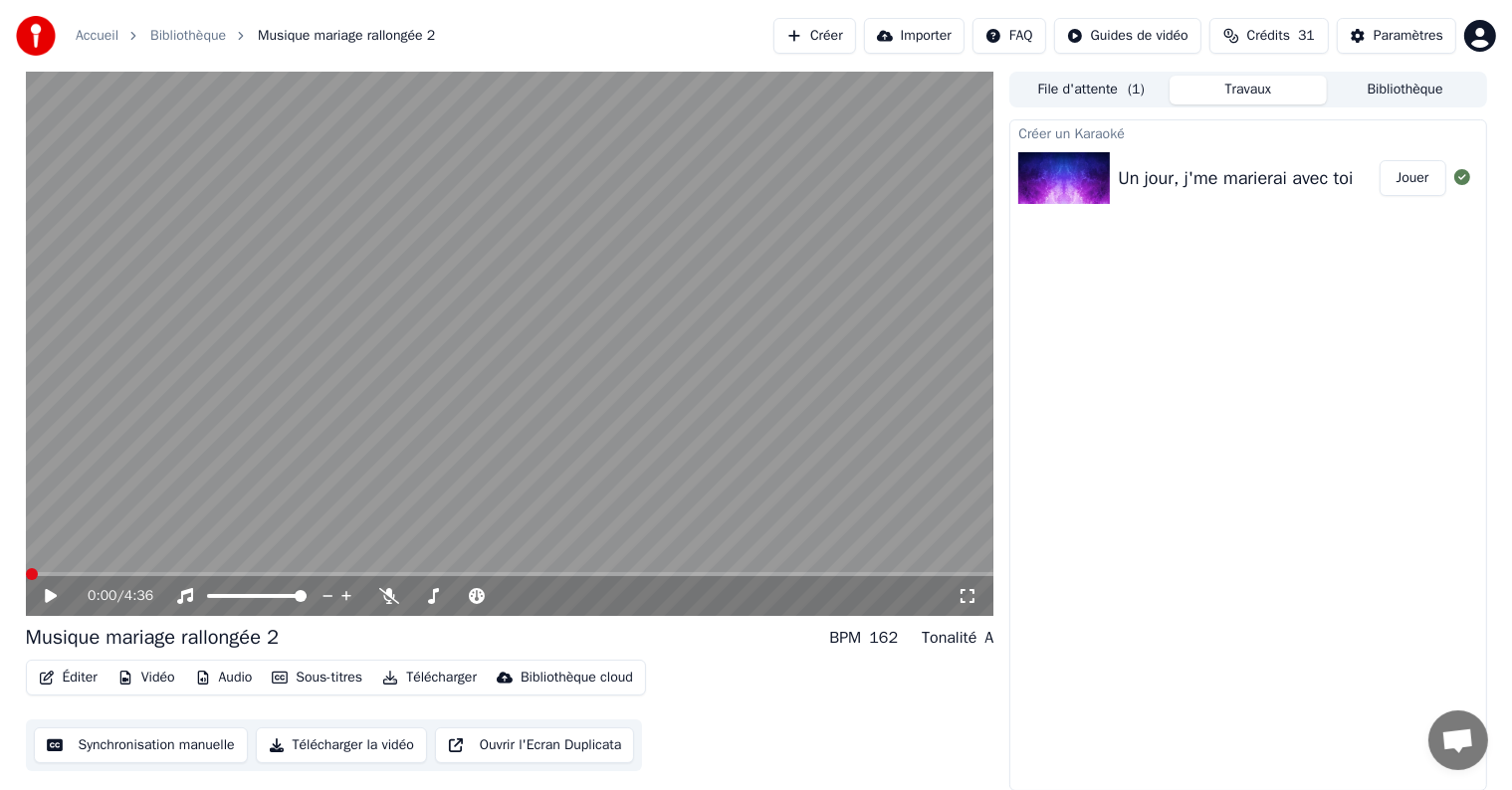 click at bounding box center (32, 574) 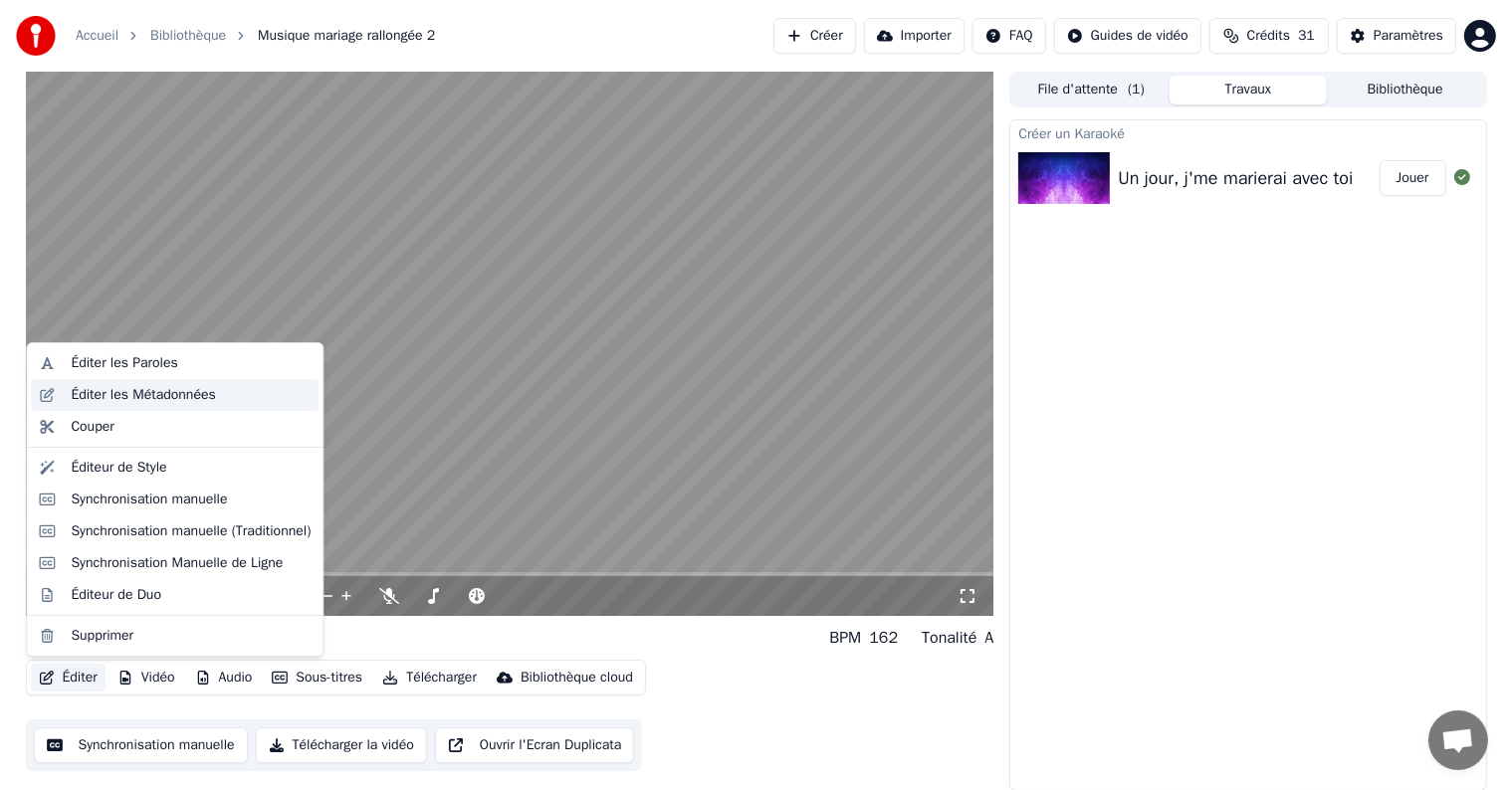click on "Éditer les Métadonnées" at bounding box center [142, 395] 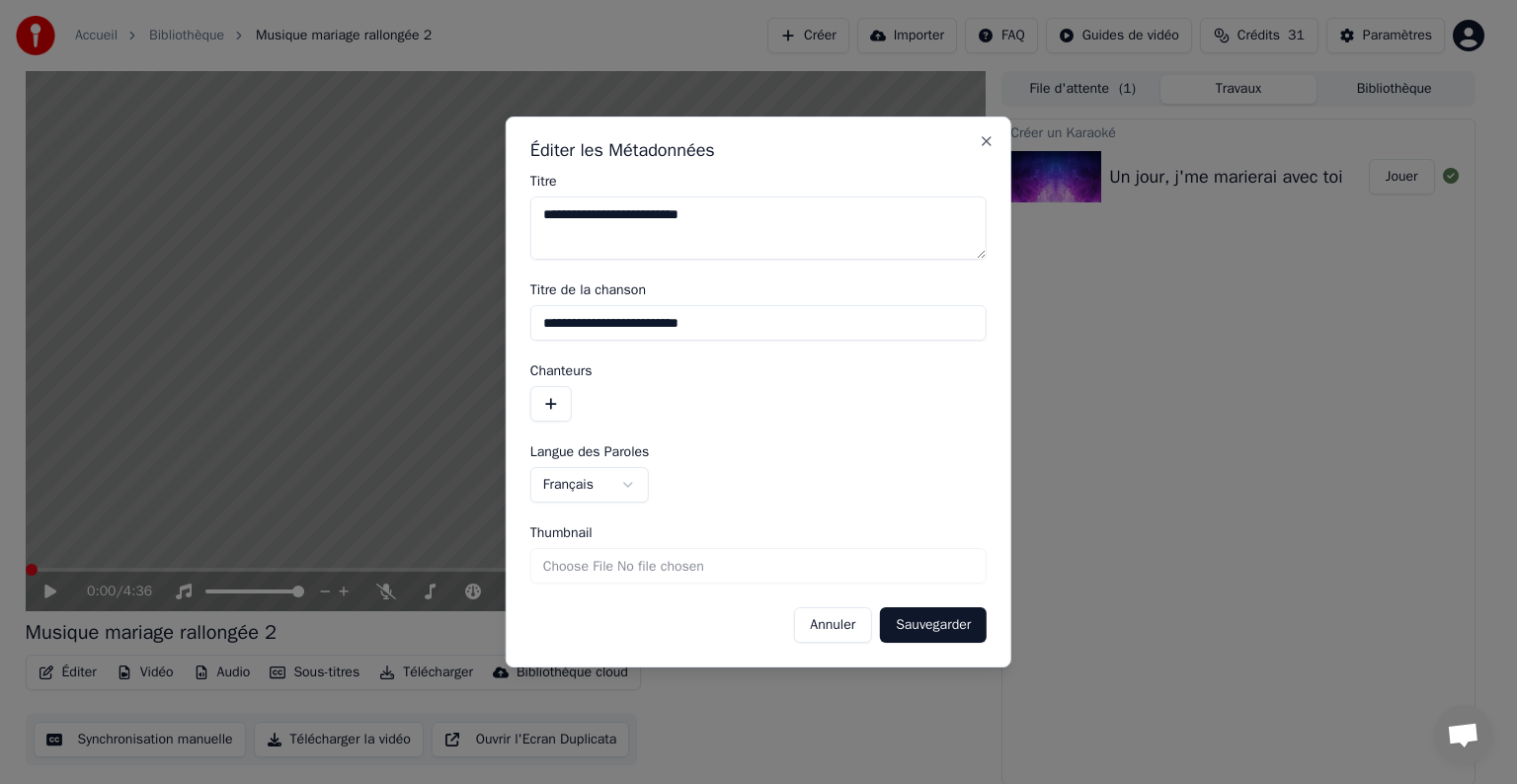 drag, startPoint x: 751, startPoint y: 217, endPoint x: 523, endPoint y: 229, distance: 228.31557 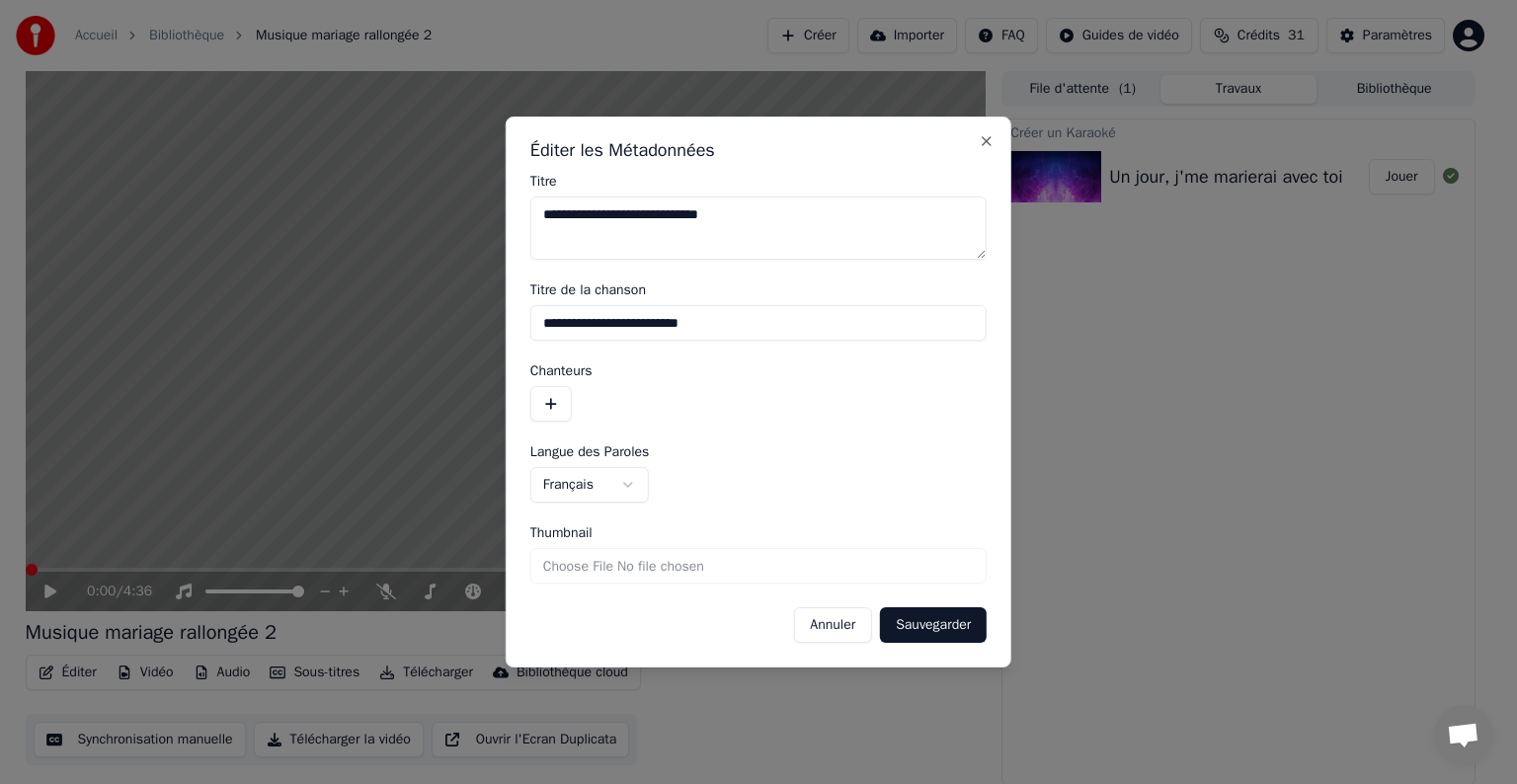 type on "**********" 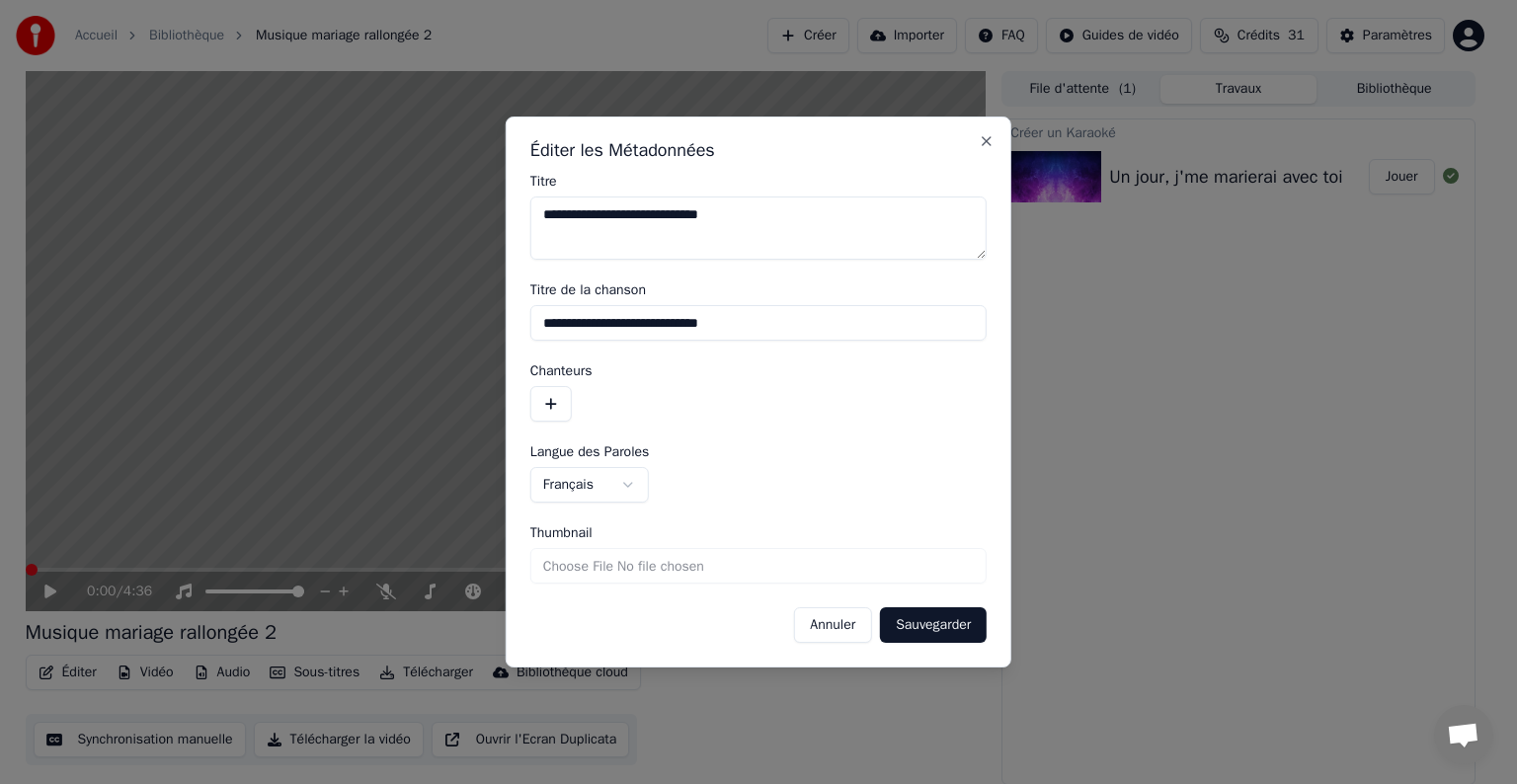 type on "**********" 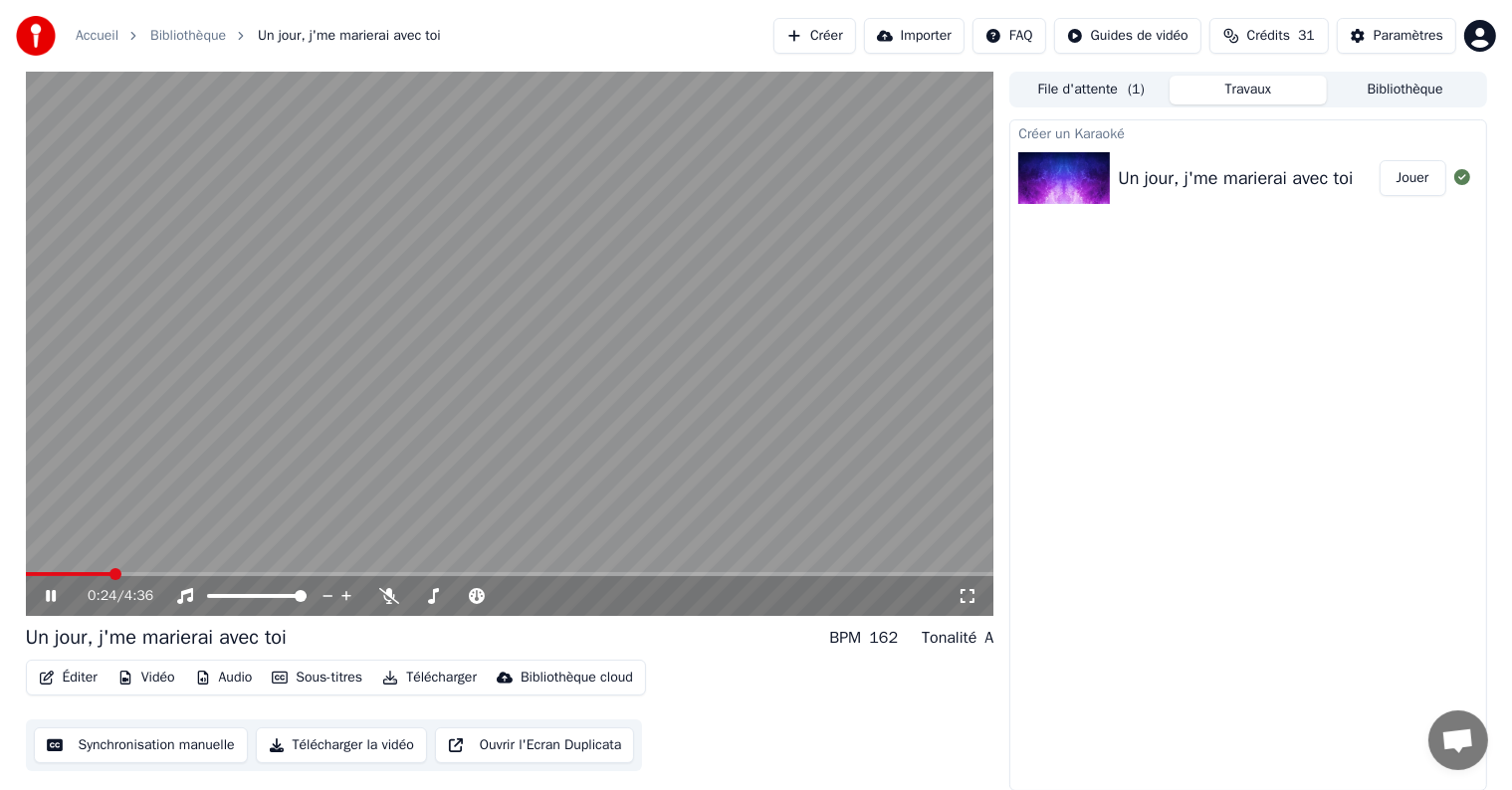 click 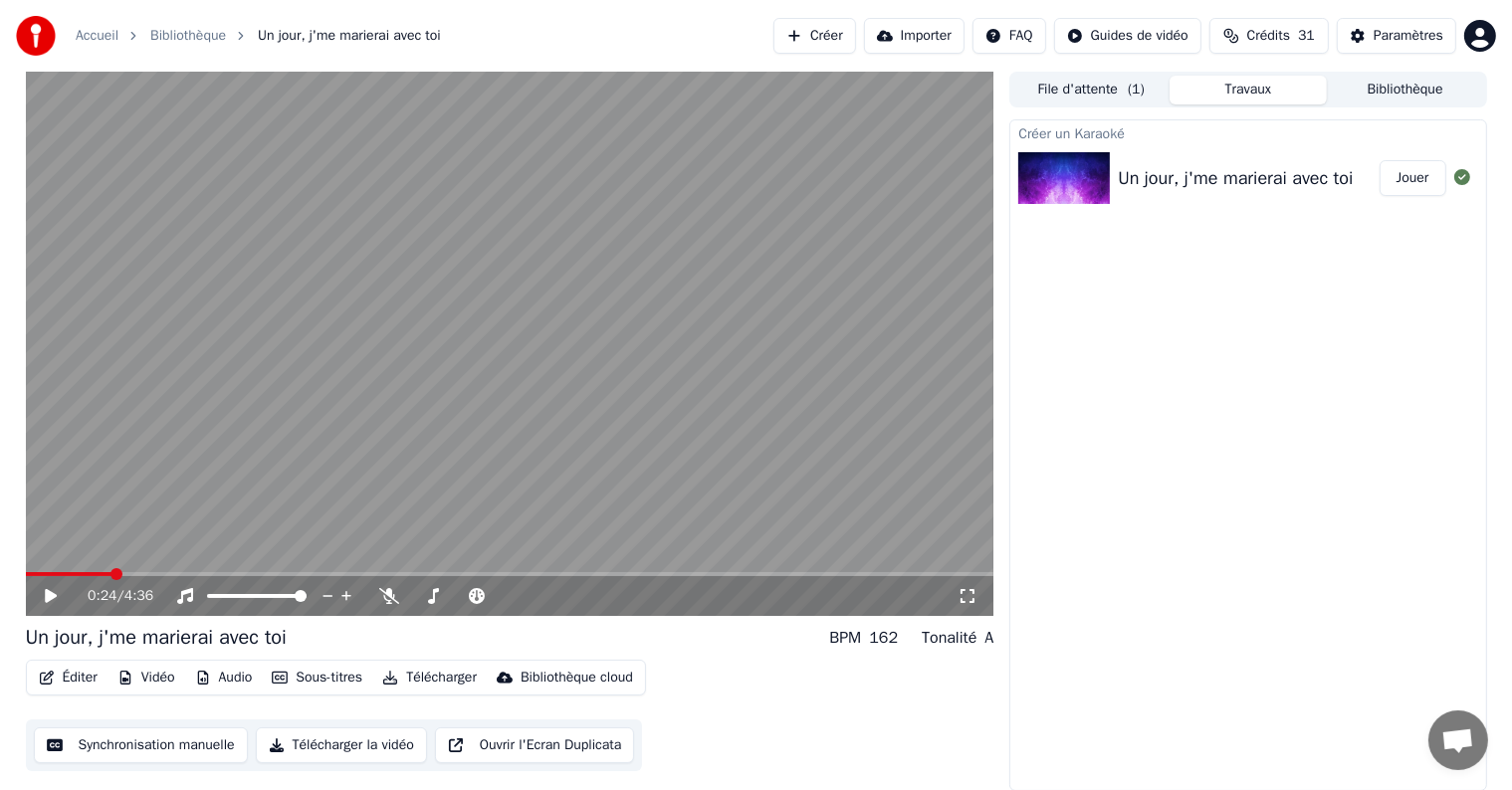 click on "Éditer" at bounding box center [68, 678] 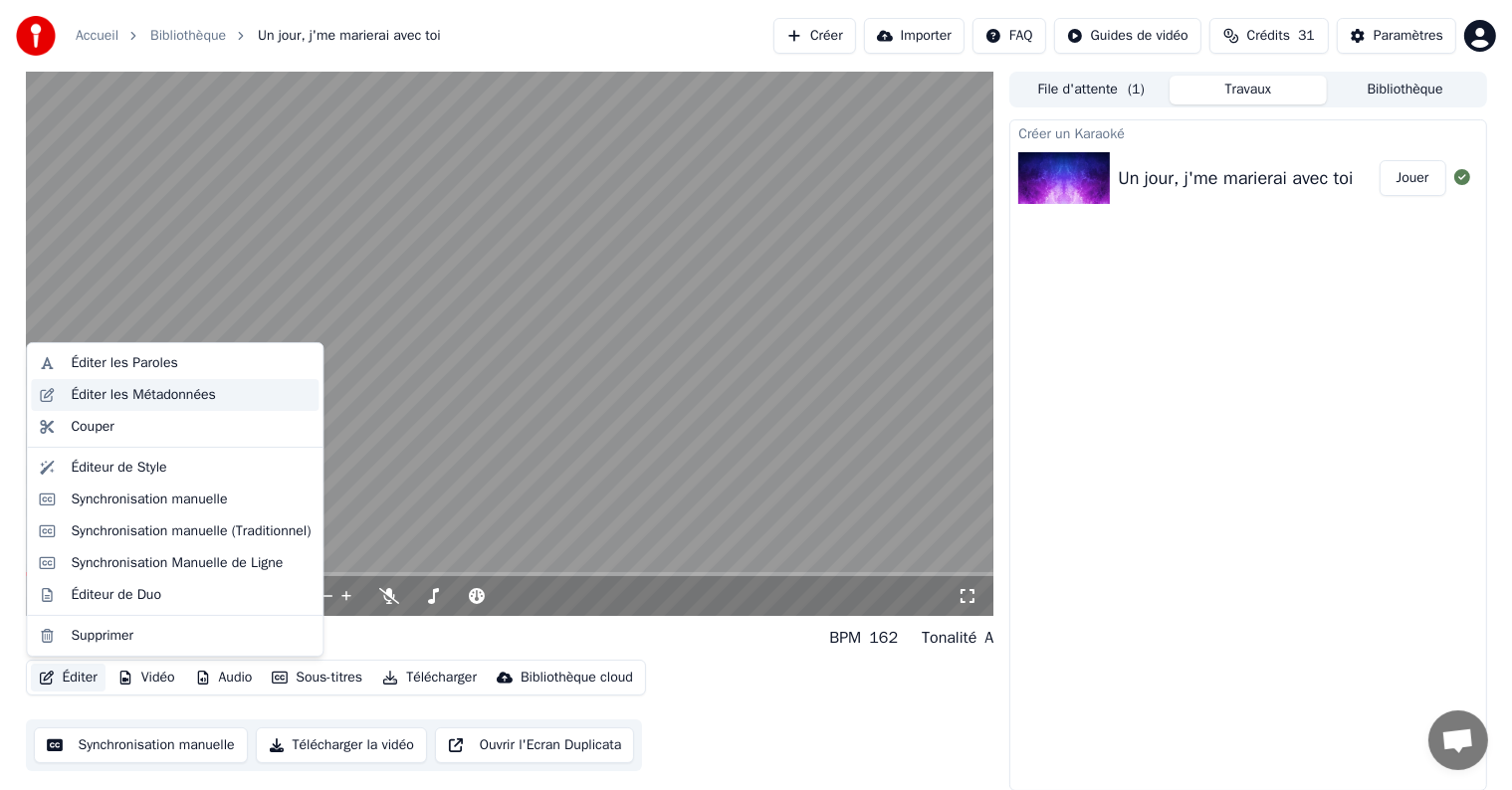 click on "Éditer les Métadonnées" at bounding box center [142, 395] 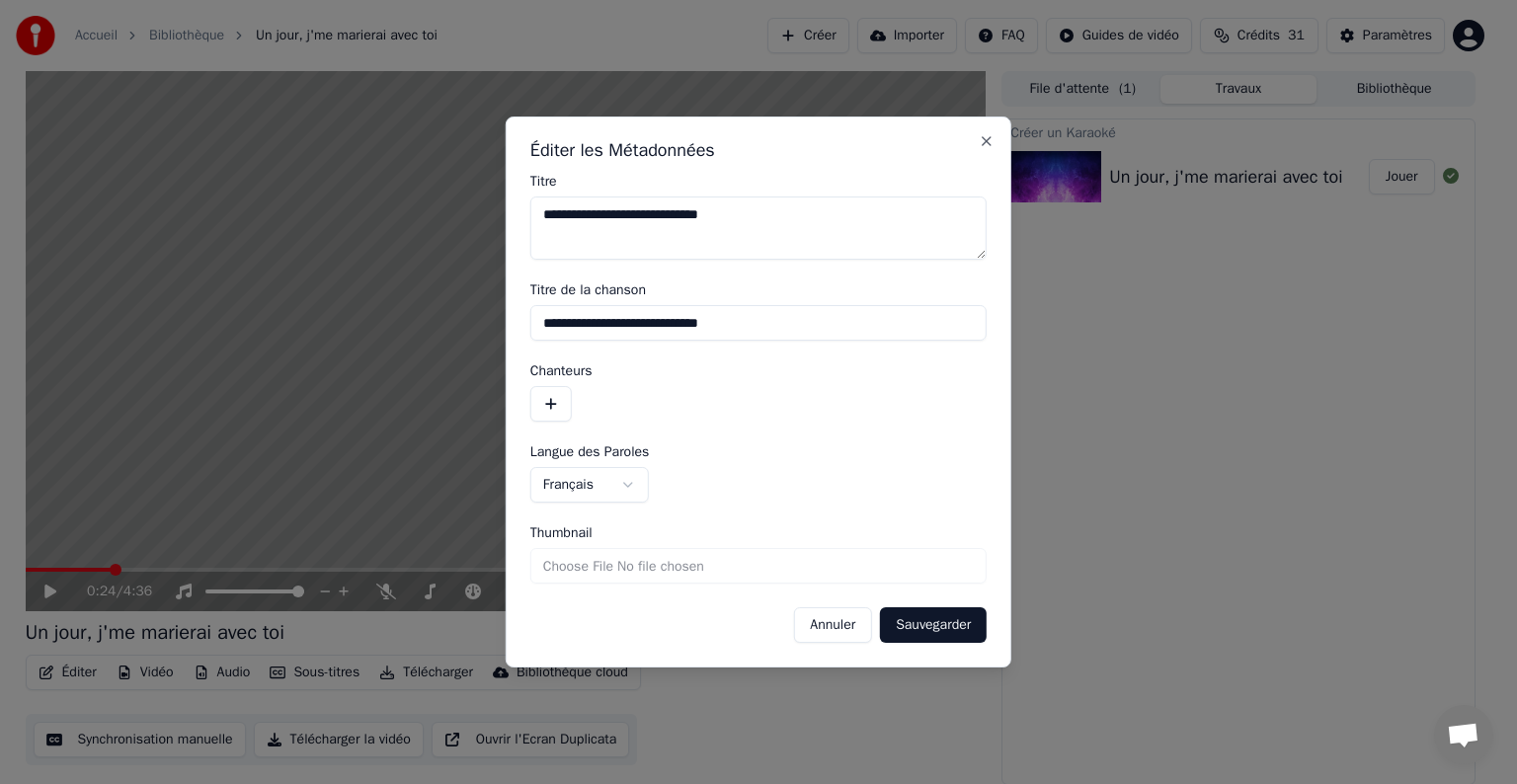 click on "**********" at bounding box center [758, 392] 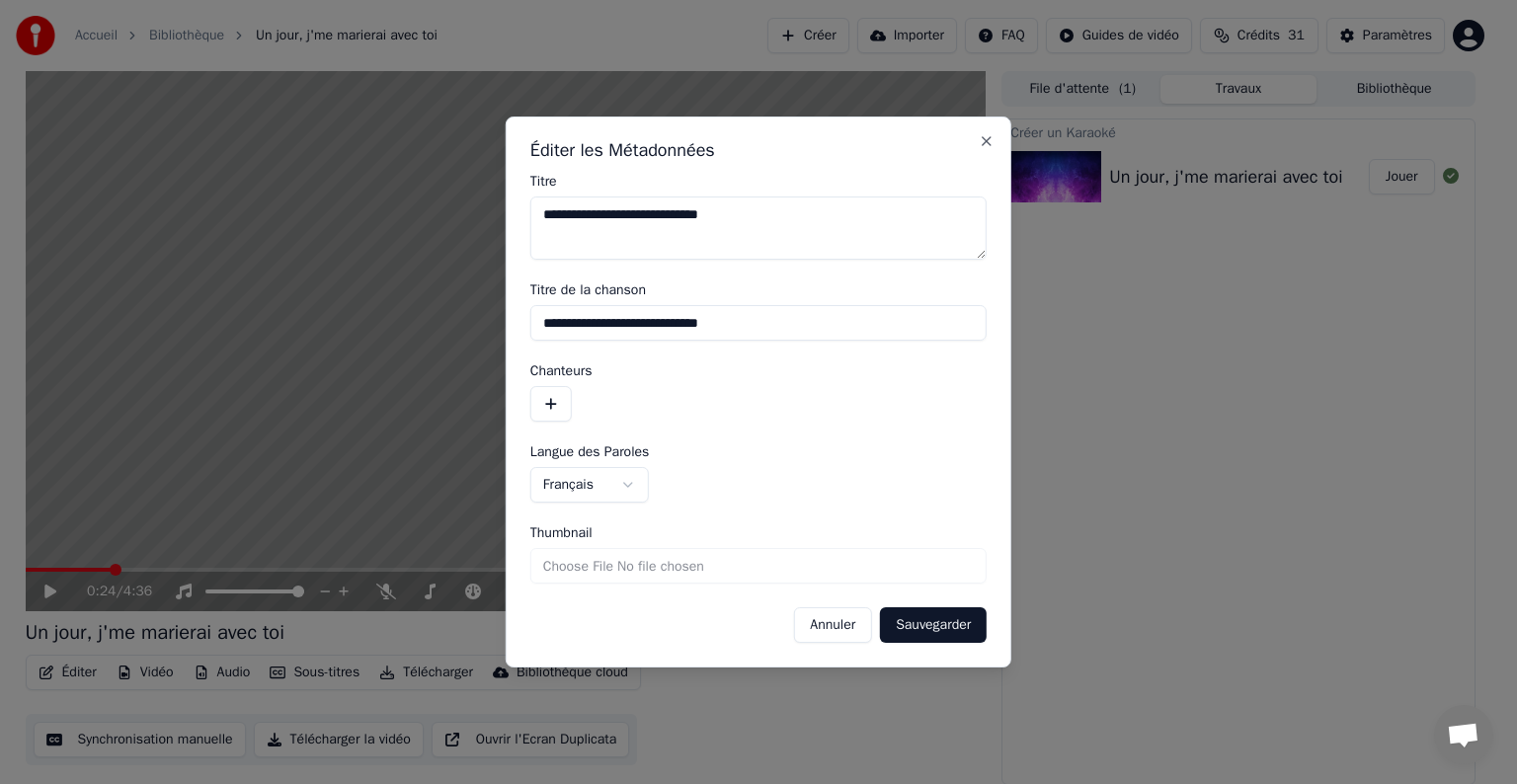 click on "**********" at bounding box center (758, 392) 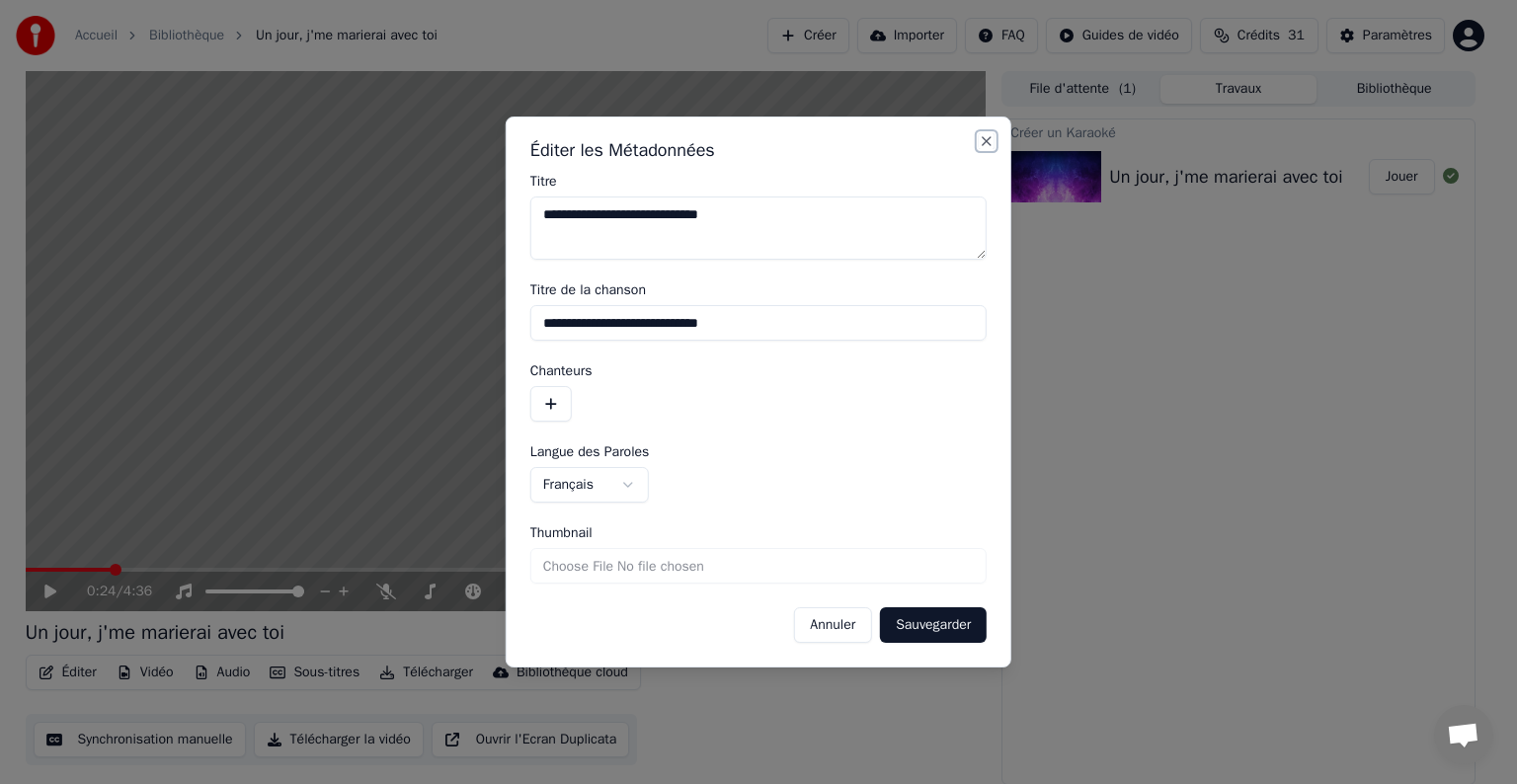 click on "Close" at bounding box center [987, 141] 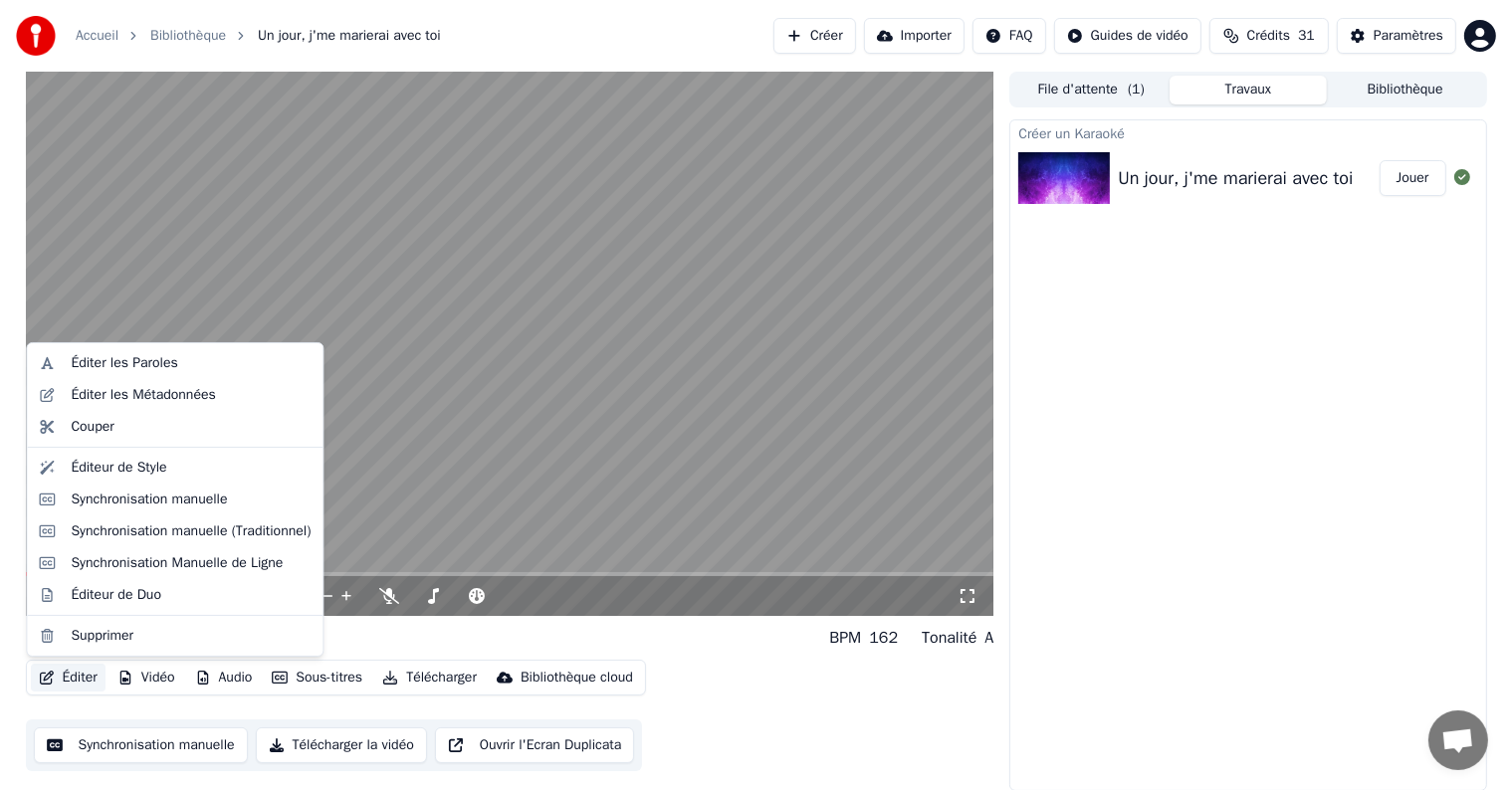 click on "Éditer" at bounding box center (68, 678) 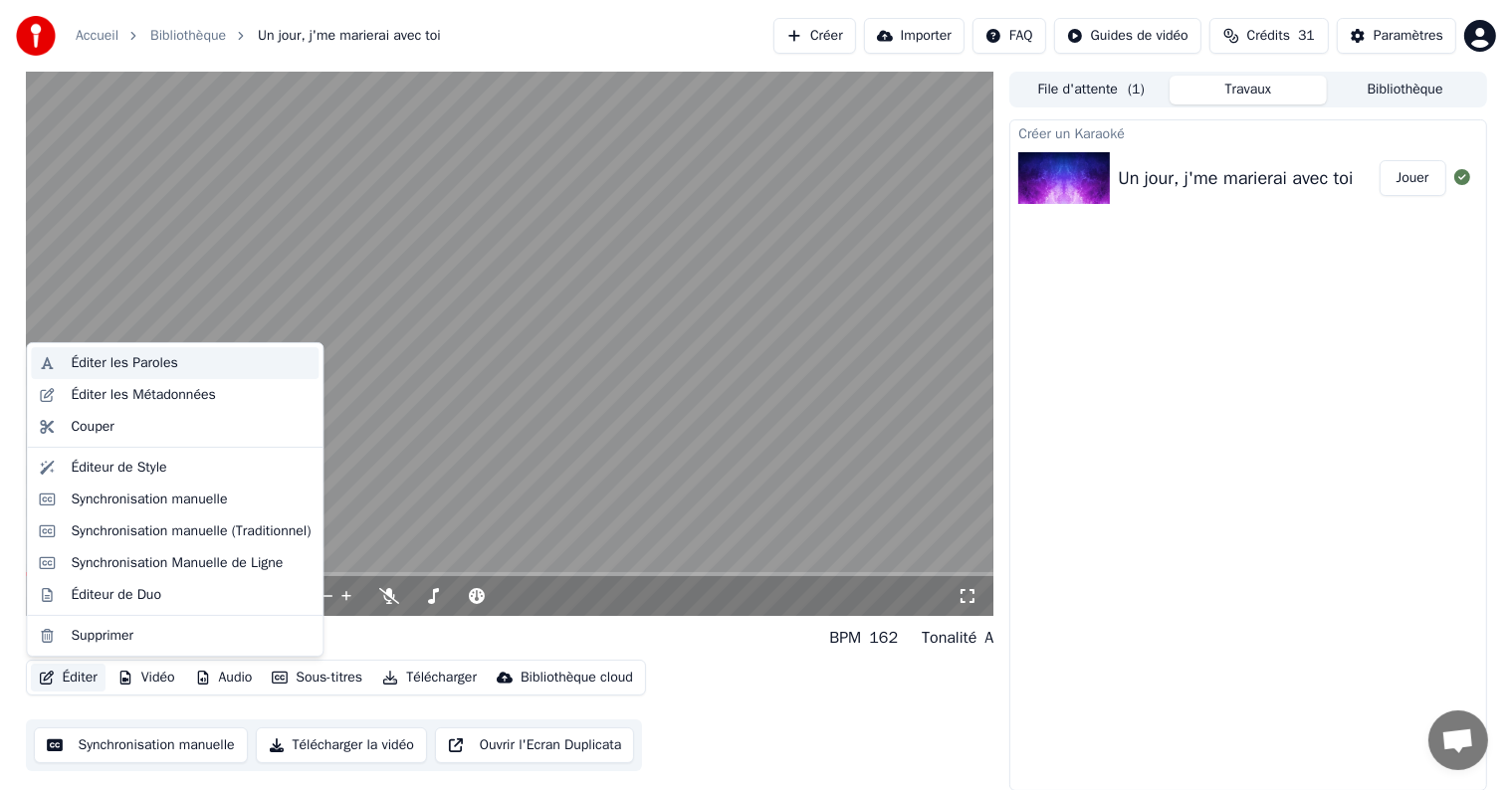 click on "Éditer les Paroles" at bounding box center (123, 363) 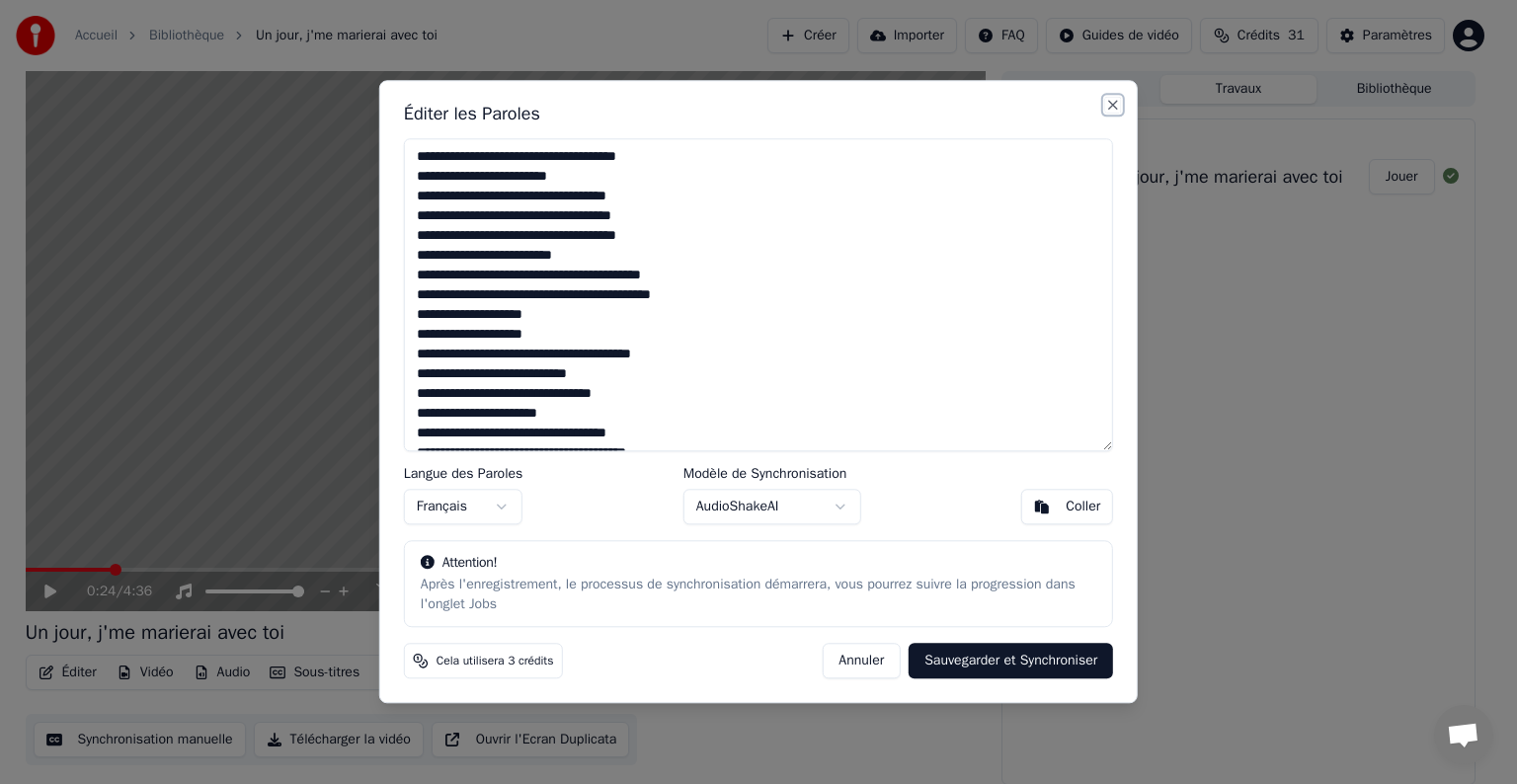 click on "Close" at bounding box center (1113, 105) 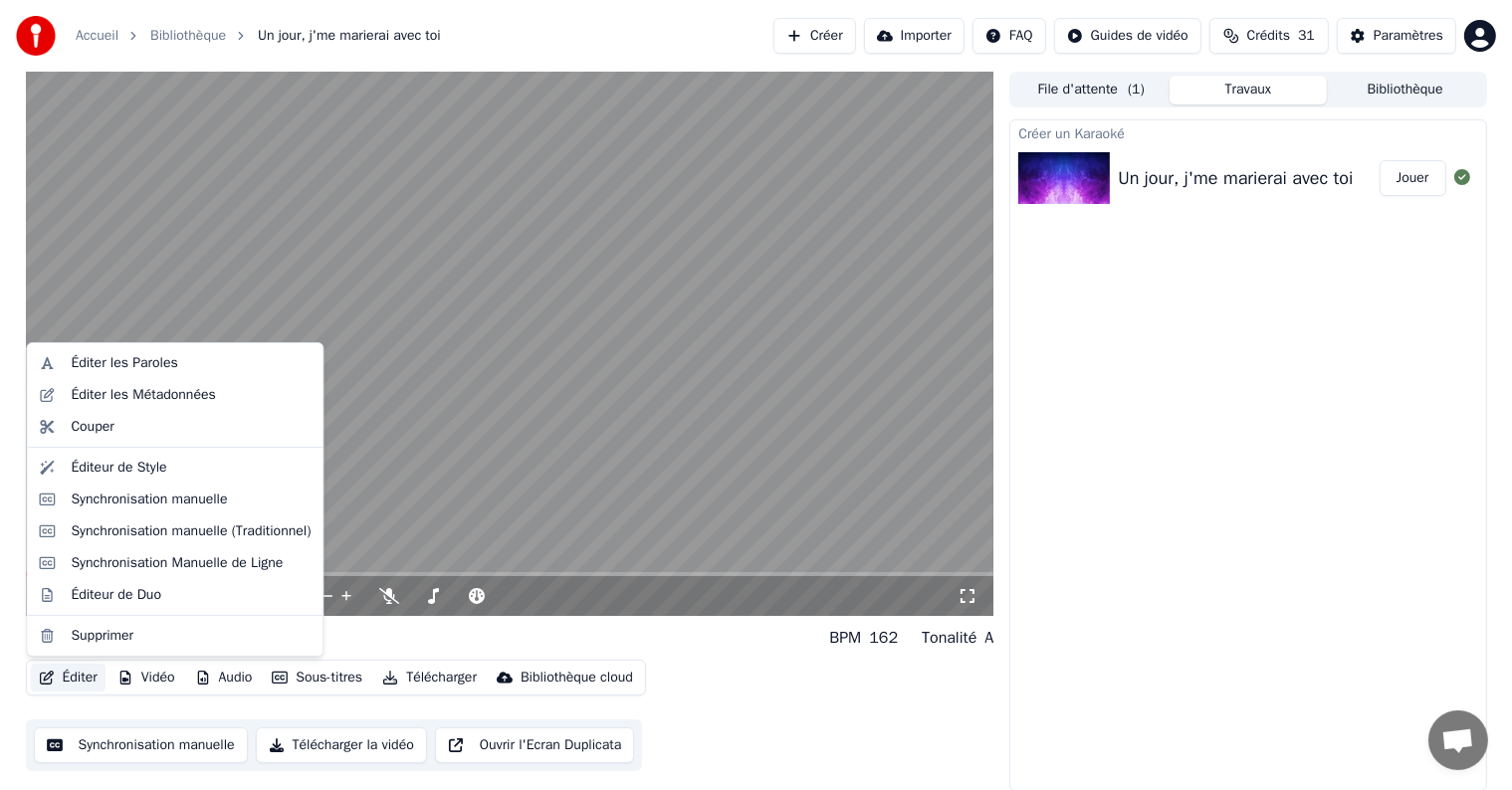 click on "Éditer" at bounding box center (68, 678) 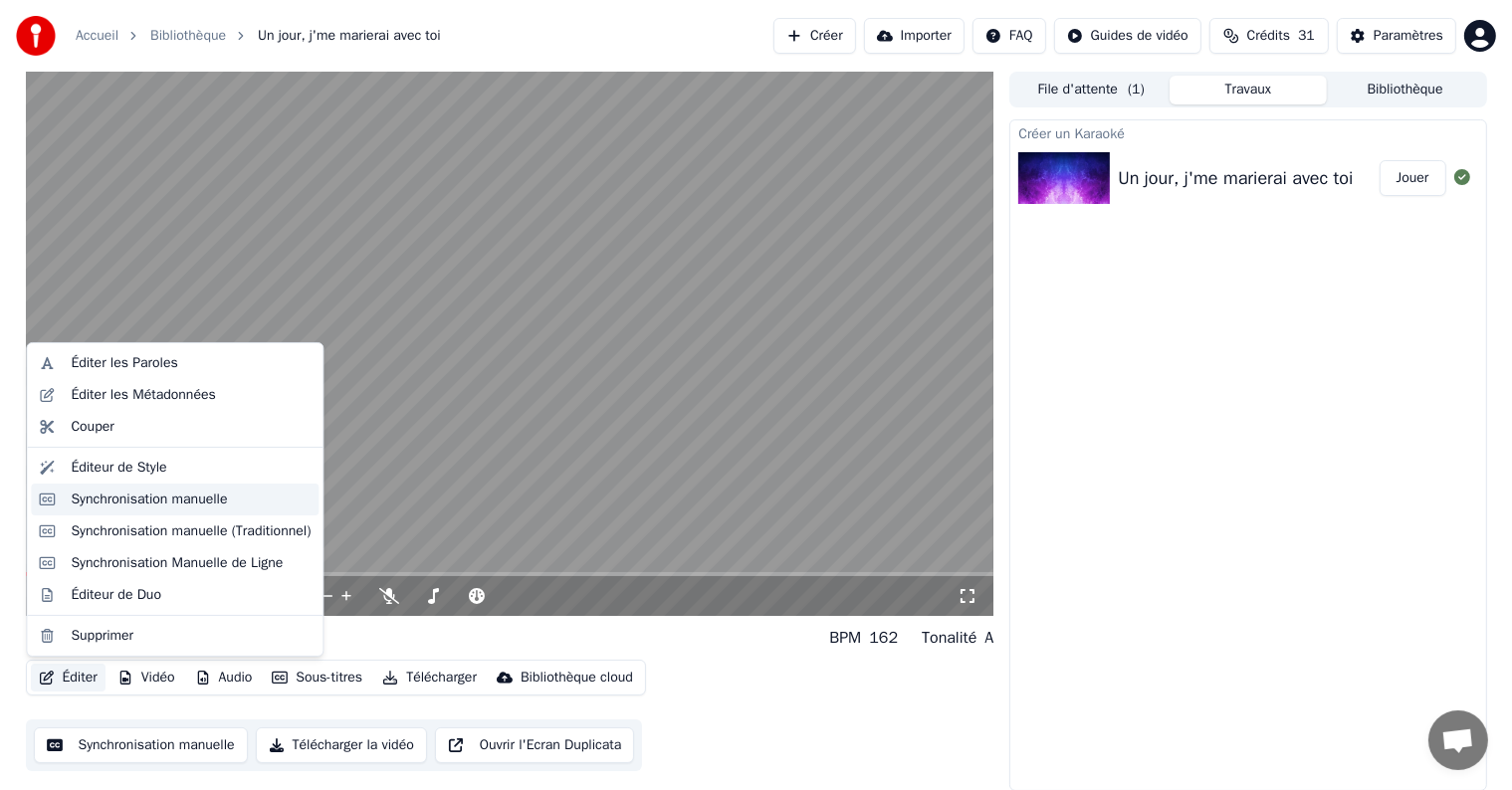 click on "Synchronisation manuelle" at bounding box center [148, 499] 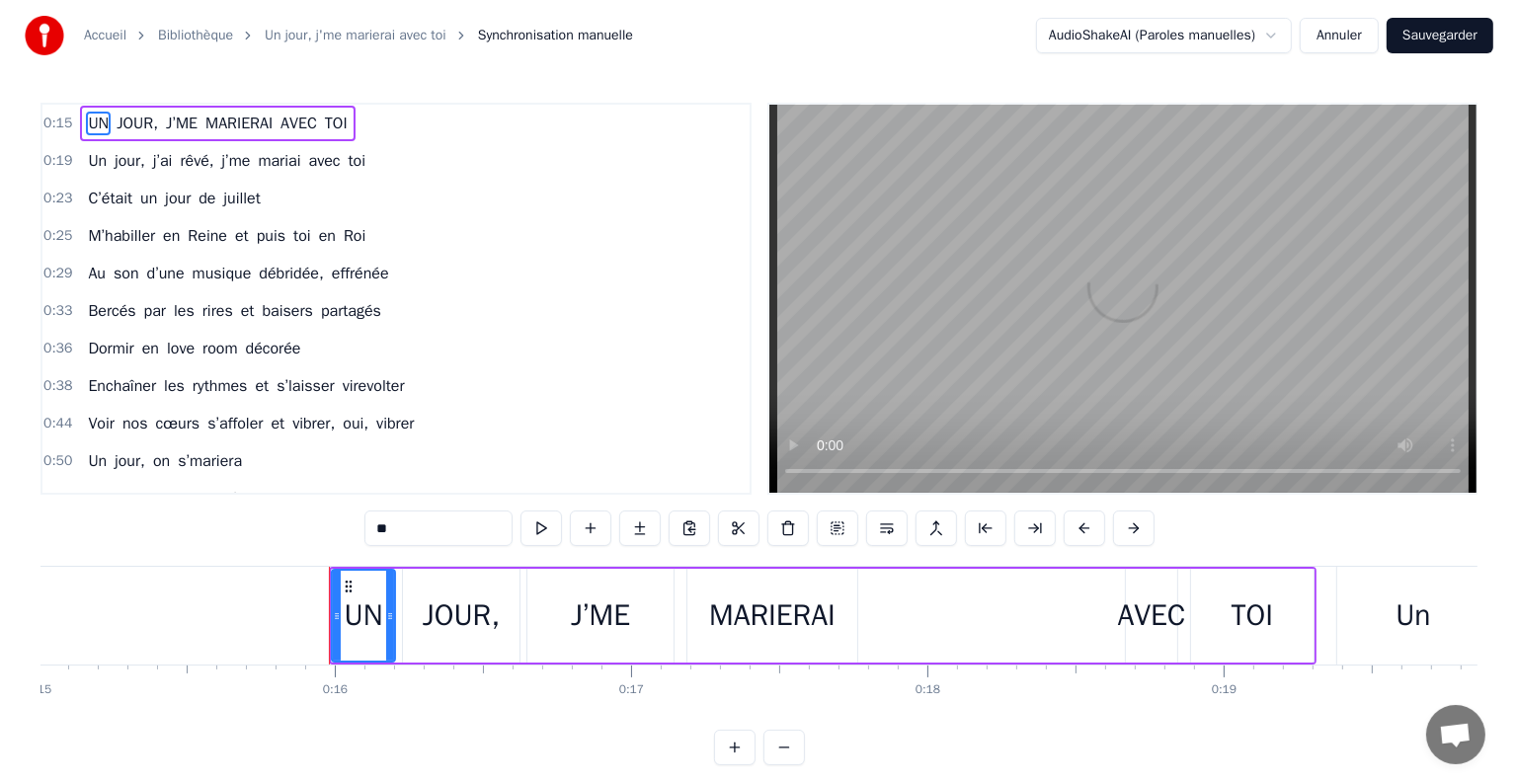 scroll, scrollTop: 0, scrollLeft: 4635, axis: horizontal 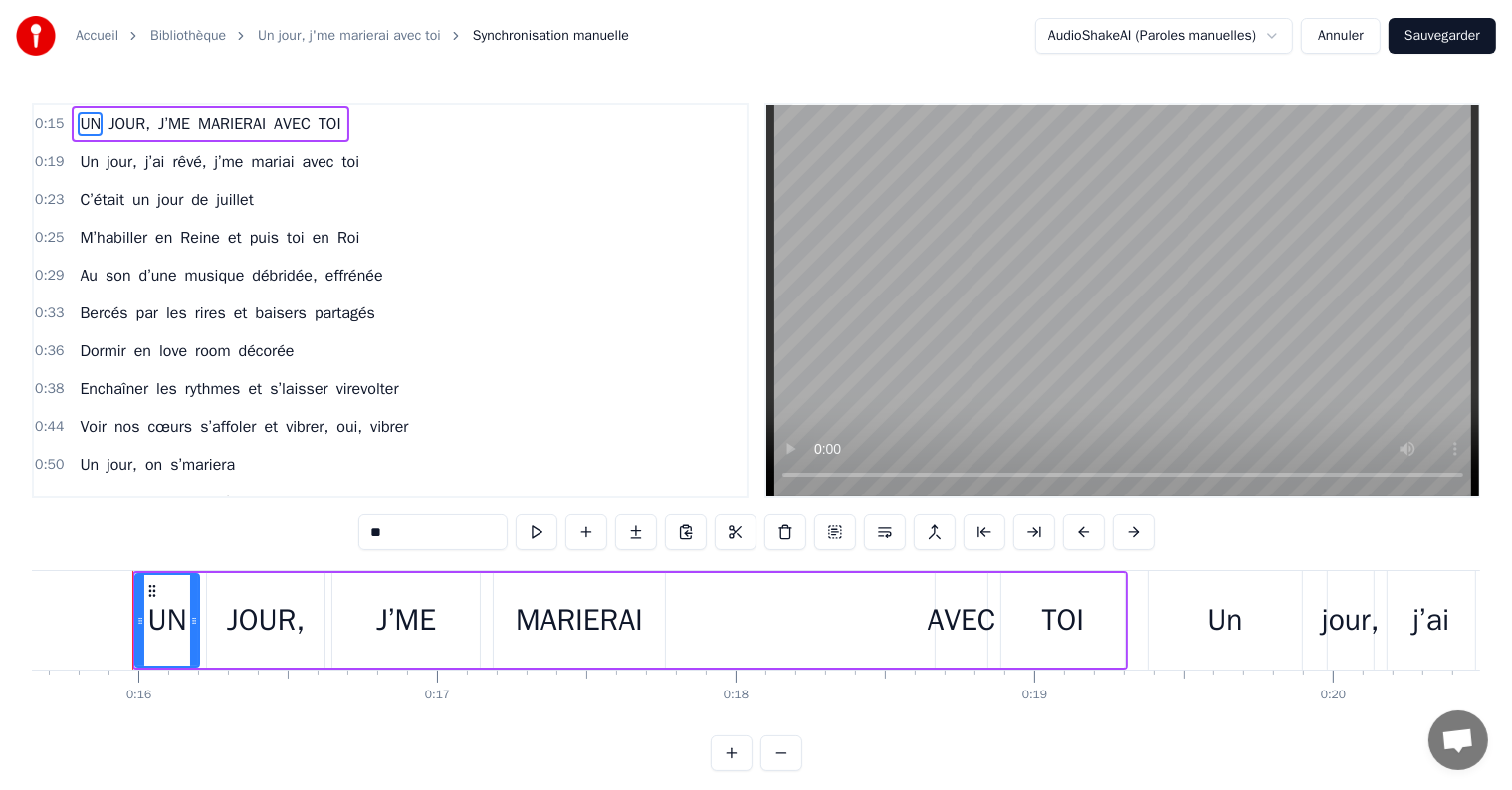 click on "UN" at bounding box center (167, 620) 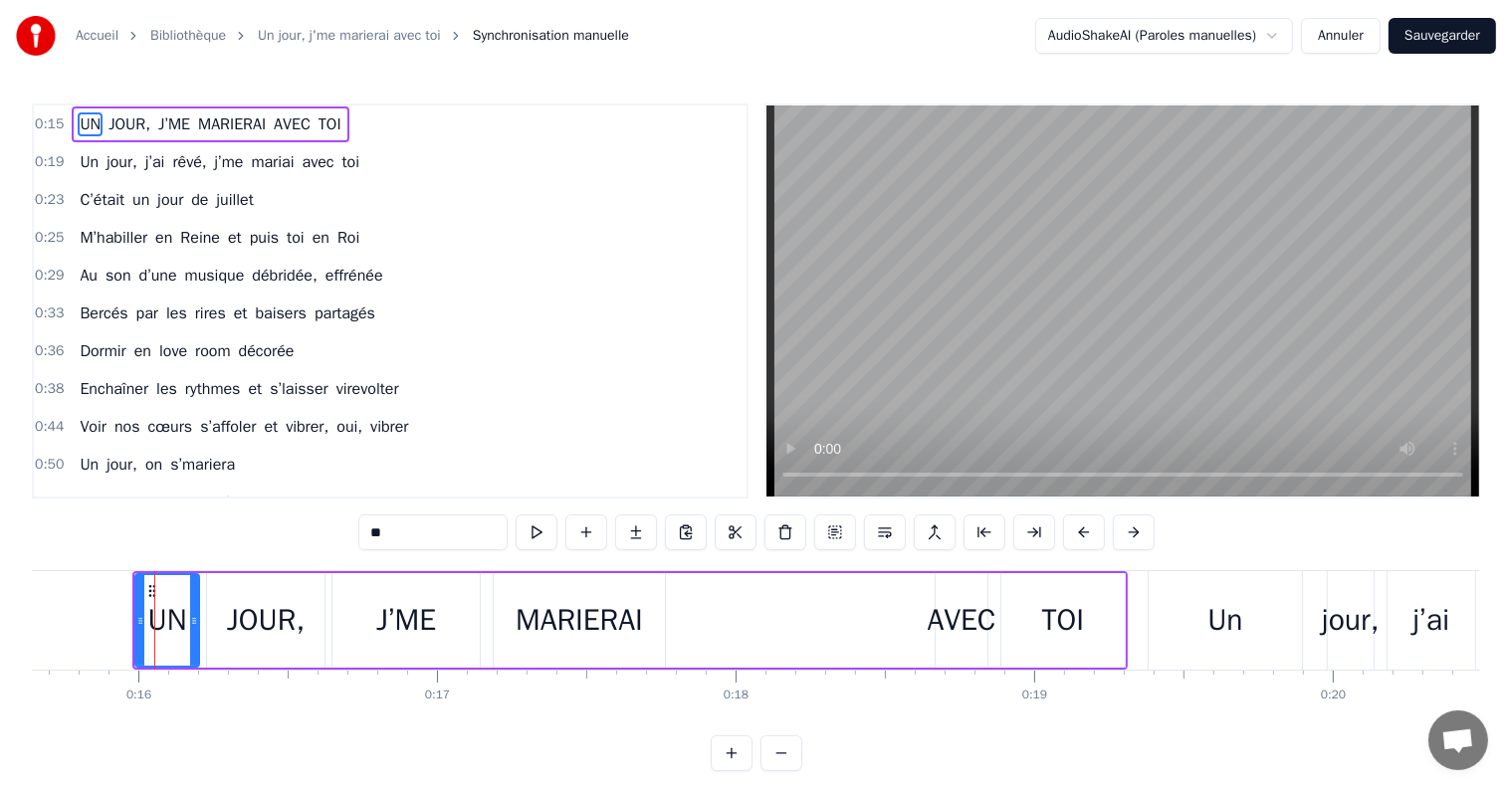 click on "UN" at bounding box center (167, 620) 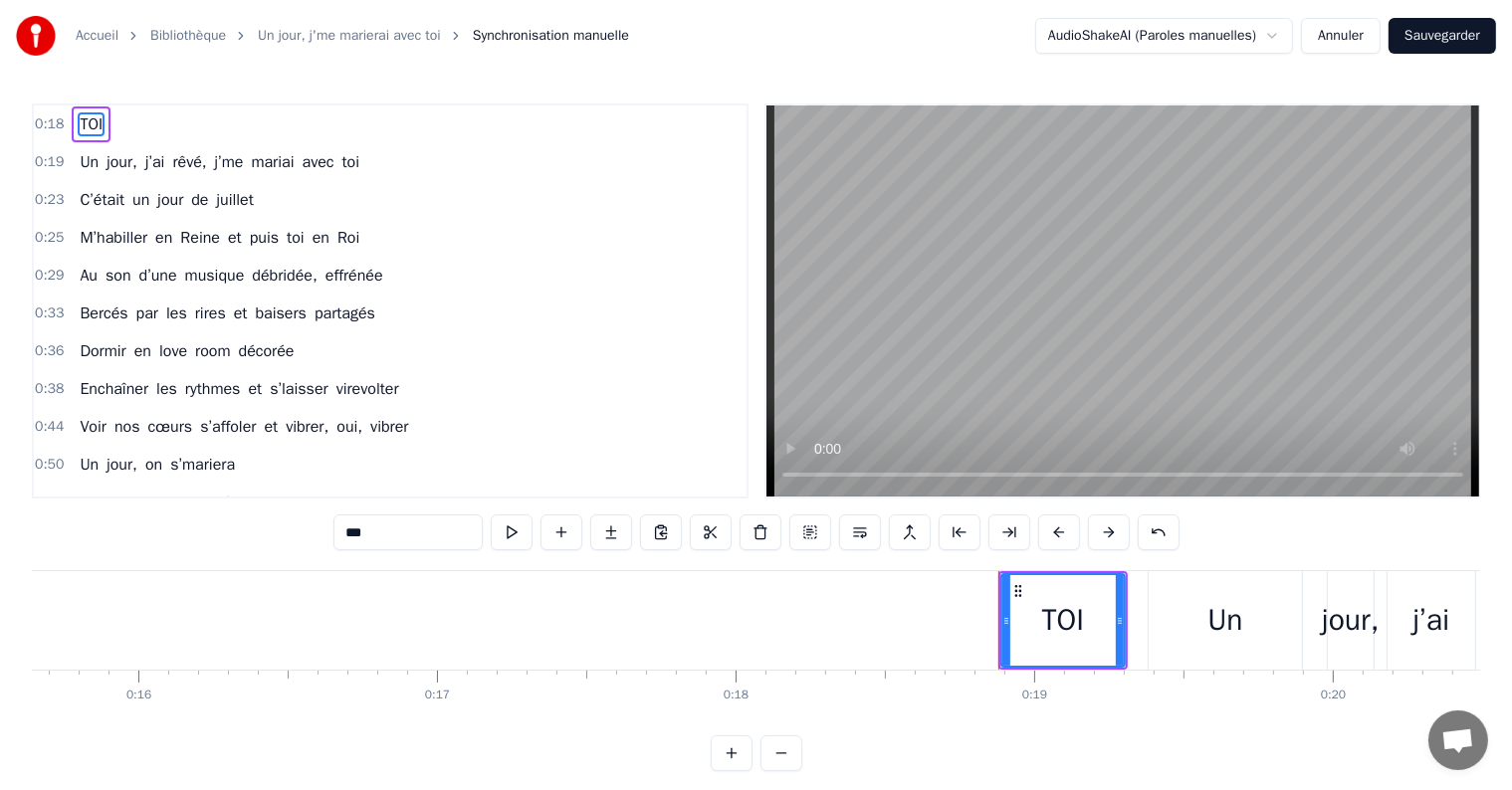 type on "**" 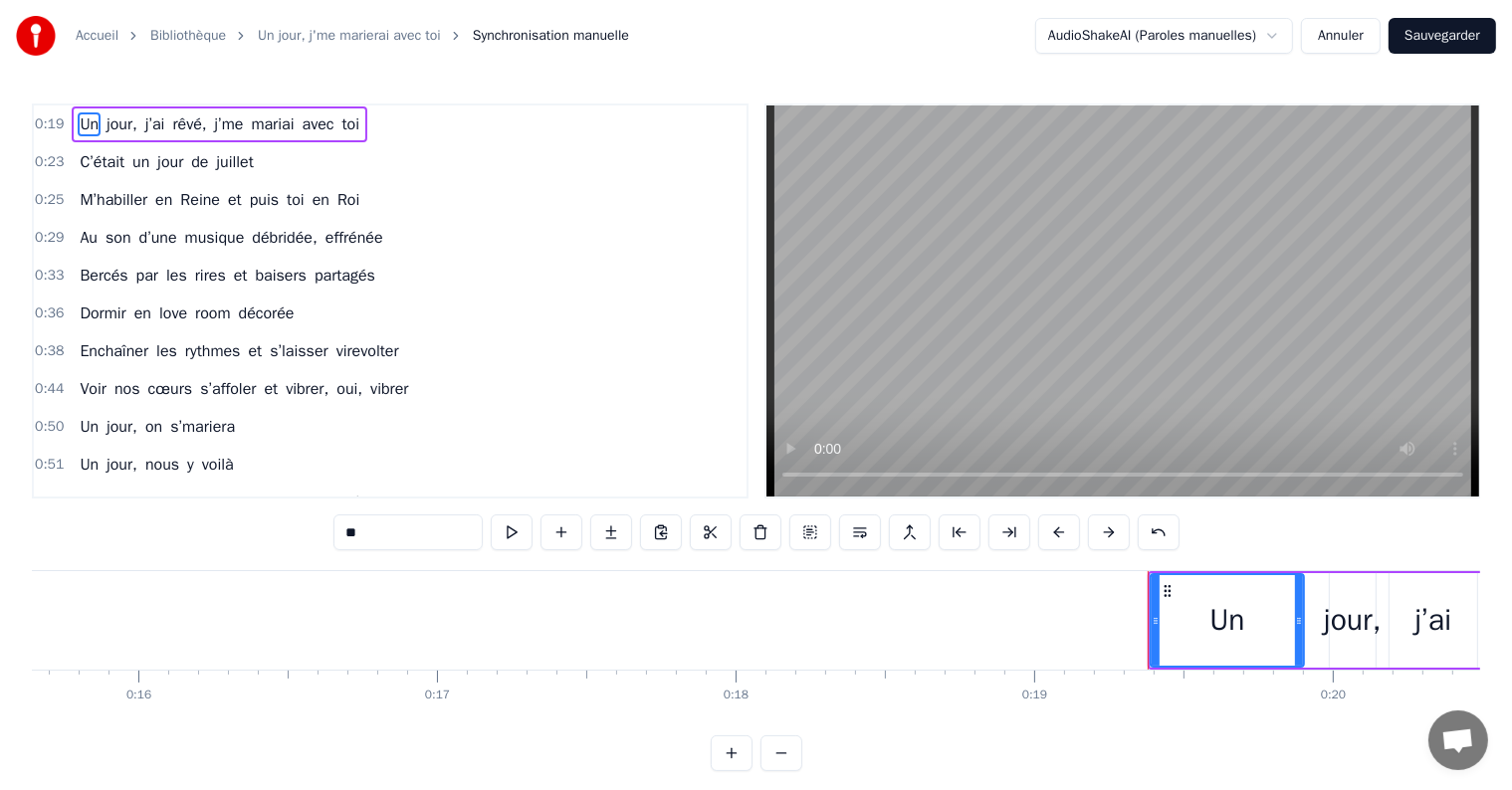 click on "Sauvegarder" at bounding box center (1442, 36) 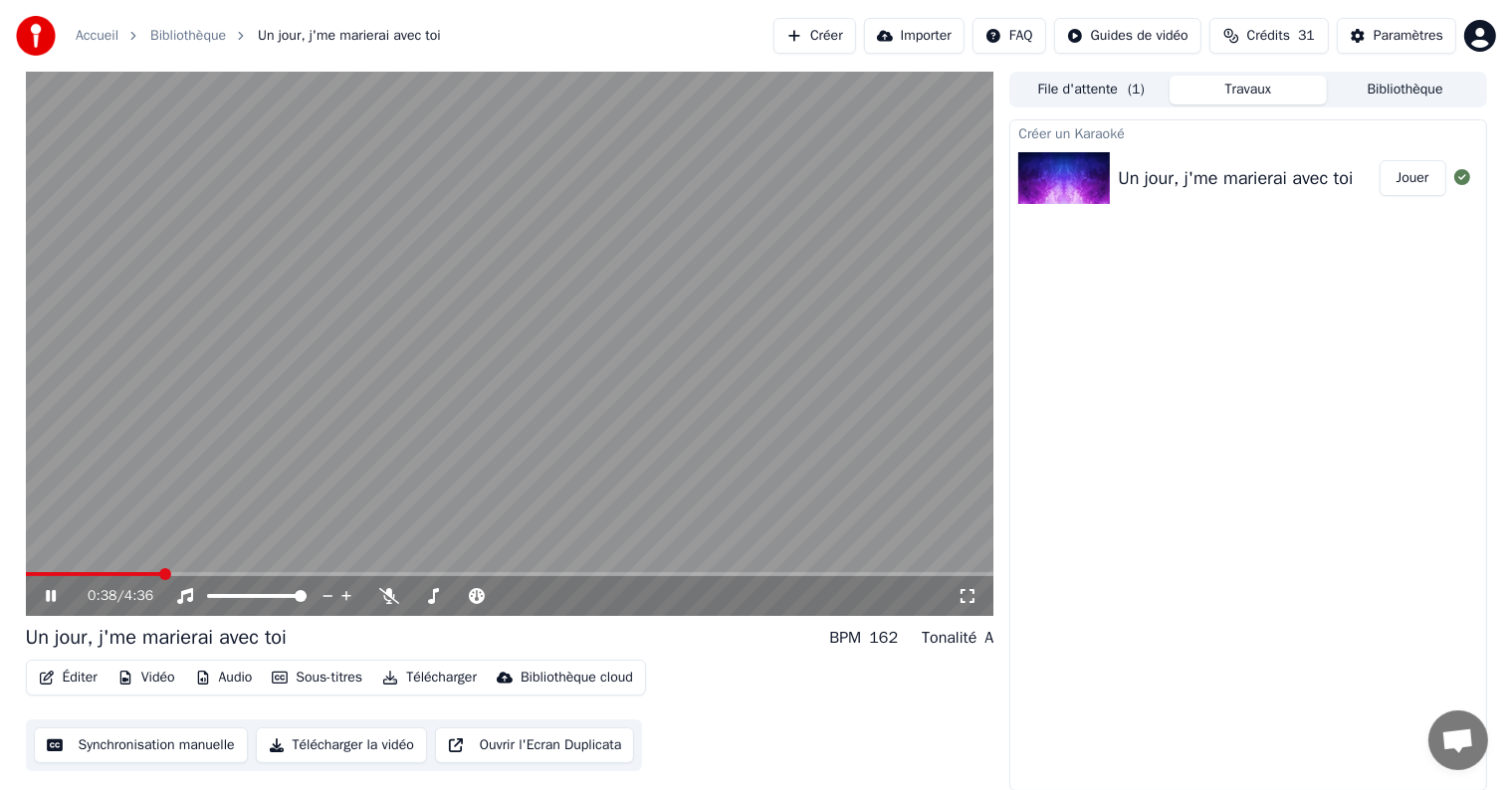 click 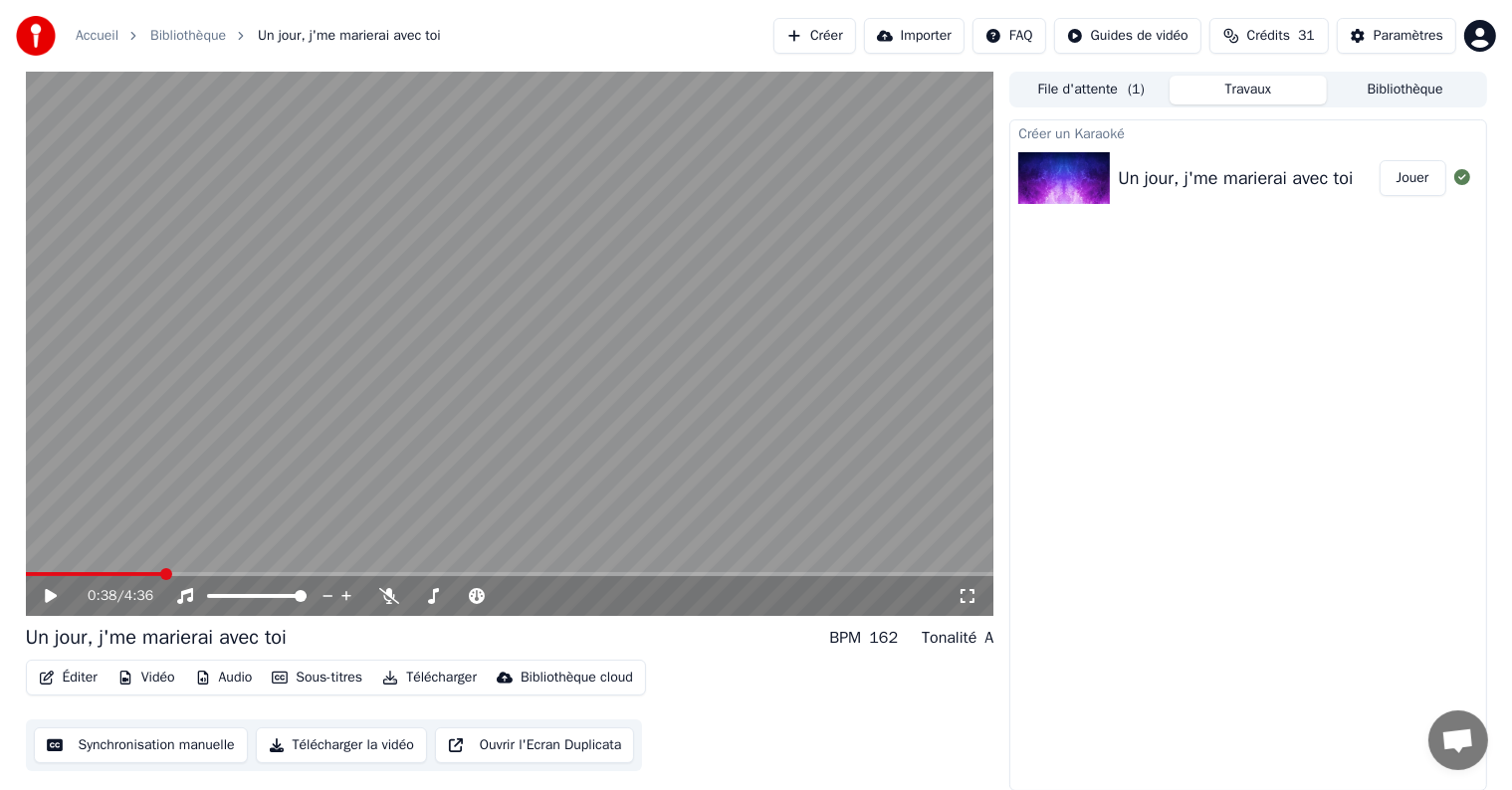 click on "Éditer" at bounding box center [68, 678] 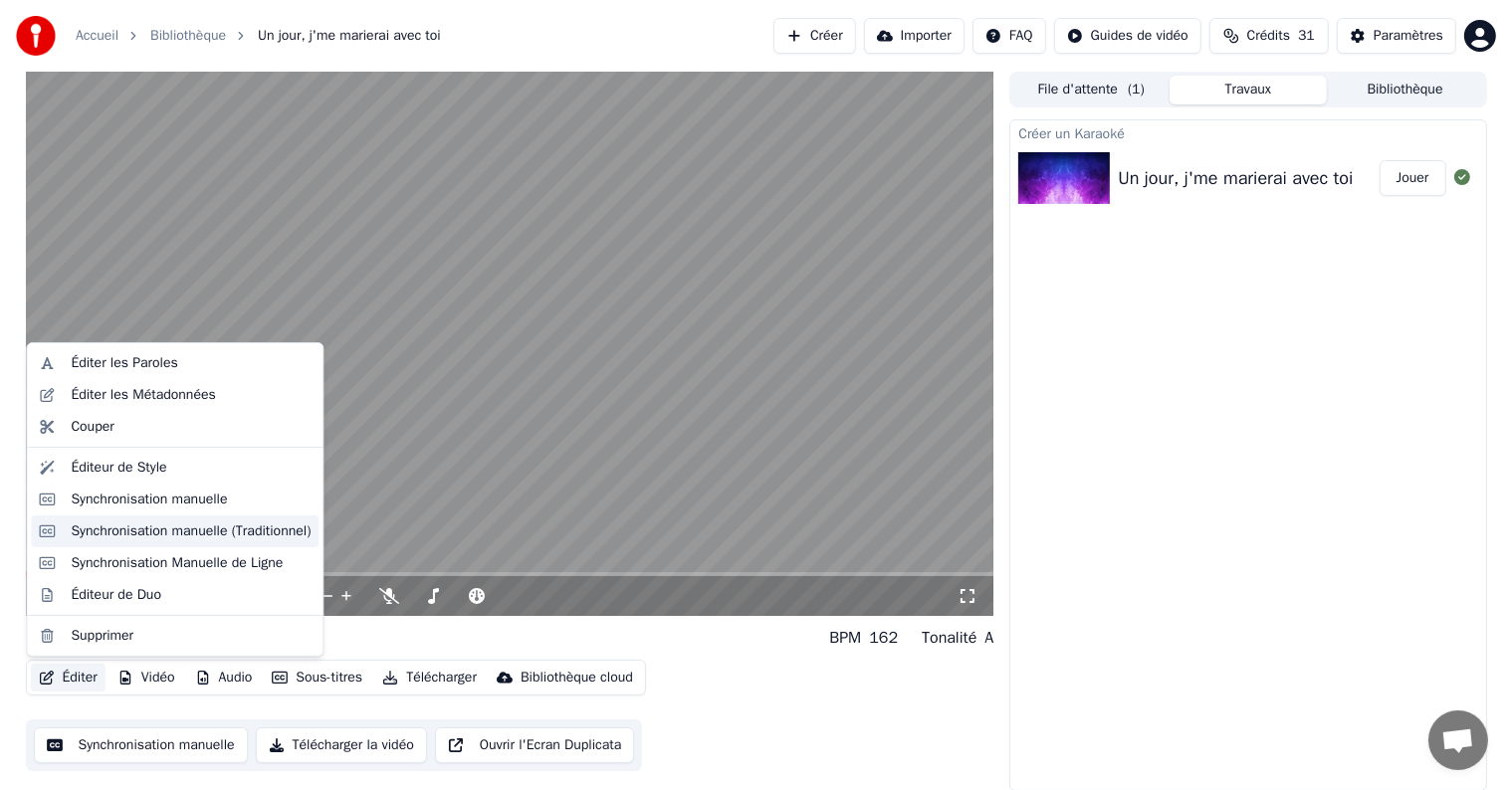 click on "Synchronisation manuelle (Traditionnel)" at bounding box center (190, 531) 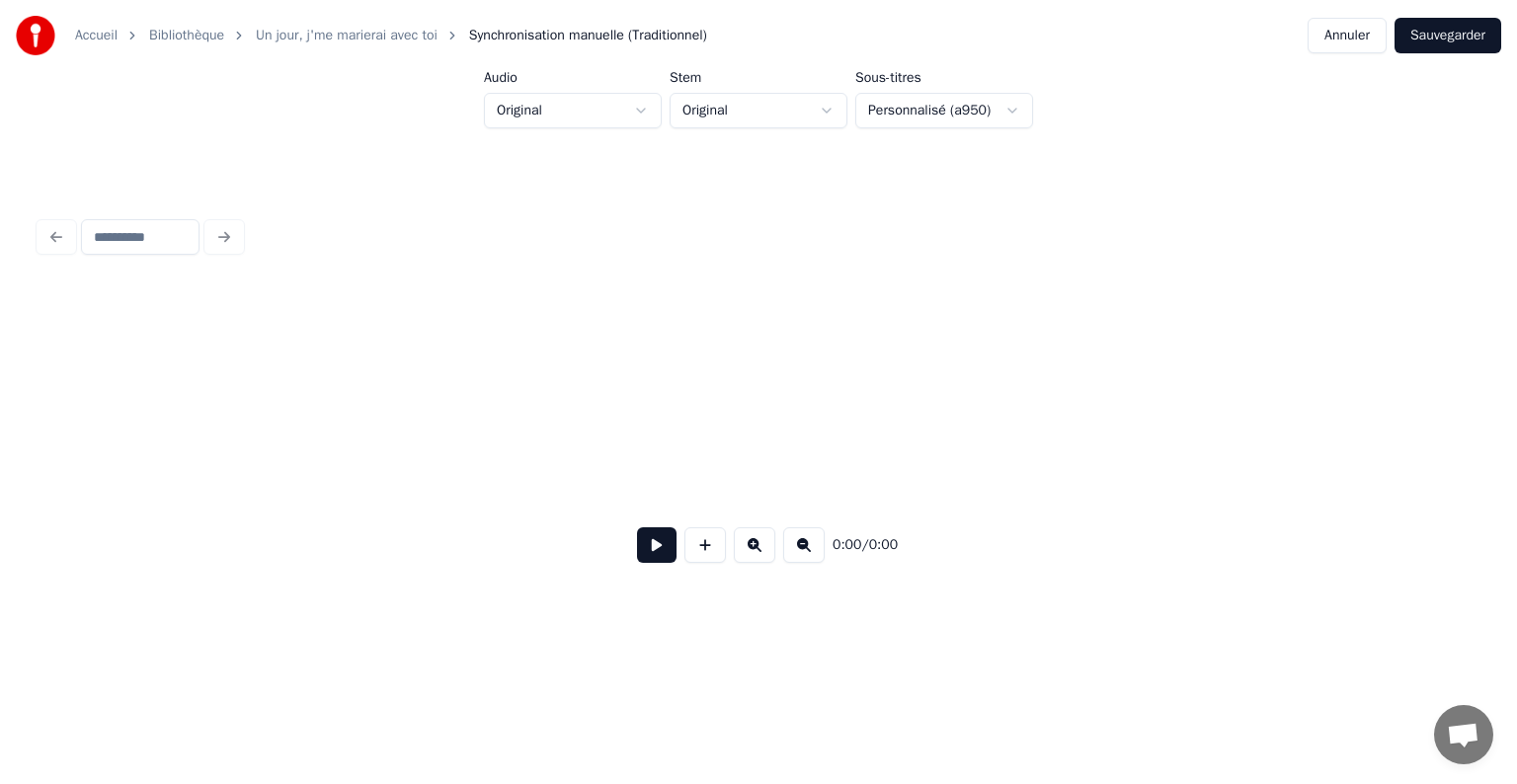 scroll, scrollTop: 0, scrollLeft: 3828, axis: horizontal 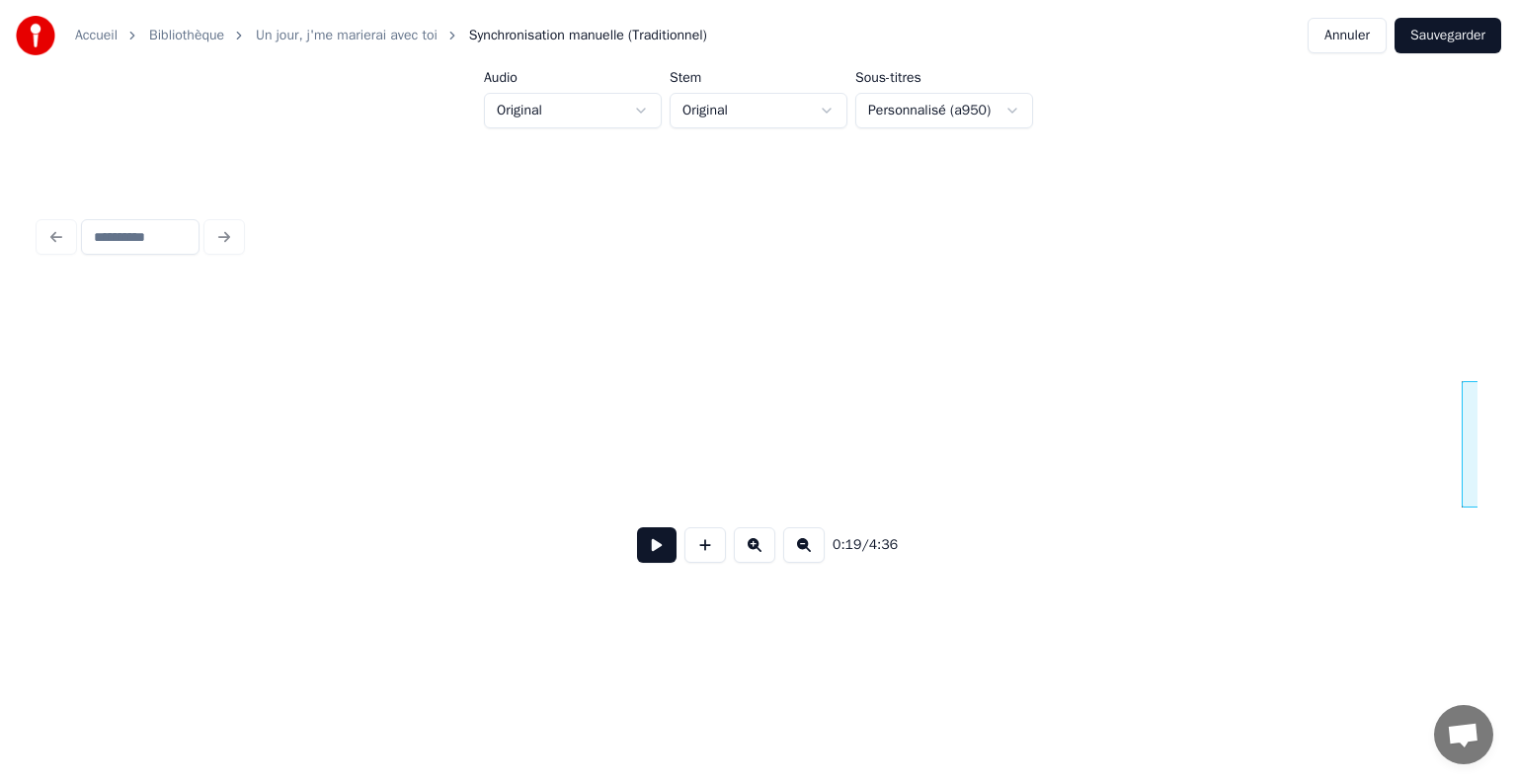 click on "Annuler" at bounding box center [1347, 36] 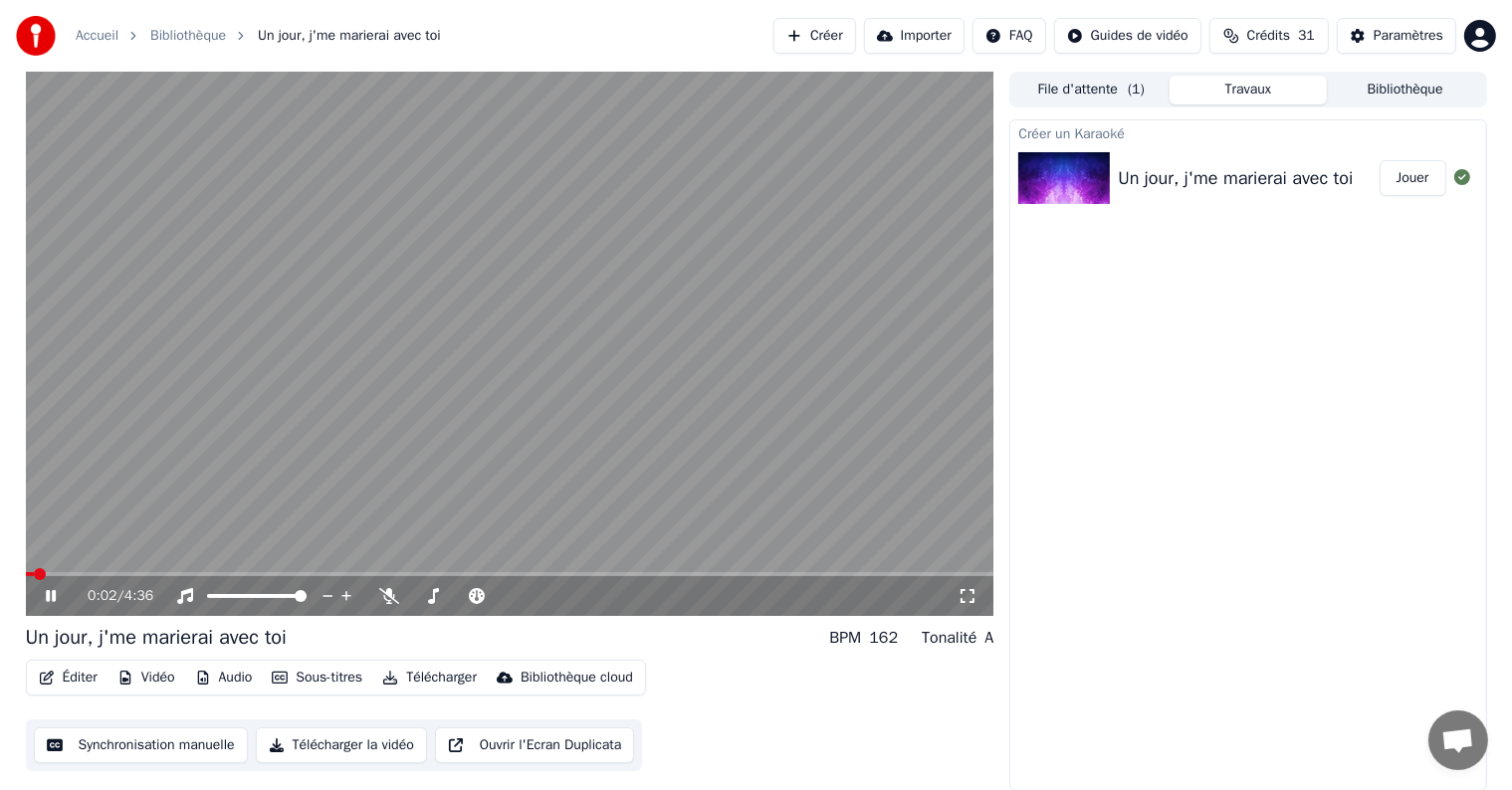 click on "Synchronisation manuelle" at bounding box center (140, 745) 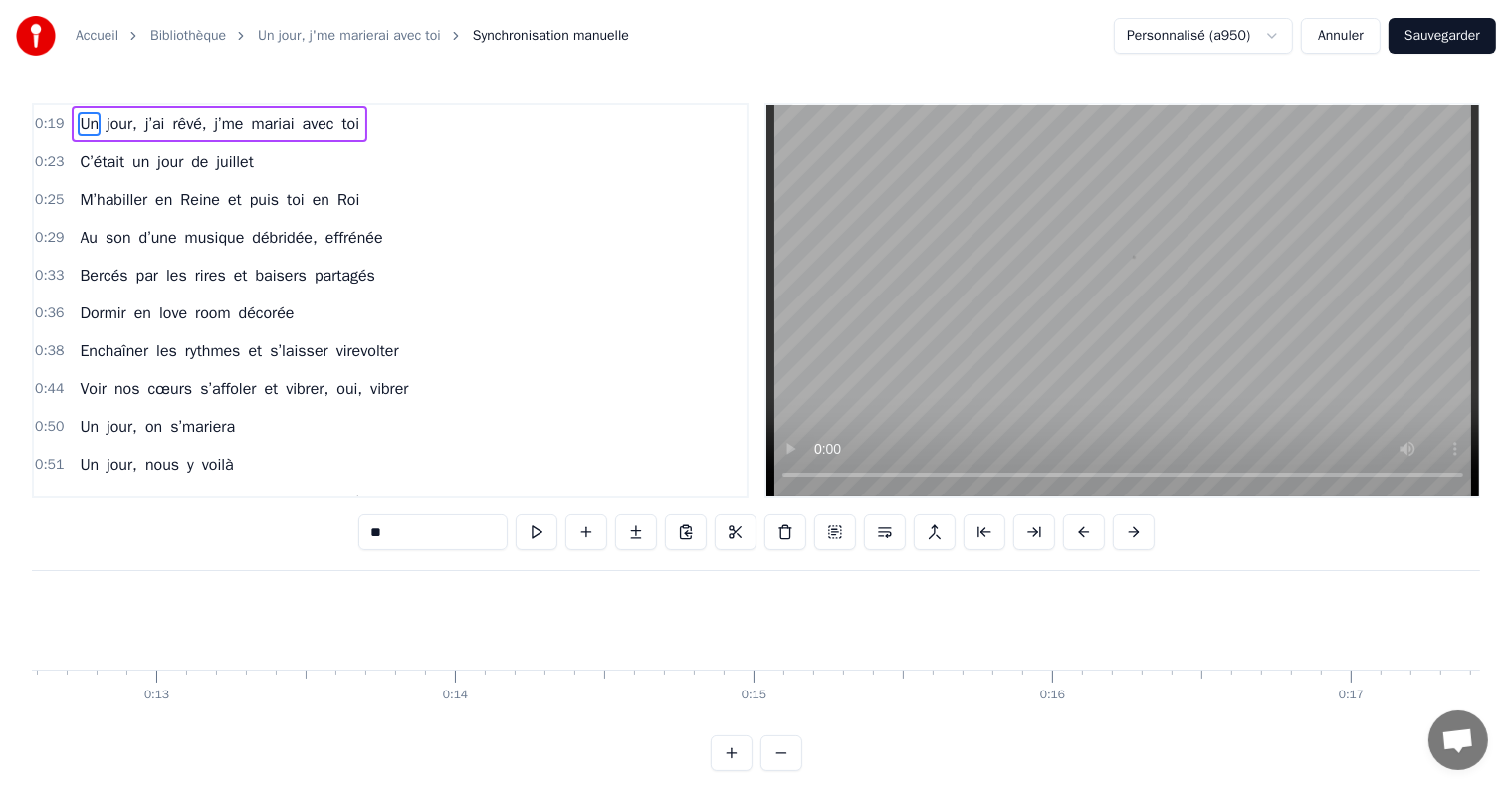 scroll, scrollTop: 0, scrollLeft: 5687, axis: horizontal 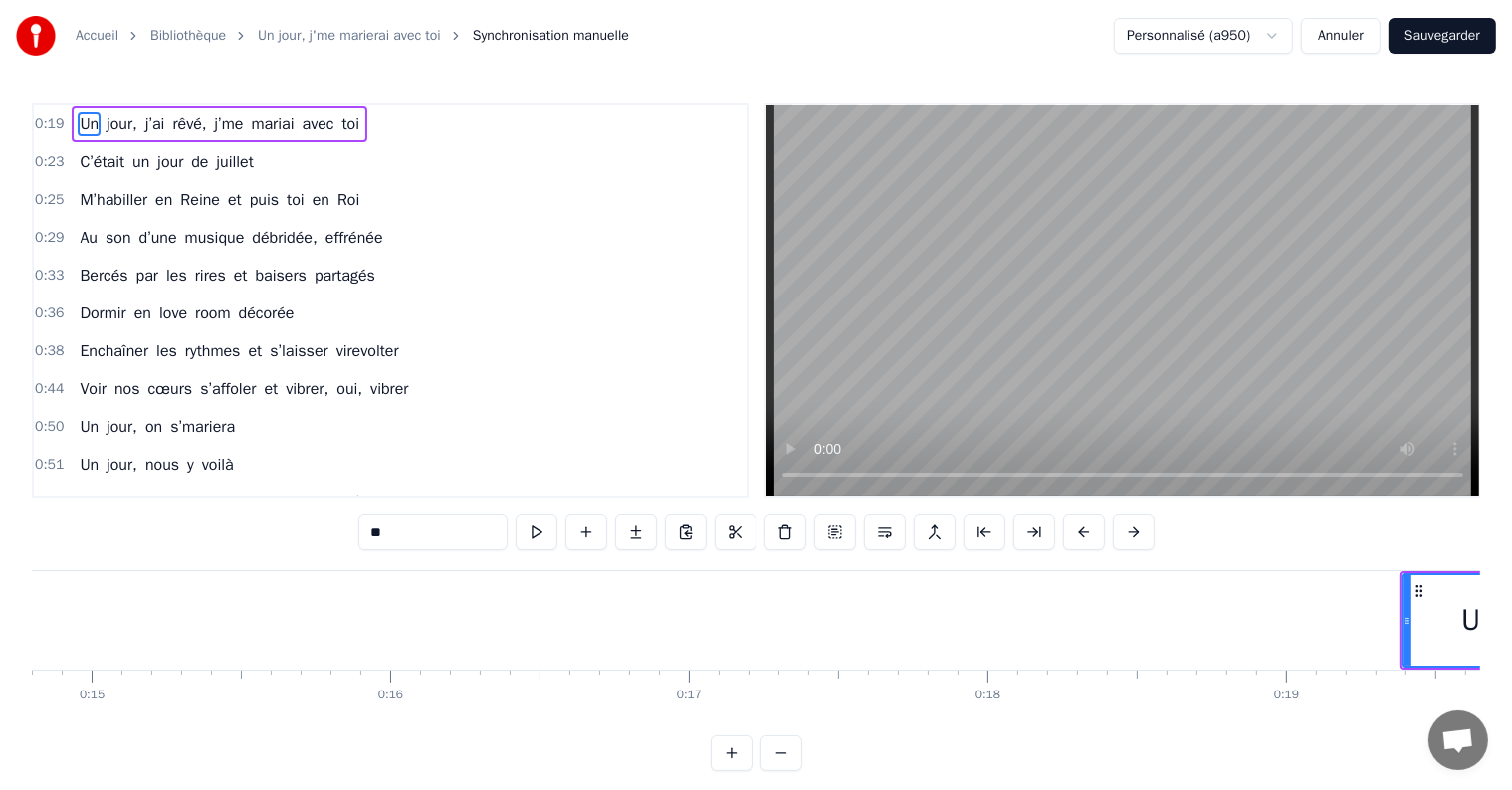 click on "0:19" at bounding box center [49, 124] 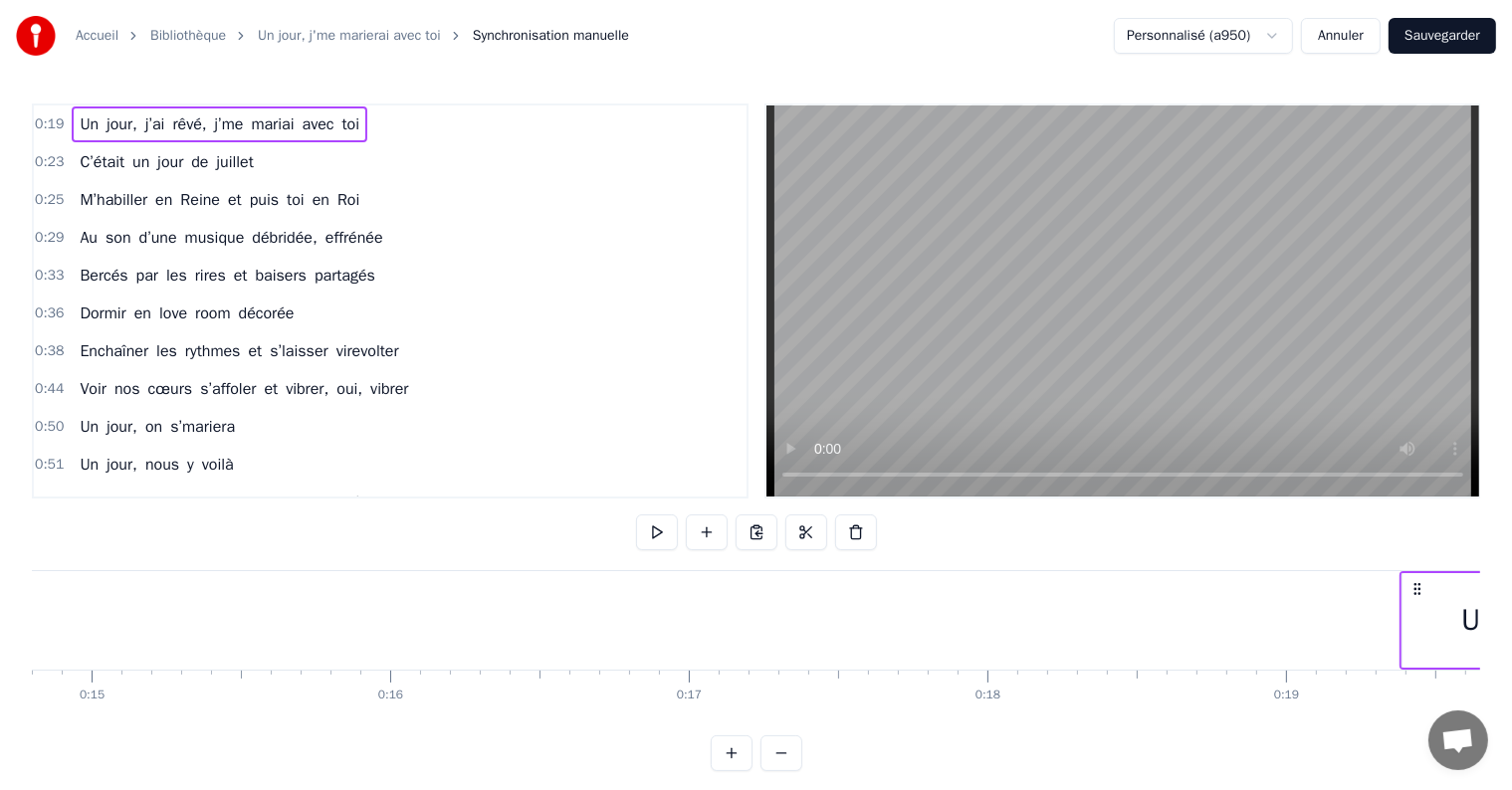 scroll, scrollTop: 0, scrollLeft: 3152, axis: horizontal 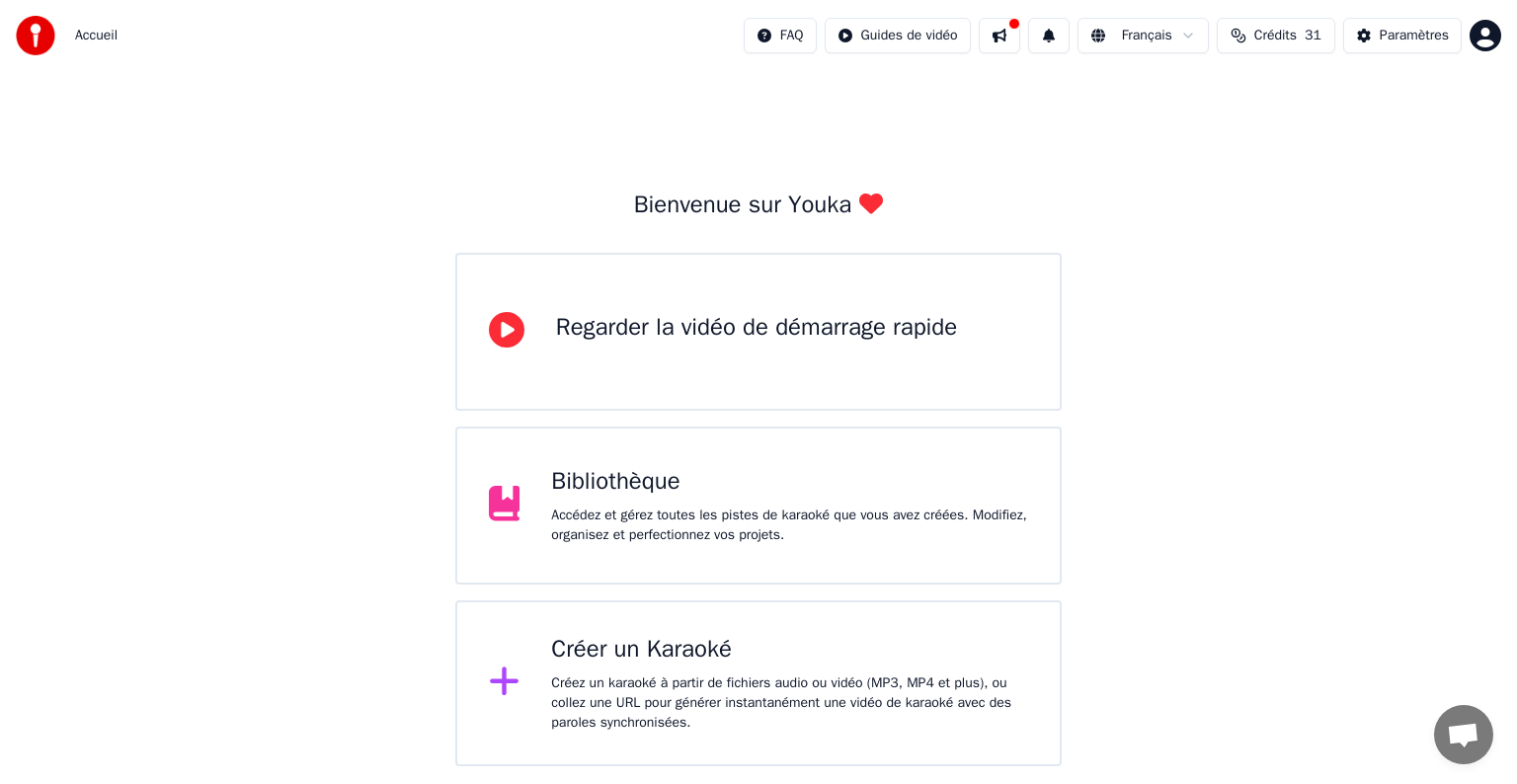 click on "Créer un Karaoké" at bounding box center [789, 650] 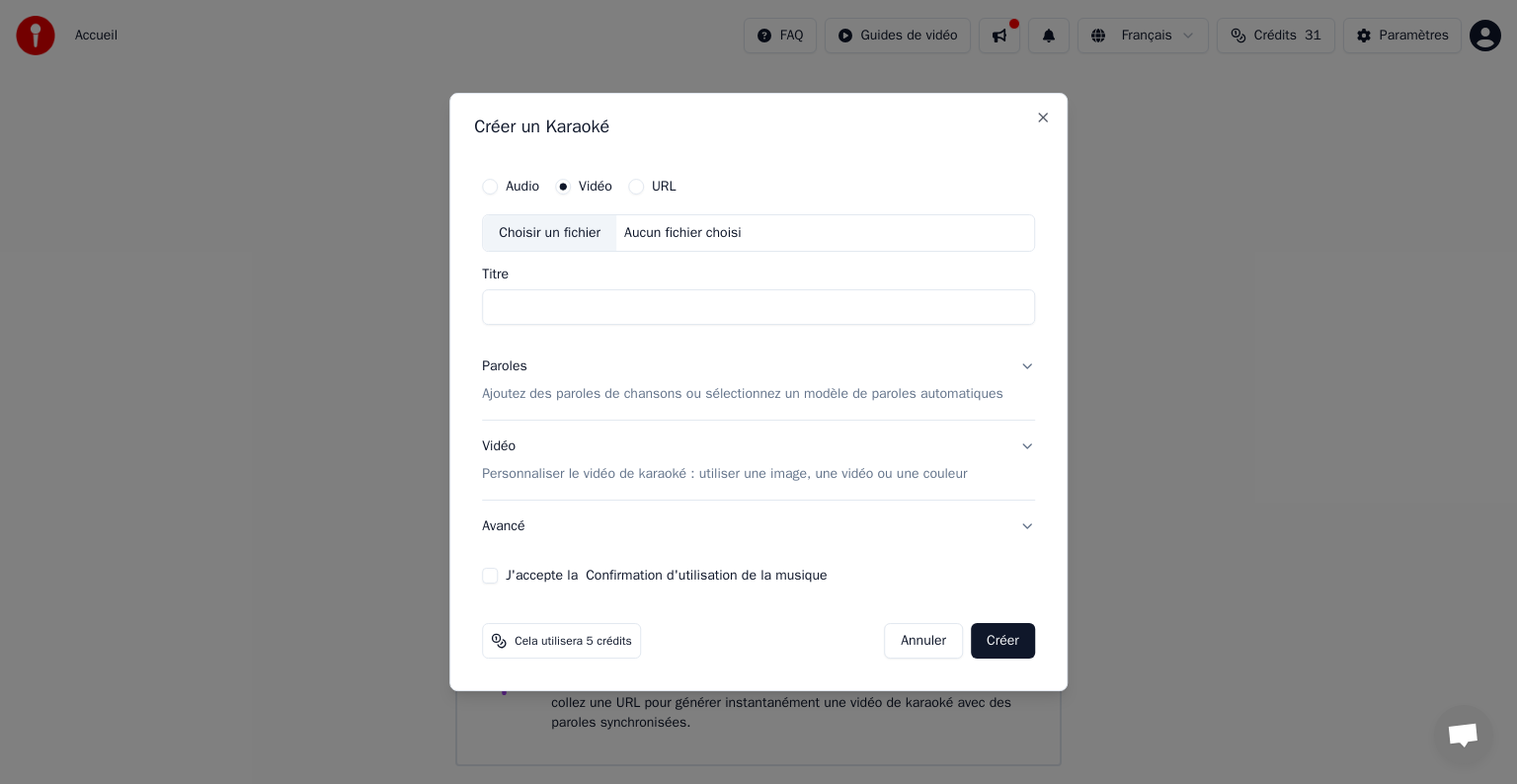 click on "Choisir un fichier" at bounding box center (549, 233) 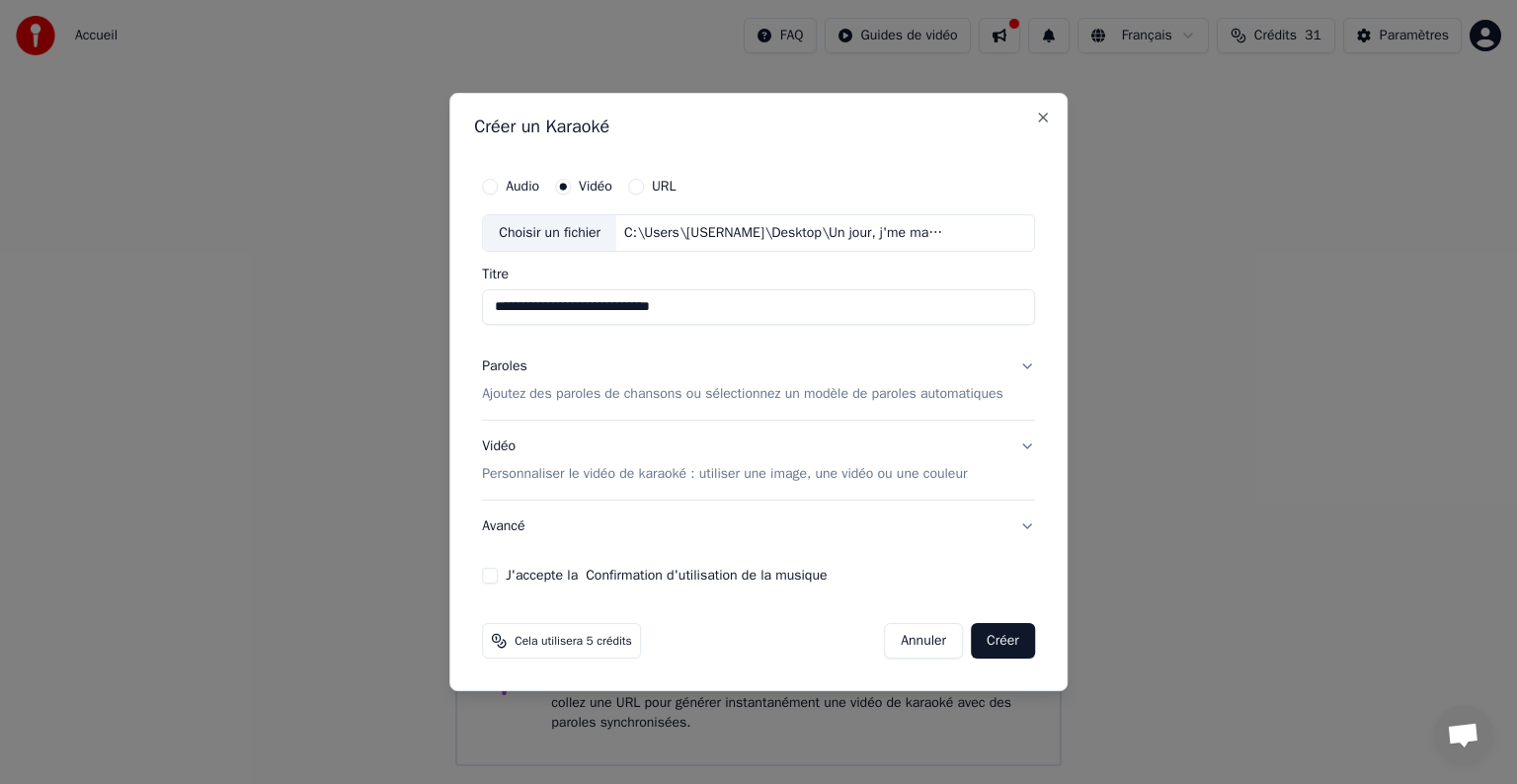 click on "Ajoutez des paroles de chansons ou sélectionnez un modèle de paroles automatiques" at bounding box center [743, 394] 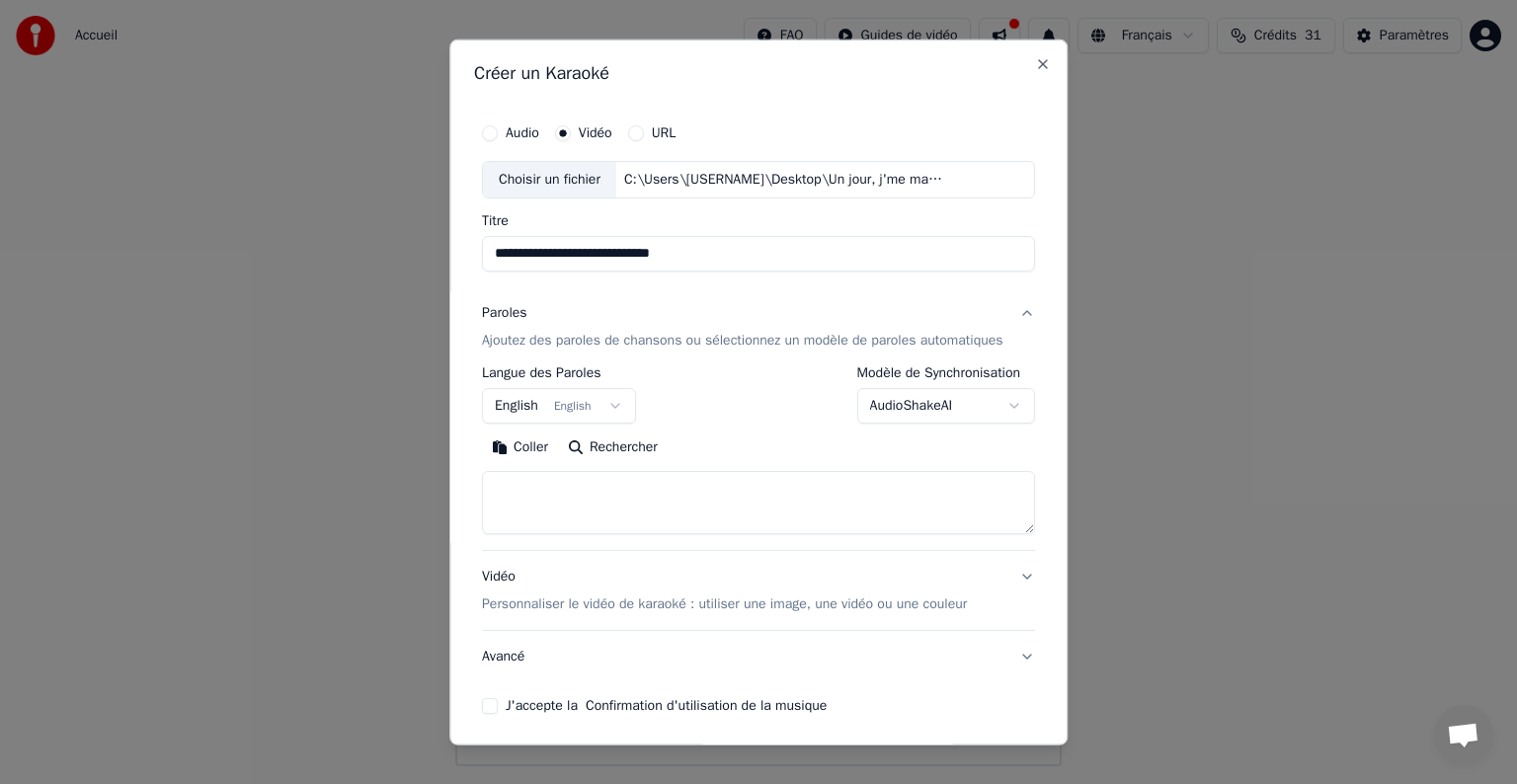 click on "Coller" at bounding box center (519, 447) 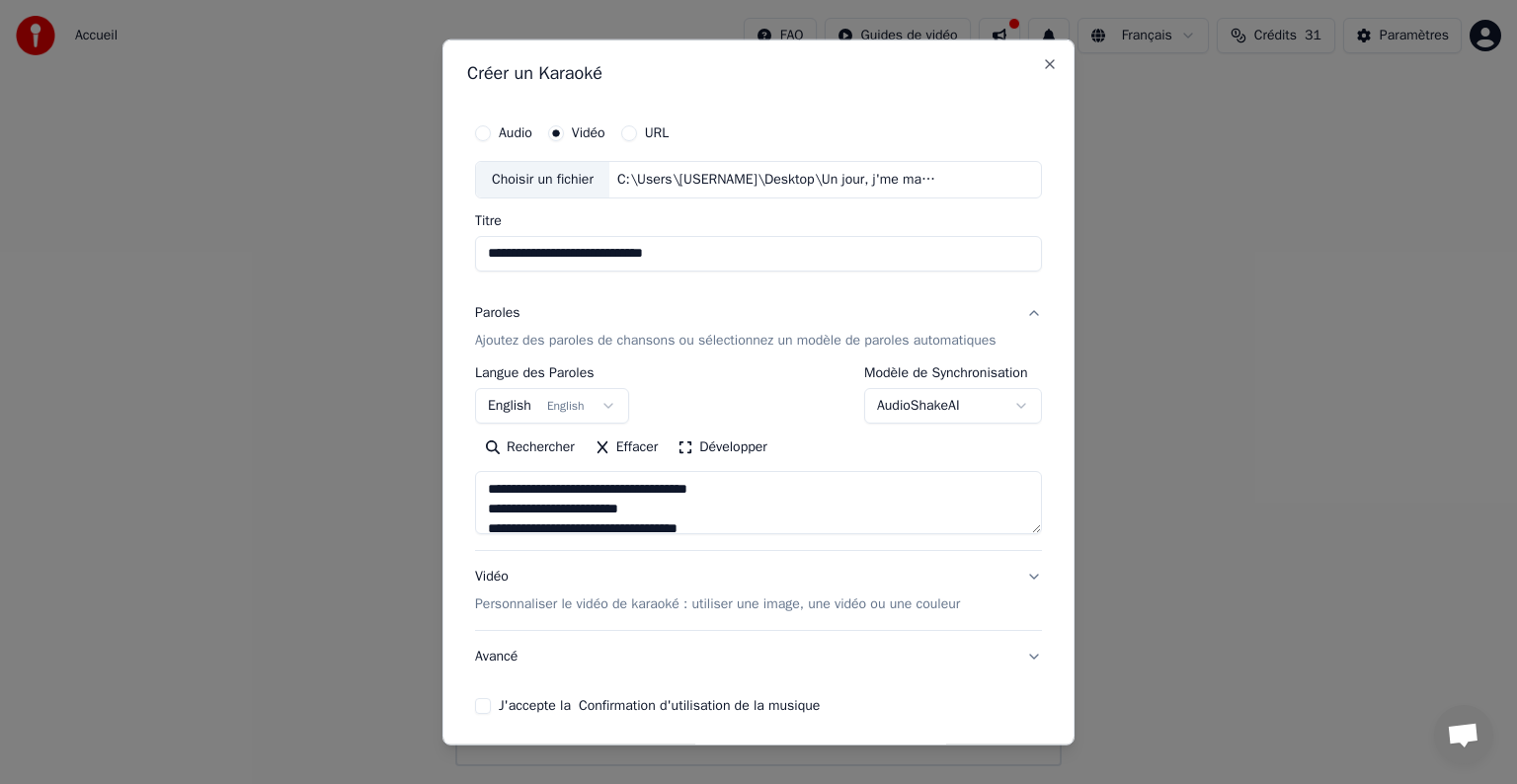 click on "Vidéo Personnaliser le vidéo de karaoké : utiliser une image, une vidéo ou une couleur" at bounding box center [758, 590] 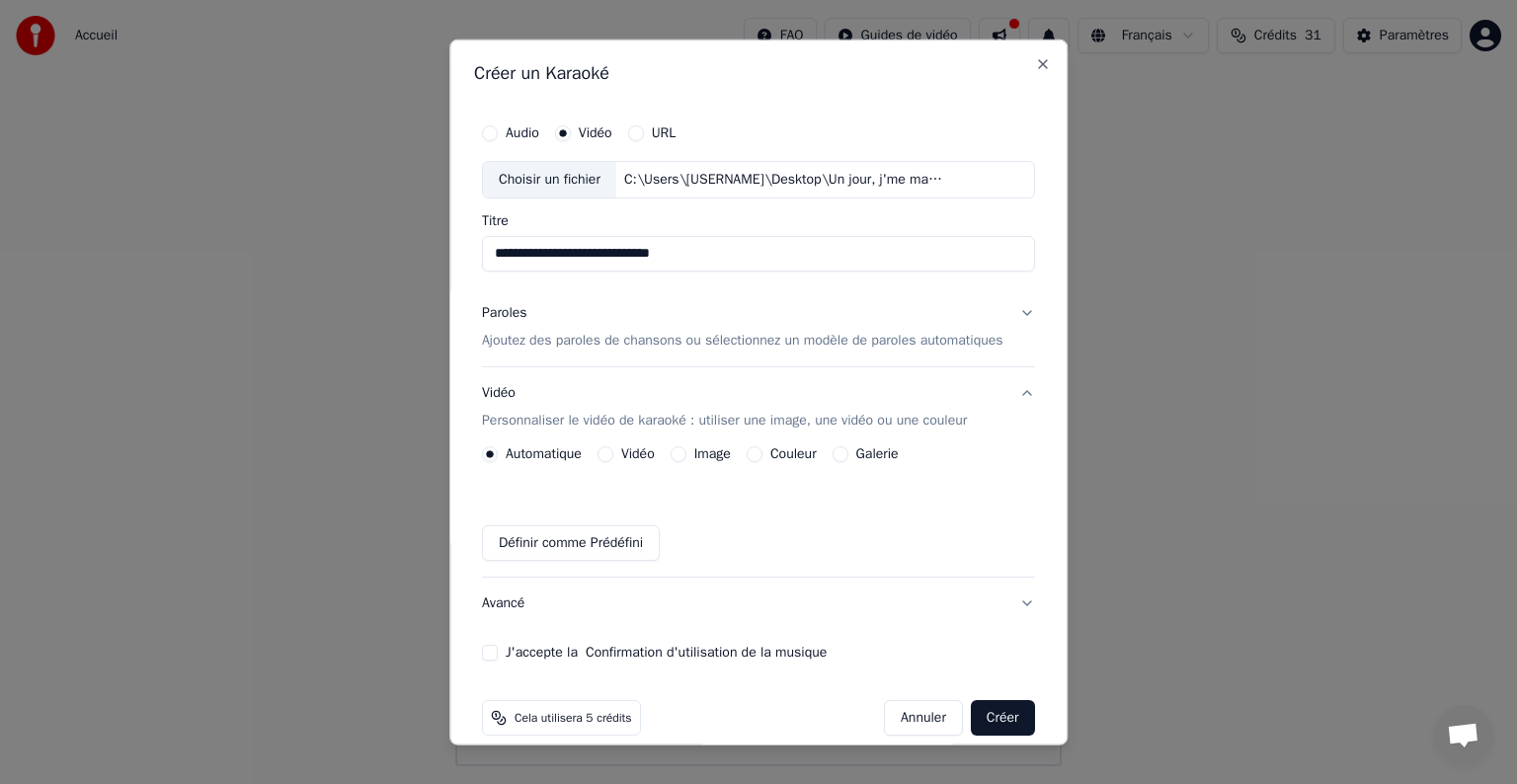 click on "Couleur" at bounding box center (793, 454) 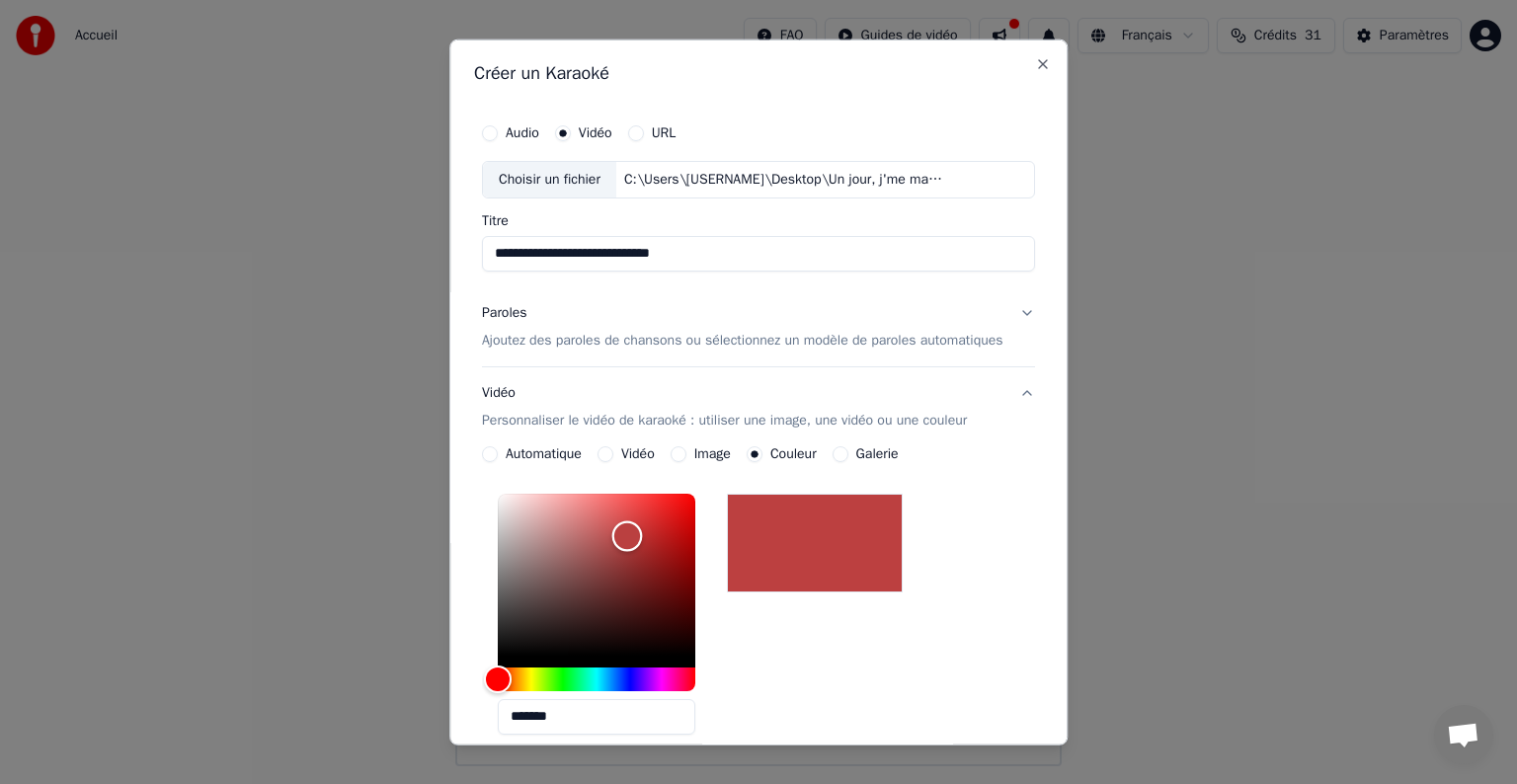 drag, startPoint x: 481, startPoint y: 648, endPoint x: 565, endPoint y: 573, distance: 112.60995 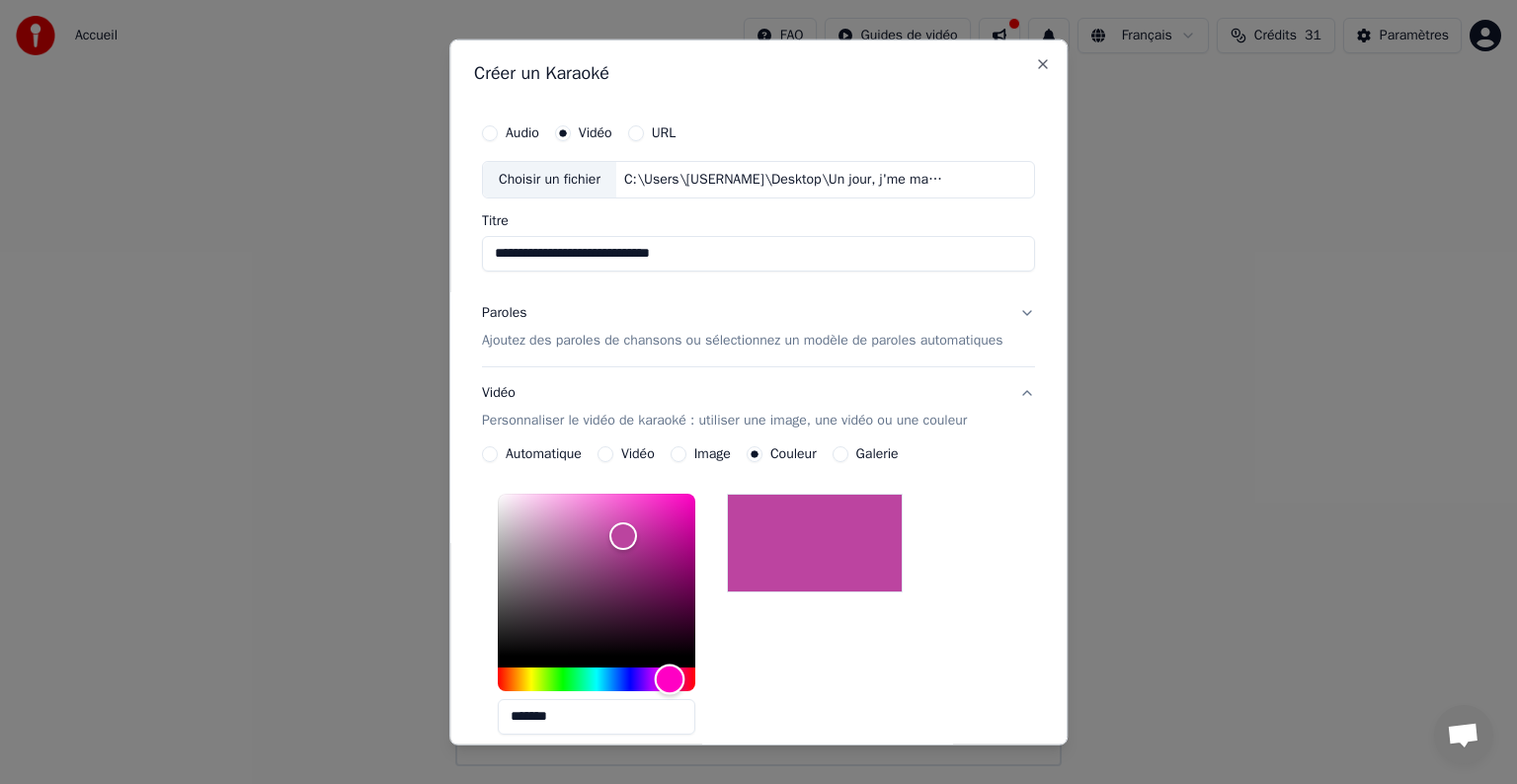 drag, startPoint x: 481, startPoint y: 676, endPoint x: 655, endPoint y: 677, distance: 174.00287 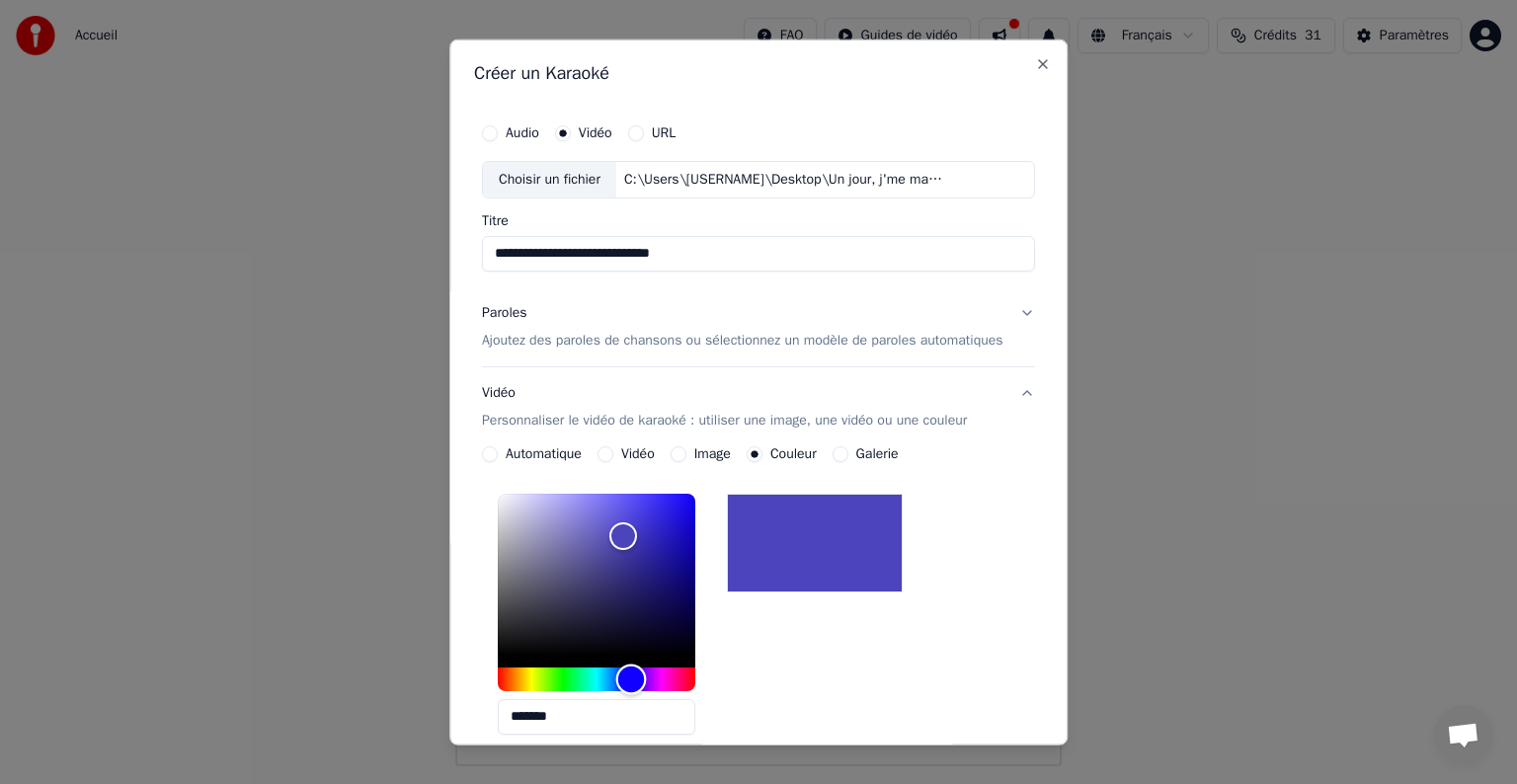 drag, startPoint x: 655, startPoint y: 677, endPoint x: 616, endPoint y: 675, distance: 39.051248 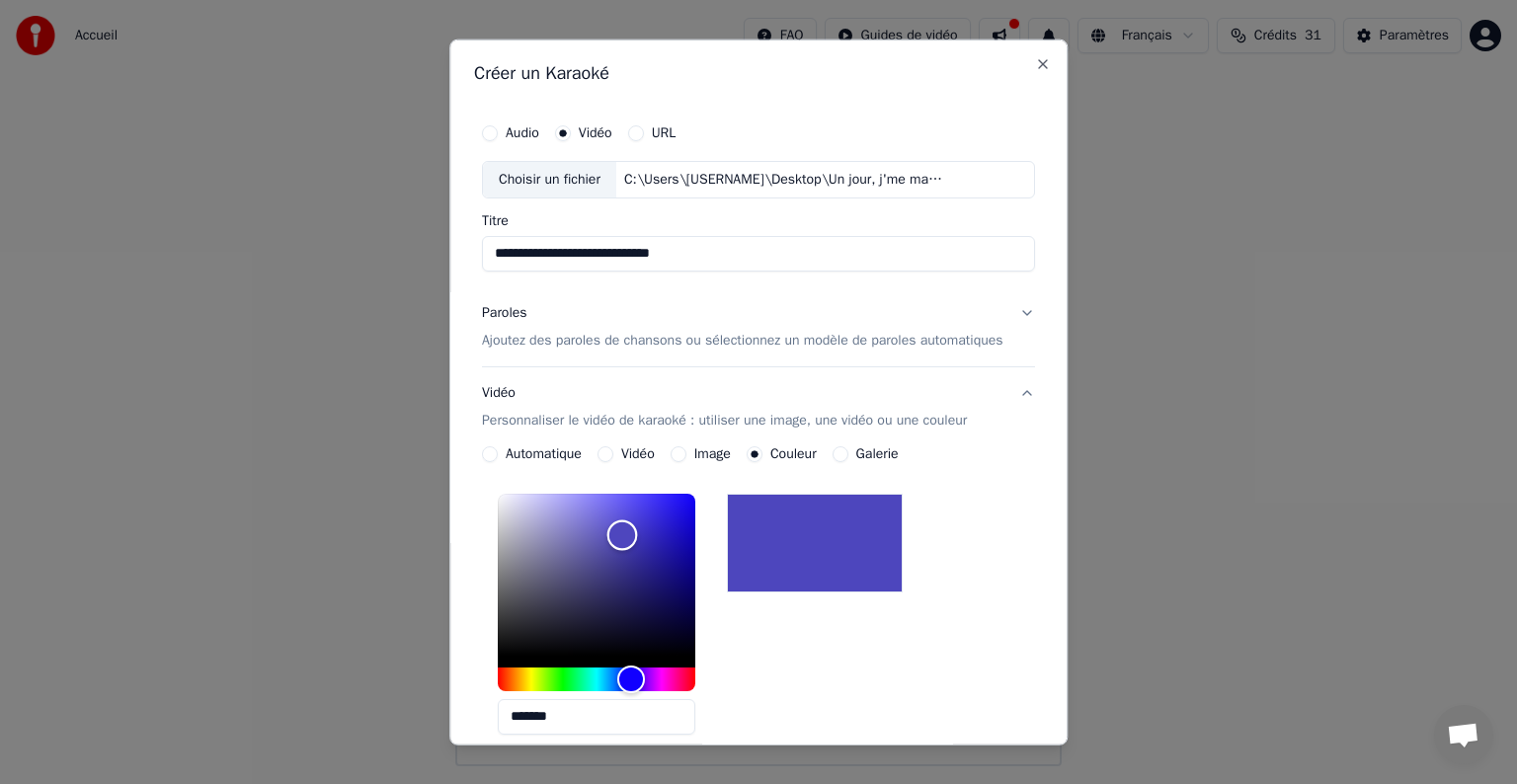 type on "*******" 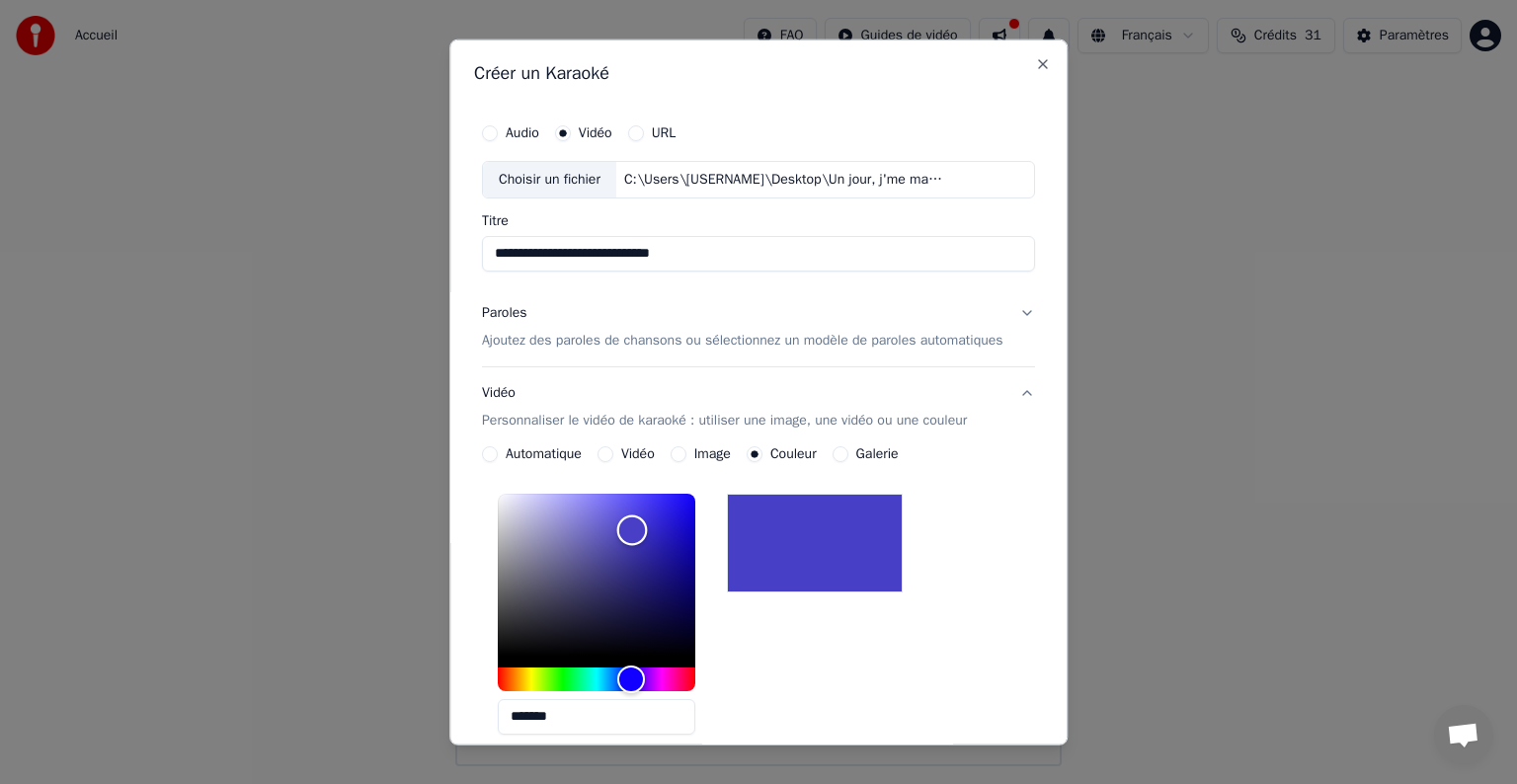 drag, startPoint x: 607, startPoint y: 534, endPoint x: 617, endPoint y: 529, distance: 11.18034 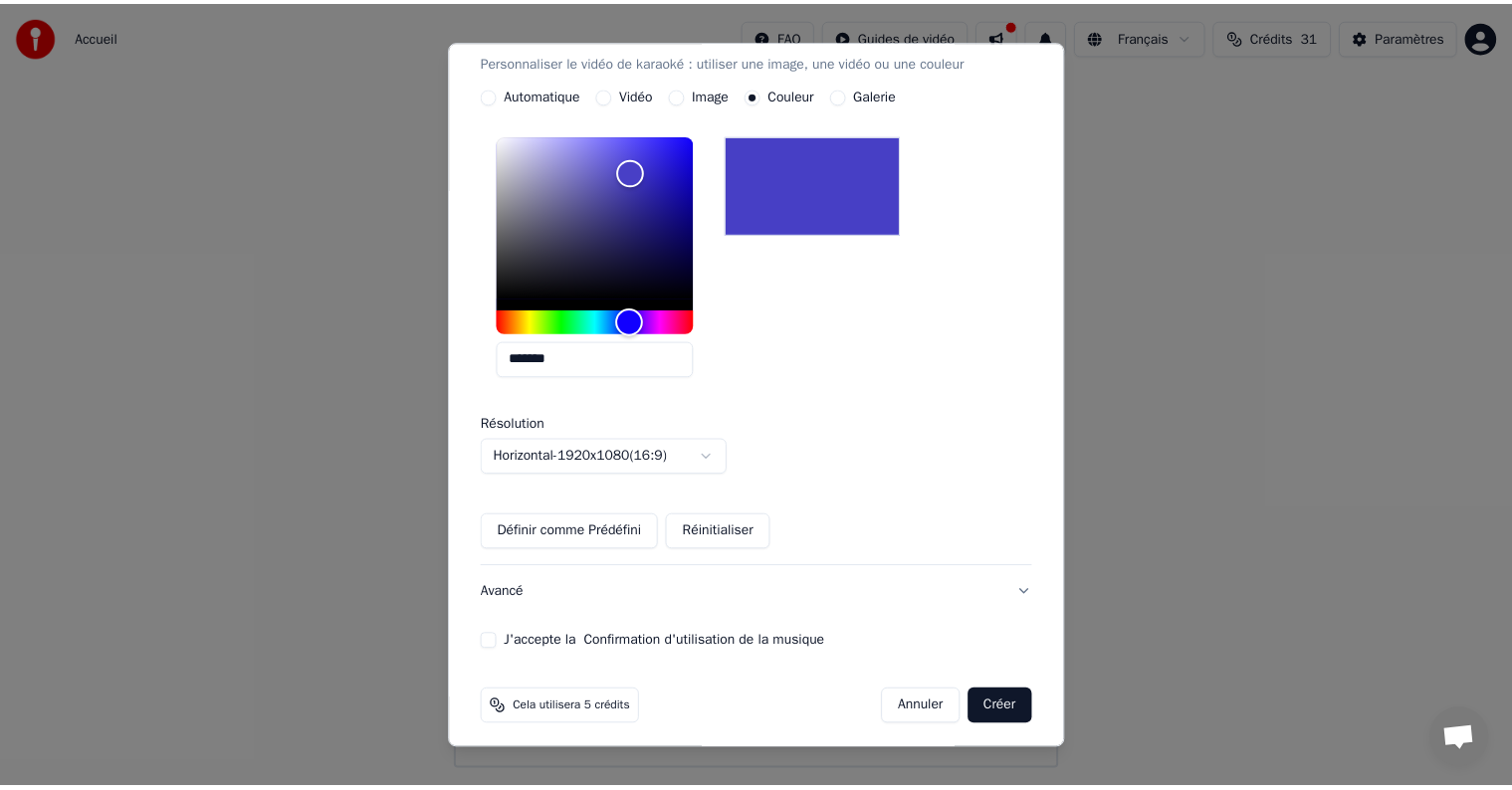 scroll, scrollTop: 370, scrollLeft: 0, axis: vertical 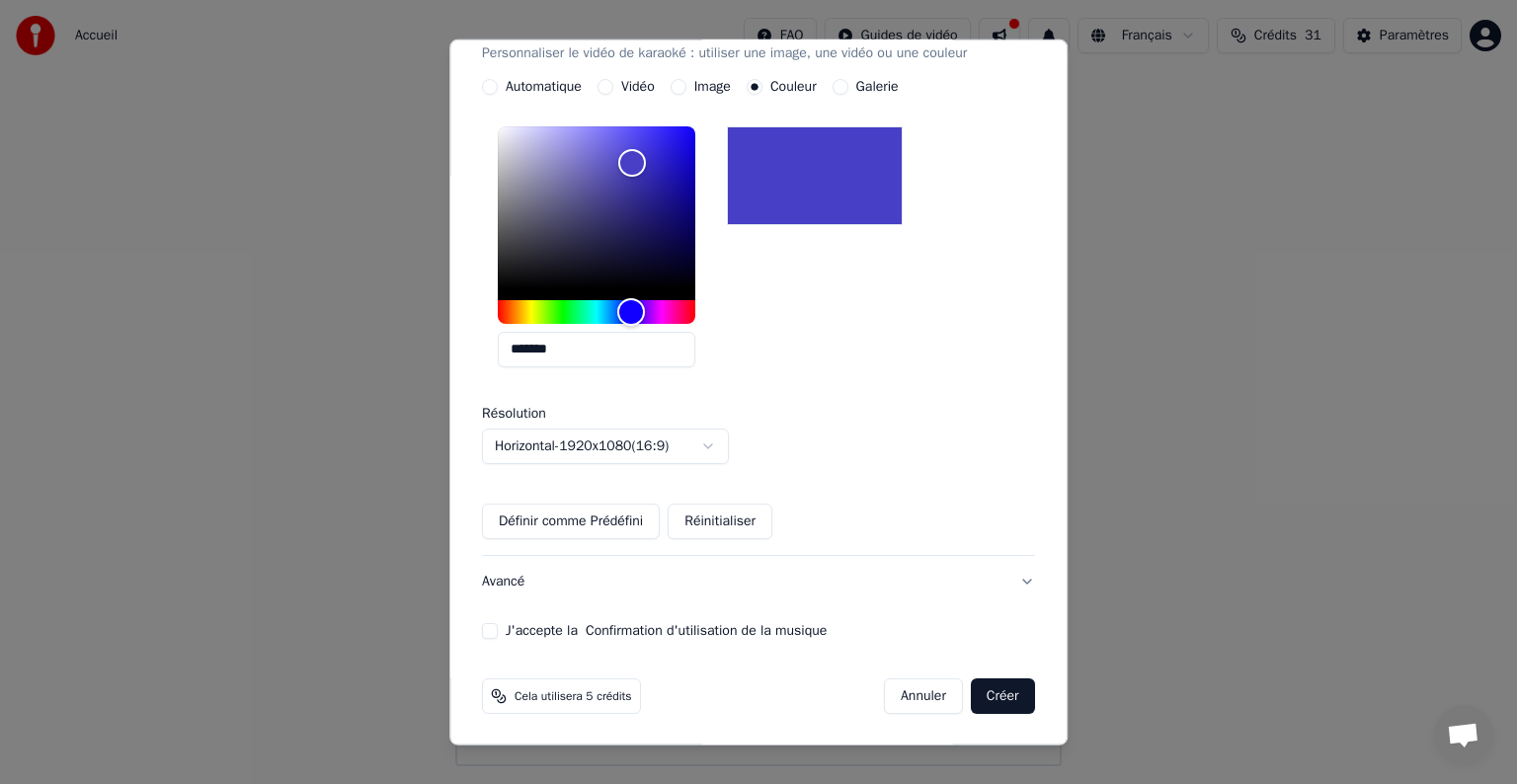 click on "Définir comme Prédéfini" at bounding box center (571, 521) 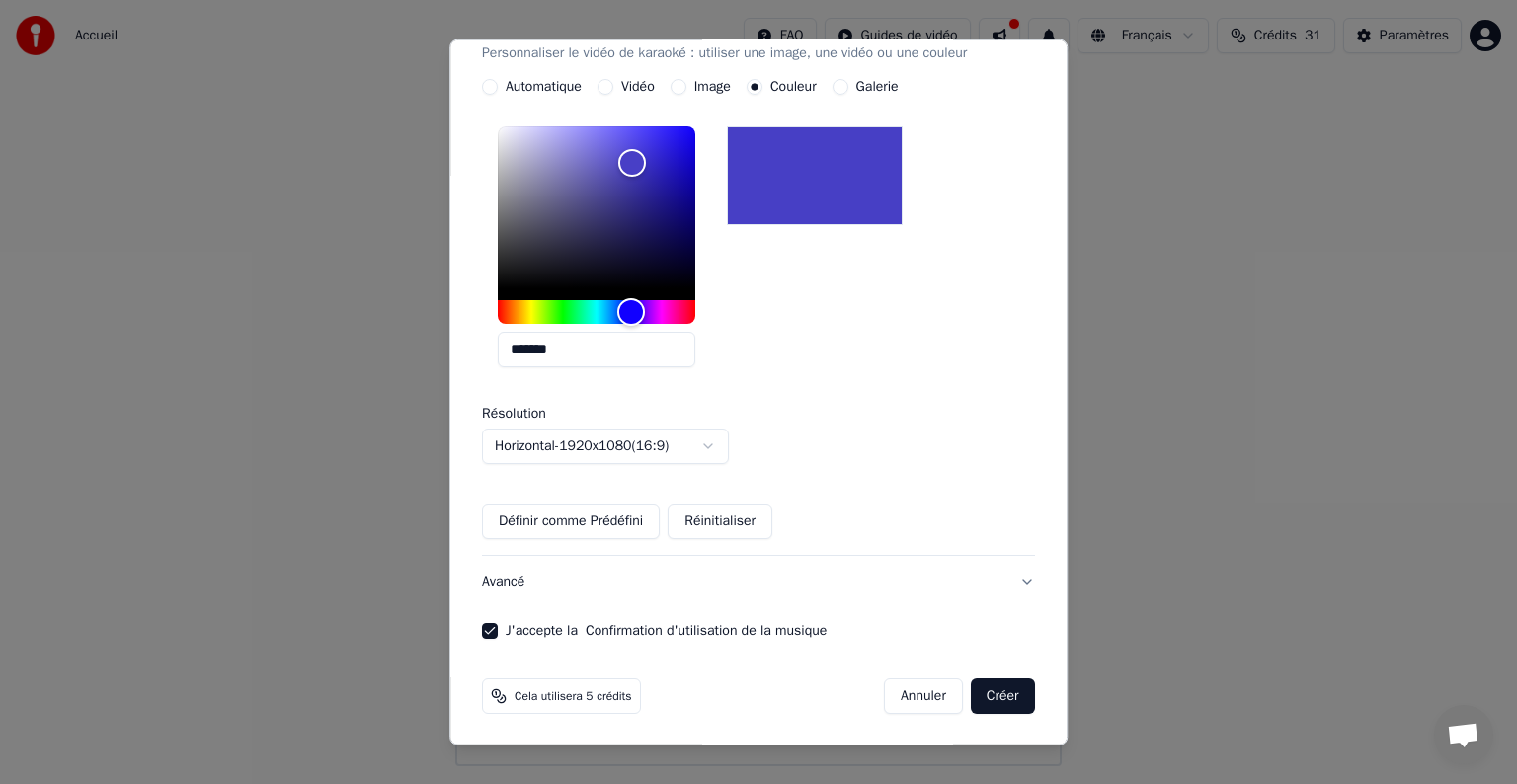 click on "Créer" at bounding box center [1002, 696] 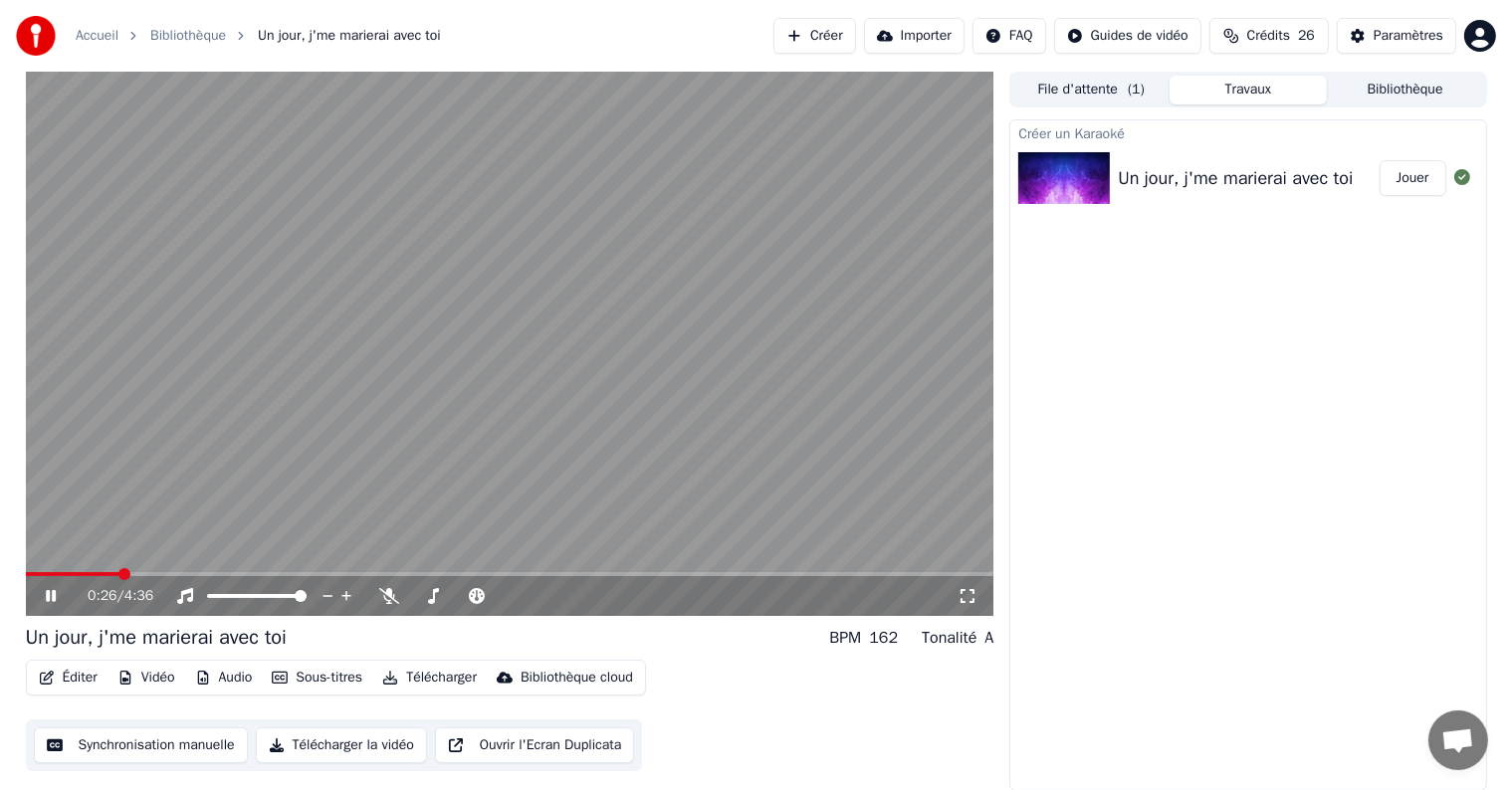 click 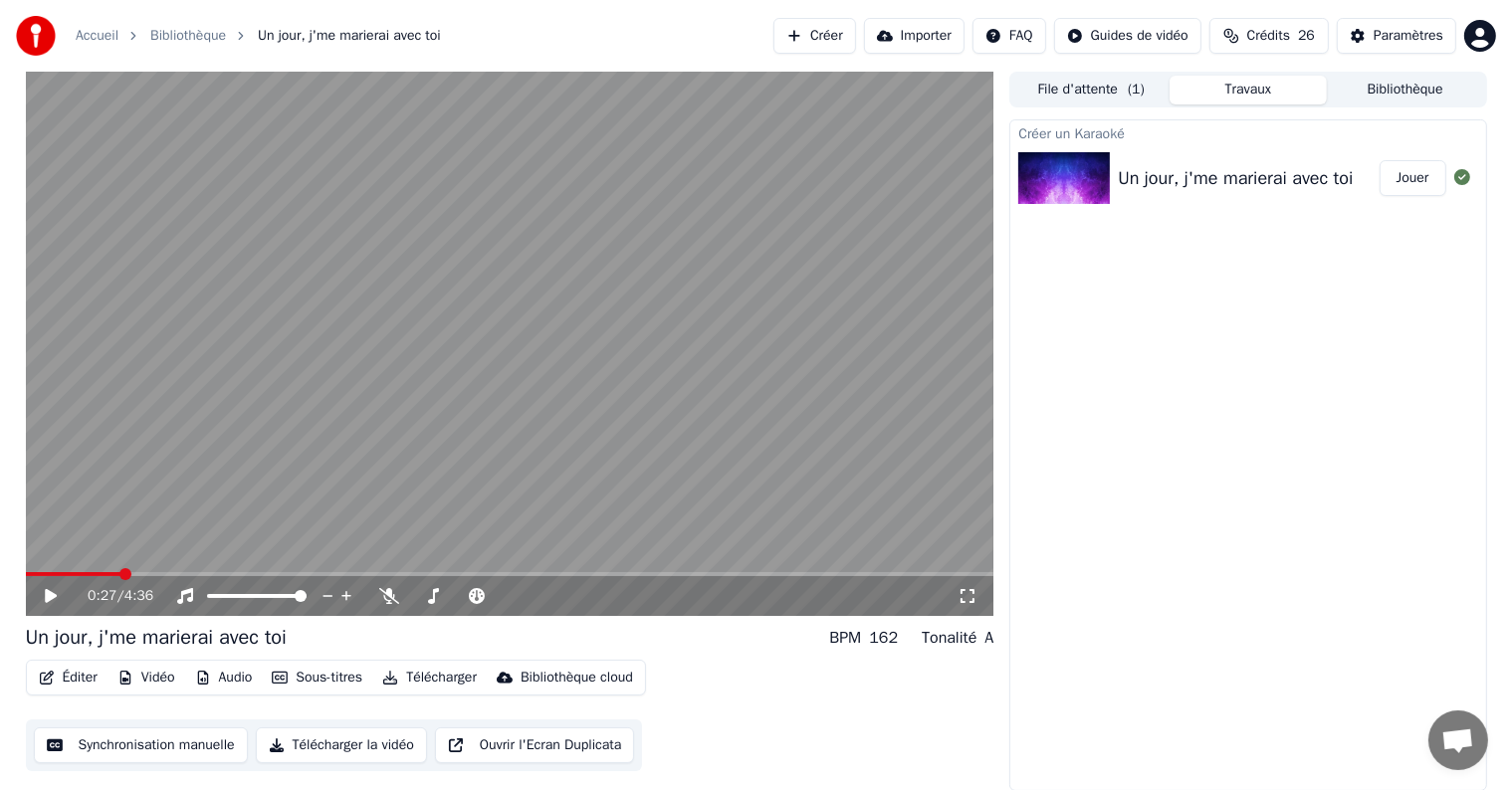 click on "Synchronisation manuelle" at bounding box center [140, 745] 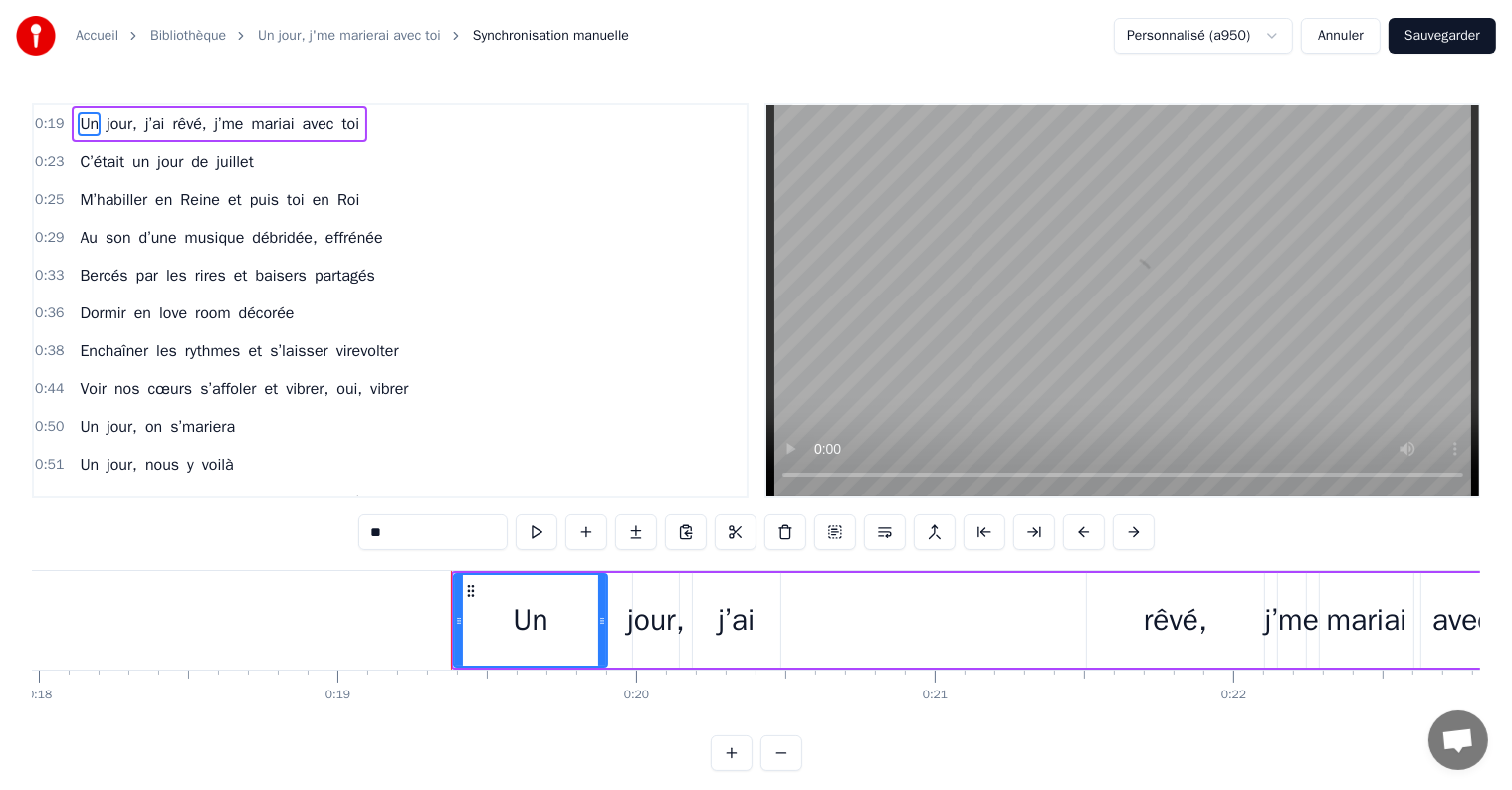 scroll, scrollTop: 0, scrollLeft: 5687, axis: horizontal 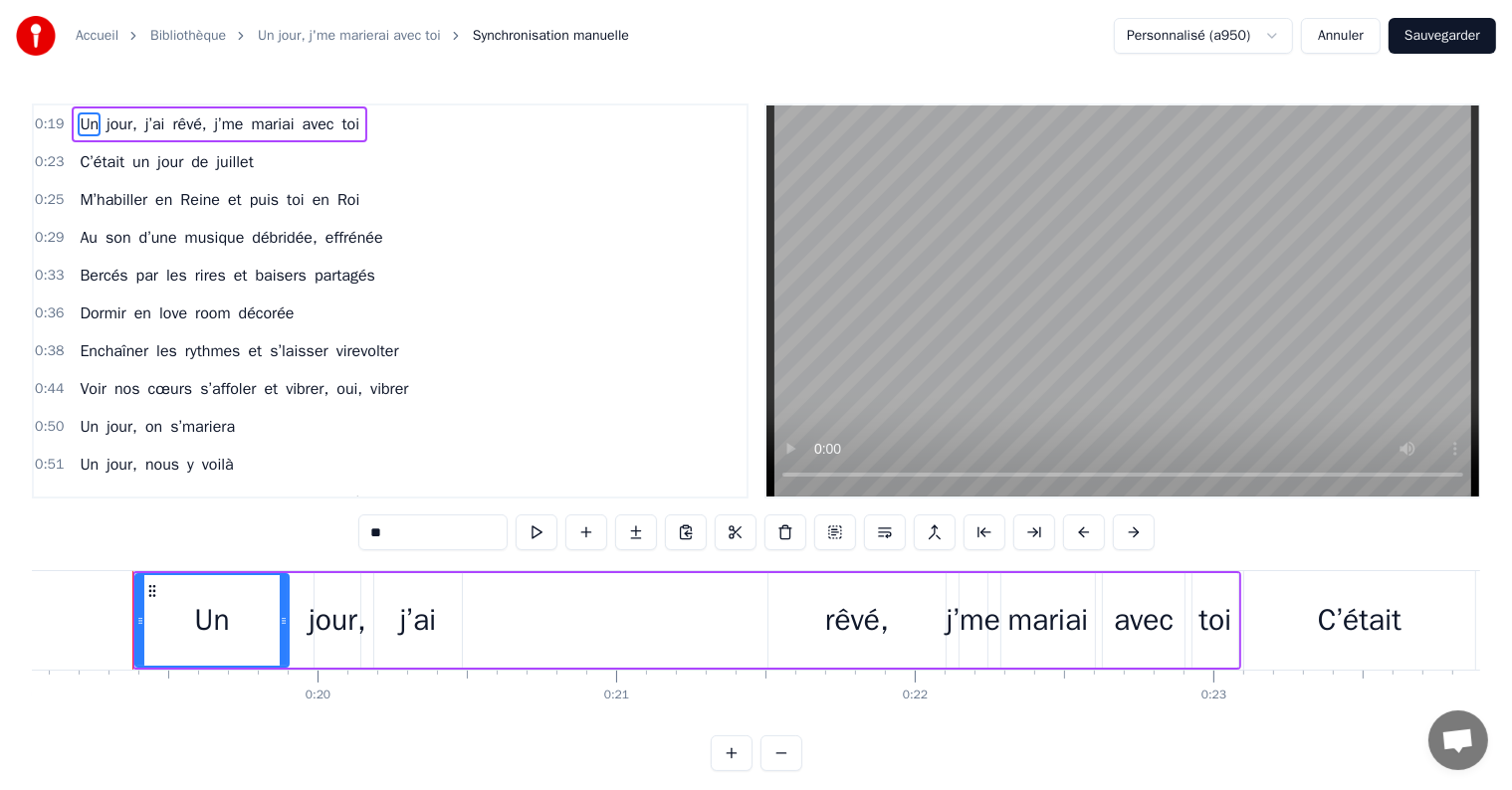 type 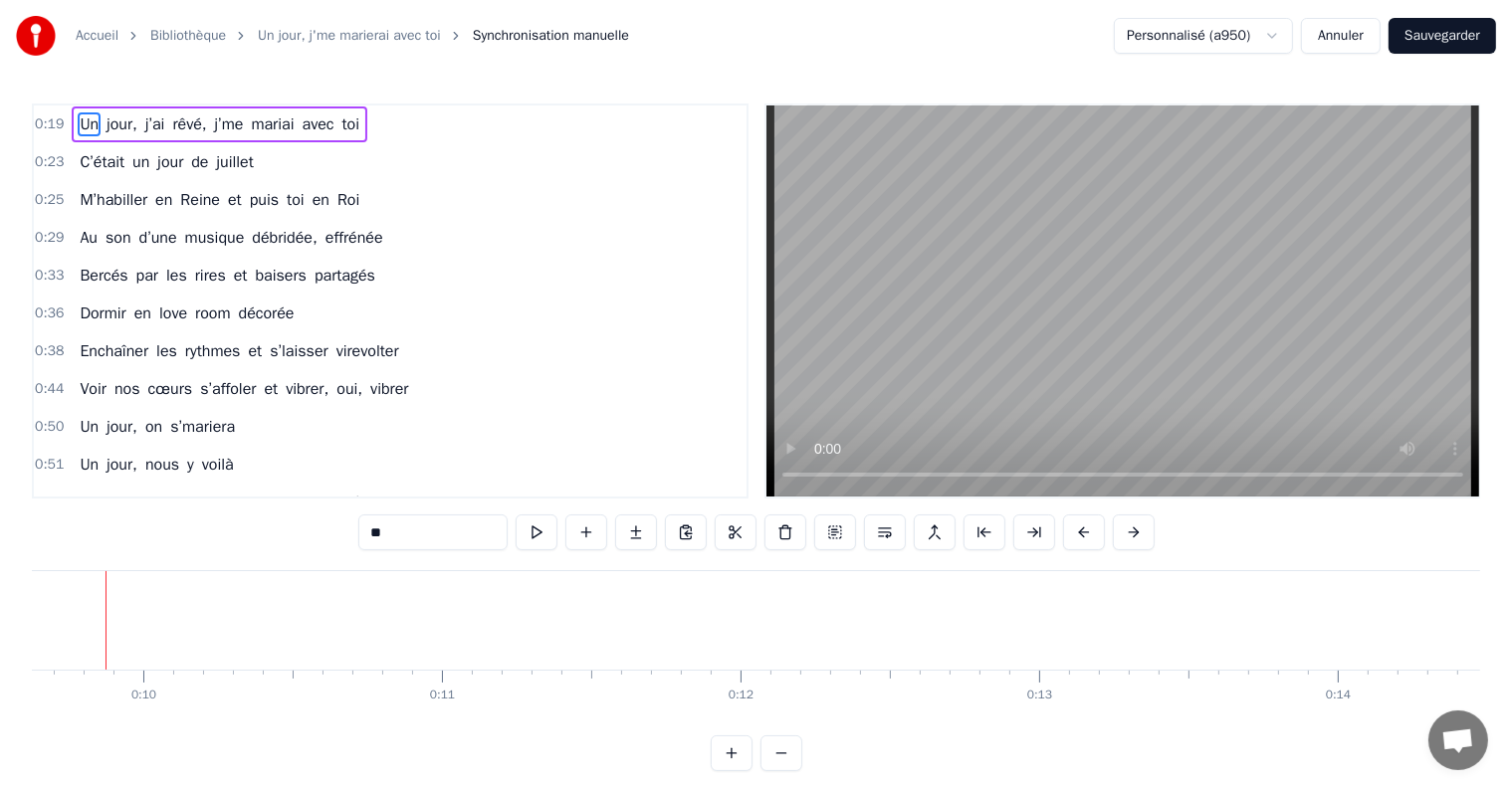 scroll, scrollTop: 0, scrollLeft: 2848, axis: horizontal 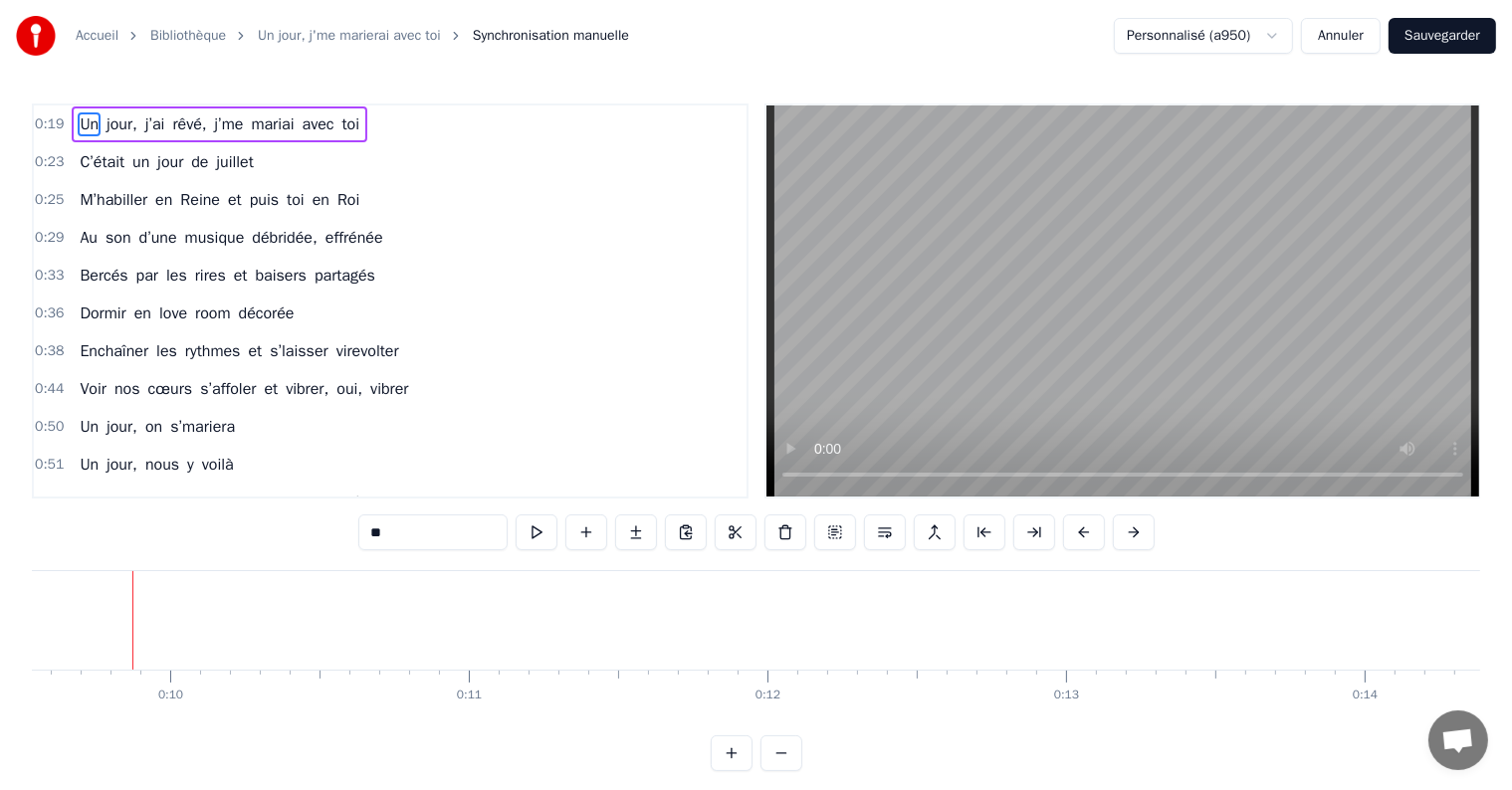 click on "Annuler" at bounding box center [1341, 36] 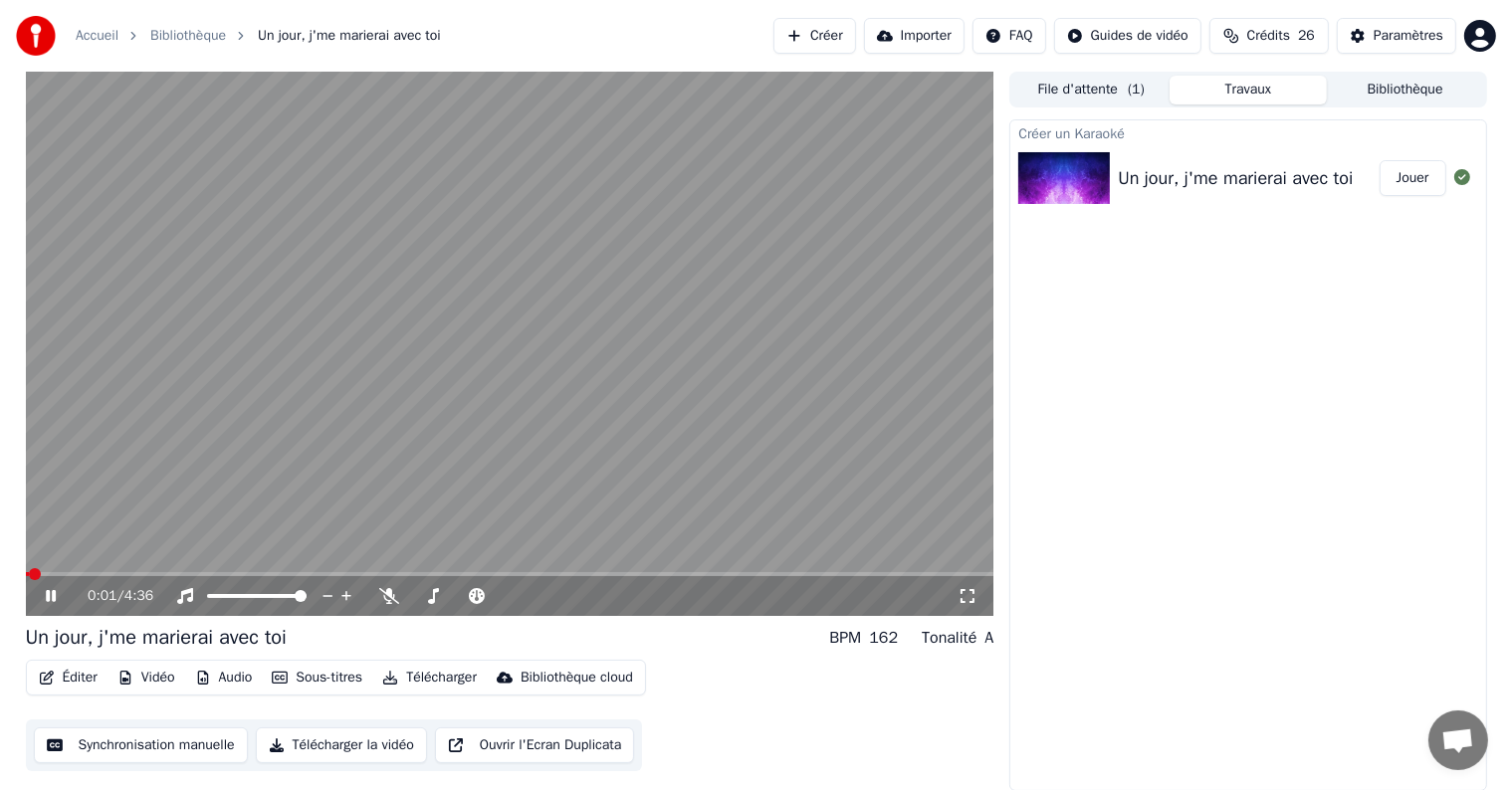 click on "0:01  /  4:36" at bounding box center (510, 596) 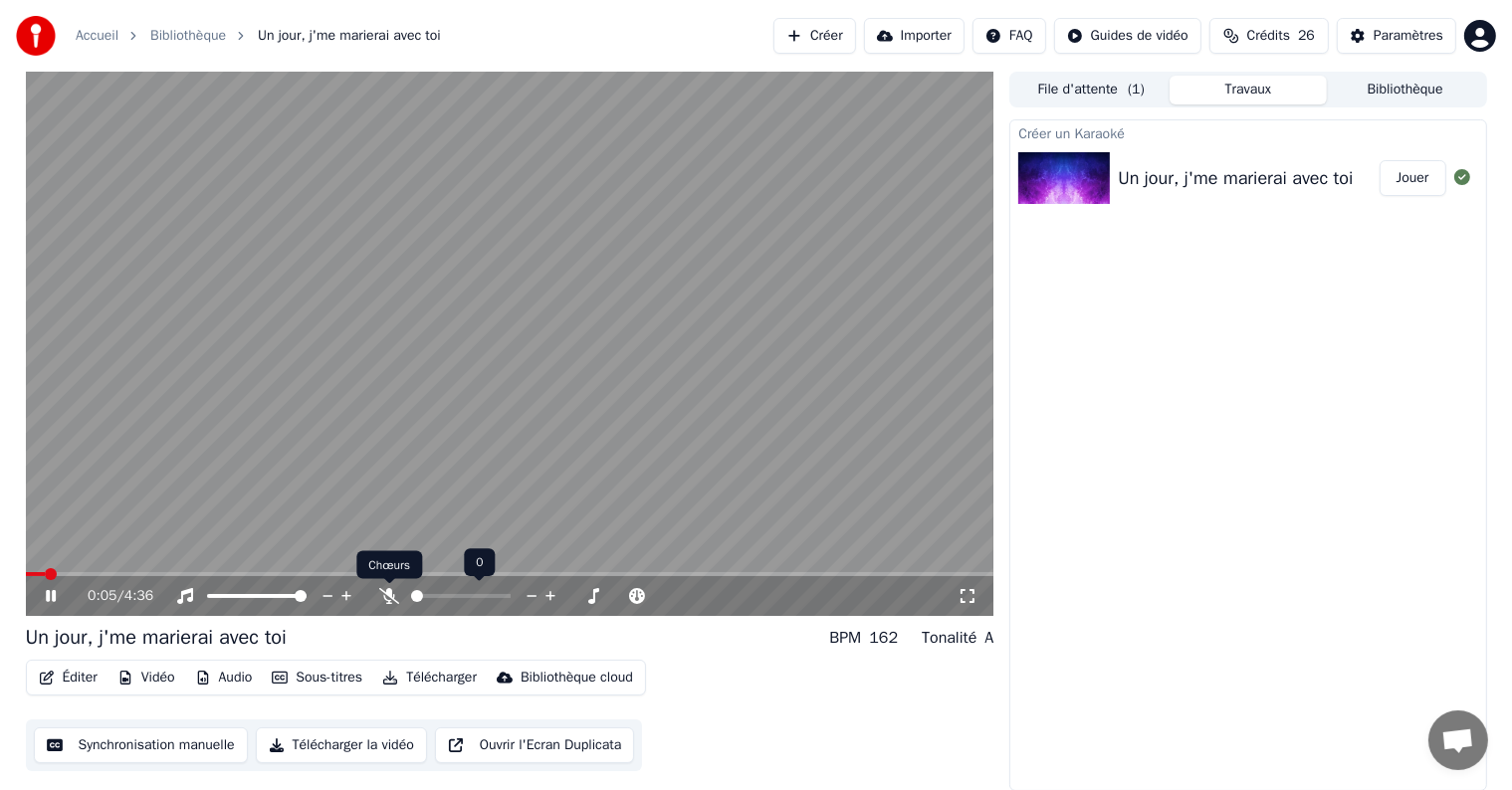 click 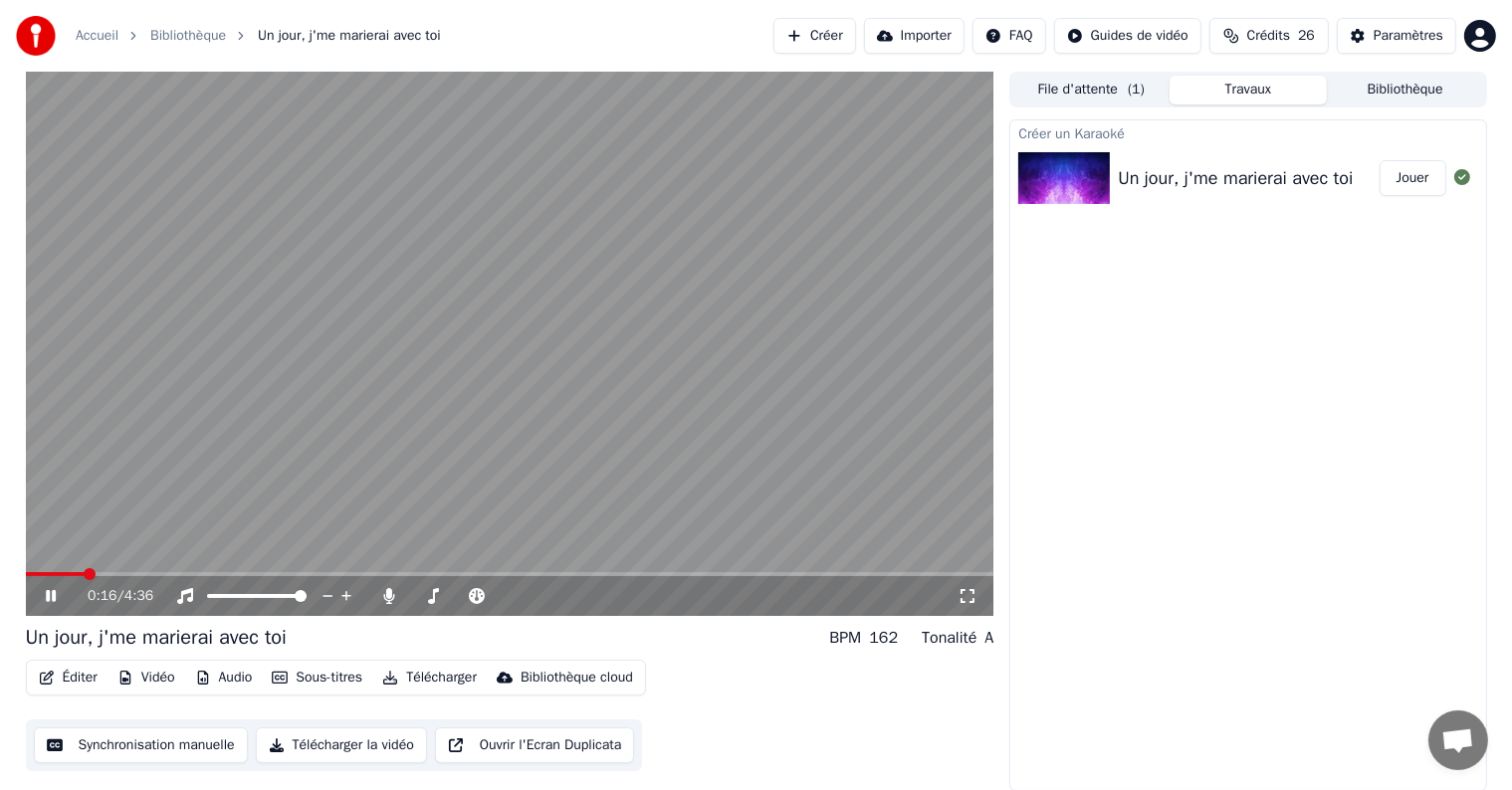 click 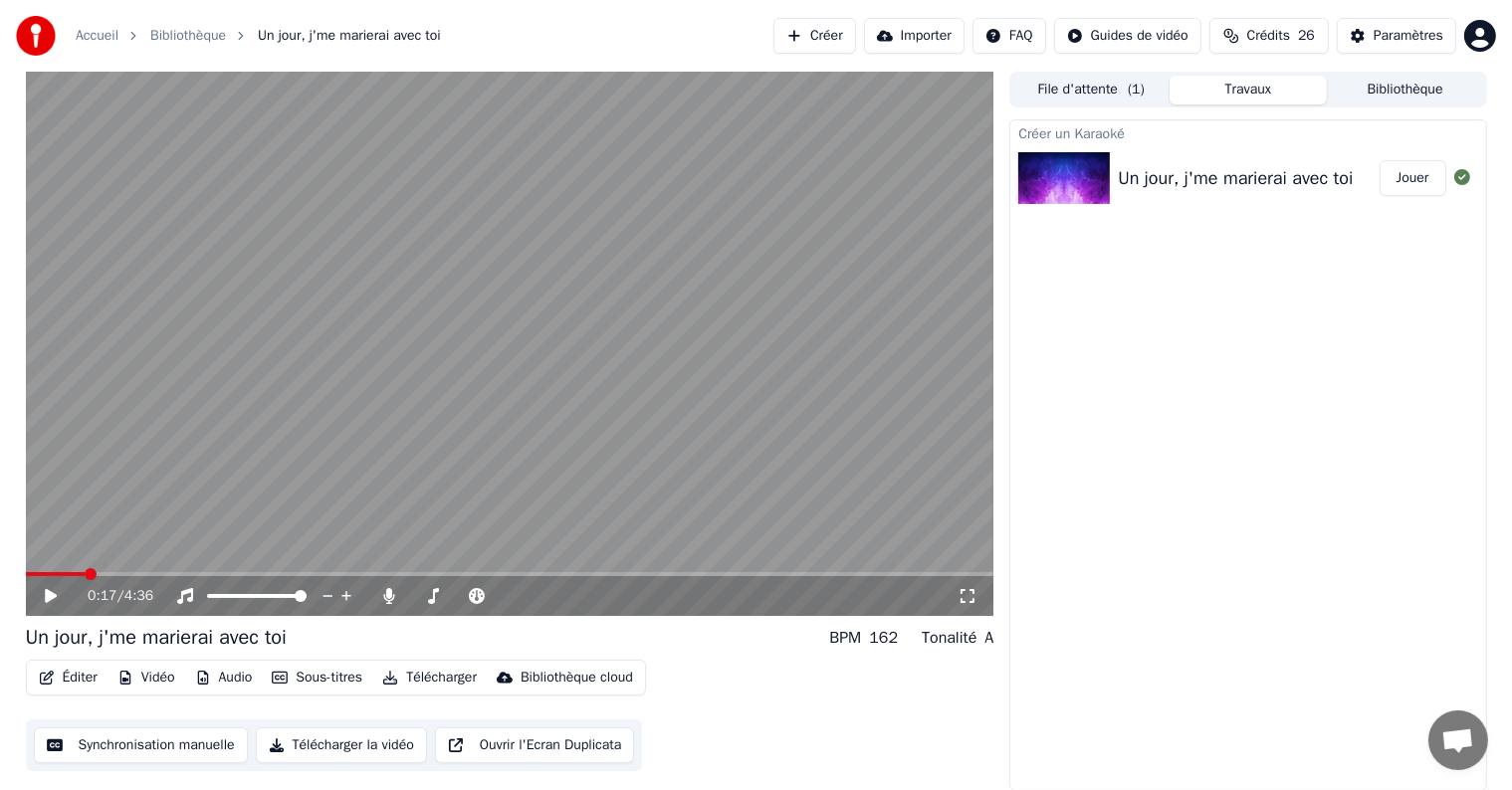 click 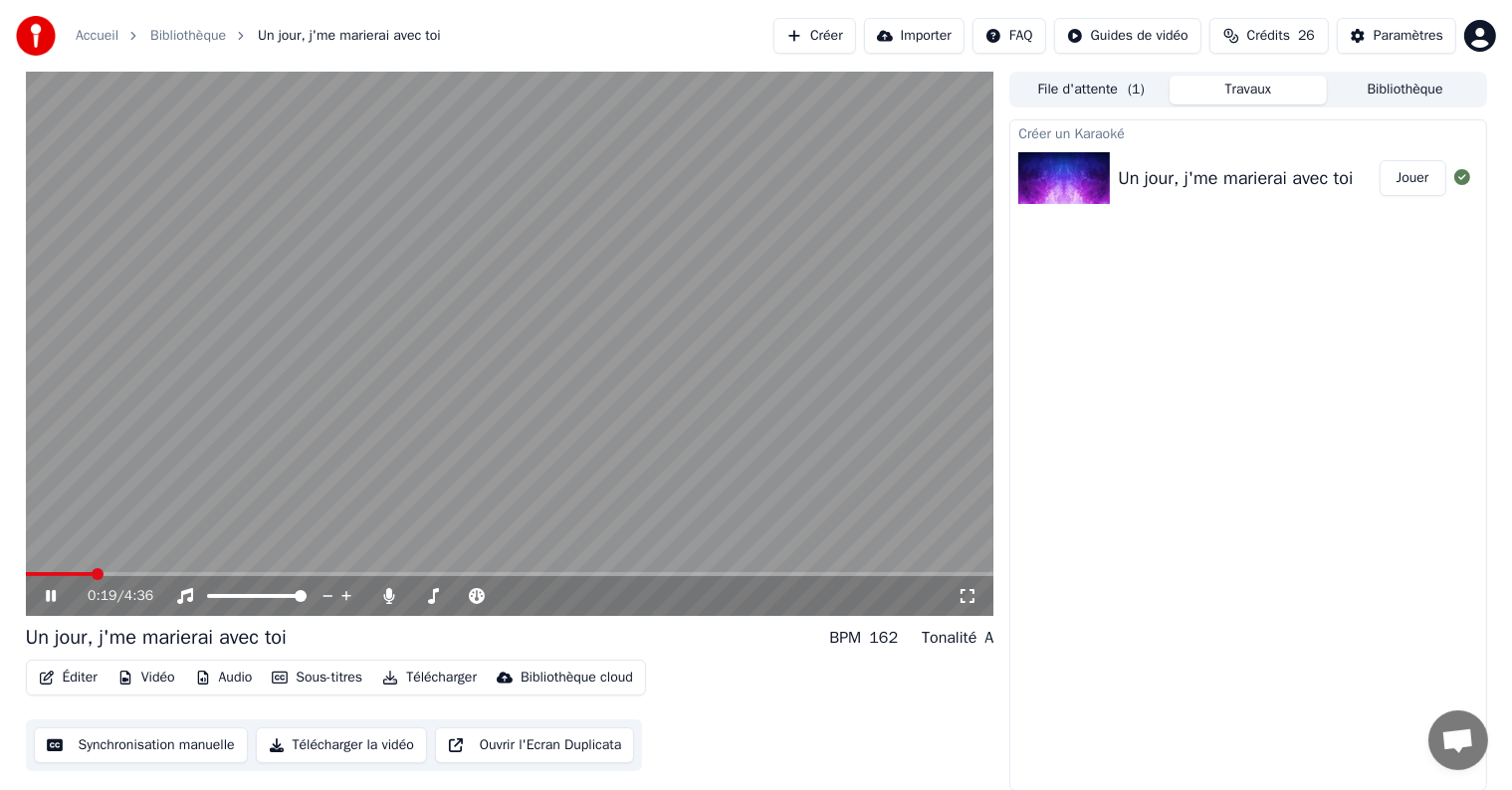 click 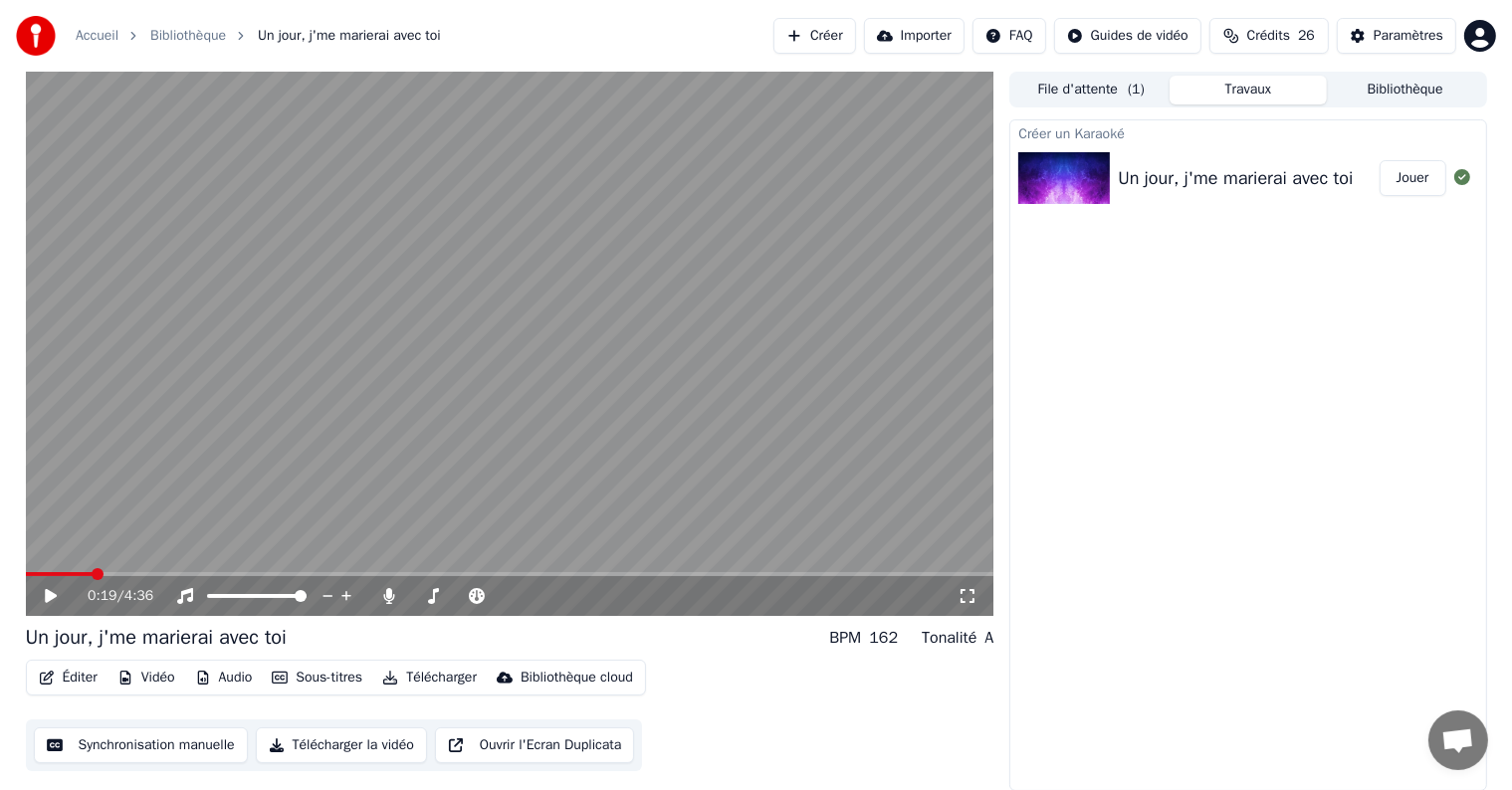click at bounding box center (60, 574) 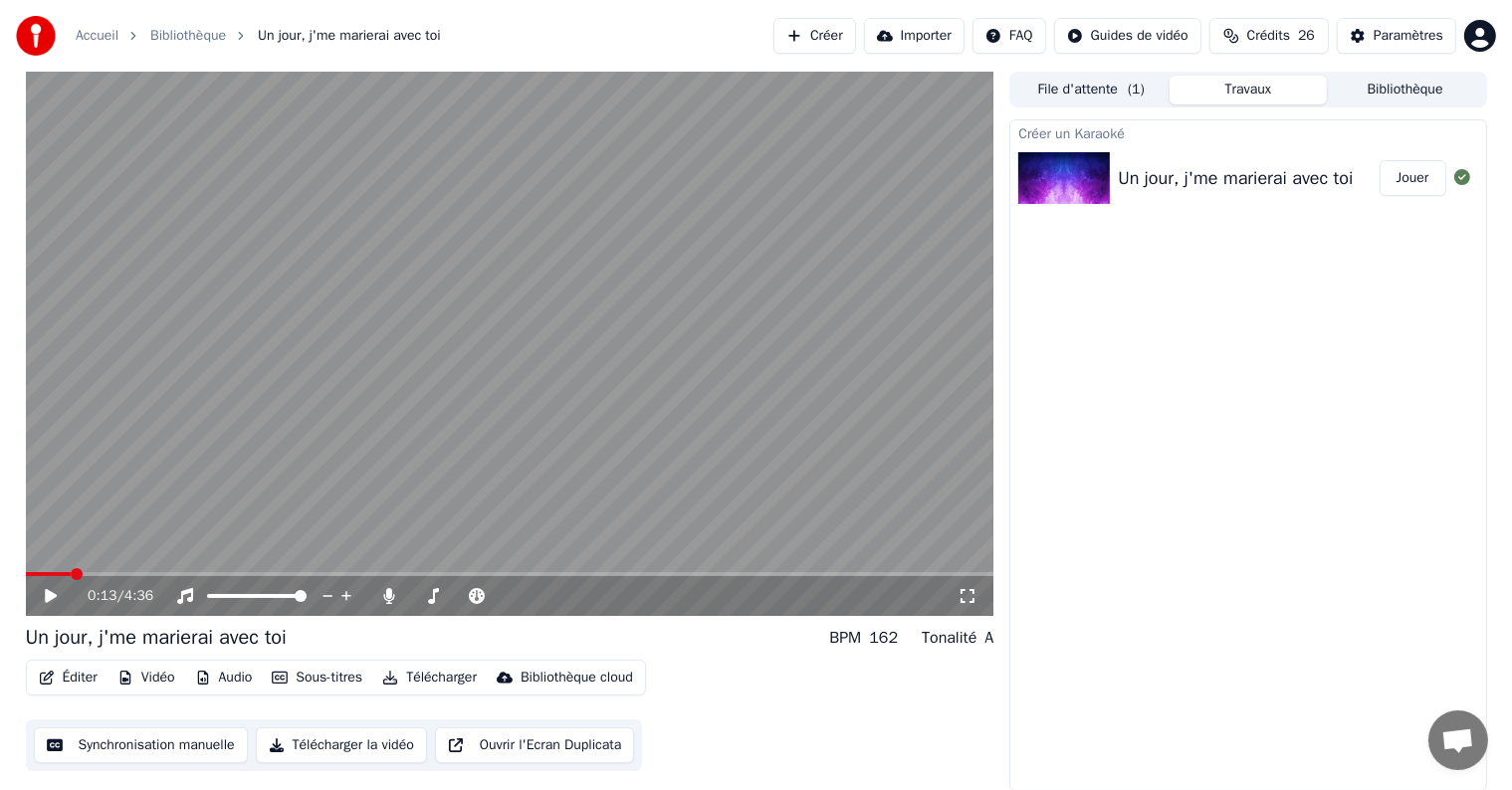 click on "Synchronisation manuelle" at bounding box center (140, 745) 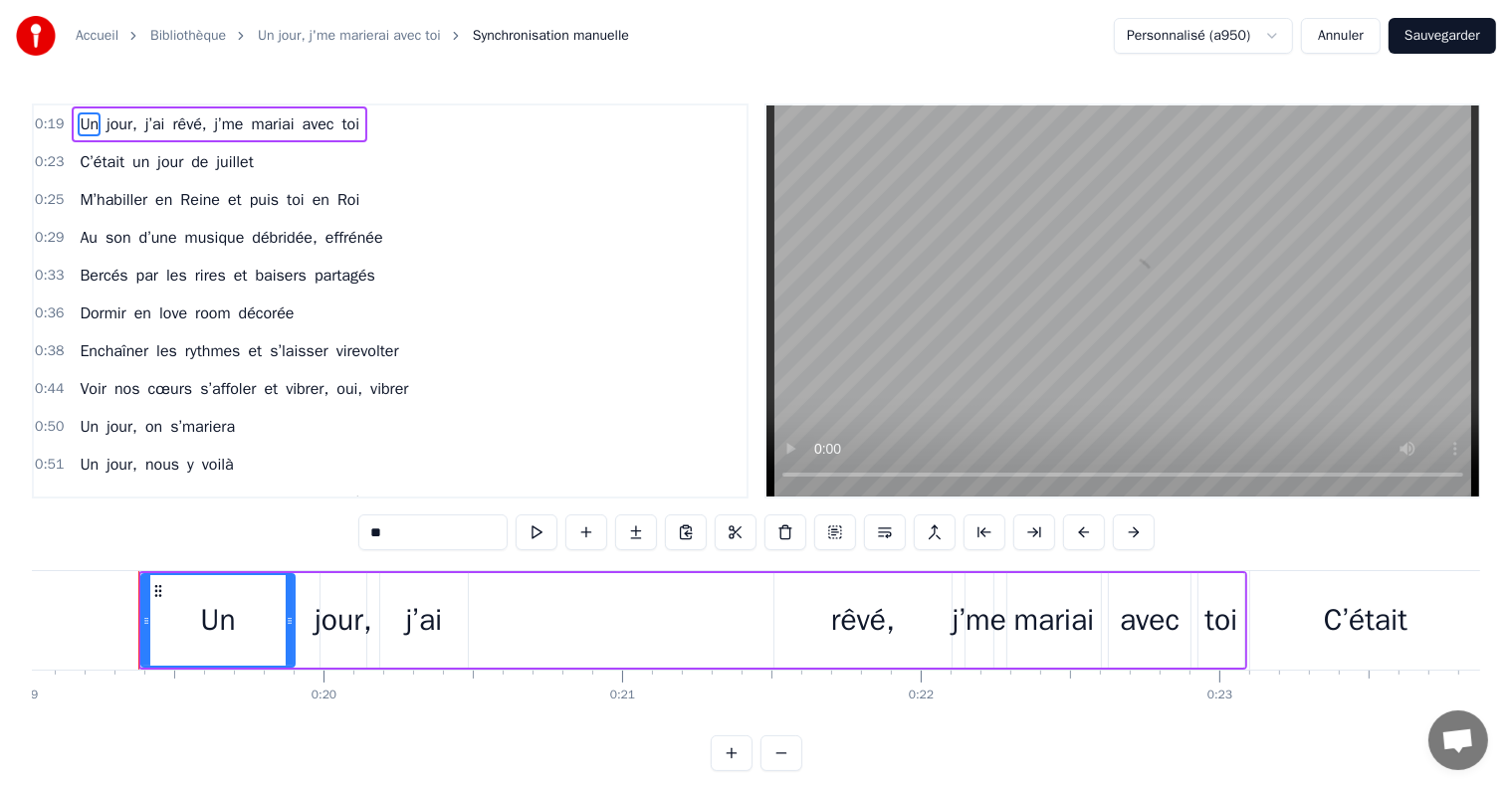 scroll, scrollTop: 0, scrollLeft: 5687, axis: horizontal 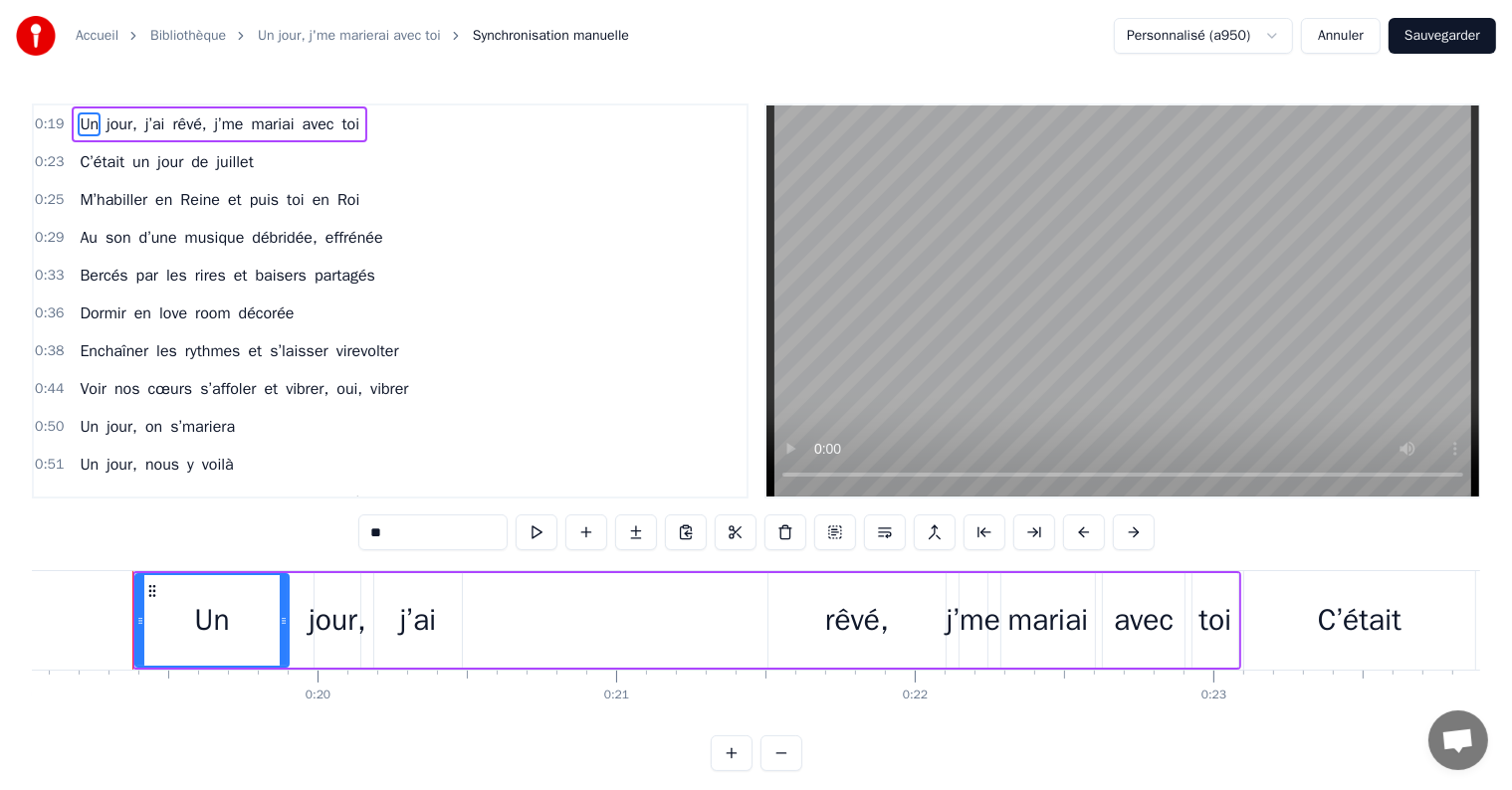click on "Un jour, j’ai rêvé, j’me mariai avec toi C’était un jour de juillet M’habiller en Reine et puis toi en Roi Au son d’une musique débridée, effrénée Bercés par les rires et baisers partagés Dormir en love room décorée Enchaîner les rythmes et s’laisser virevolter Voir nos cœurs s’affoler et vibrer, oui, vibrer Un jour, on s’mariera Un jour, nous y voilà Voir si nos cœurs battent sous le même toit Et on se mariera, se mariera ! Un jour, je vivrai à [CITY] avec toi Avec la Loire à deux pas Dans une maison, quatre murs et cetera Jardin, gamins, piscine et chats, et chats Mais, tiens, j’y pense, j’crois qu’on y est déjà D’ailleurs, faudra qu’tu tondes quand on rentrera C’est bien beau de s’marier, maint’nant faut filer droit Car là- bas, c’est bien chez moi, chez toi, chez nous, quoi ! Un jour, on s’mariera Un jour, nous y voilà Voir si nos cœurs battent sous le même toit Et on se mariera, se mariera ! C'est vrai [FIRST], que tu nous fais marrer Avec les en" at bounding box center [35641, 620] 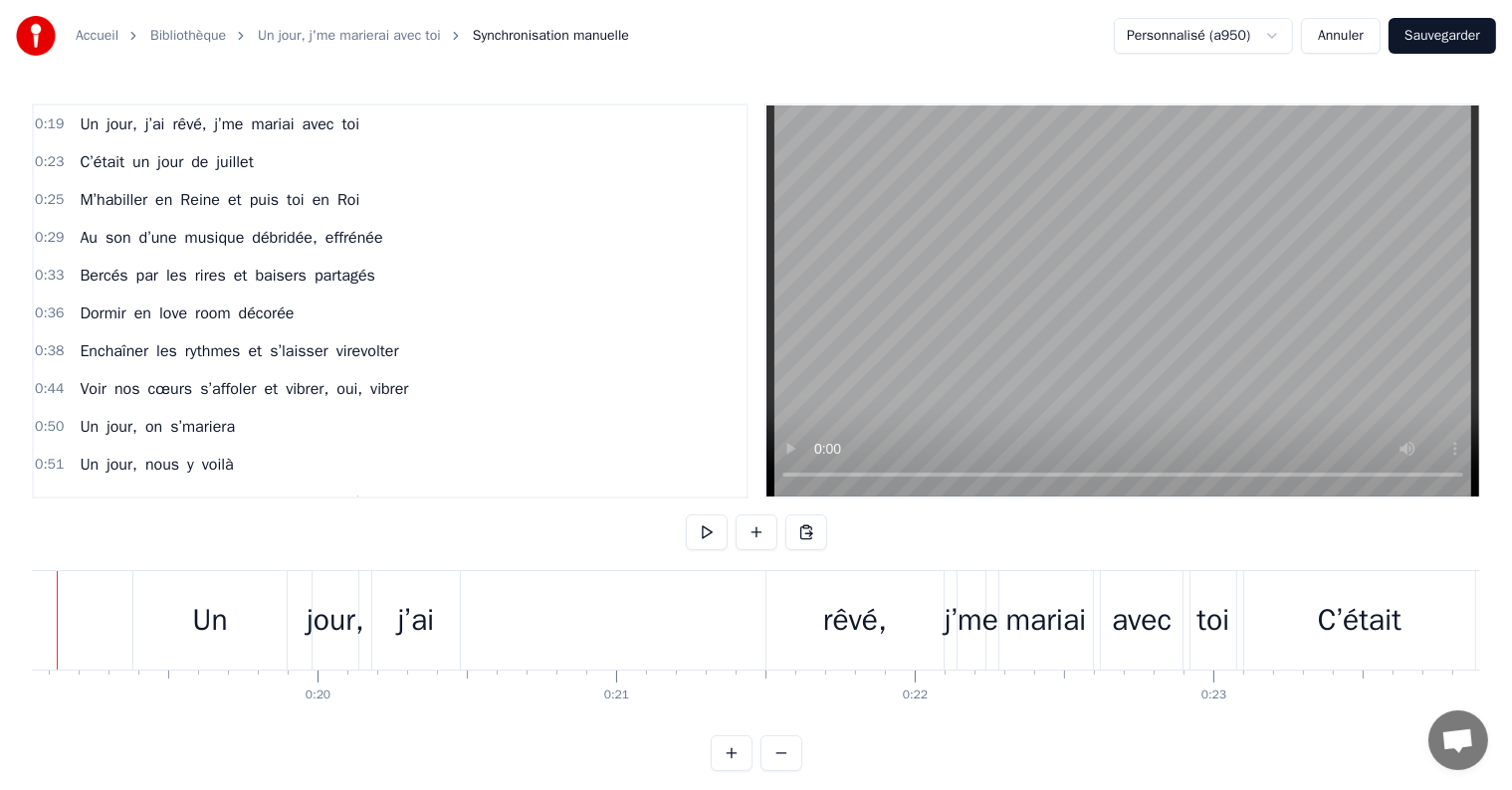 scroll, scrollTop: 0, scrollLeft: 5611, axis: horizontal 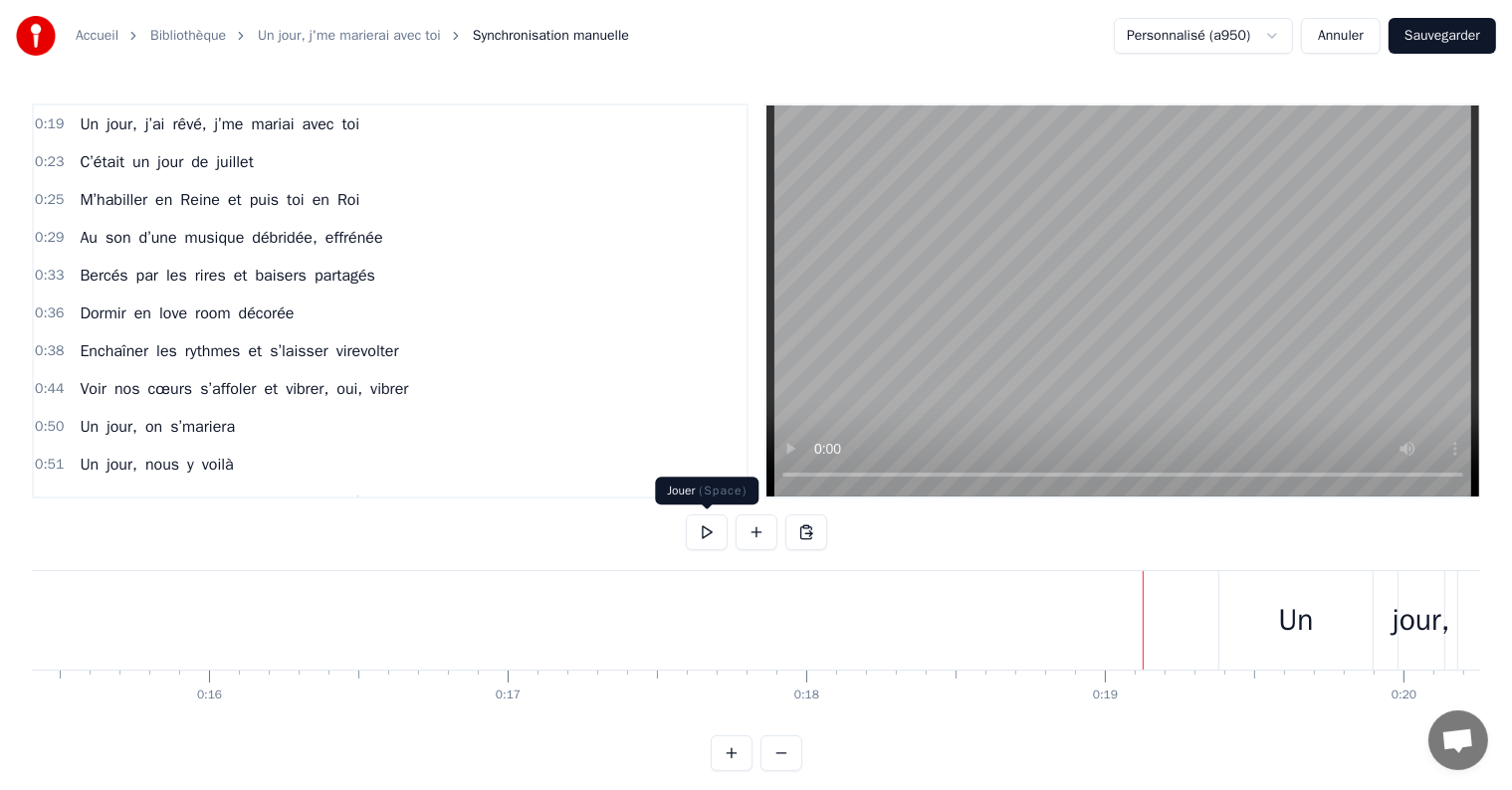 click at bounding box center [707, 532] 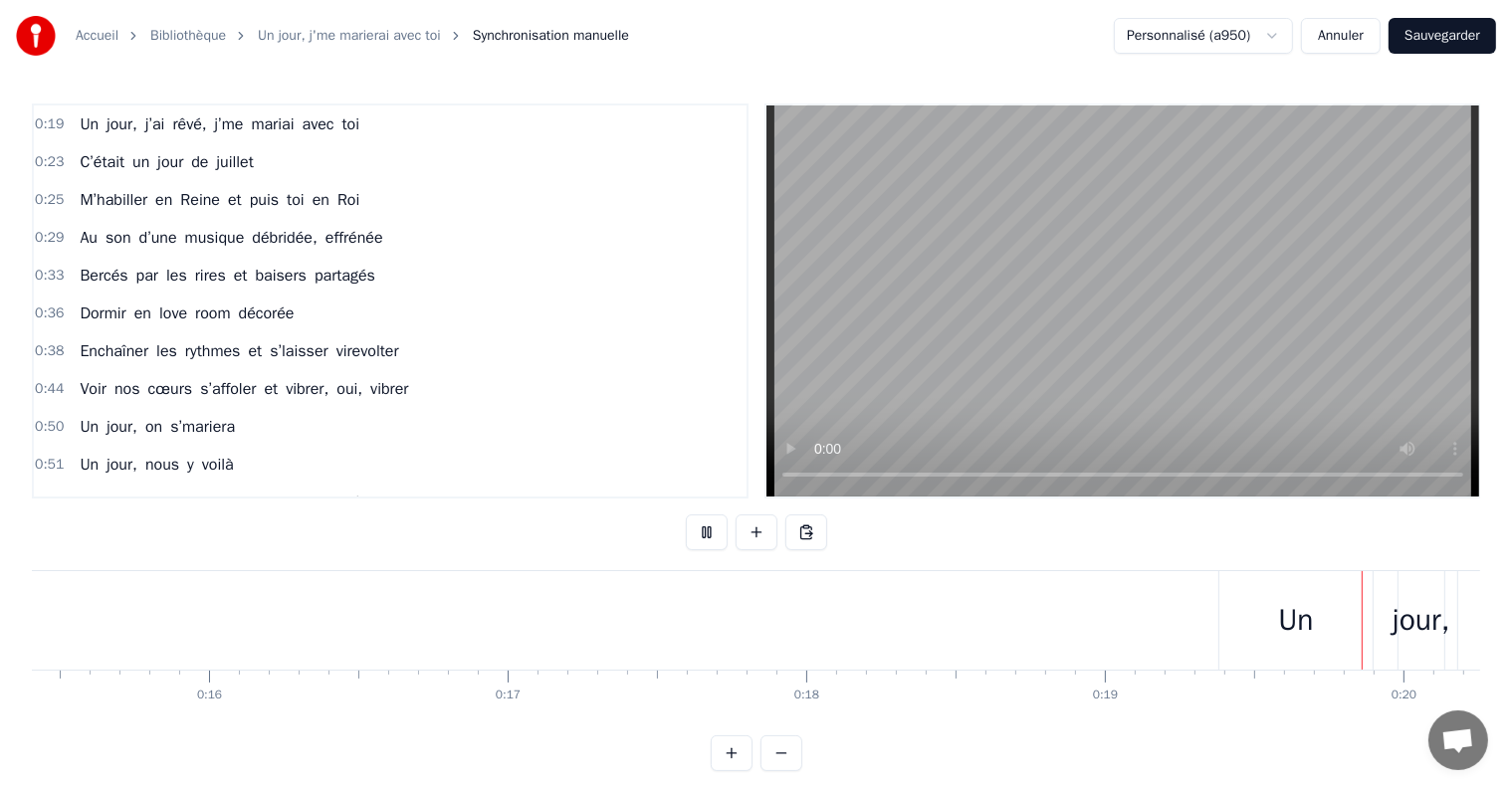 click at bounding box center (707, 532) 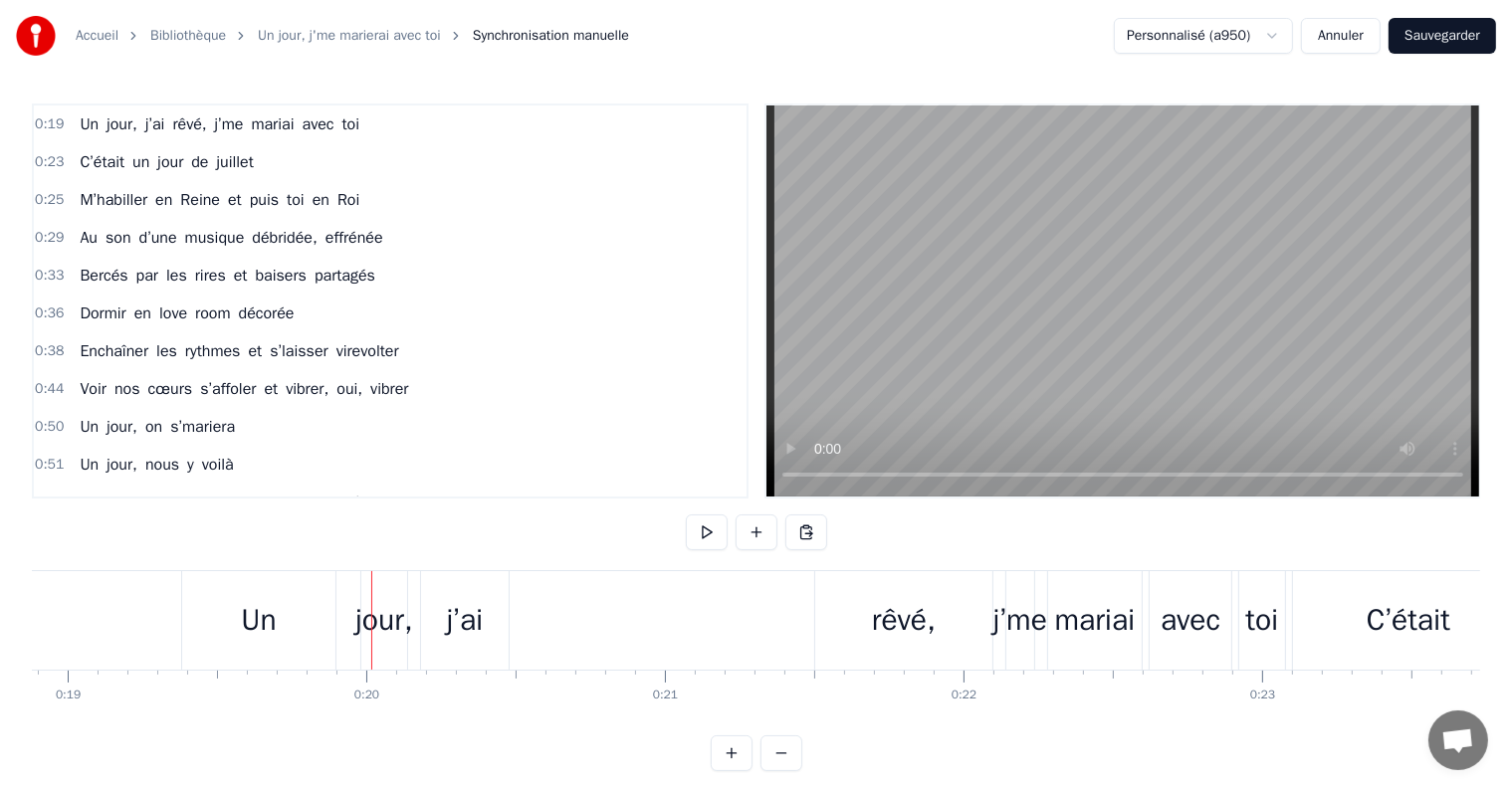scroll, scrollTop: 0, scrollLeft: 5877, axis: horizontal 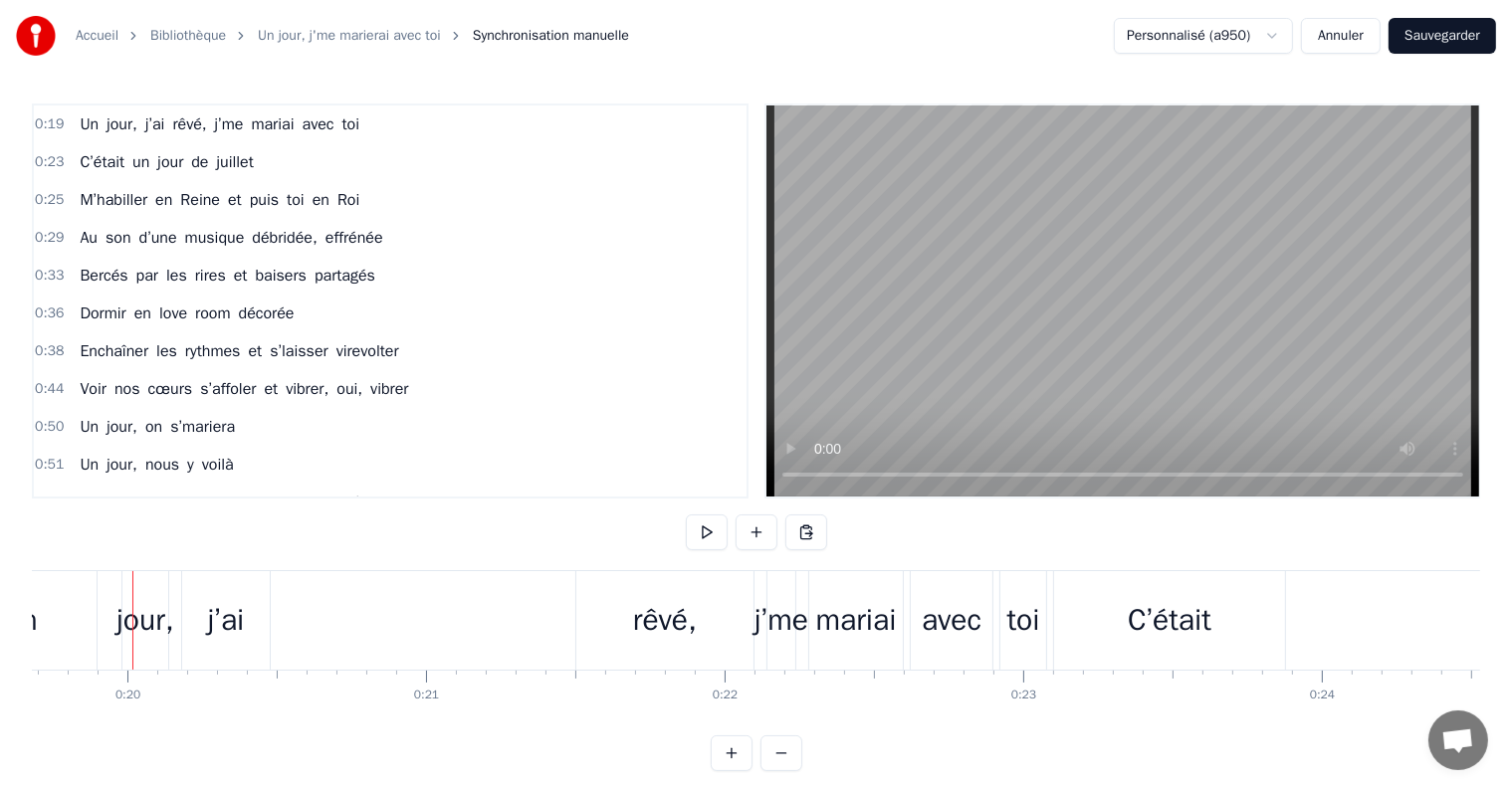 type 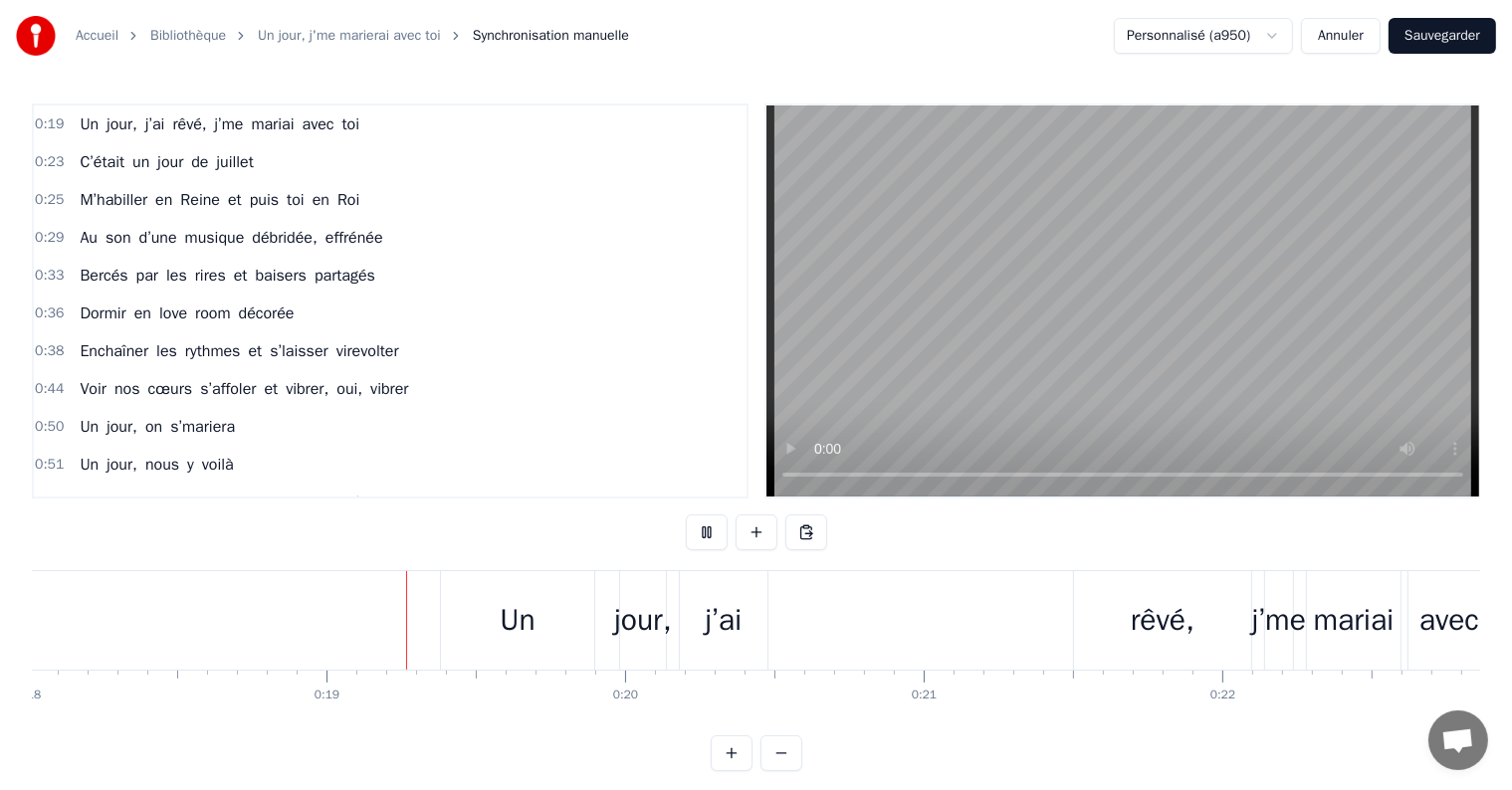 scroll, scrollTop: 0, scrollLeft: 5457, axis: horizontal 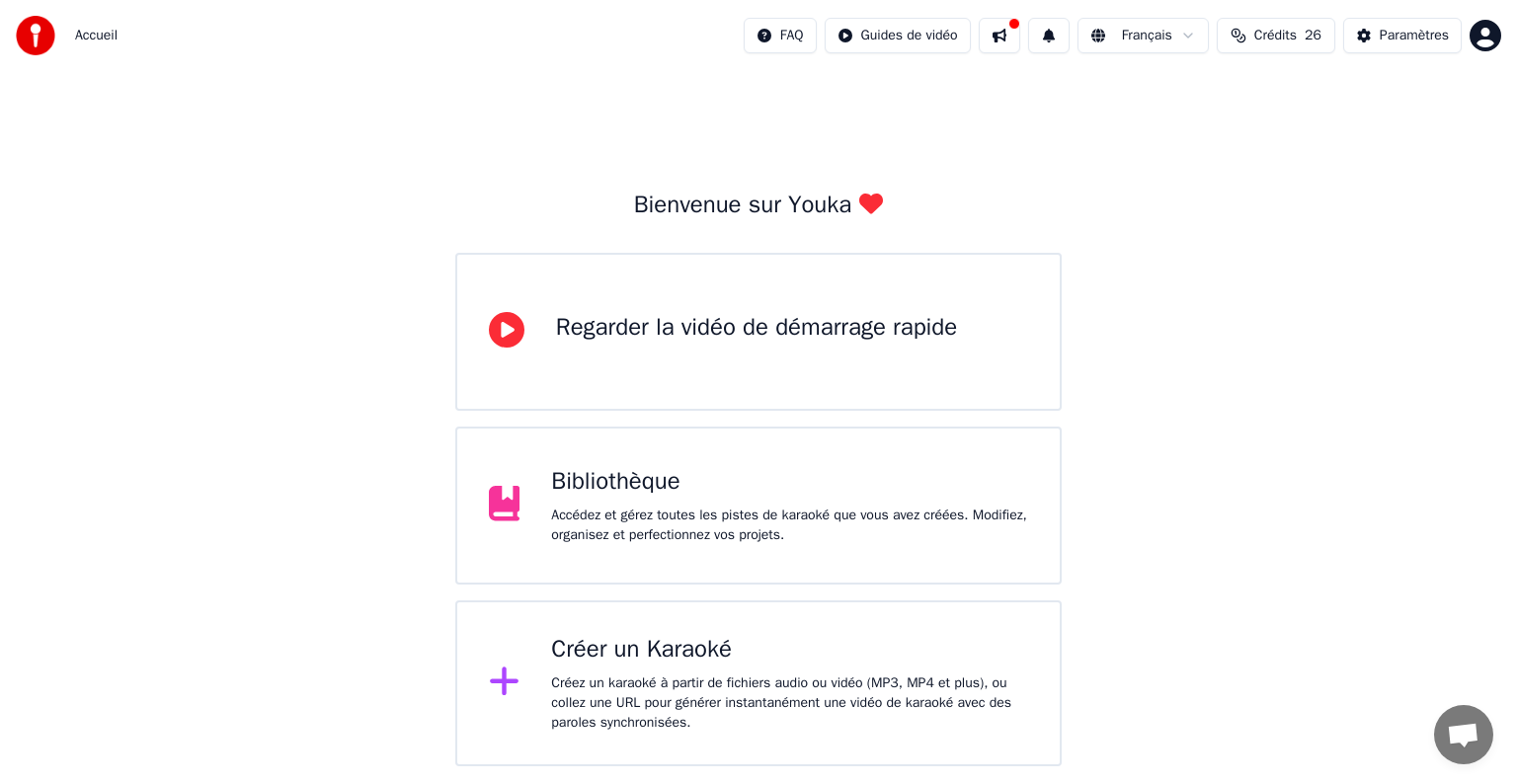 click on "Créer un Karaoké" at bounding box center (789, 650) 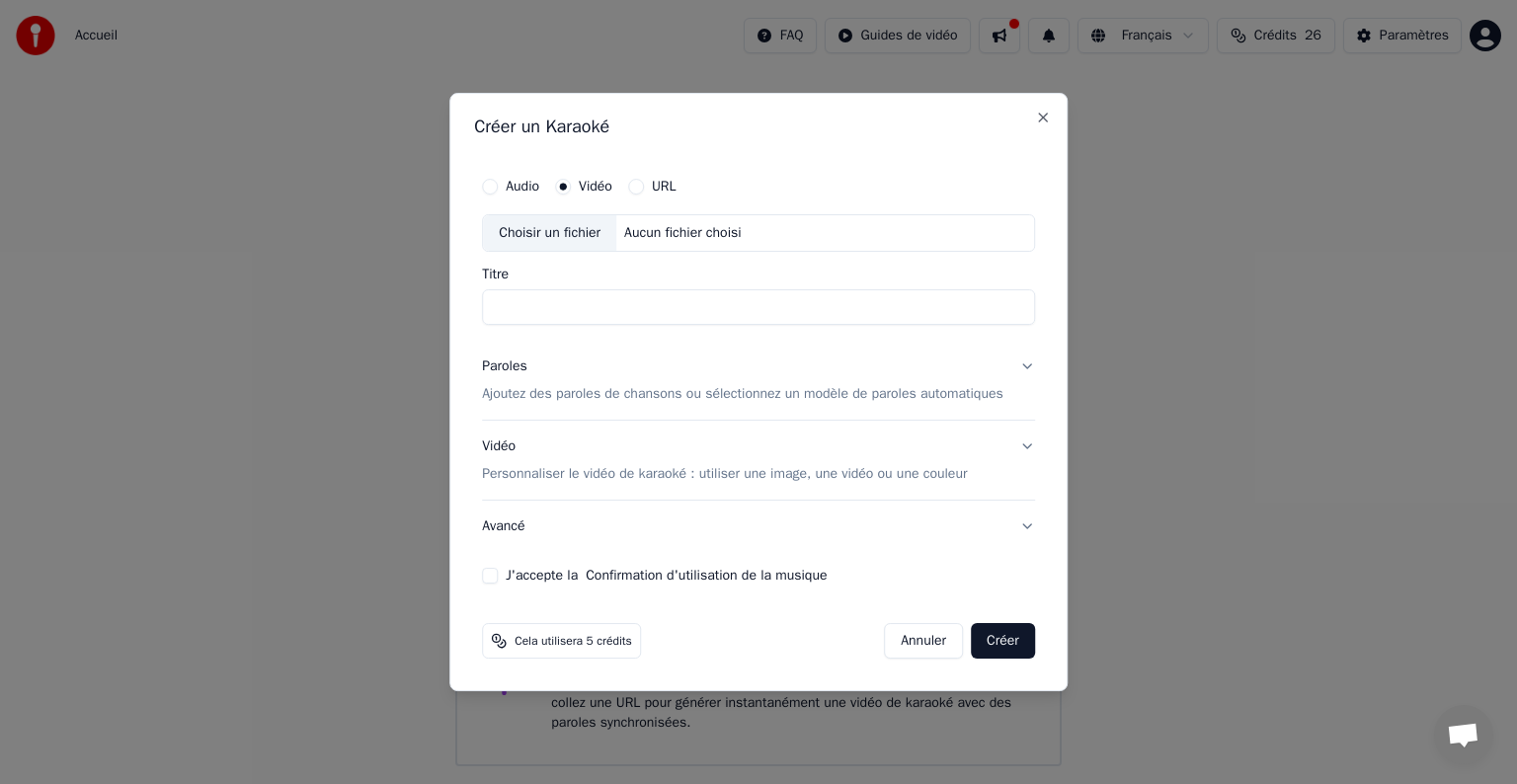 click on "Choisir un fichier" at bounding box center [549, 233] 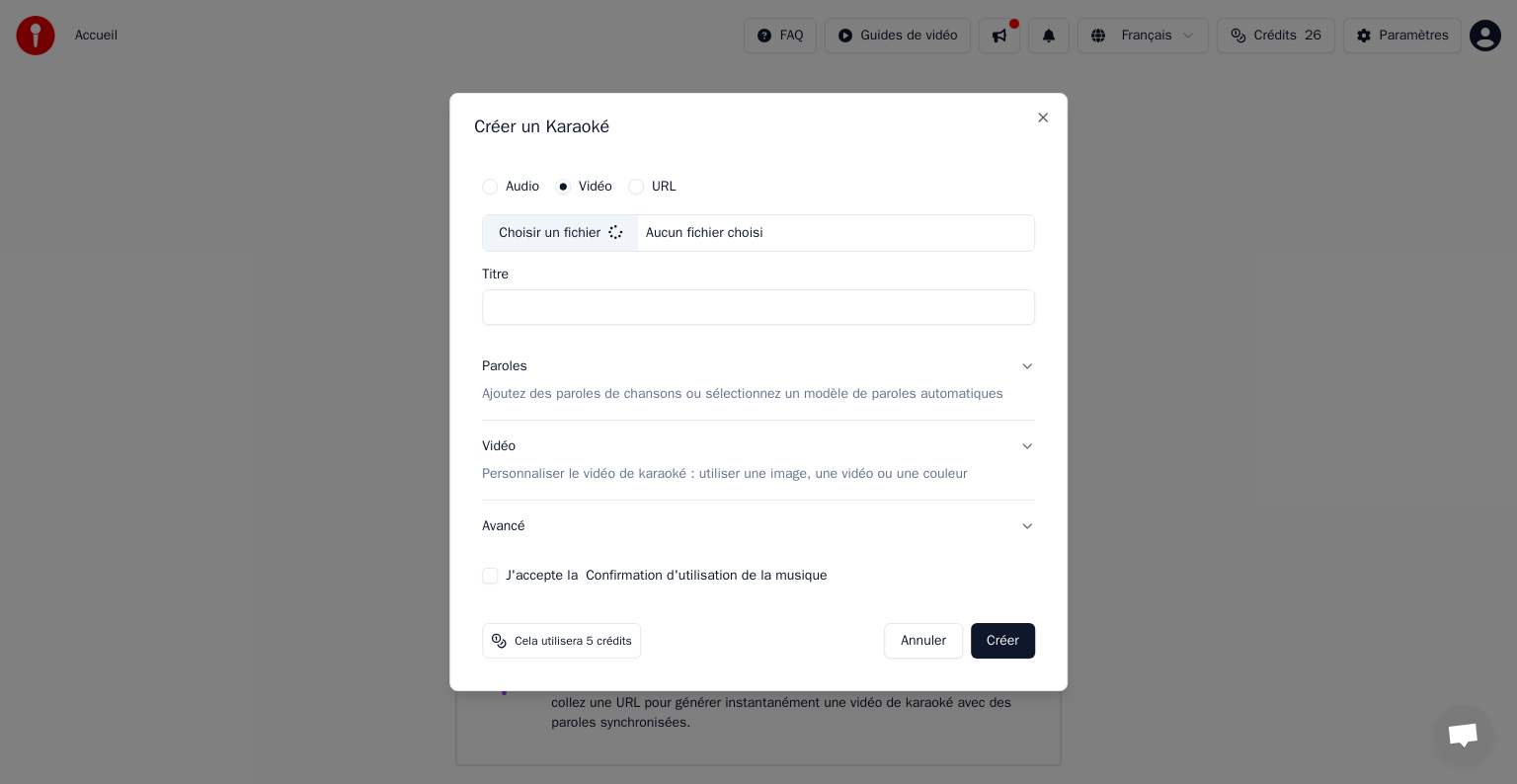 type on "**********" 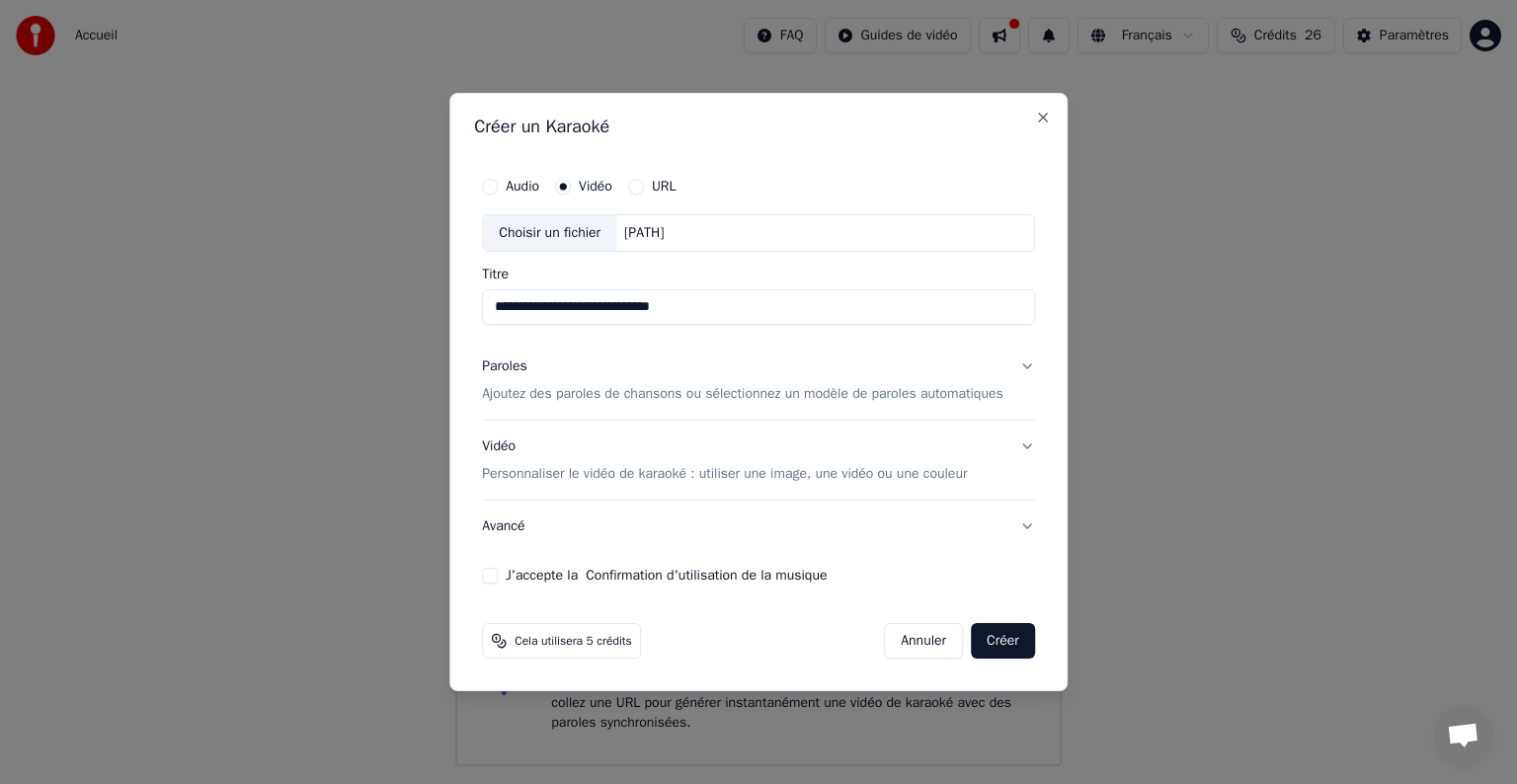 click on "Ajoutez des paroles de chansons ou sélectionnez un modèle de paroles automatiques" at bounding box center (743, 394) 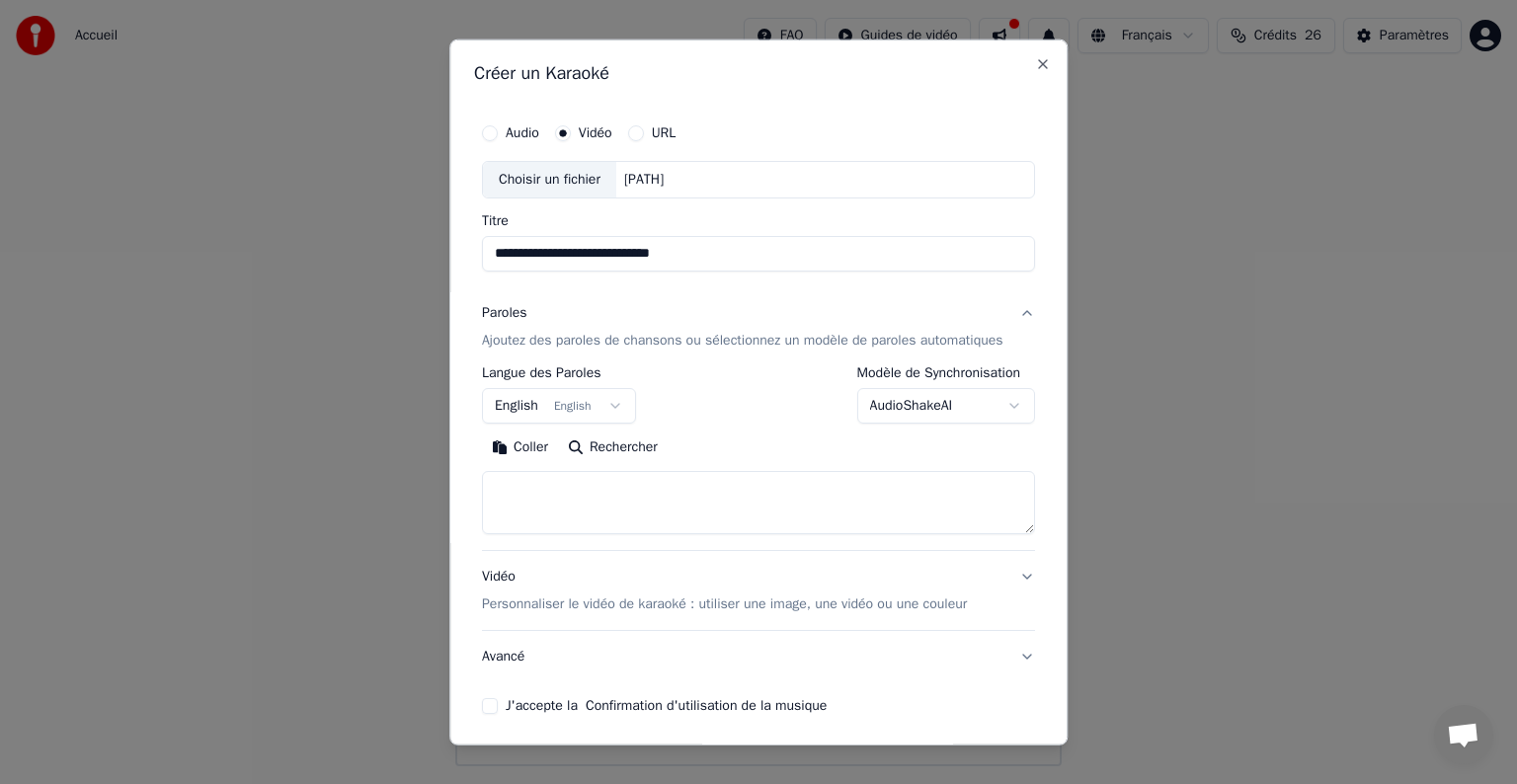 click at bounding box center [758, 503] 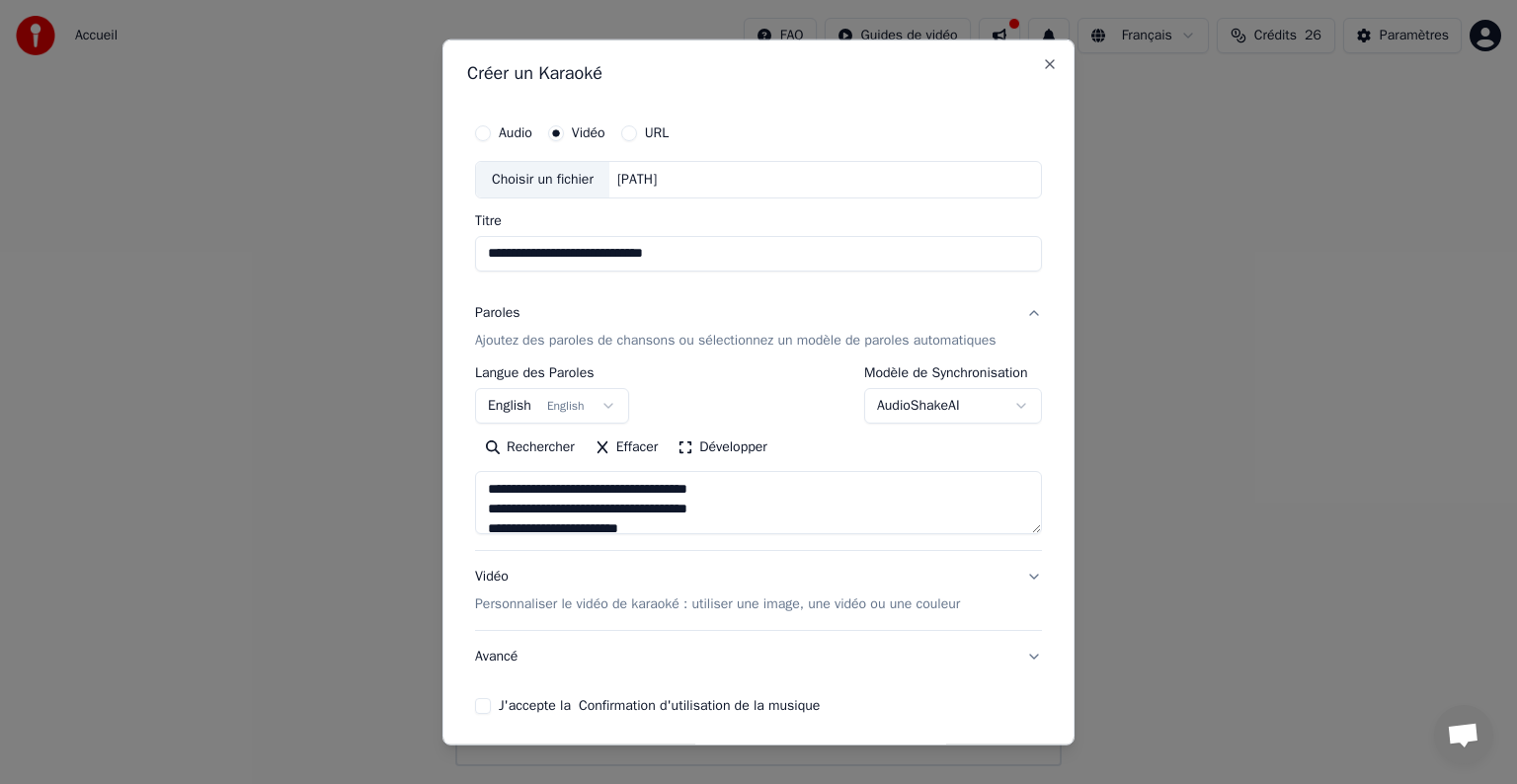 click on "Vidéo Personnaliser le vidéo de karaoké : utiliser une image, une vidéo ou une couleur" at bounding box center (758, 590) 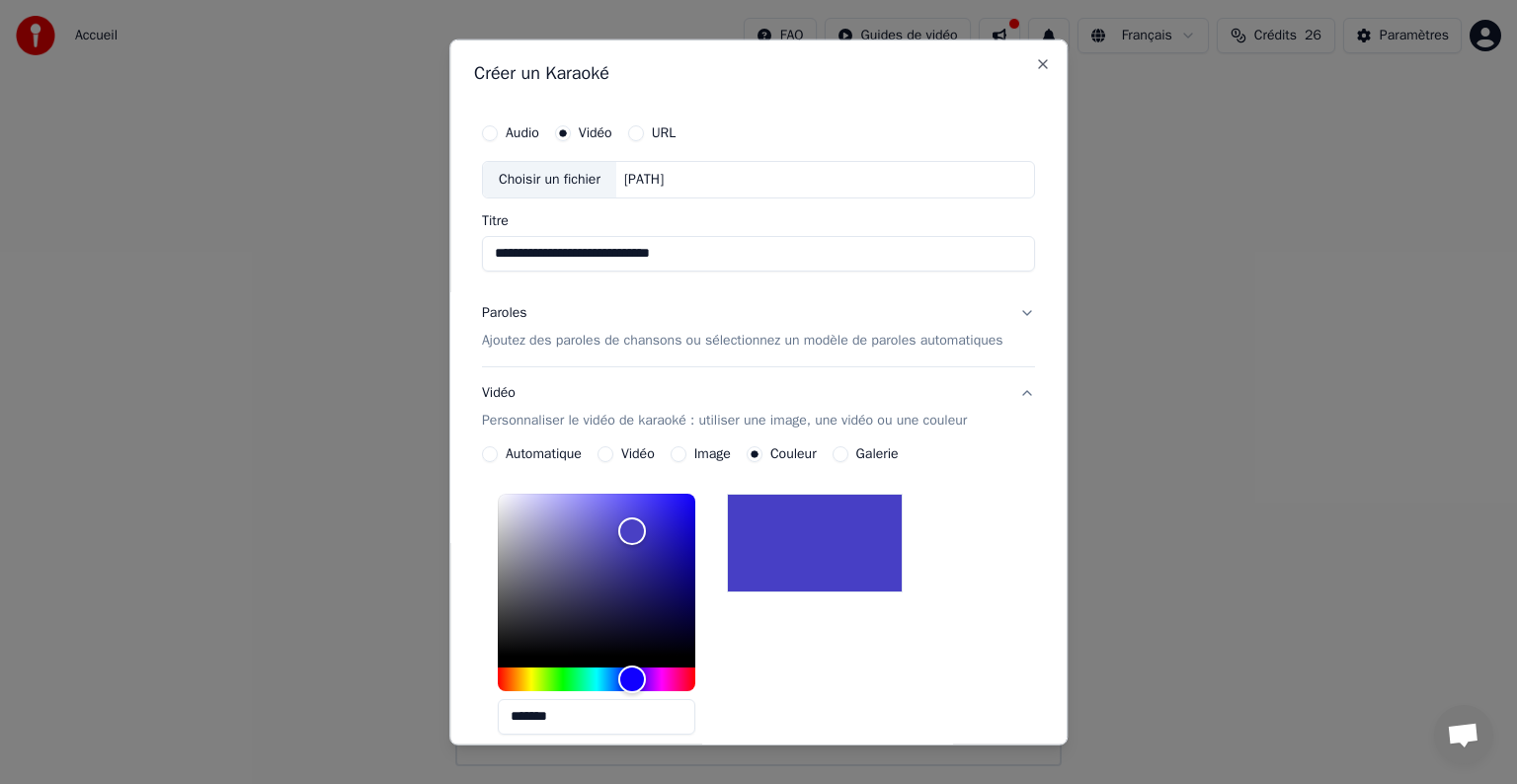 click at bounding box center [815, 543] 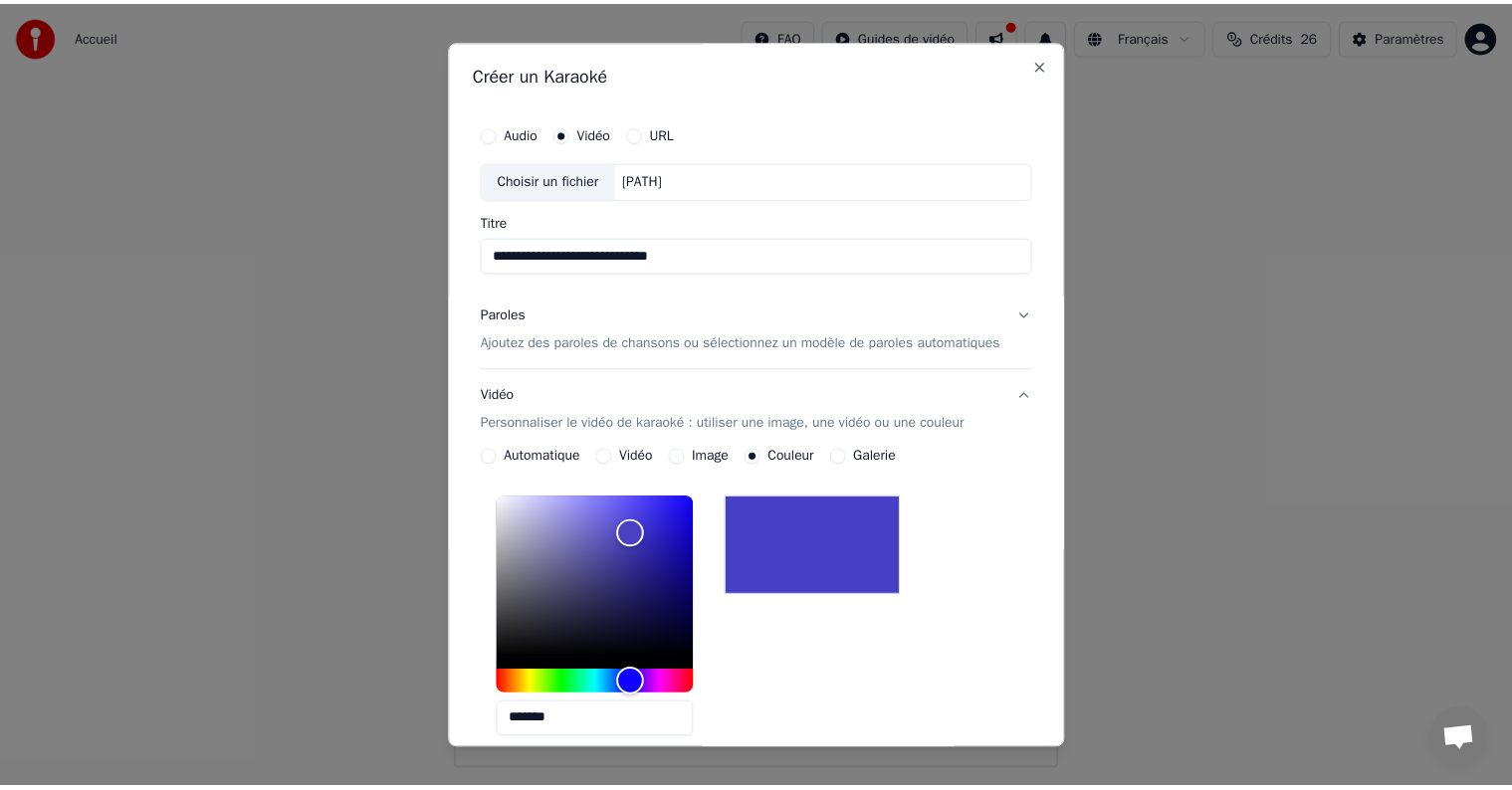 scroll, scrollTop: 370, scrollLeft: 0, axis: vertical 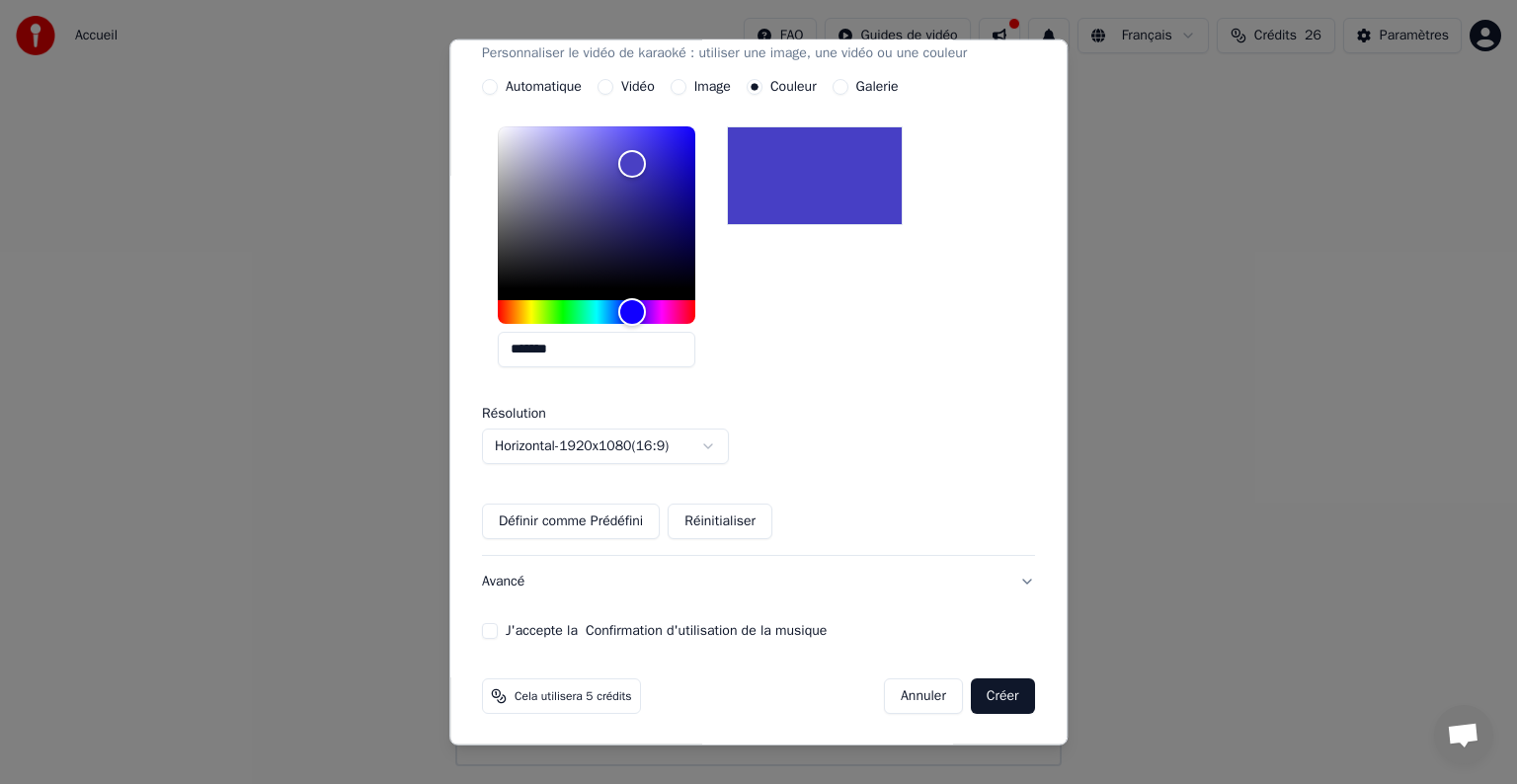 click on "J'accepte la   Confirmation d'utilisation de la musique" at bounding box center [490, 631] 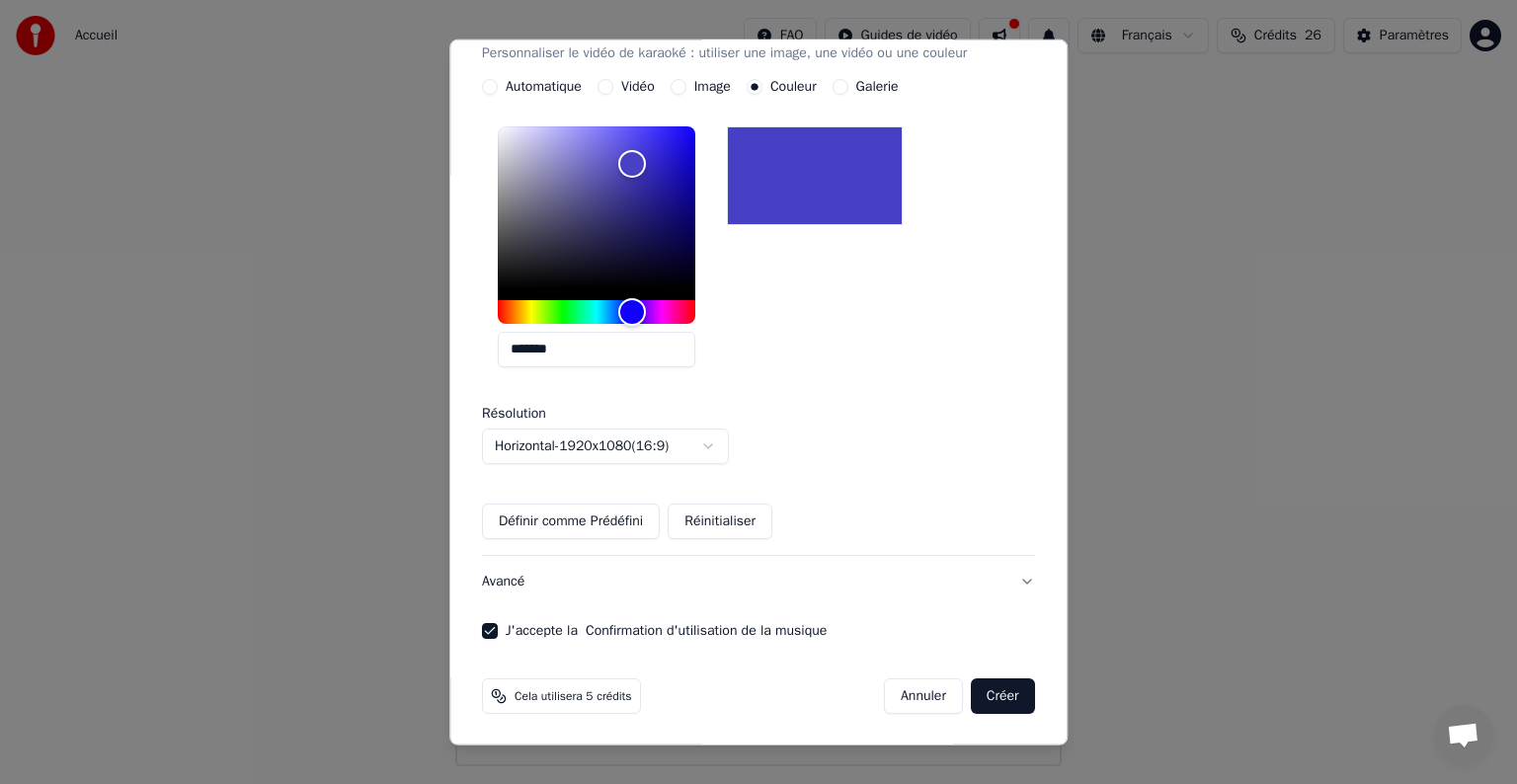 click on "Créer" at bounding box center [1002, 696] 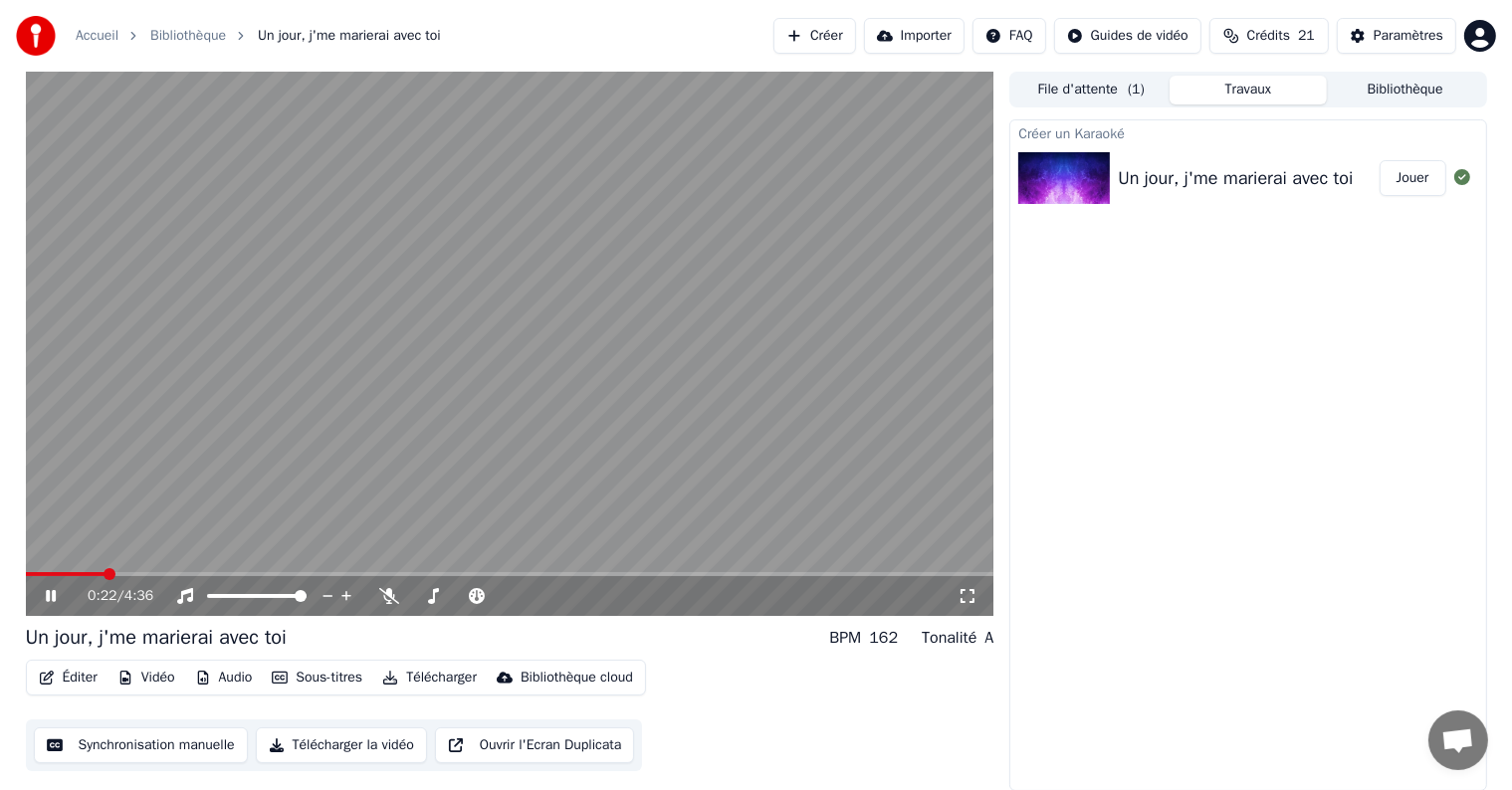 click on "Créer un Karaoké Un jour, j'me marierai avec toi Jouer" at bounding box center [1247, 455] 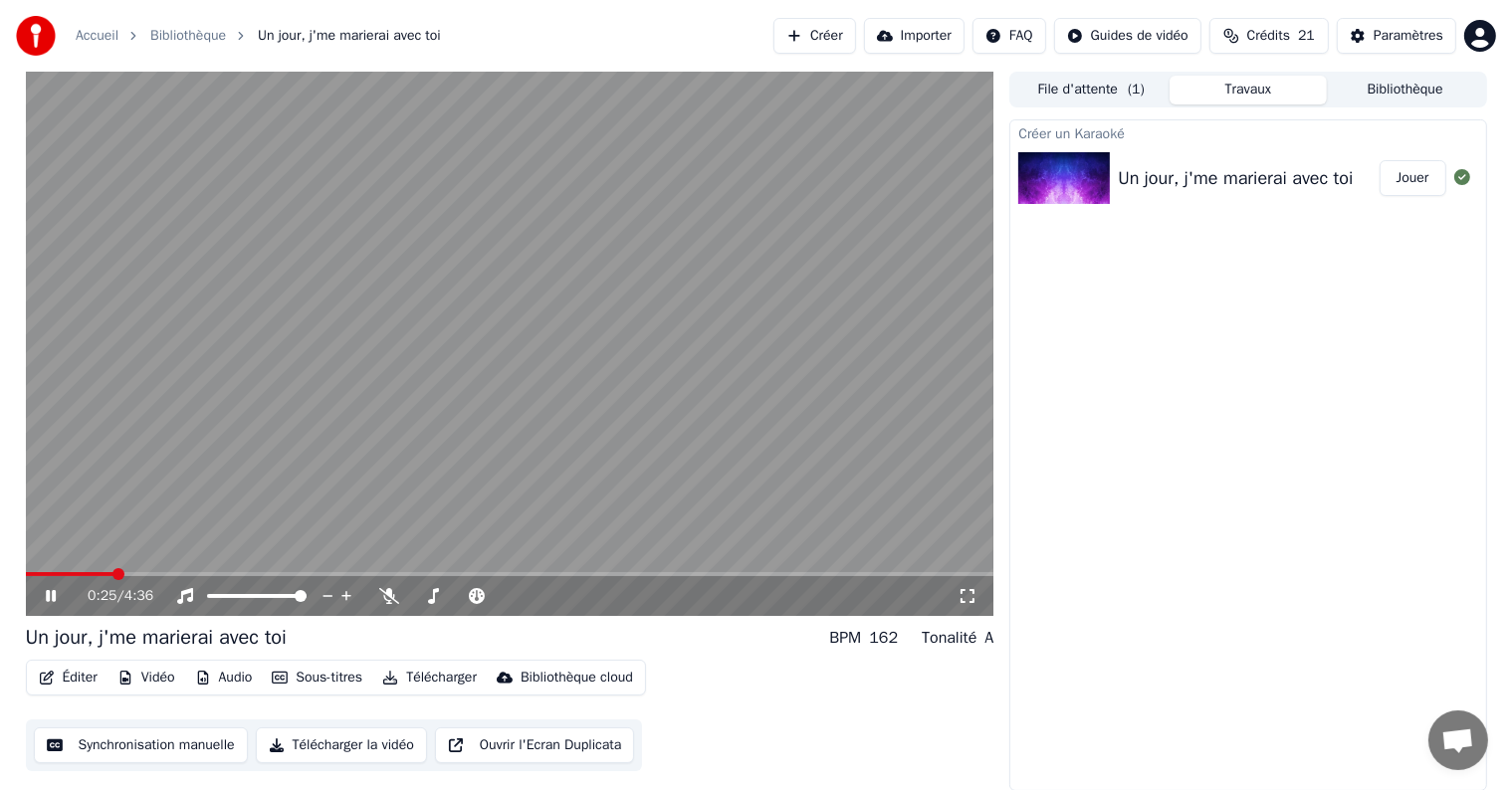 click 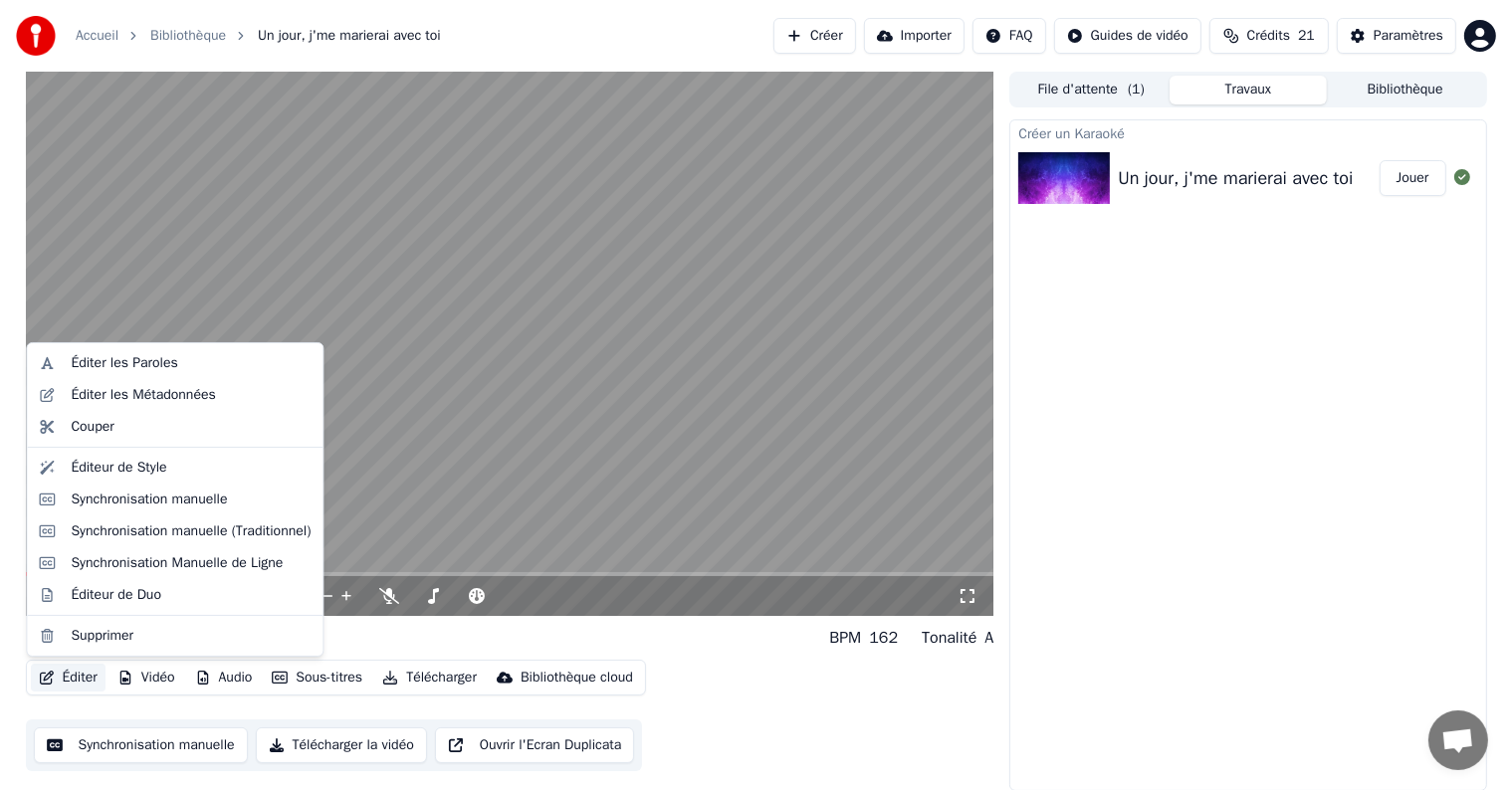 click on "Éditer" at bounding box center (68, 678) 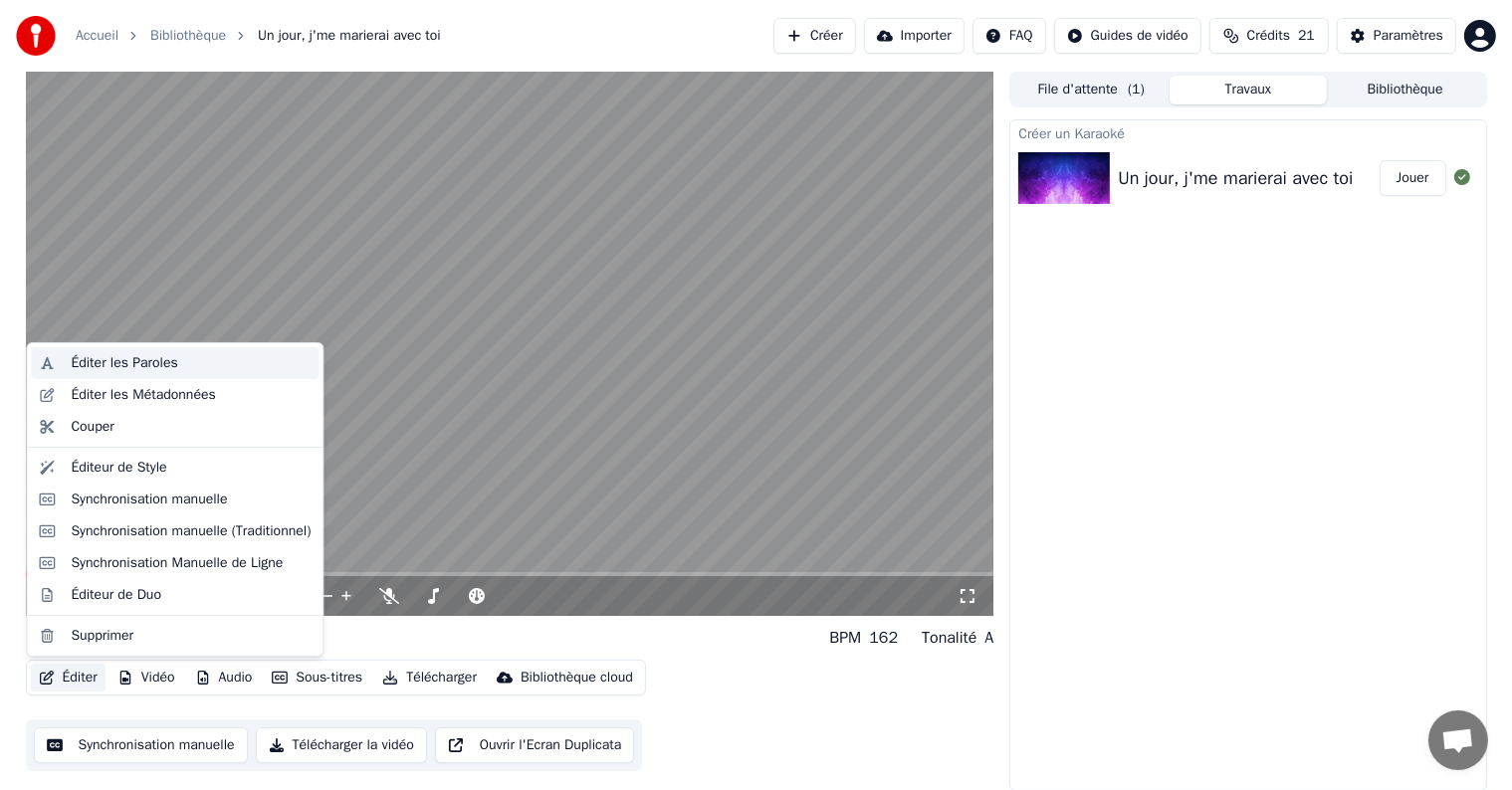 click on "Éditer les Paroles" at bounding box center [123, 363] 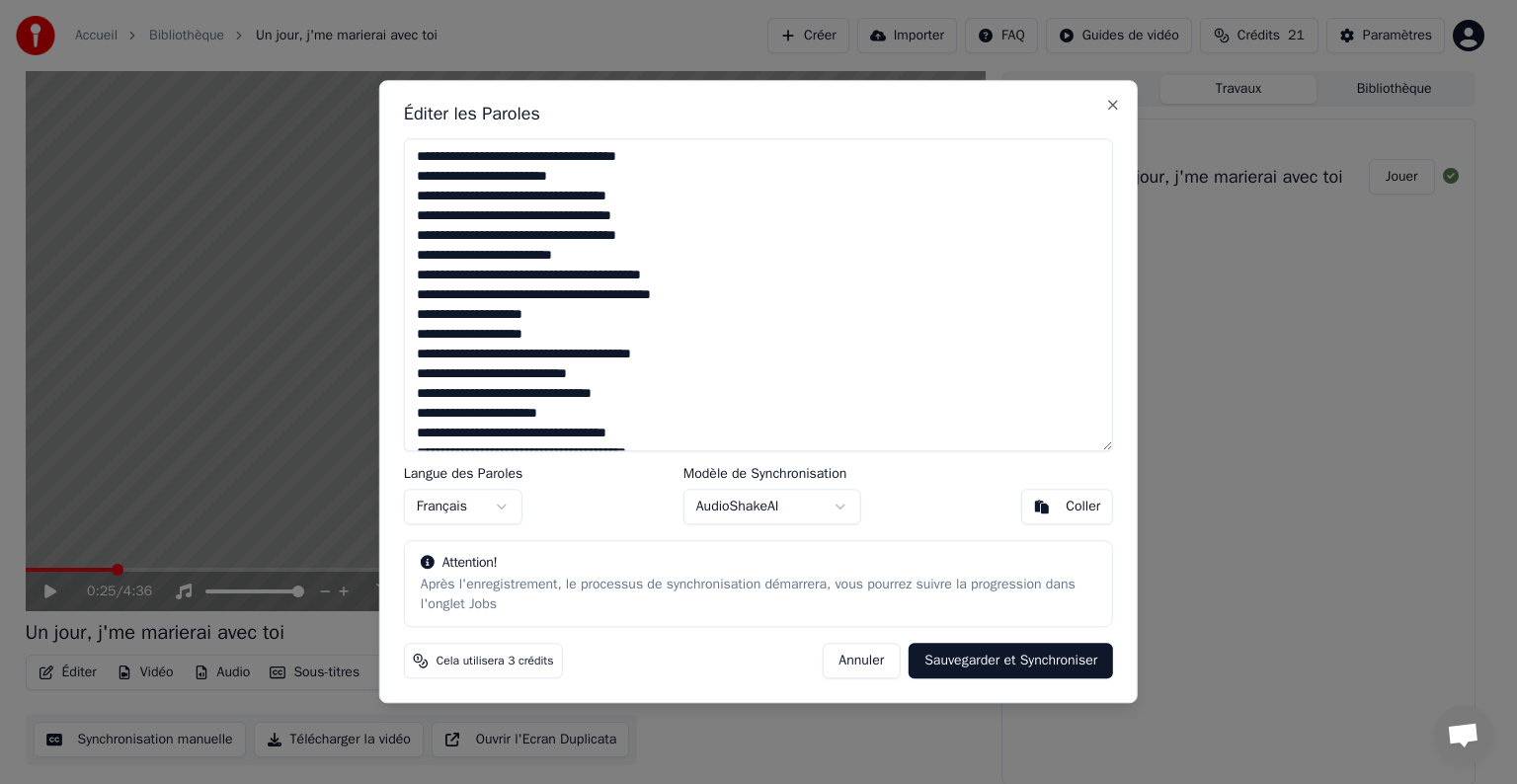 click on "Sauvegarder et Synchroniser" at bounding box center [1010, 662] 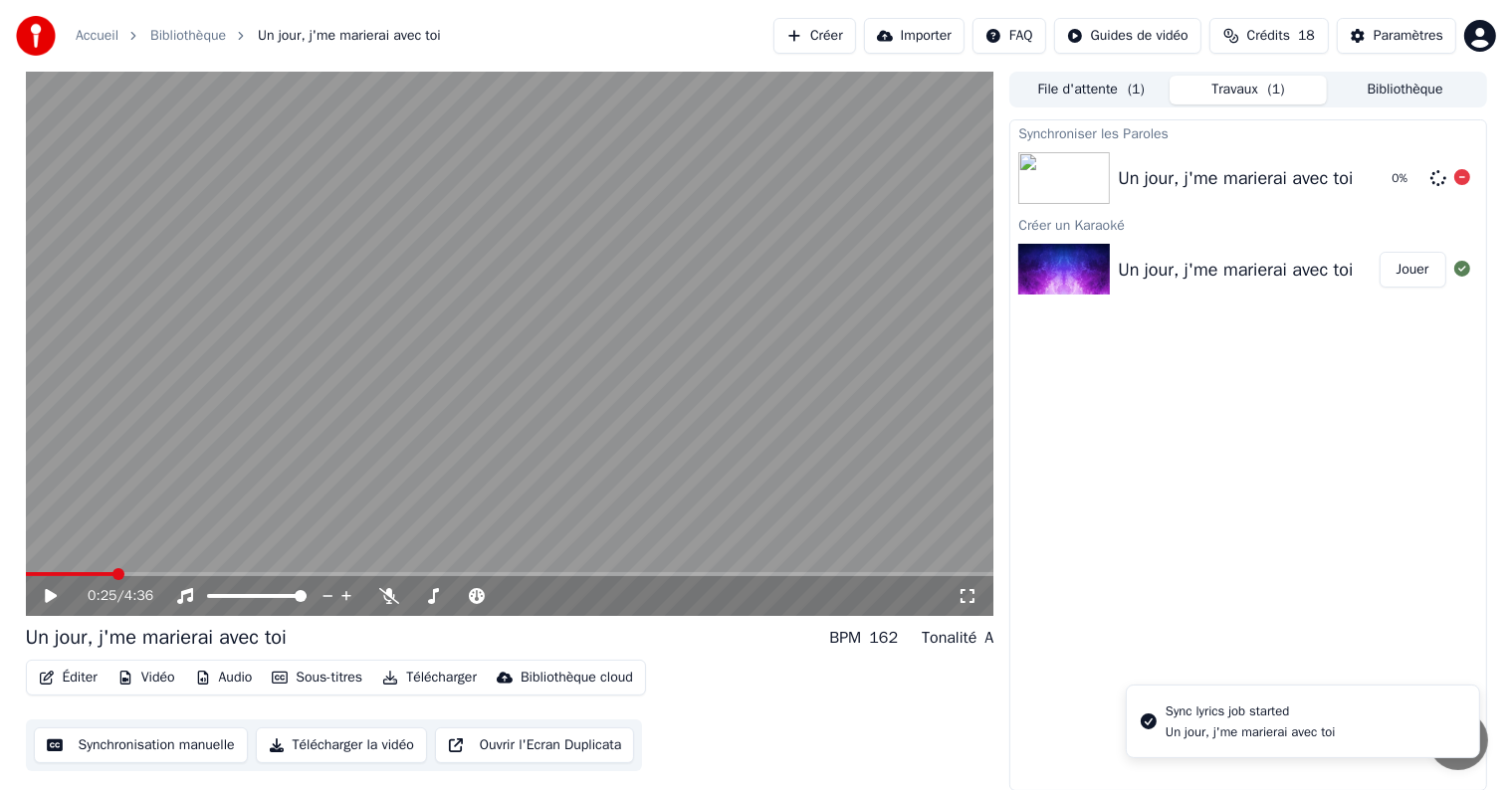 click at bounding box center (1064, 178) 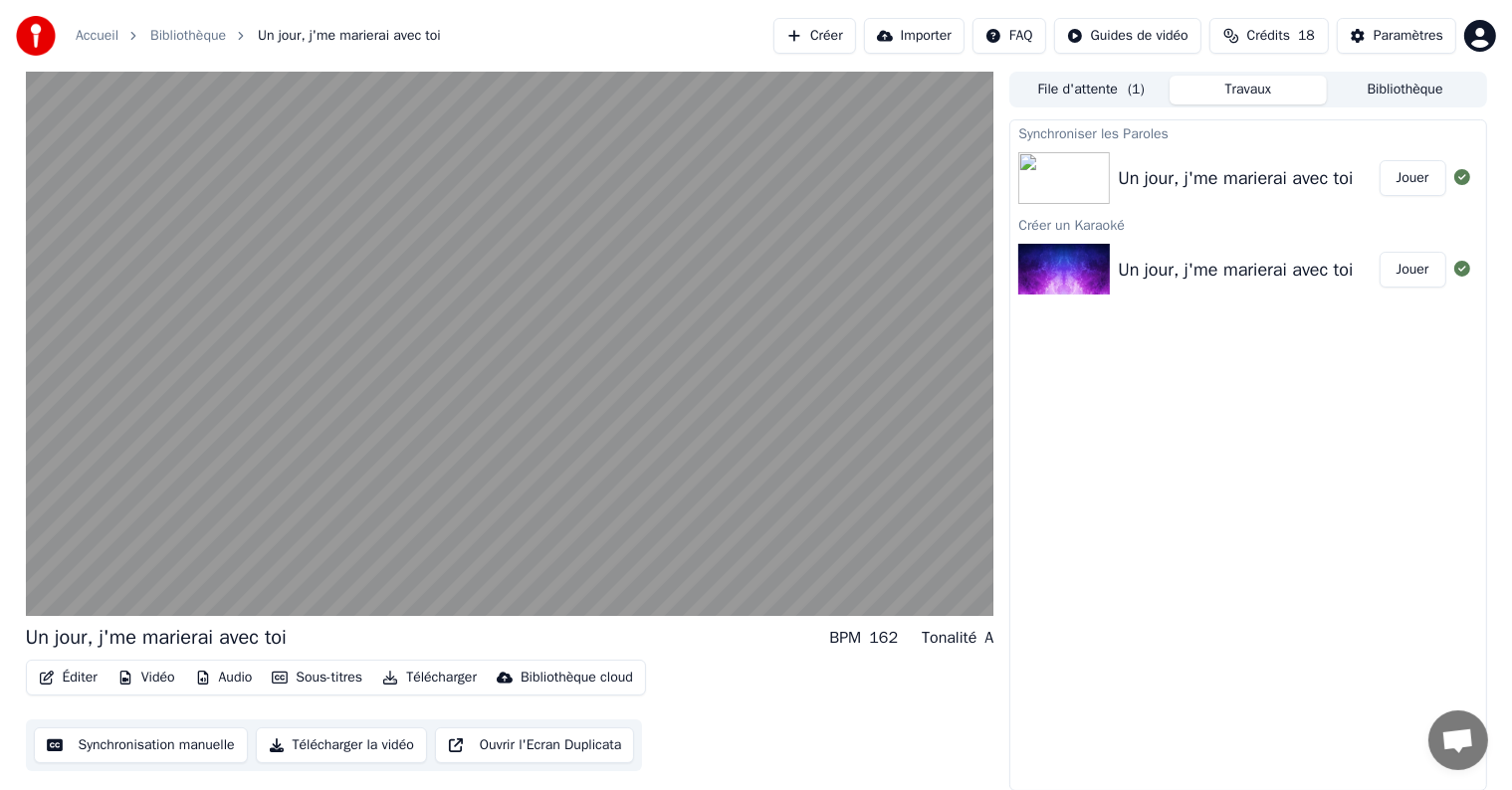 click at bounding box center [1064, 178] 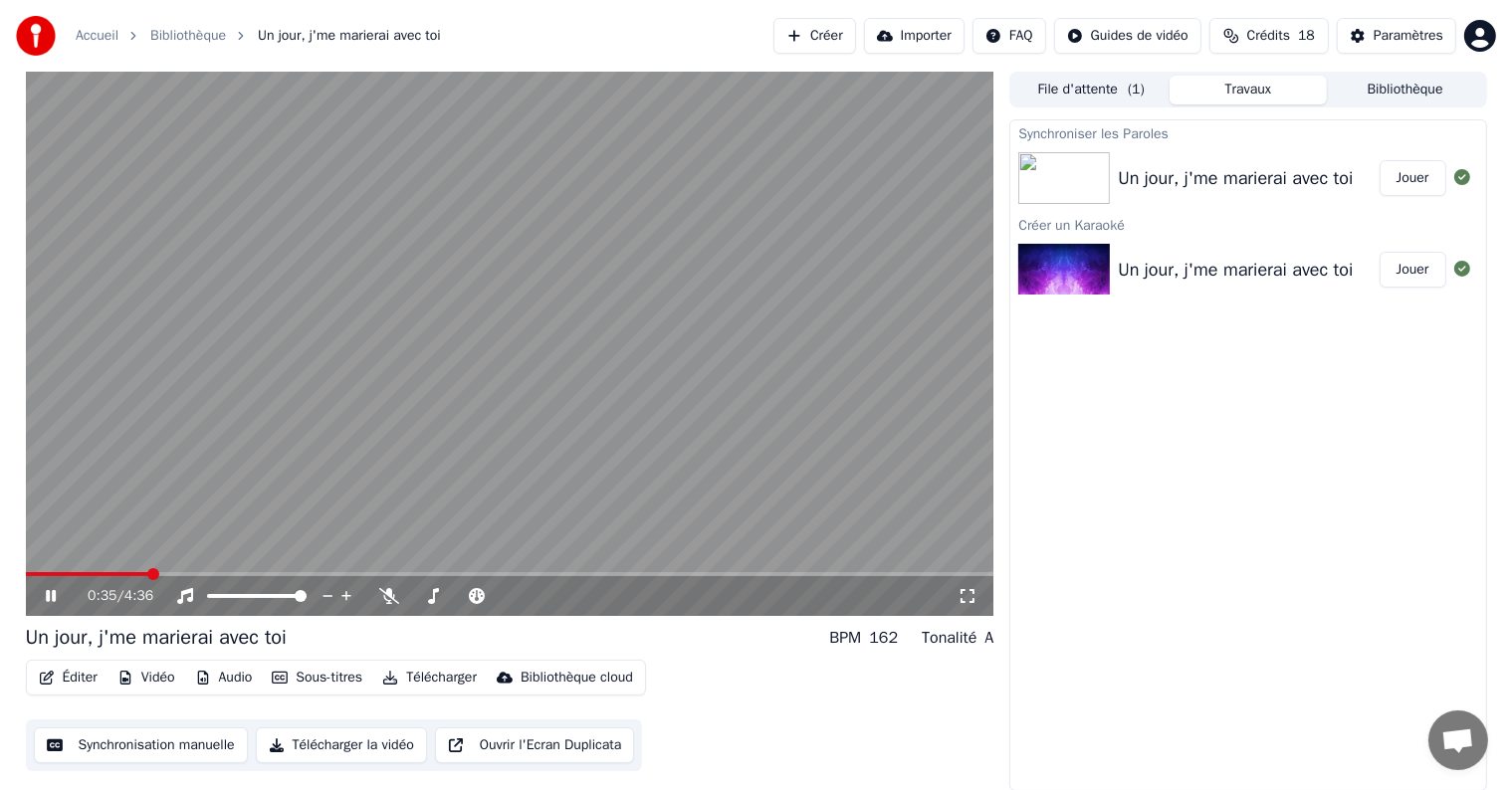 click 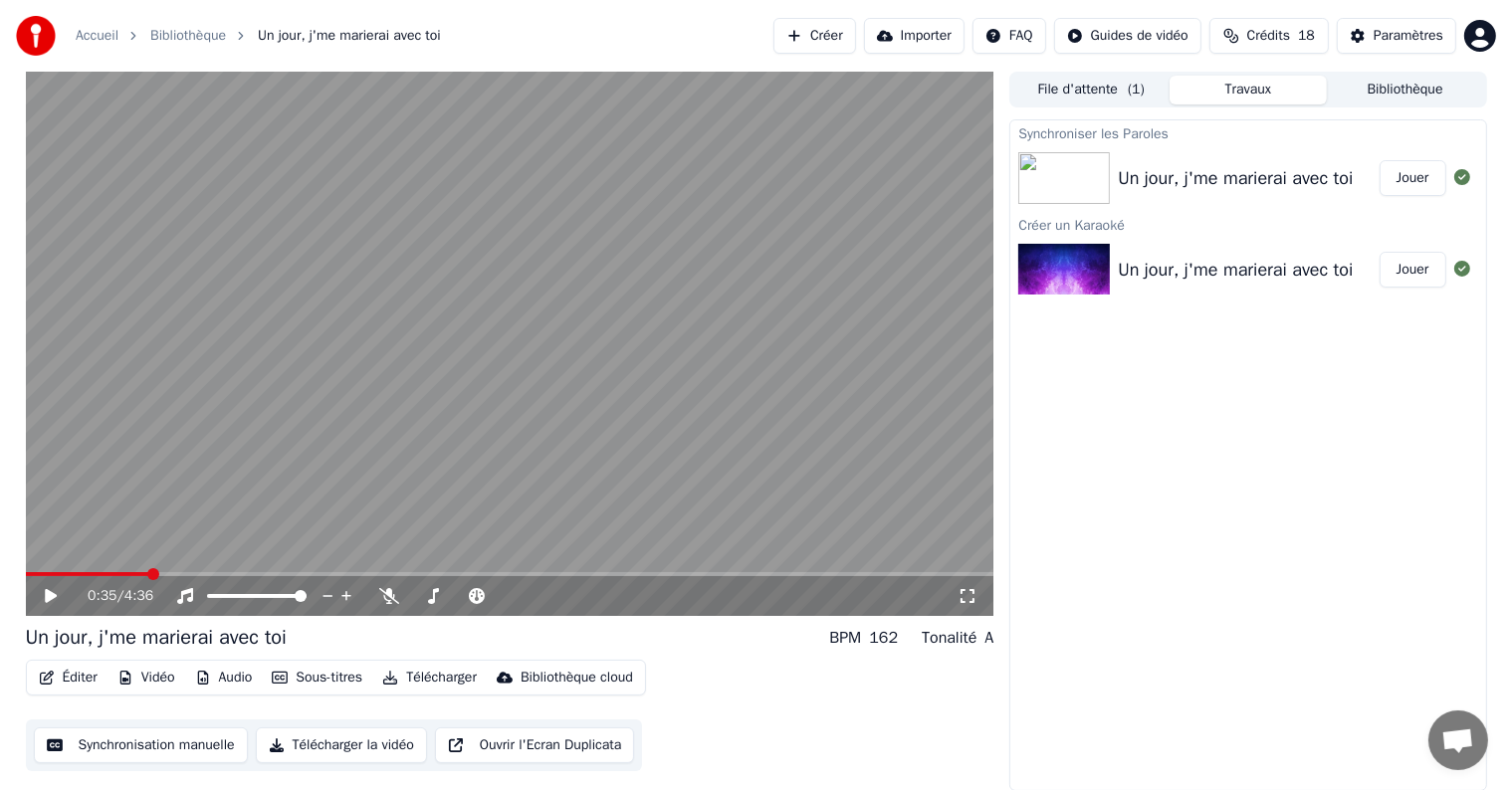 click on "Jouer" at bounding box center (1412, 178) 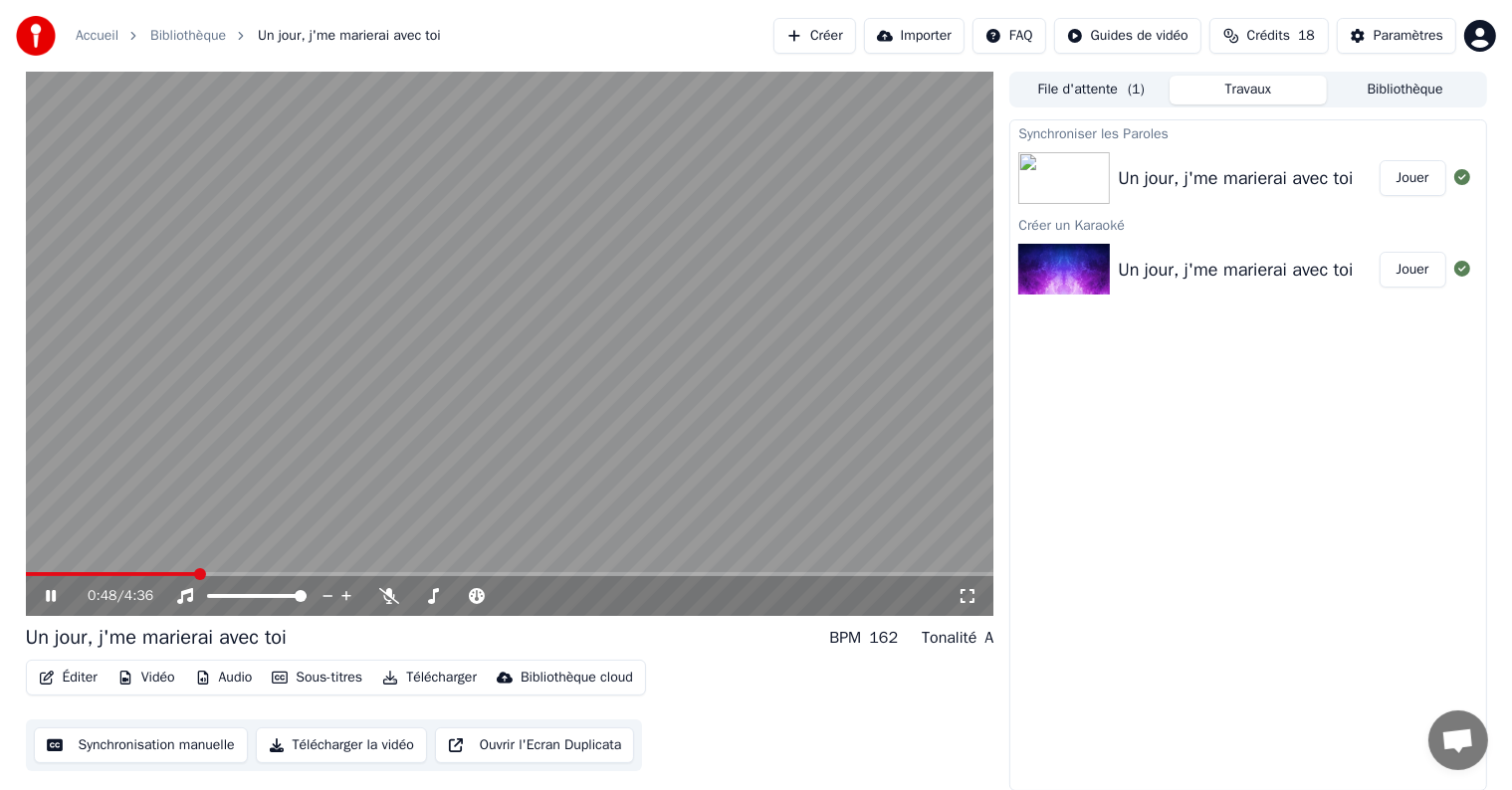 click on "Synchroniser les Paroles Un jour, j'me marierai avec toi Jouer Créer un Karaoké Un jour, j'me marierai avec toi Jouer" at bounding box center (1247, 455) 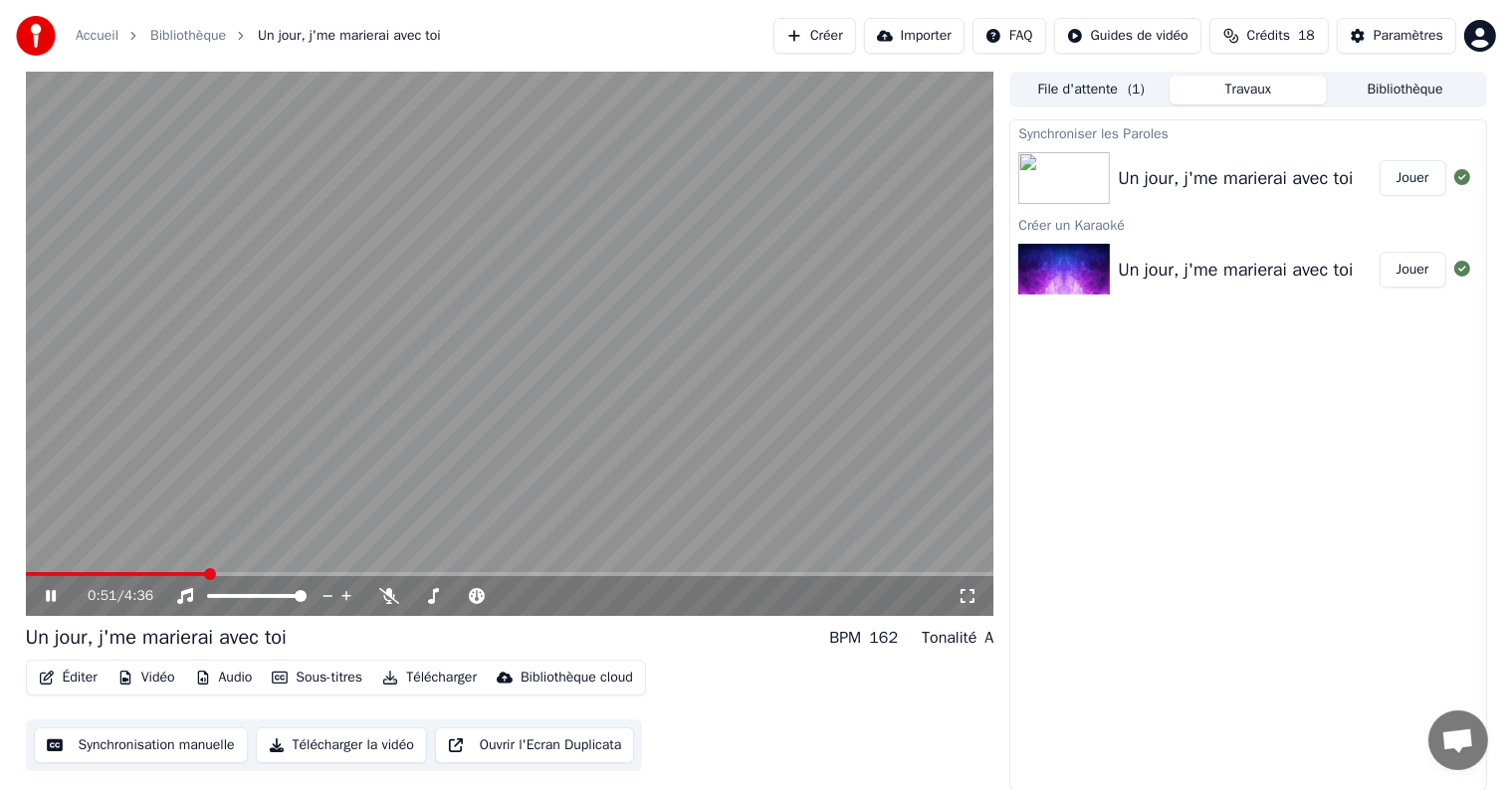 click on "Synchronisation manuelle" at bounding box center (140, 745) 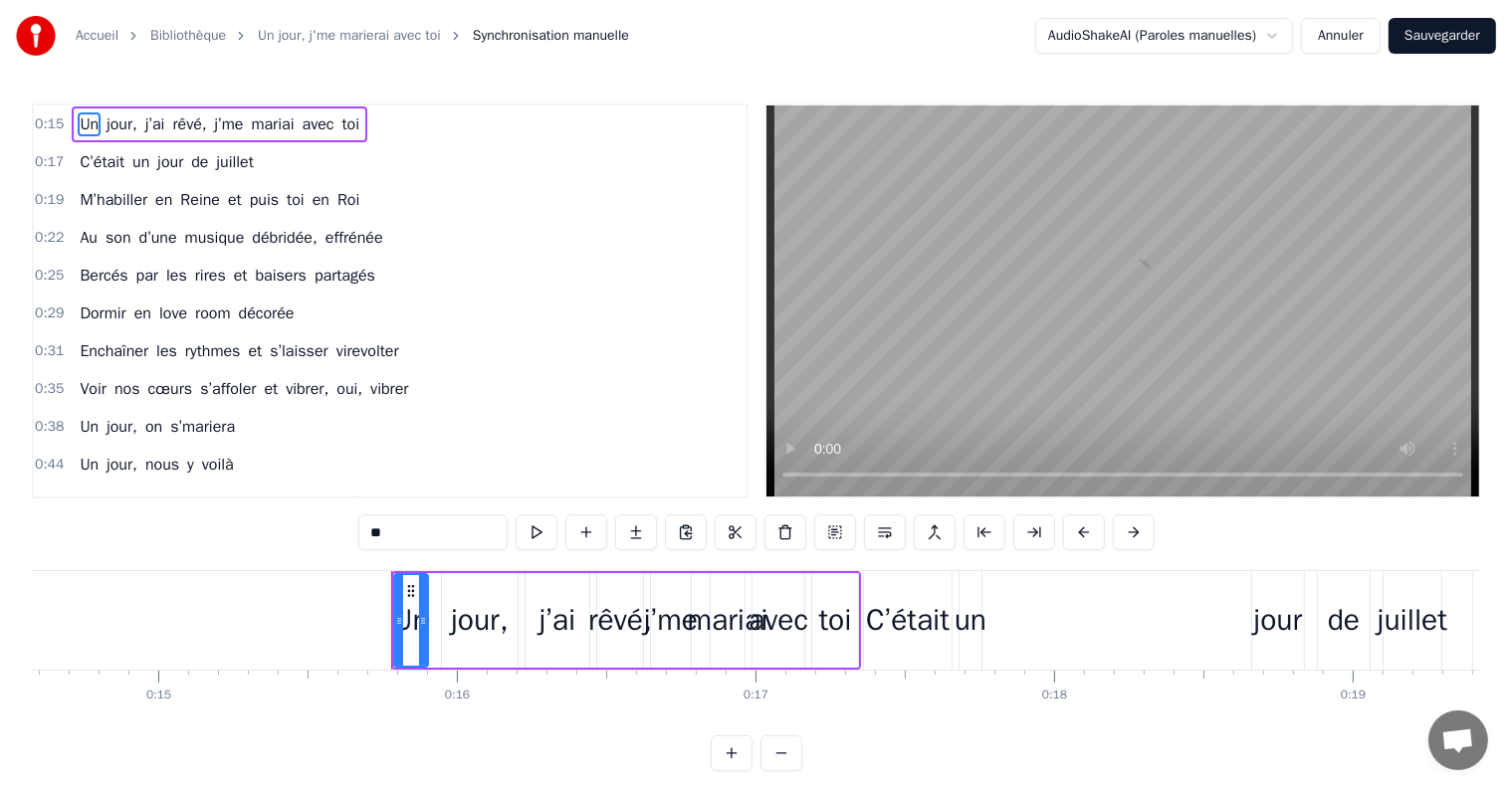 scroll, scrollTop: 0, scrollLeft: 4612, axis: horizontal 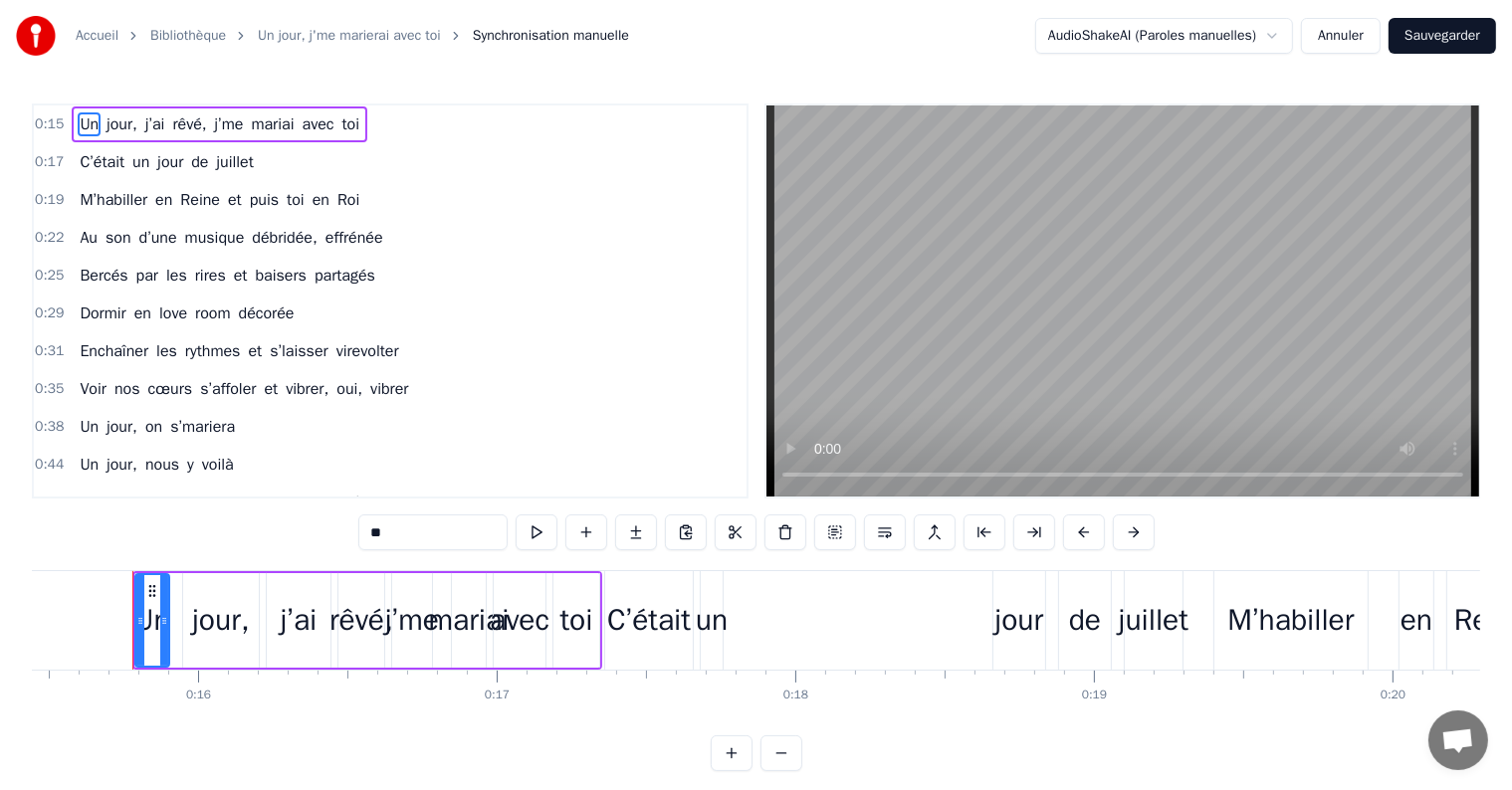 click on "Un" at bounding box center (151, 620) 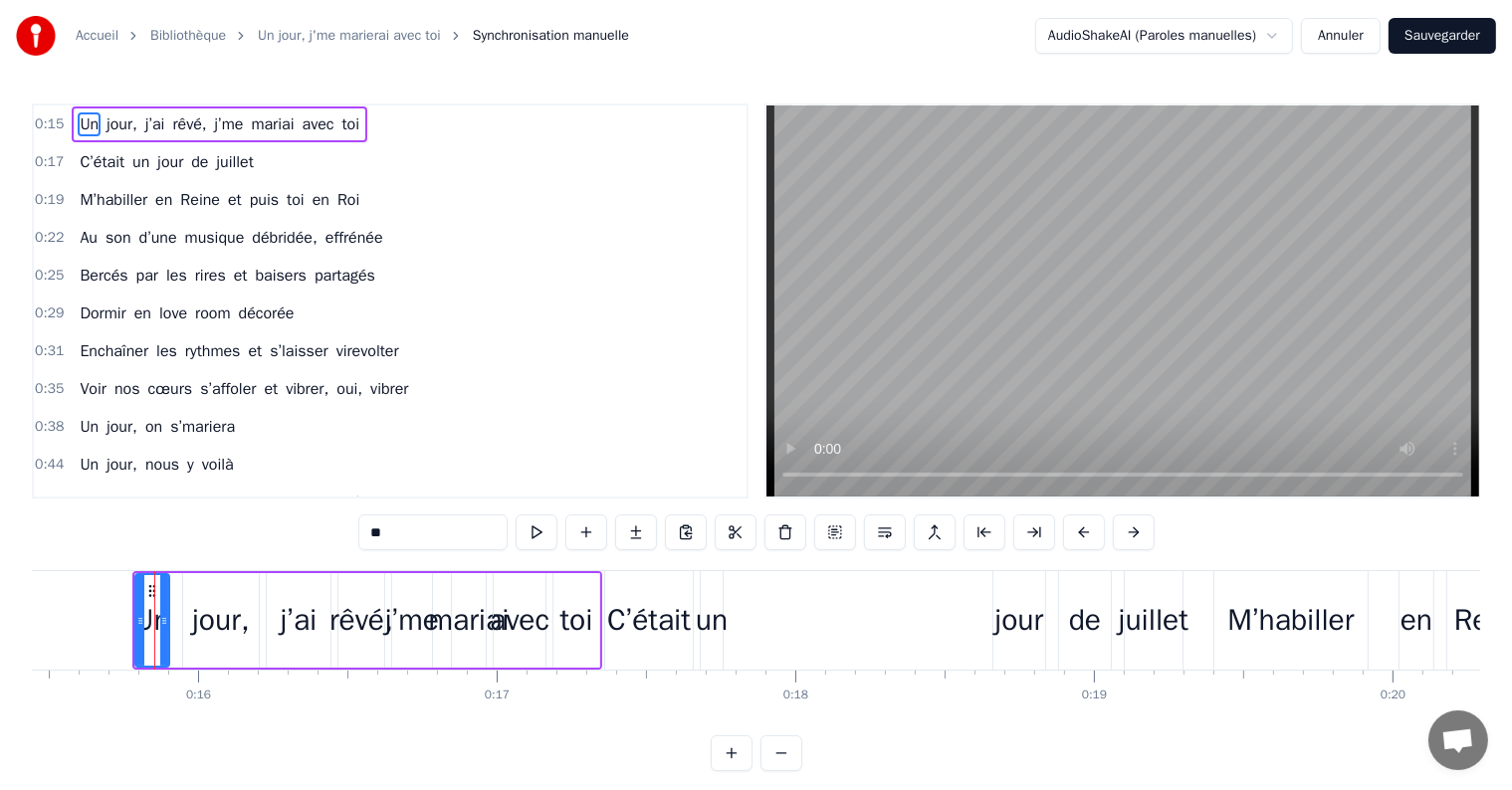 click on "C’était un jour de juillet" at bounding box center [896, 620] 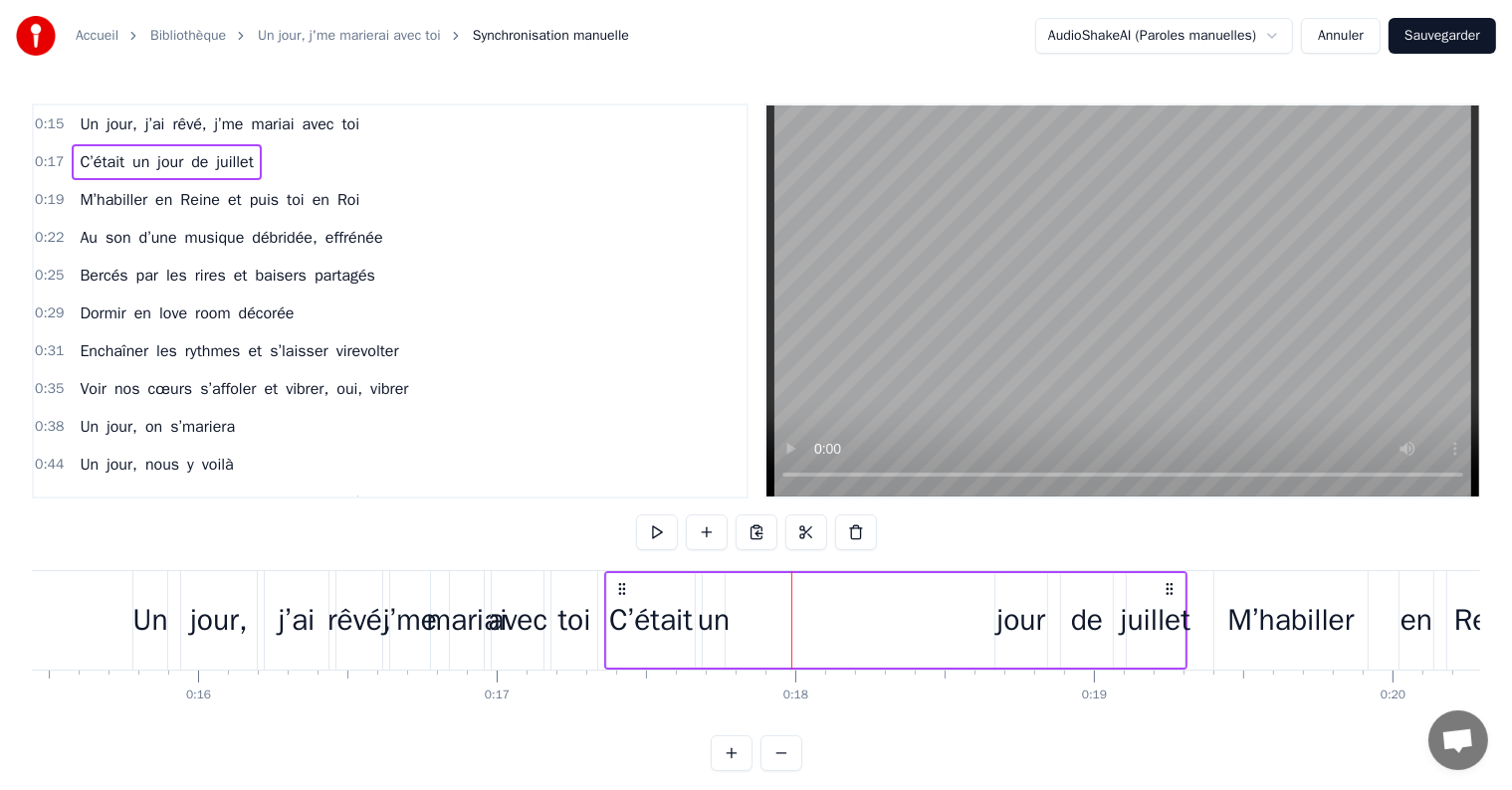 drag, startPoint x: 790, startPoint y: 606, endPoint x: 900, endPoint y: 613, distance: 110.2225 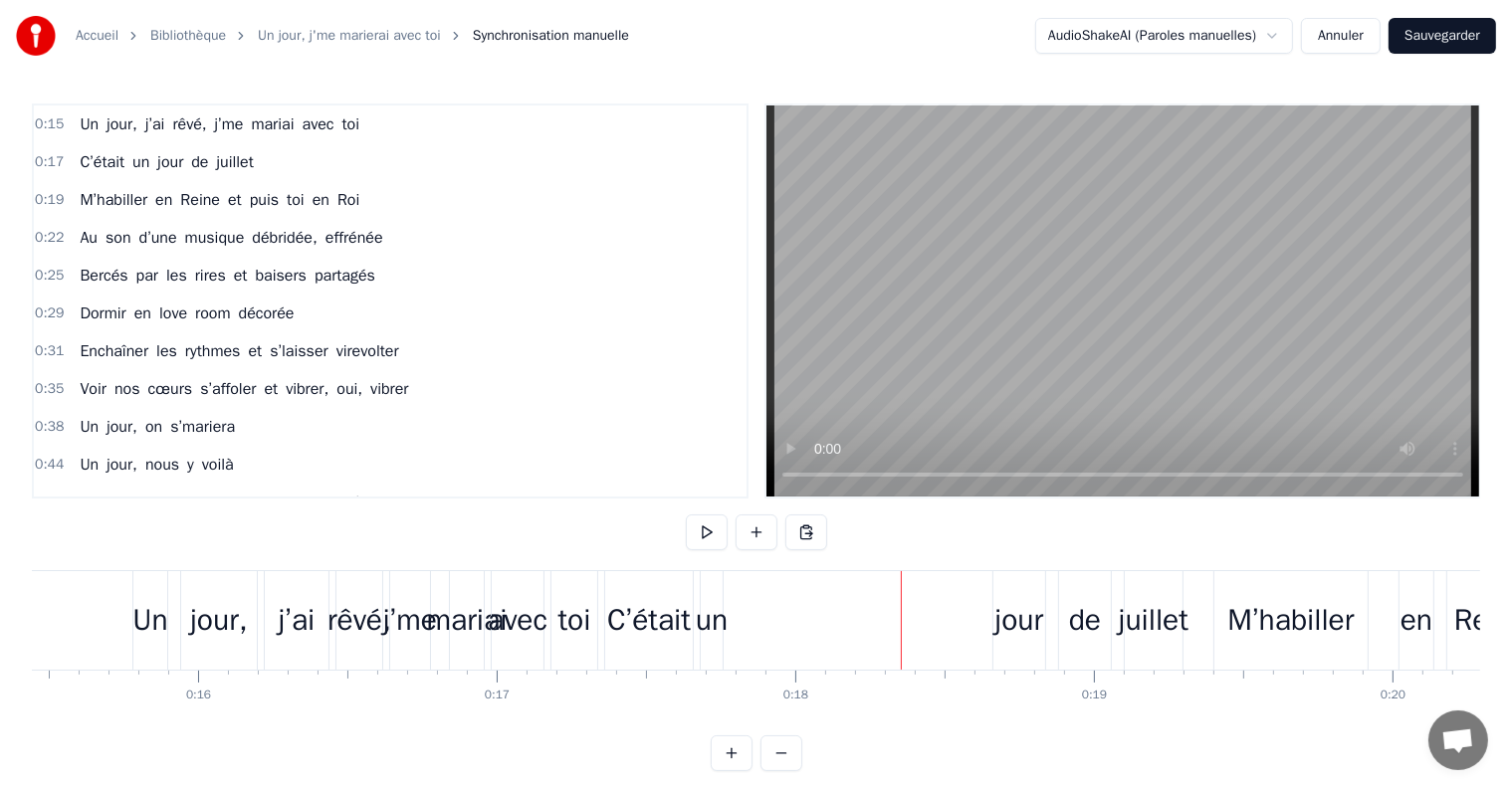 click on "Un" at bounding box center (149, 620) 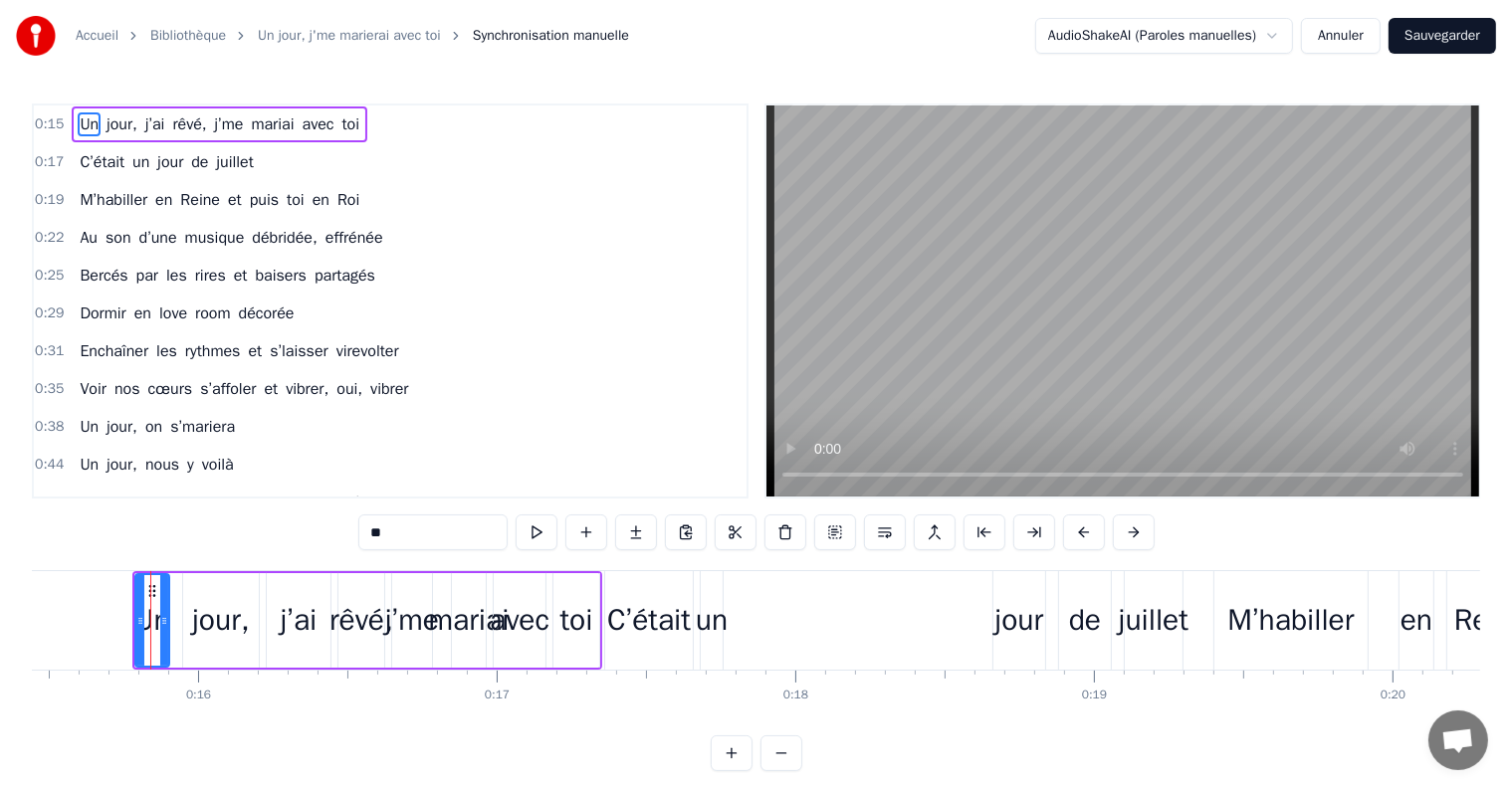 click on "jour," at bounding box center (221, 620) 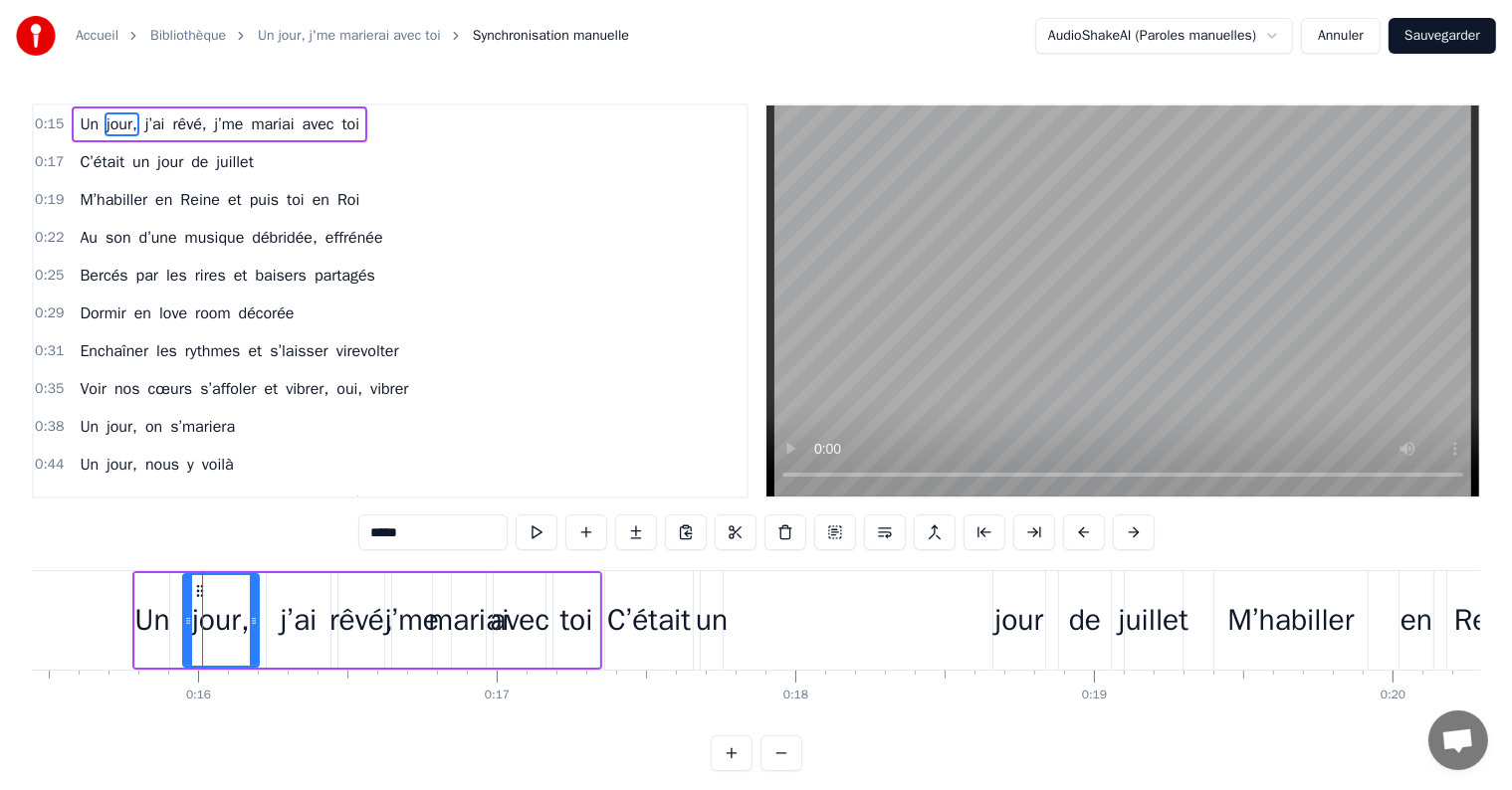 click on "j’ai" at bounding box center [299, 620] 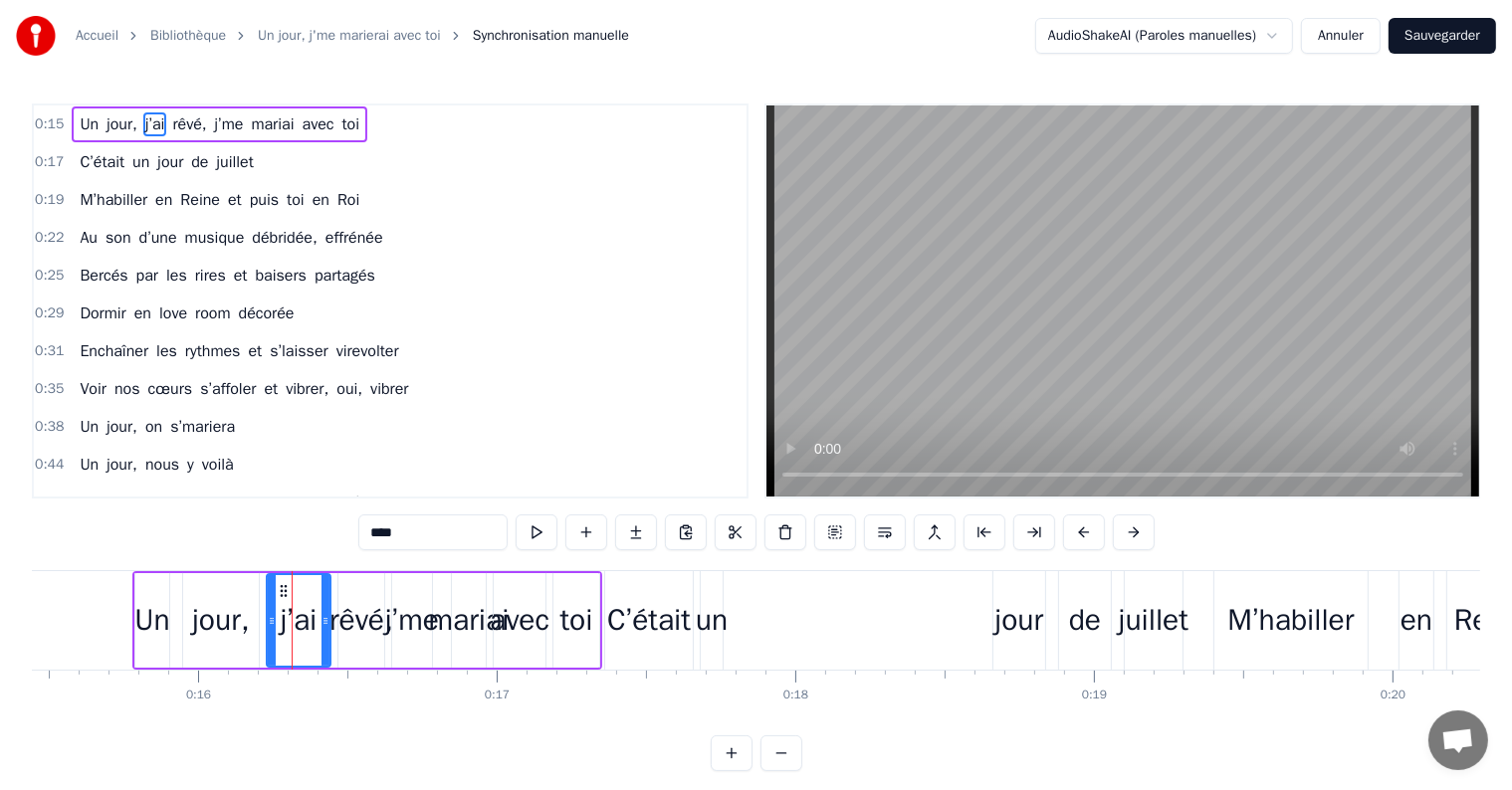 click on "j’me" at bounding box center [412, 620] 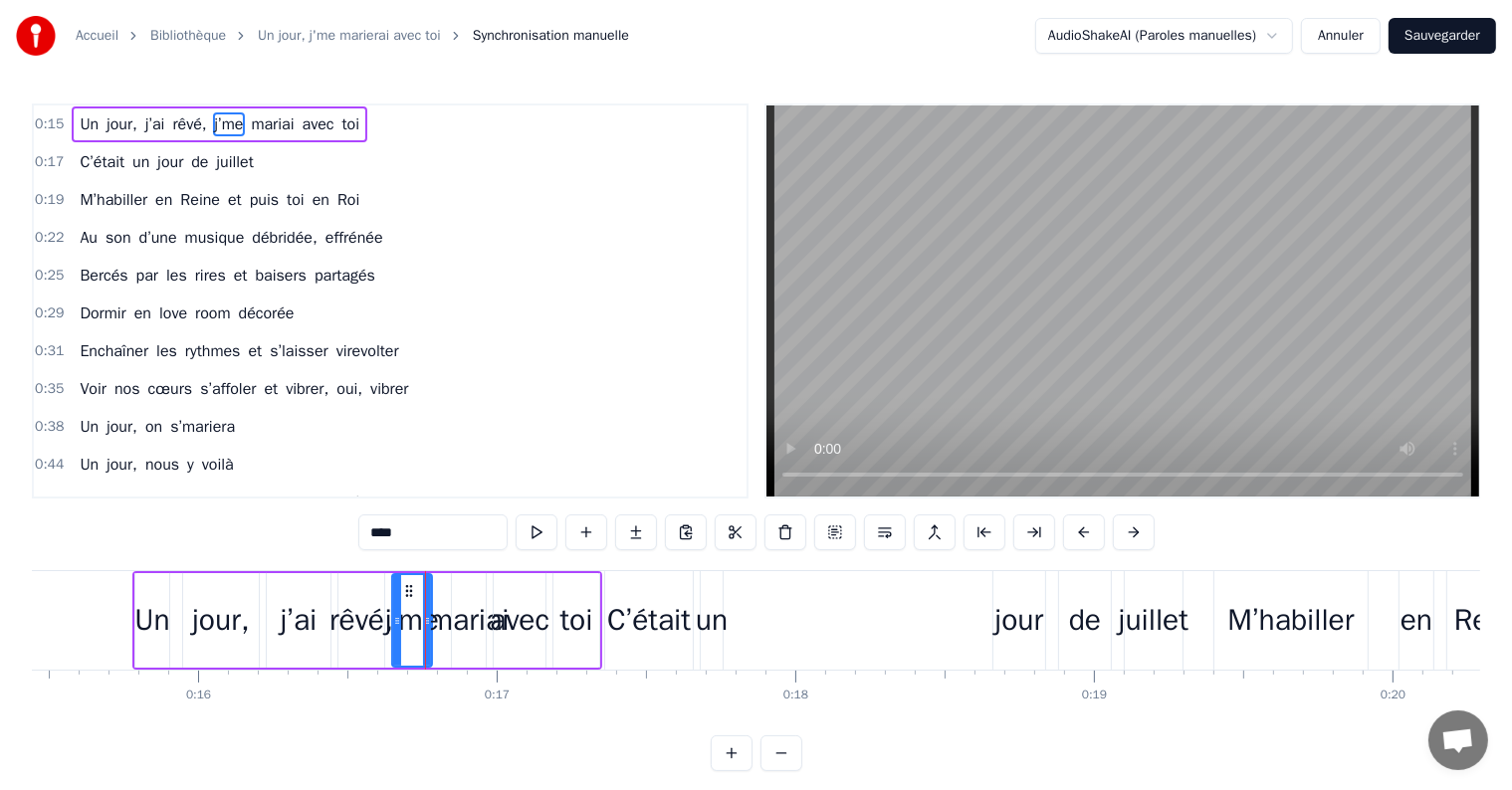 click on "Un" at bounding box center [151, 620] 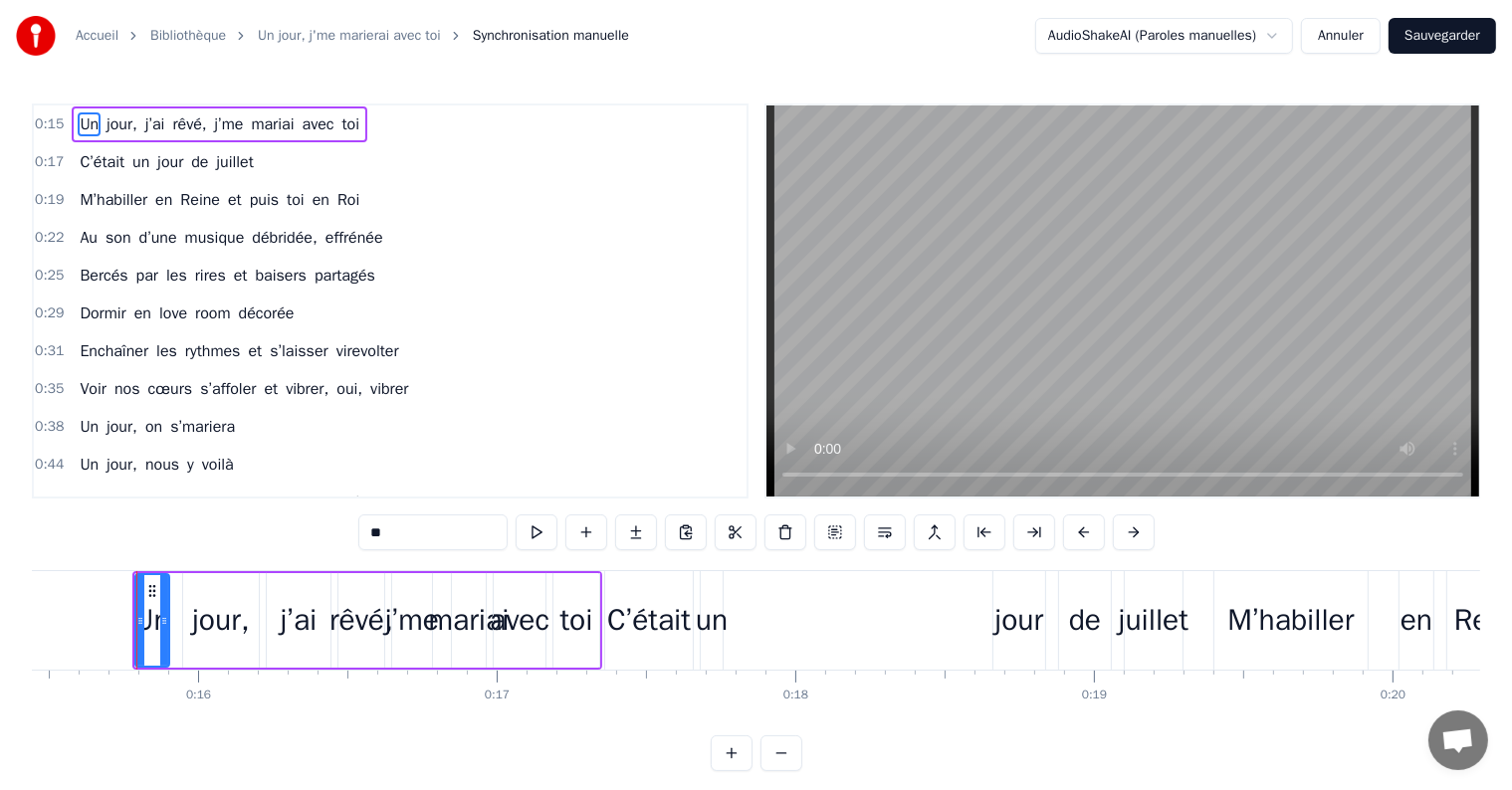 click on "jour," at bounding box center [221, 620] 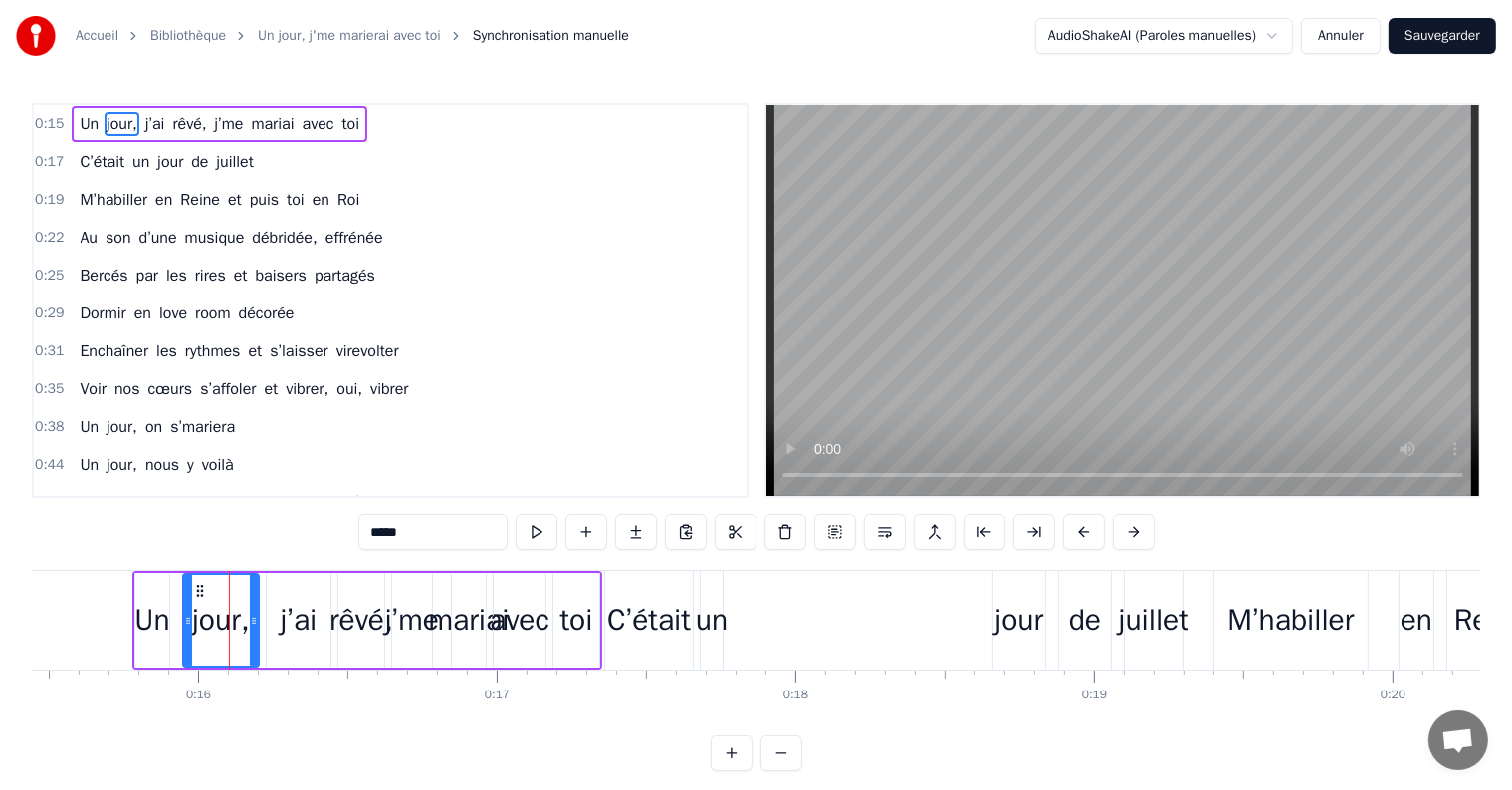 click on "j’ai" at bounding box center (299, 620) 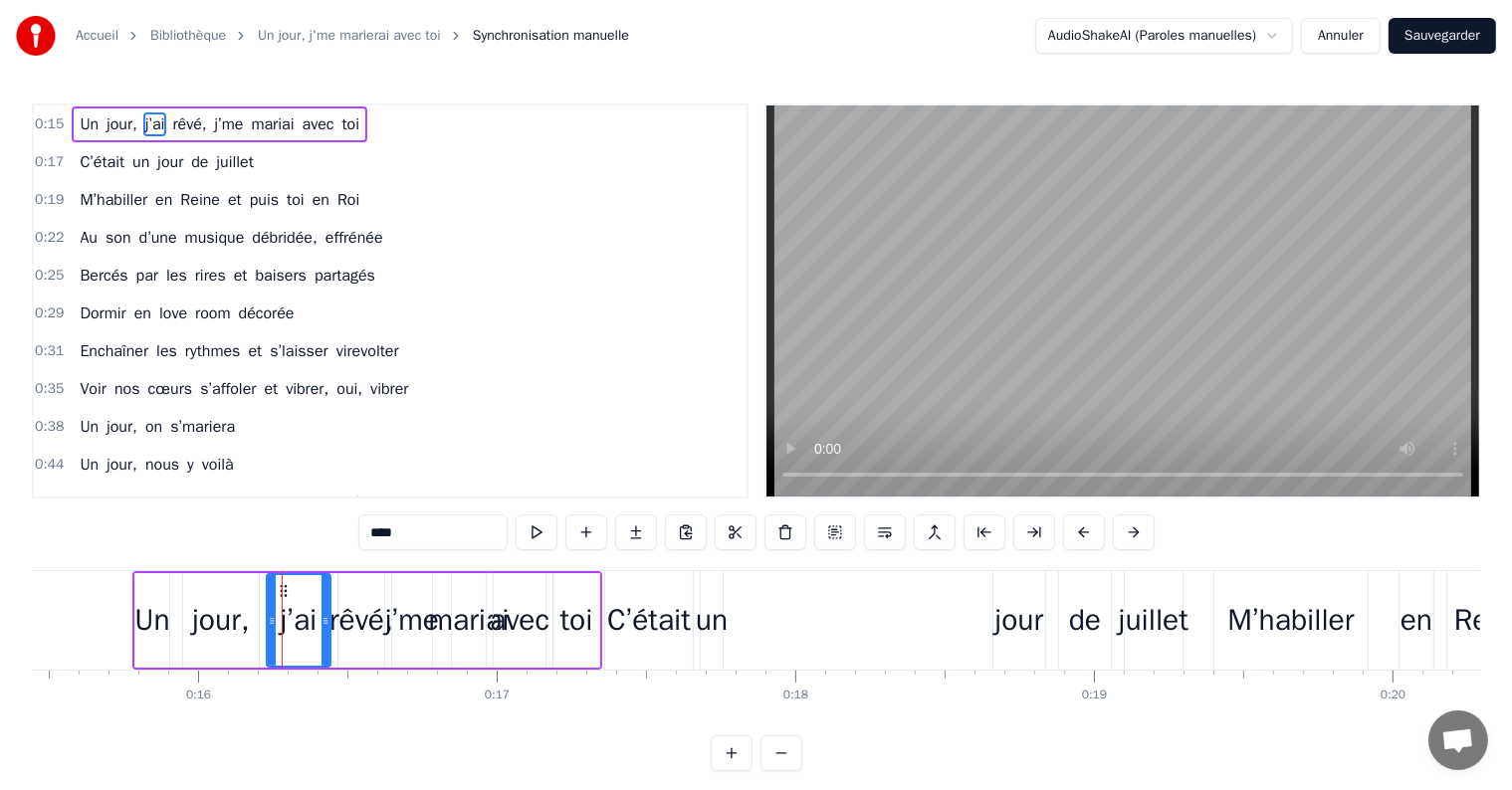 click on "rêvé," at bounding box center [361, 620] 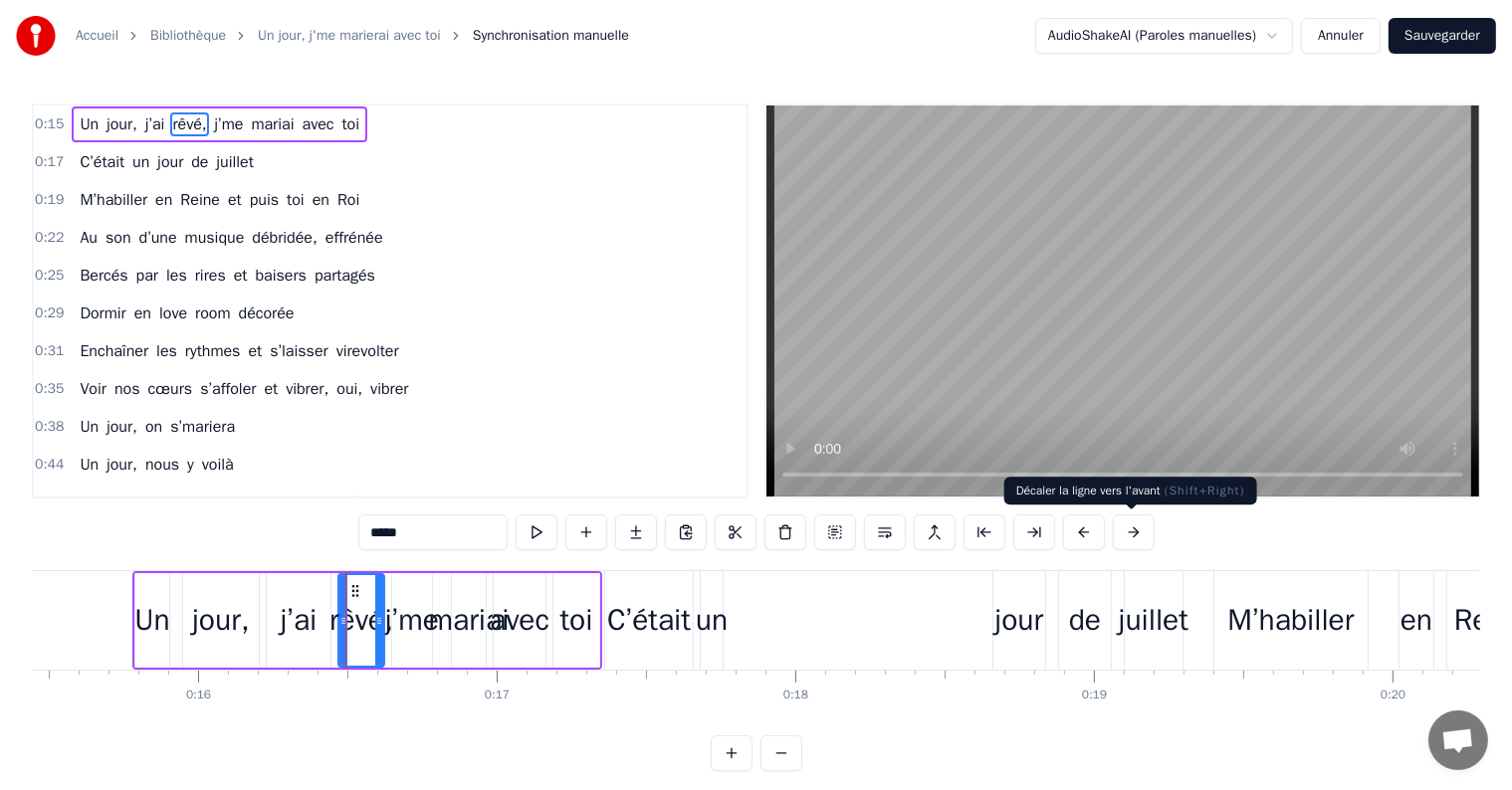 click at bounding box center [1134, 532] 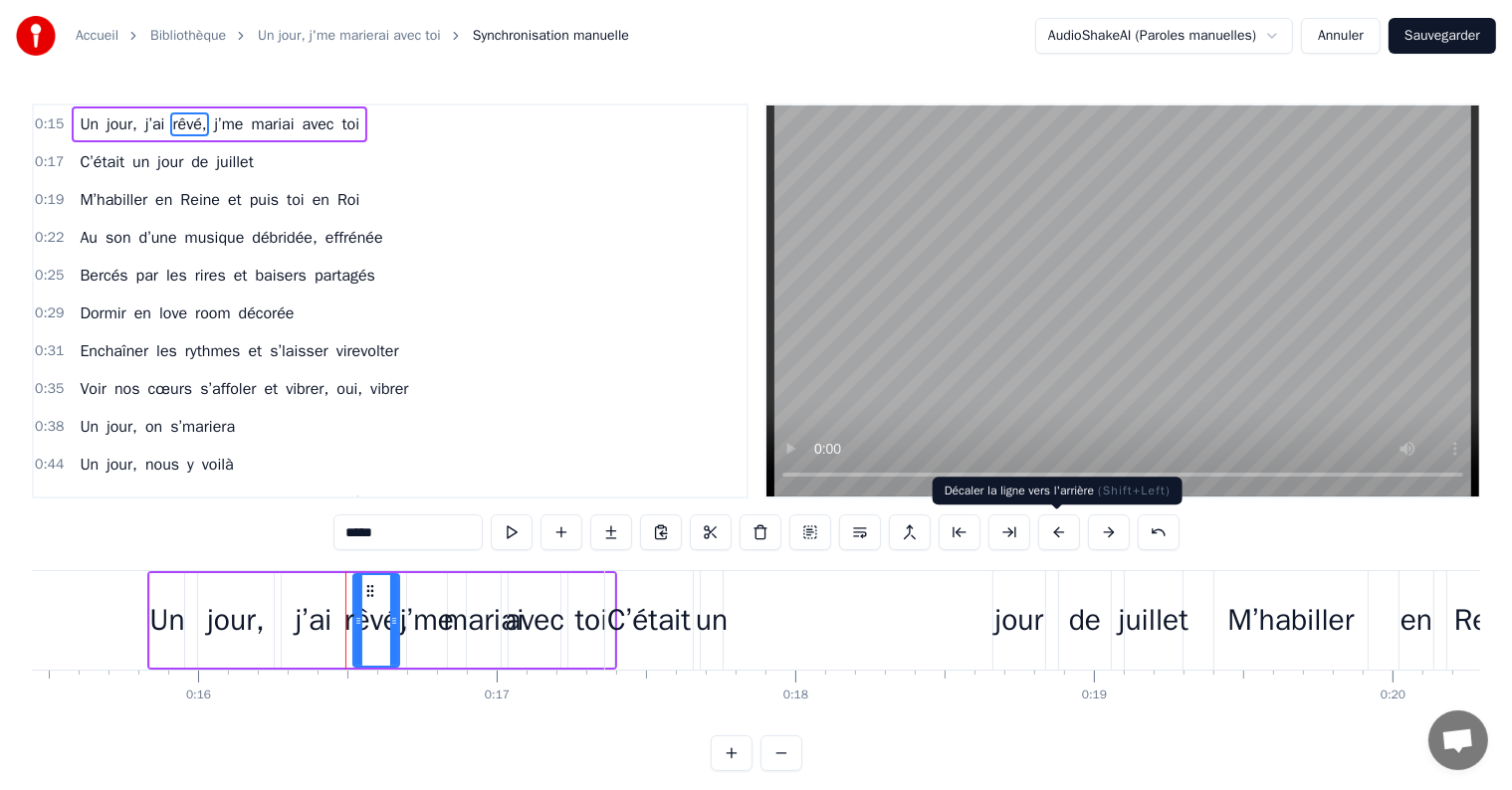 click at bounding box center [1059, 532] 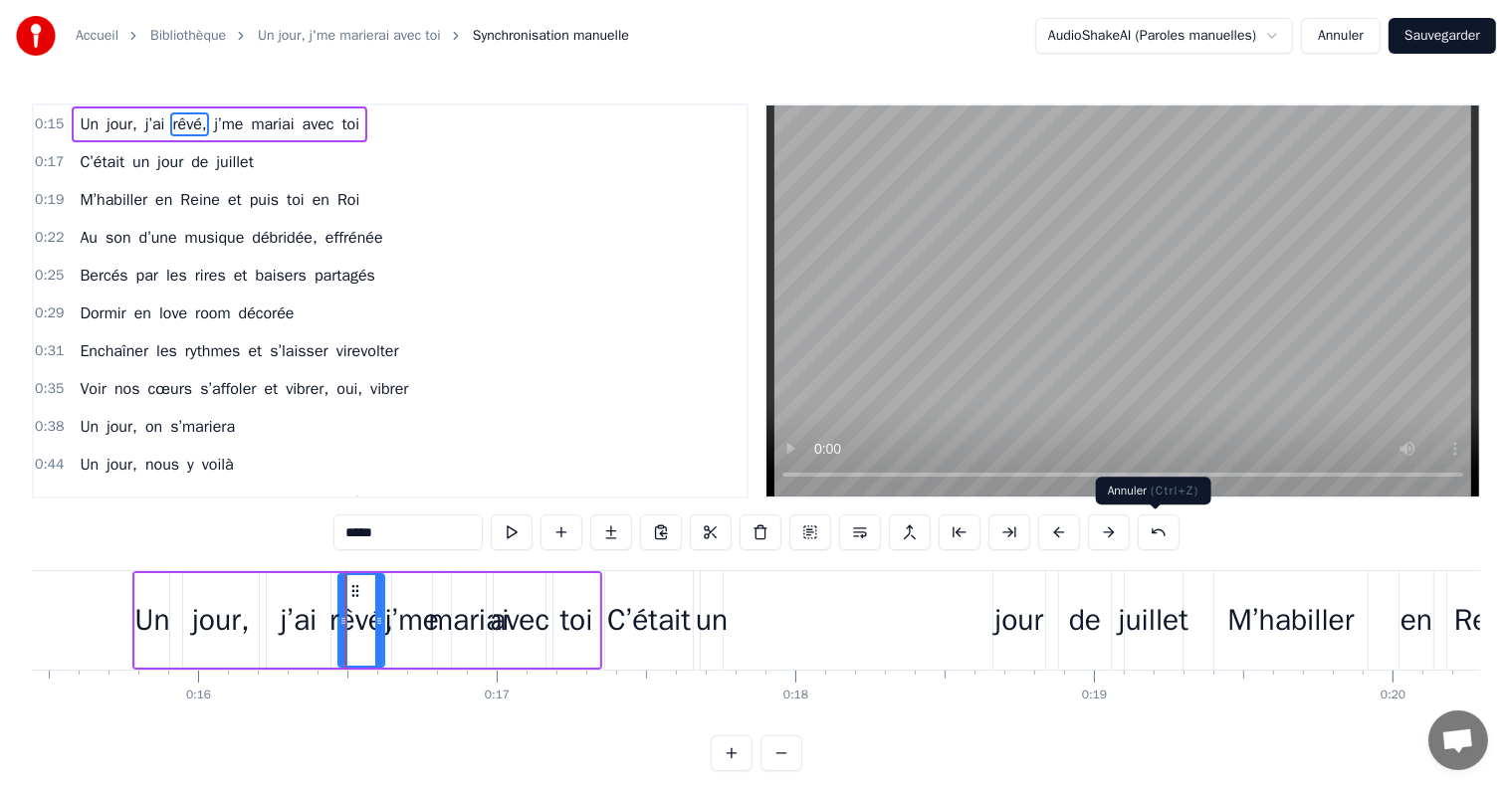 click at bounding box center [1159, 532] 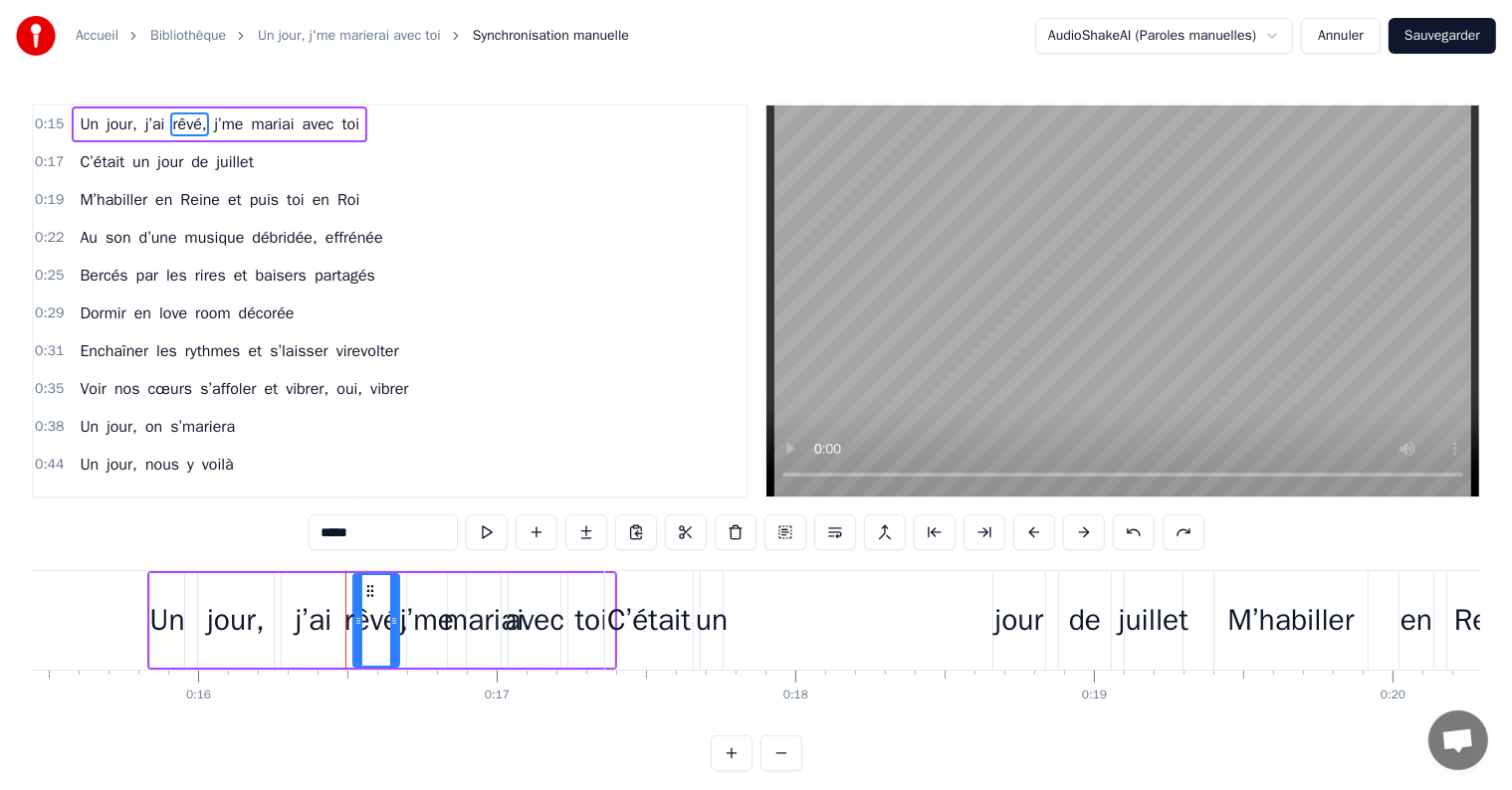 click on "C’était un jour de juillet" at bounding box center (896, 620) 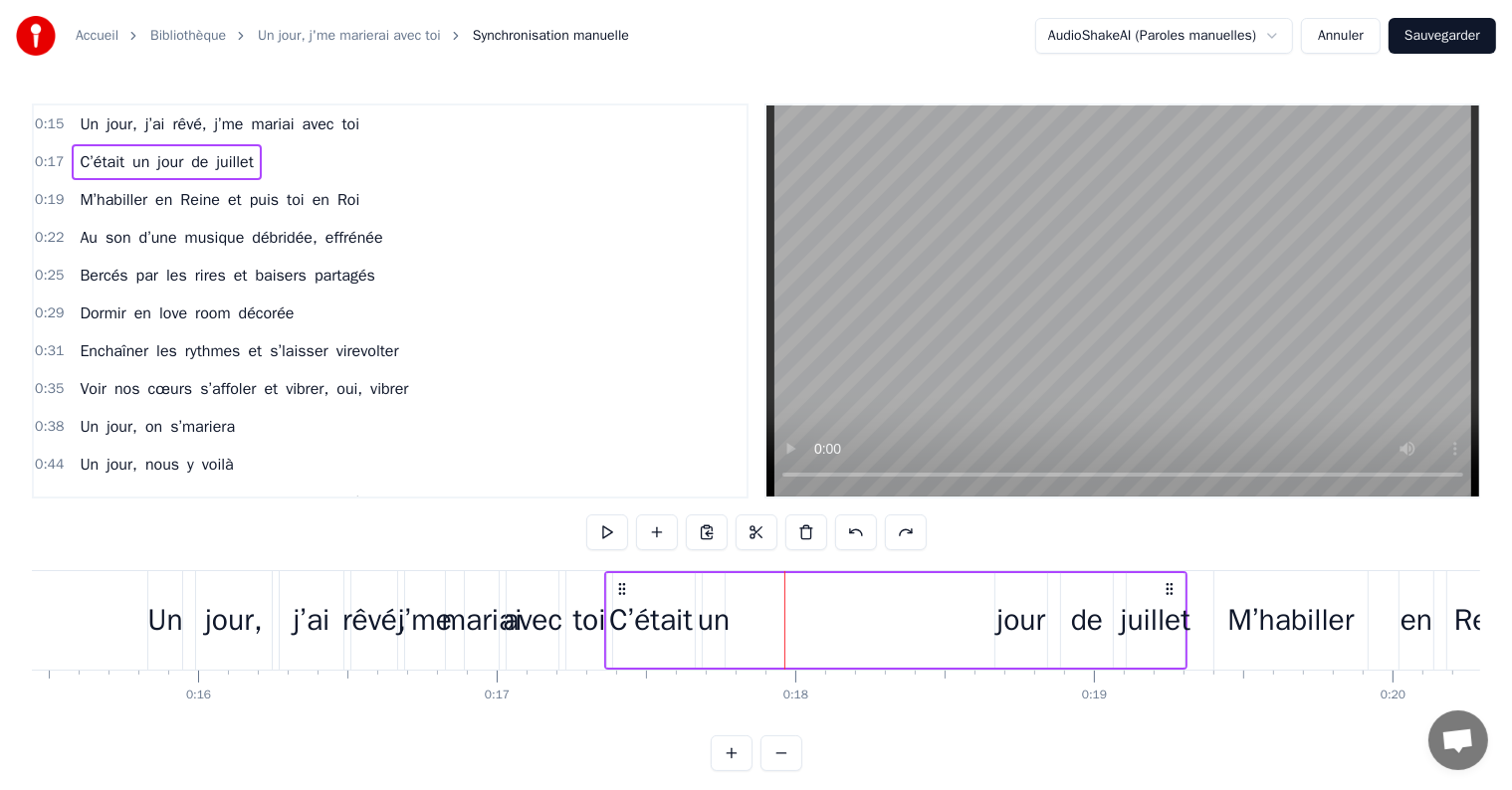 click on "Un" at bounding box center [164, 620] 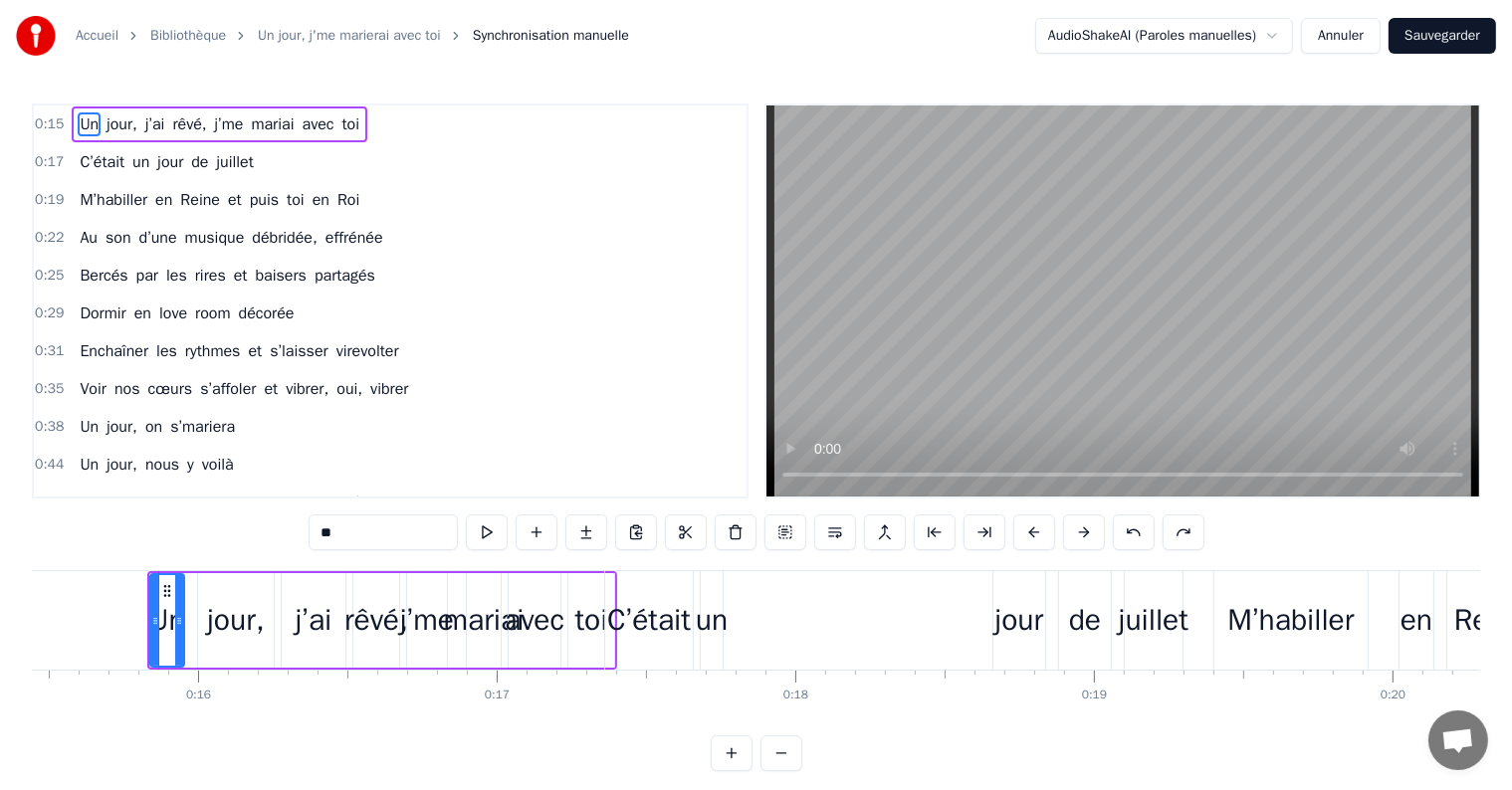 click at bounding box center [158, 620] 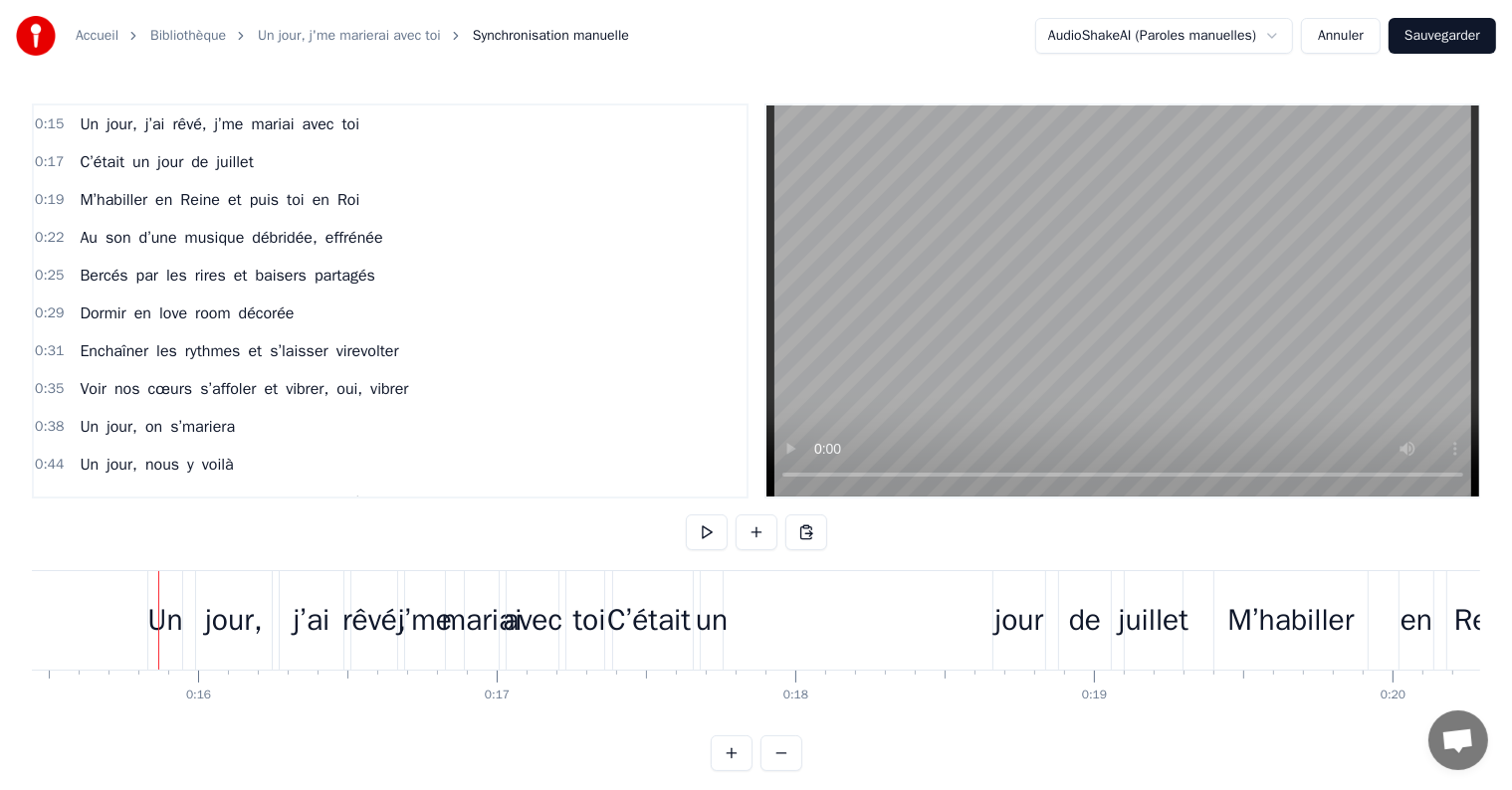 drag, startPoint x: 271, startPoint y: 611, endPoint x: 260, endPoint y: 612, distance: 11.045361 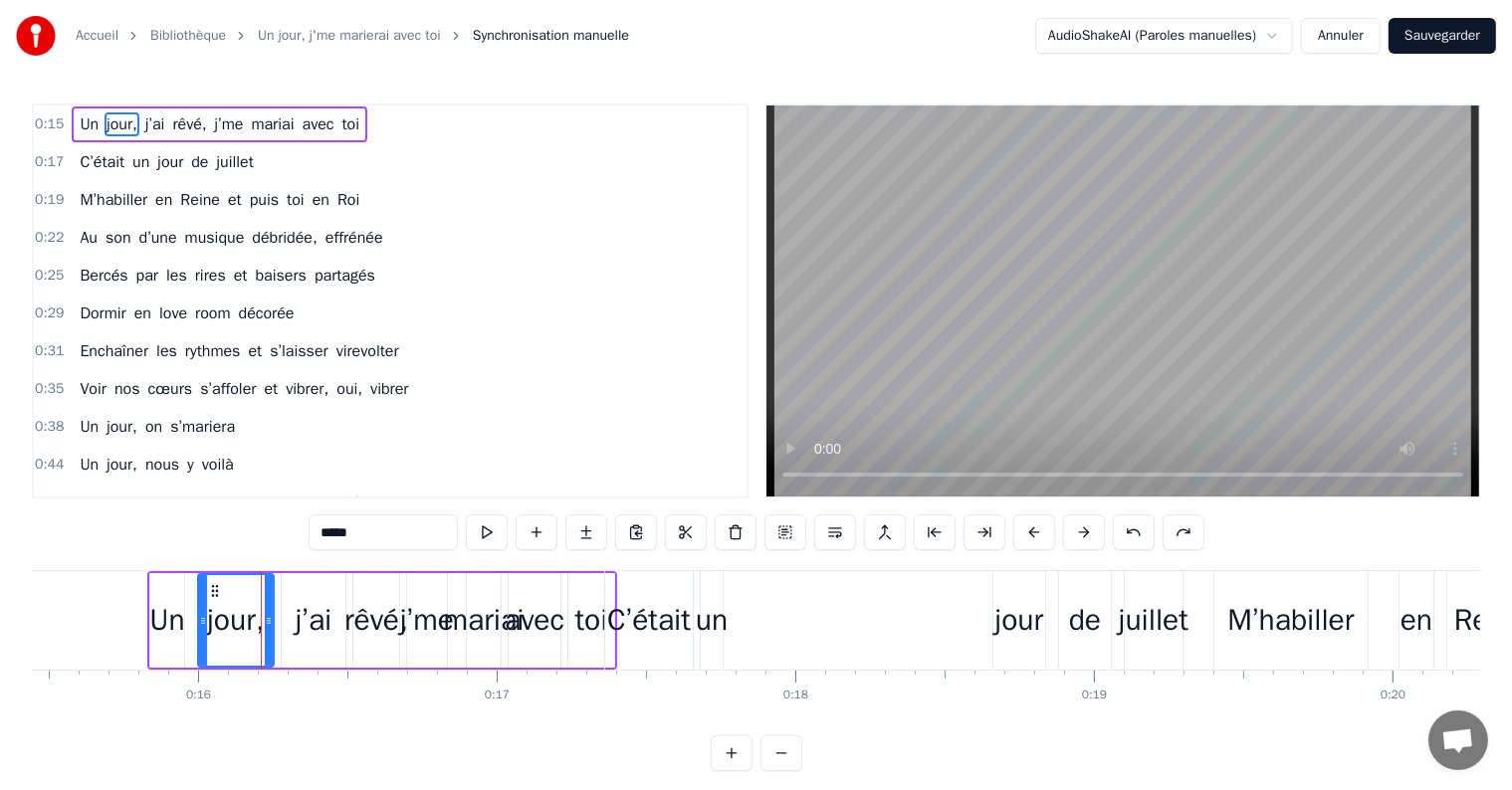 click on "C’était" at bounding box center [649, 620] 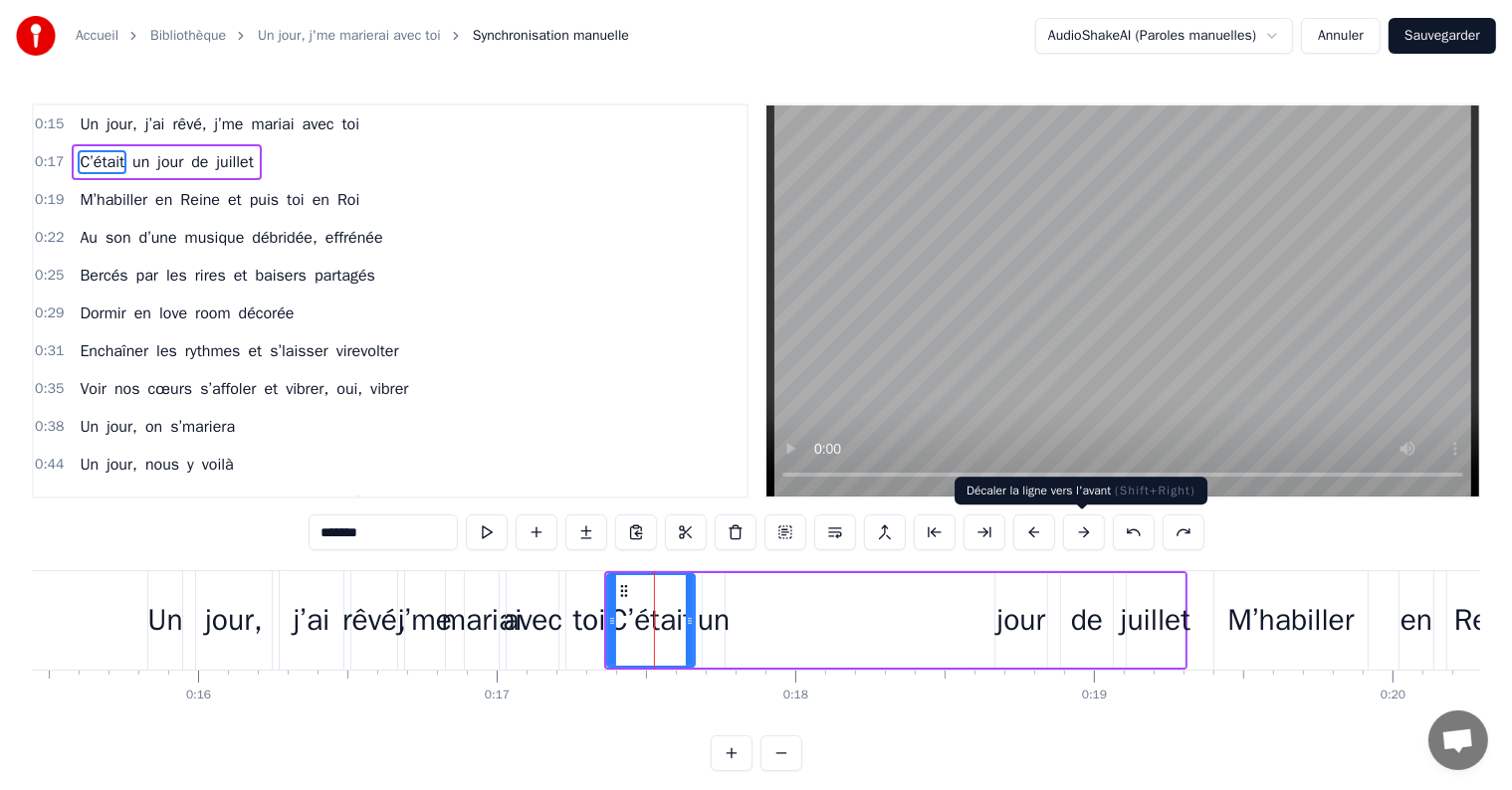 click at bounding box center [1084, 532] 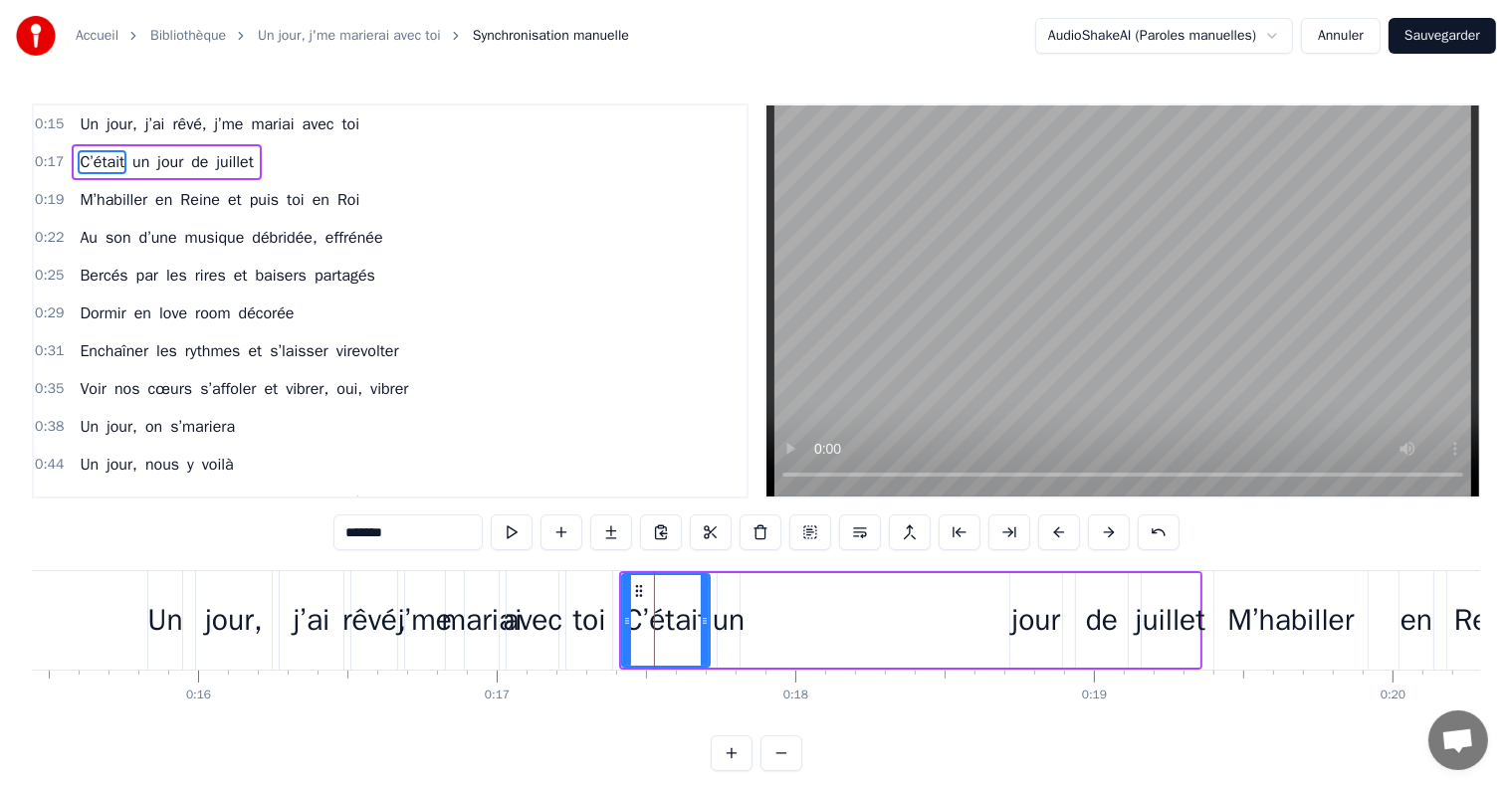 click on "*******" at bounding box center [756, 532] 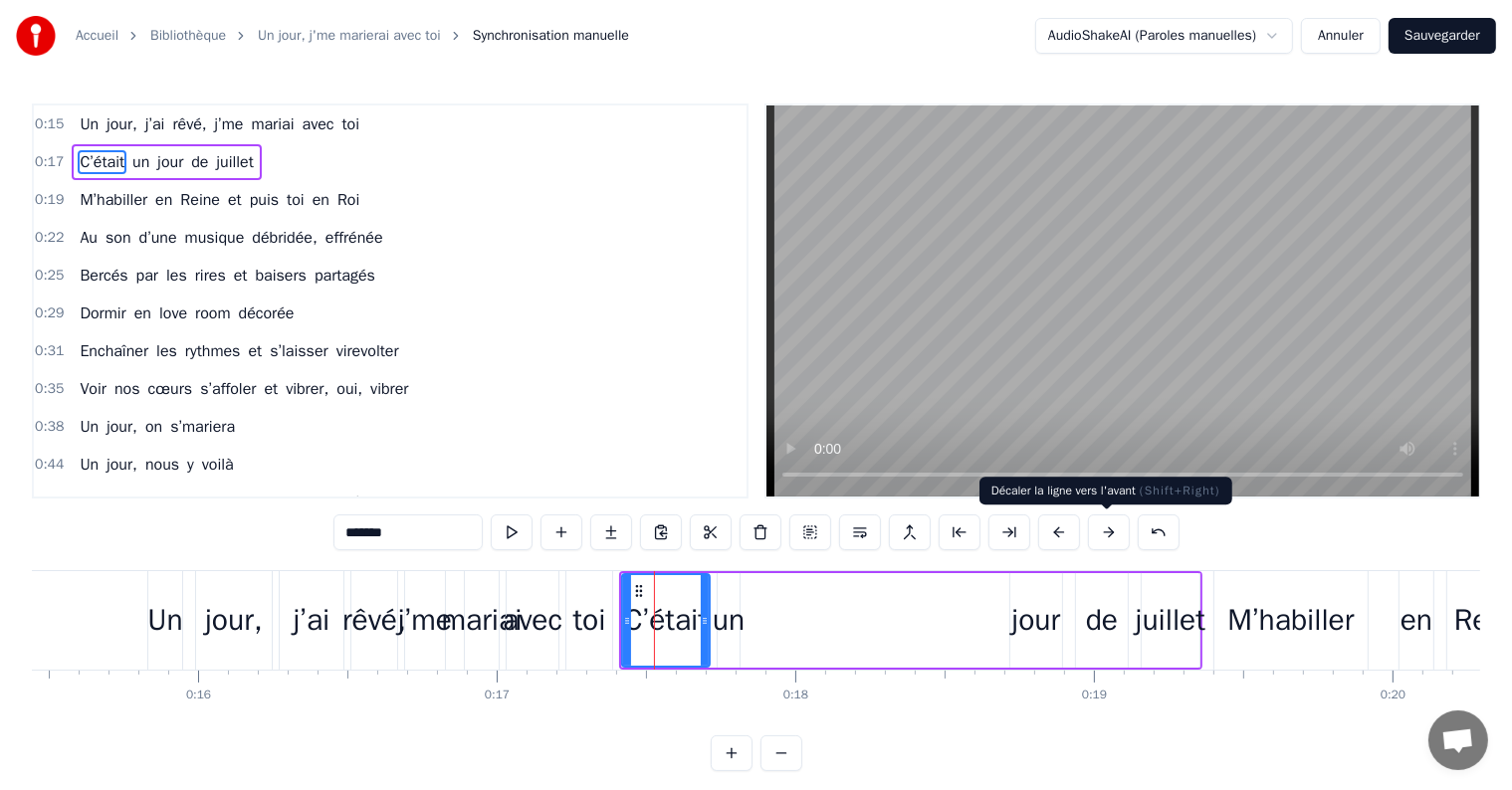 click at bounding box center [1109, 532] 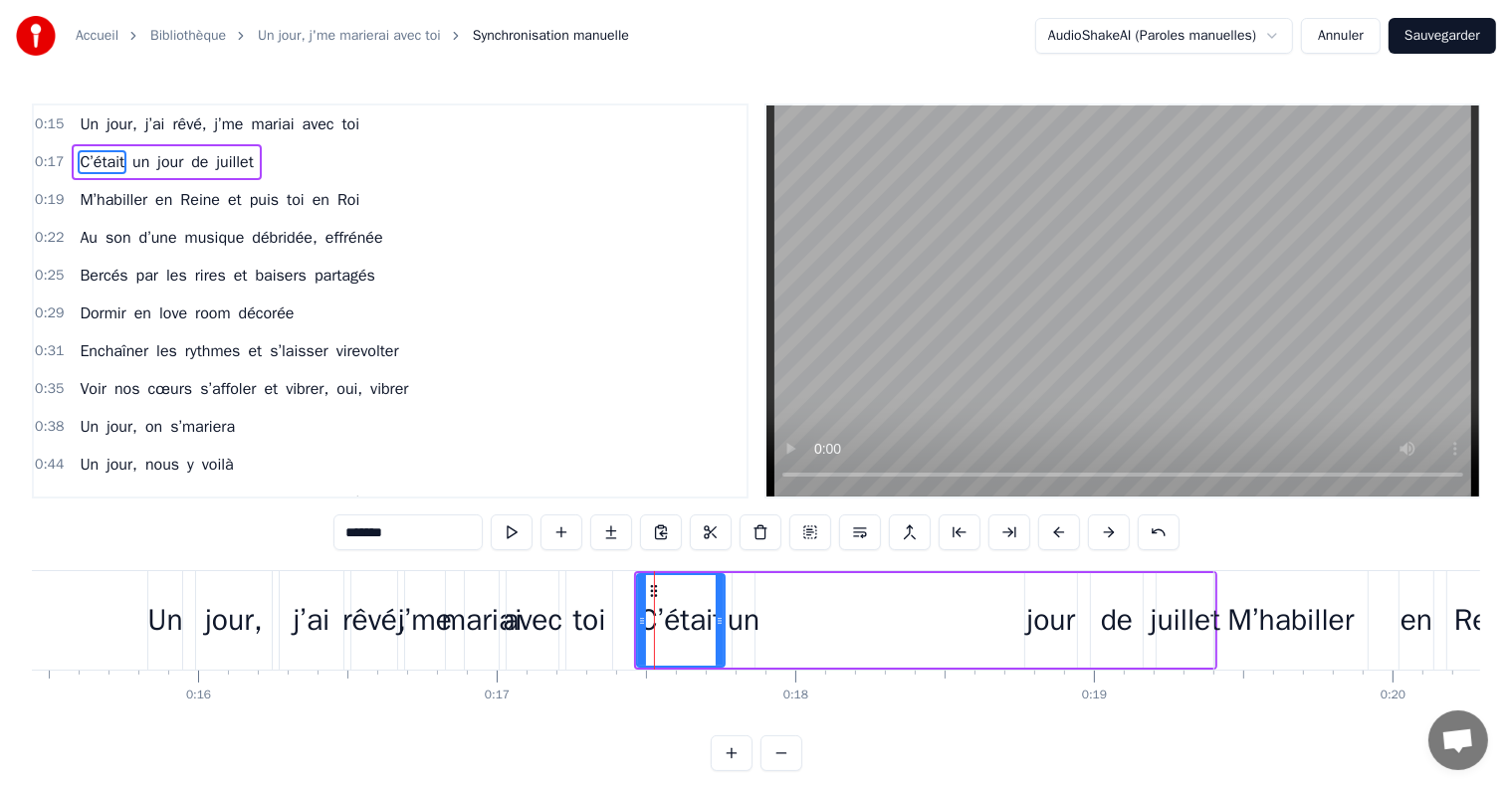 click at bounding box center [1109, 532] 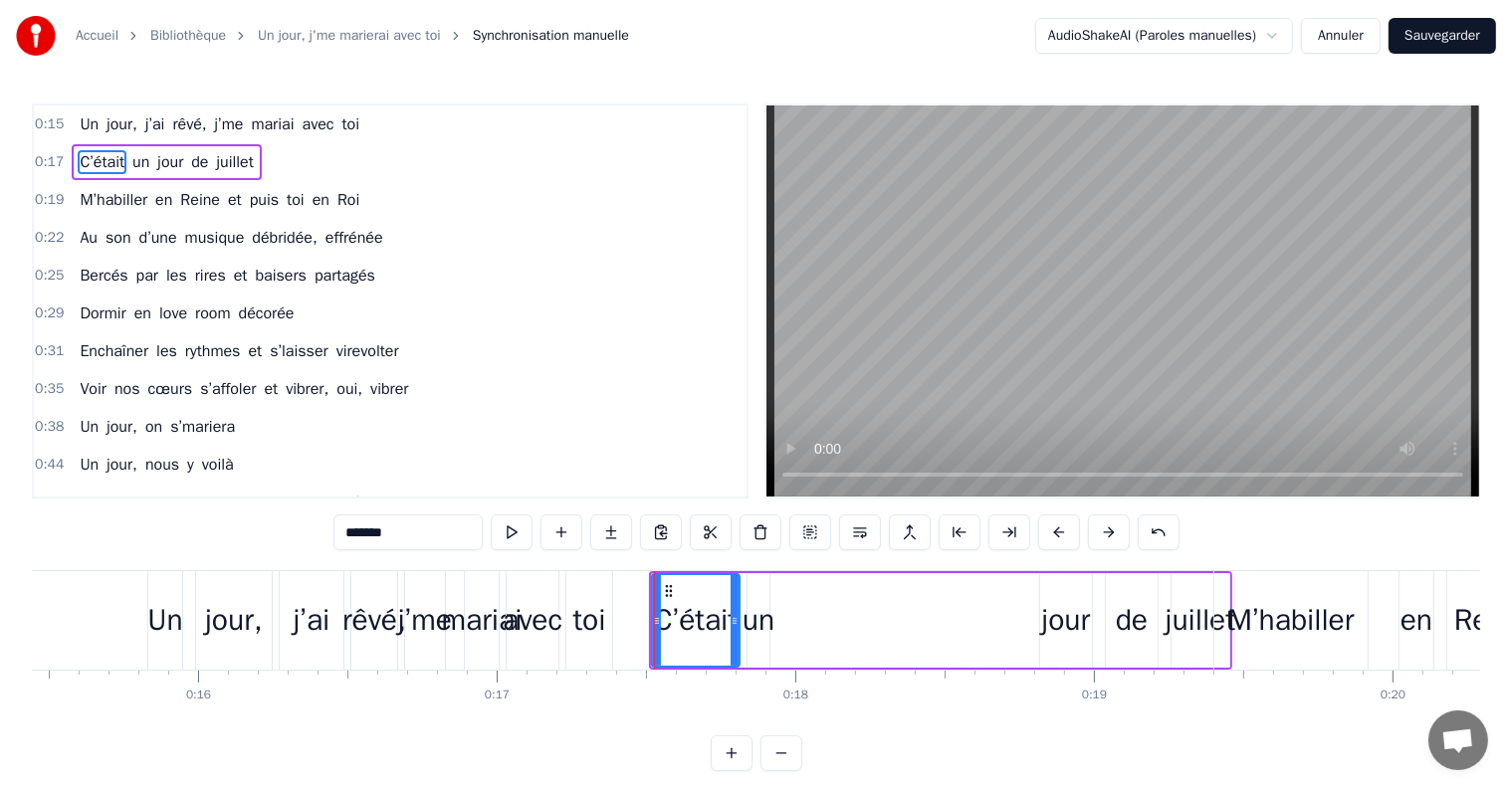 click at bounding box center (1109, 532) 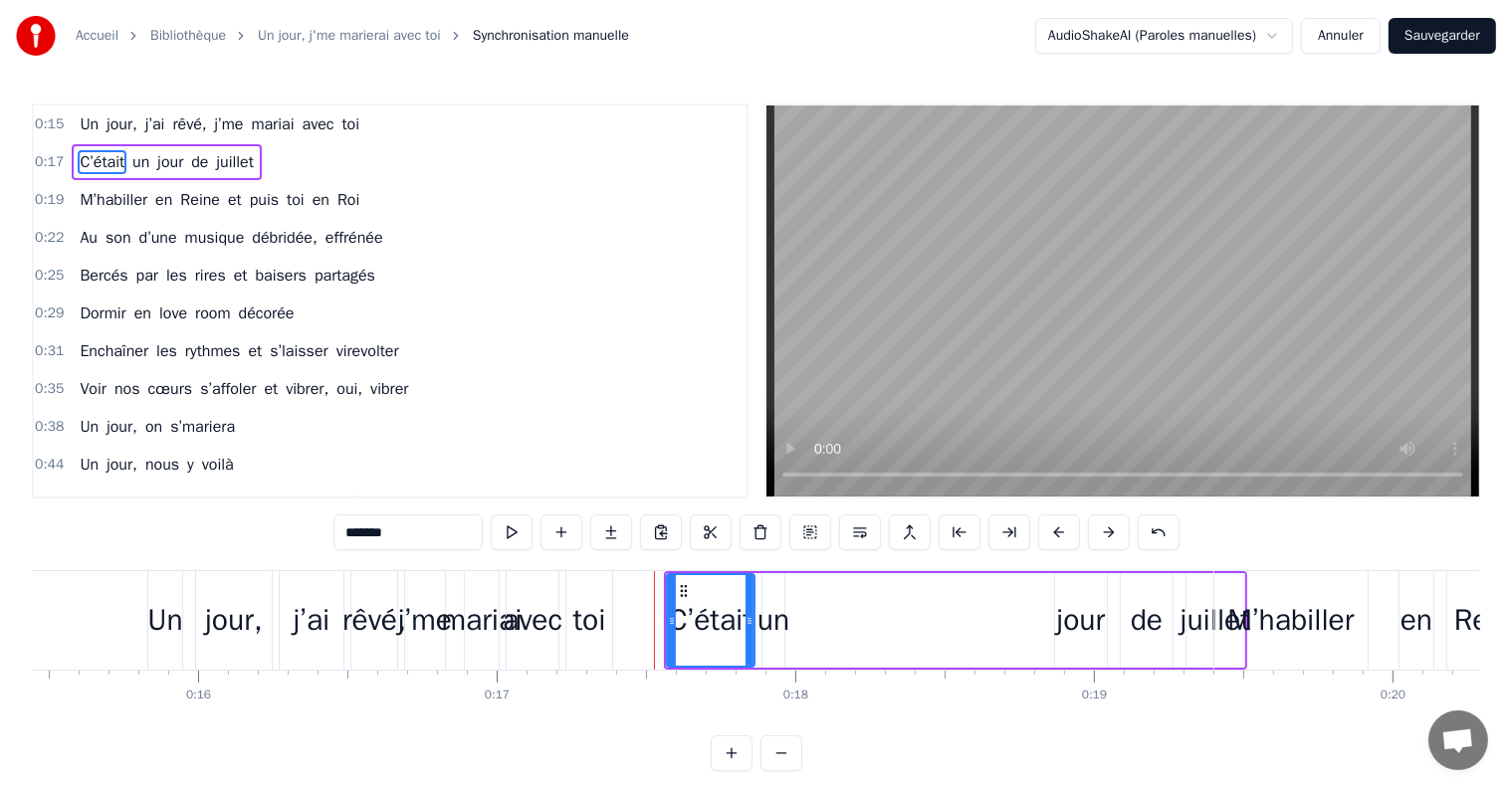 click at bounding box center (1109, 532) 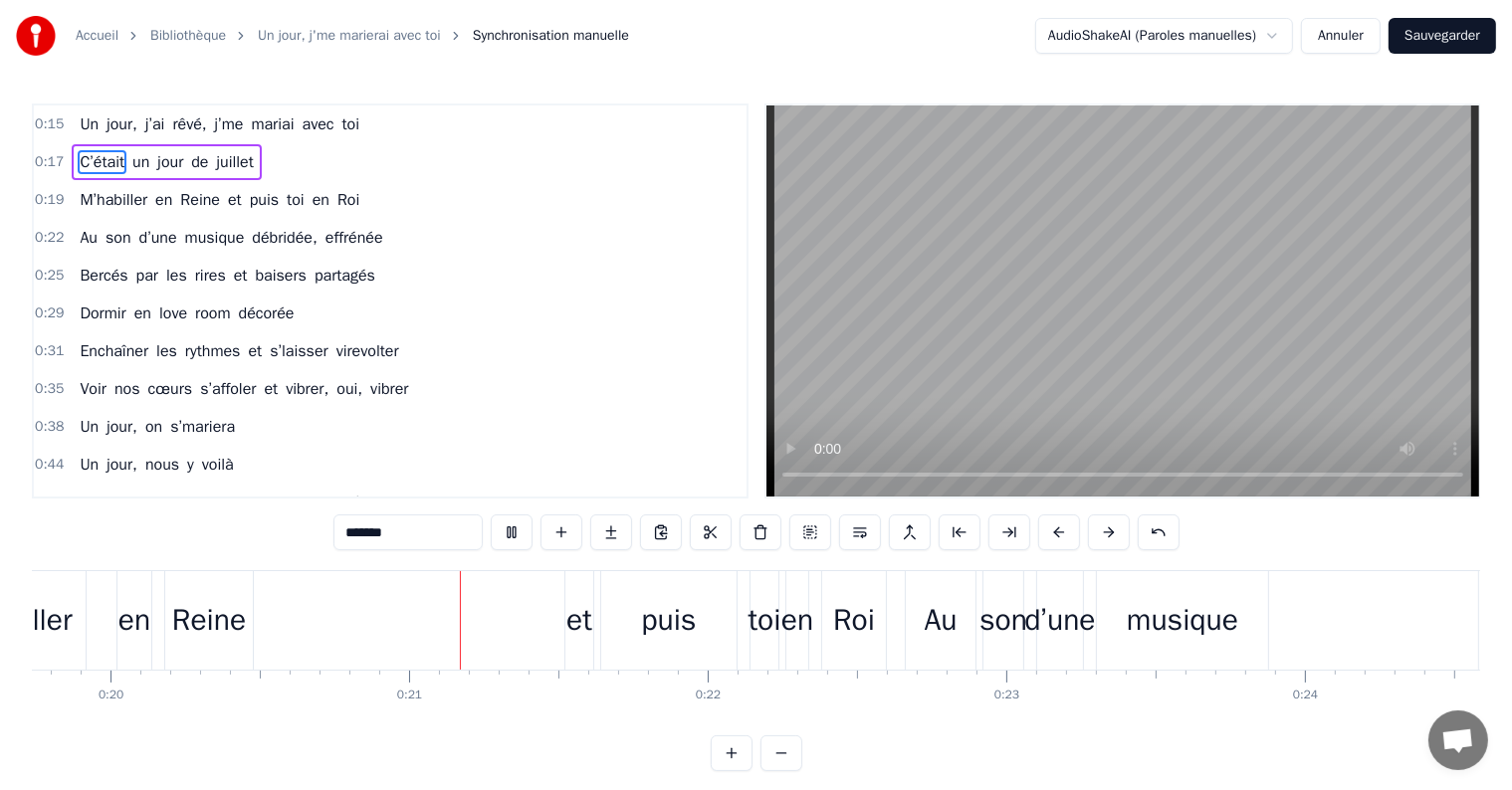 type 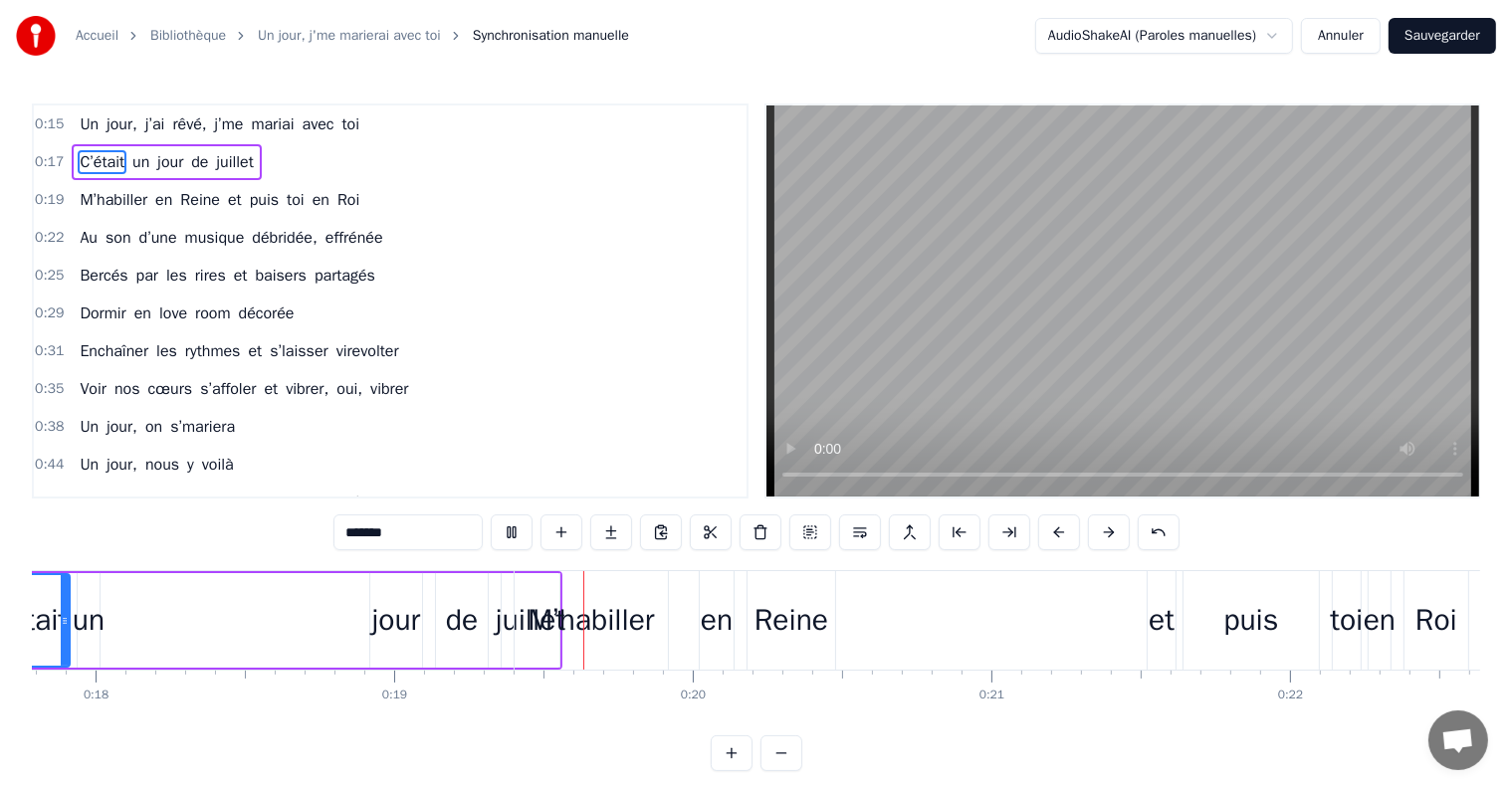 scroll, scrollTop: 0, scrollLeft: 5588, axis: horizontal 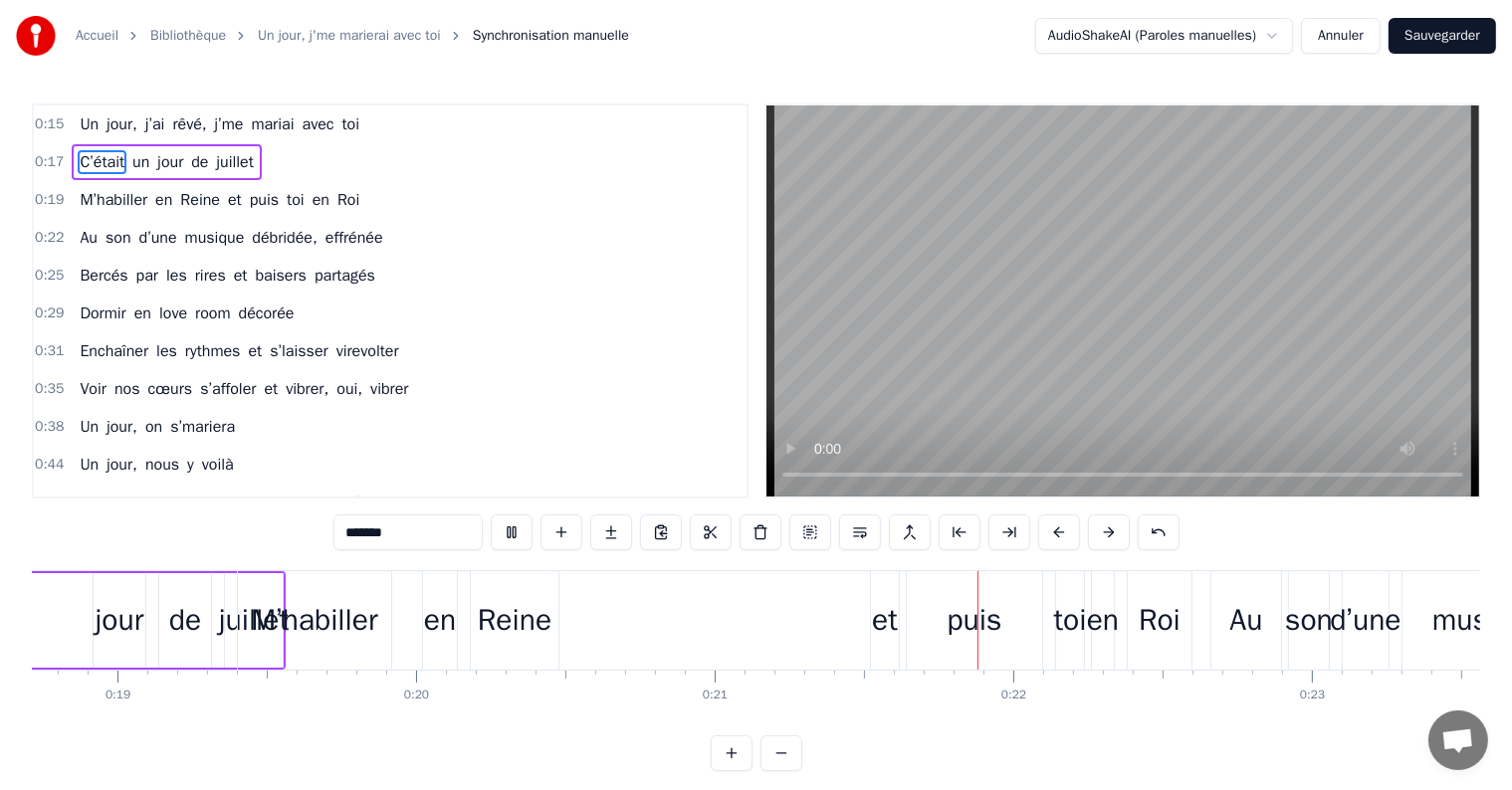 click on "en" at bounding box center [440, 620] 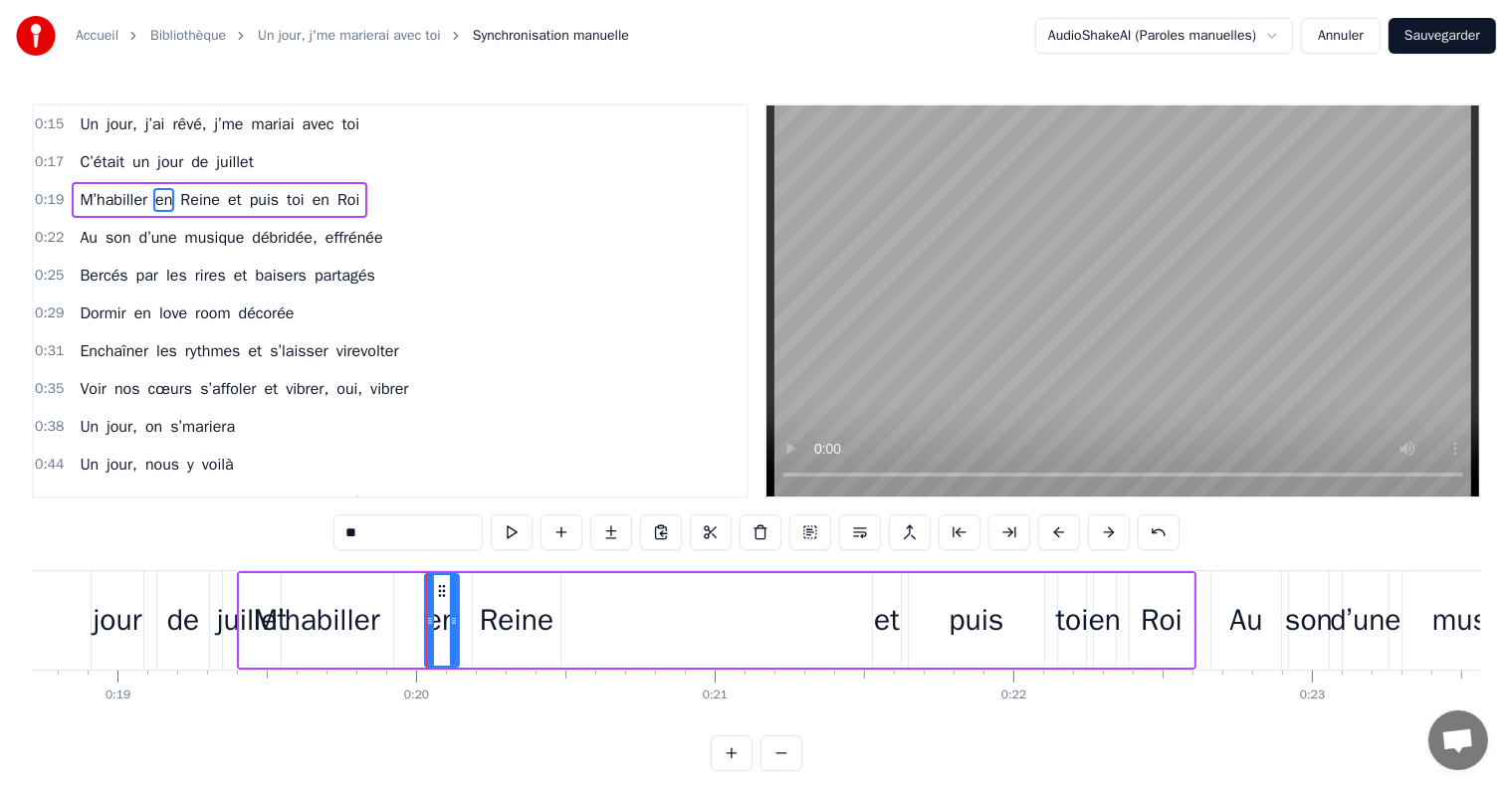 click on "M’habiller" at bounding box center [317, 620] 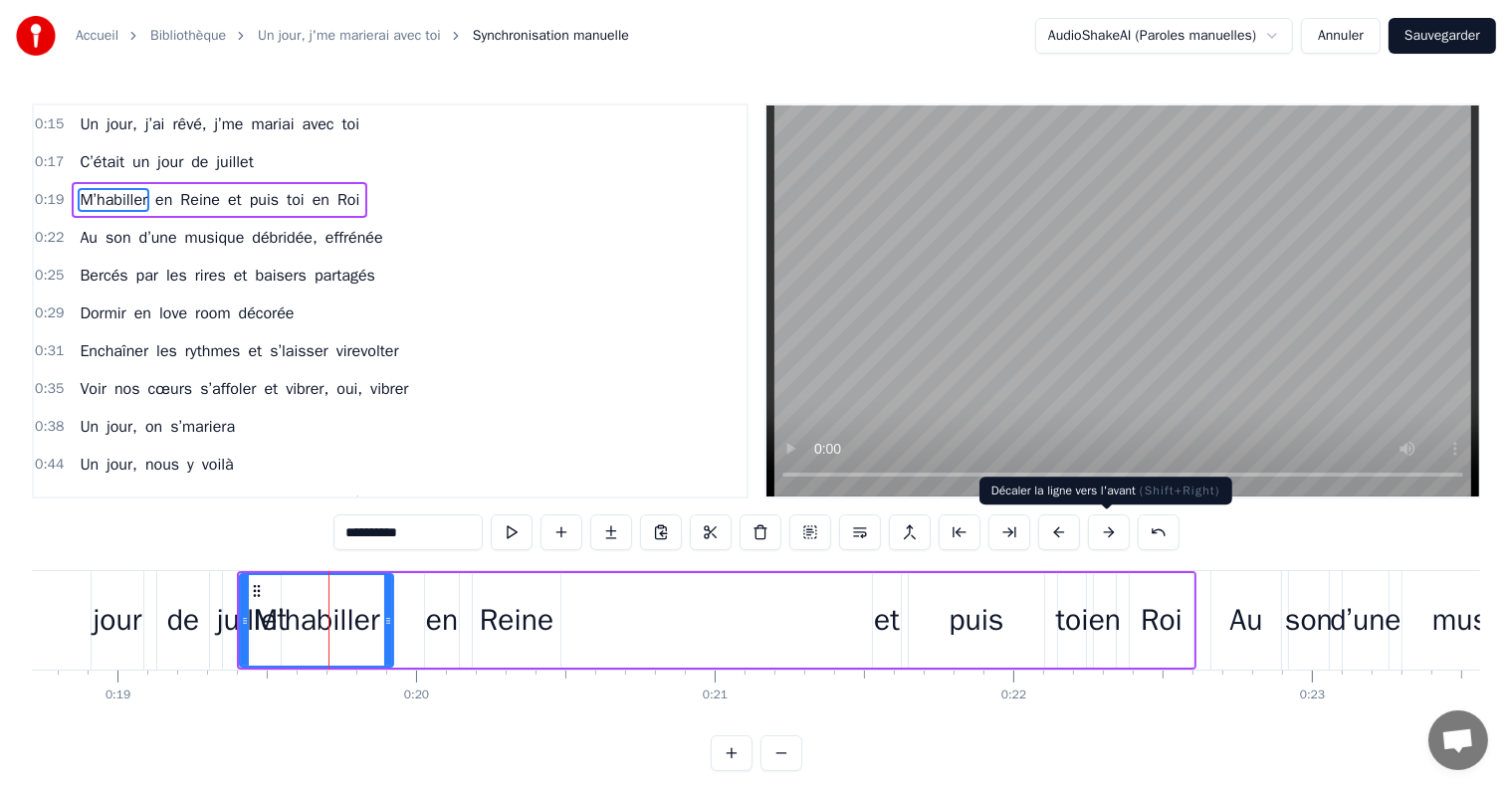 click at bounding box center (1109, 532) 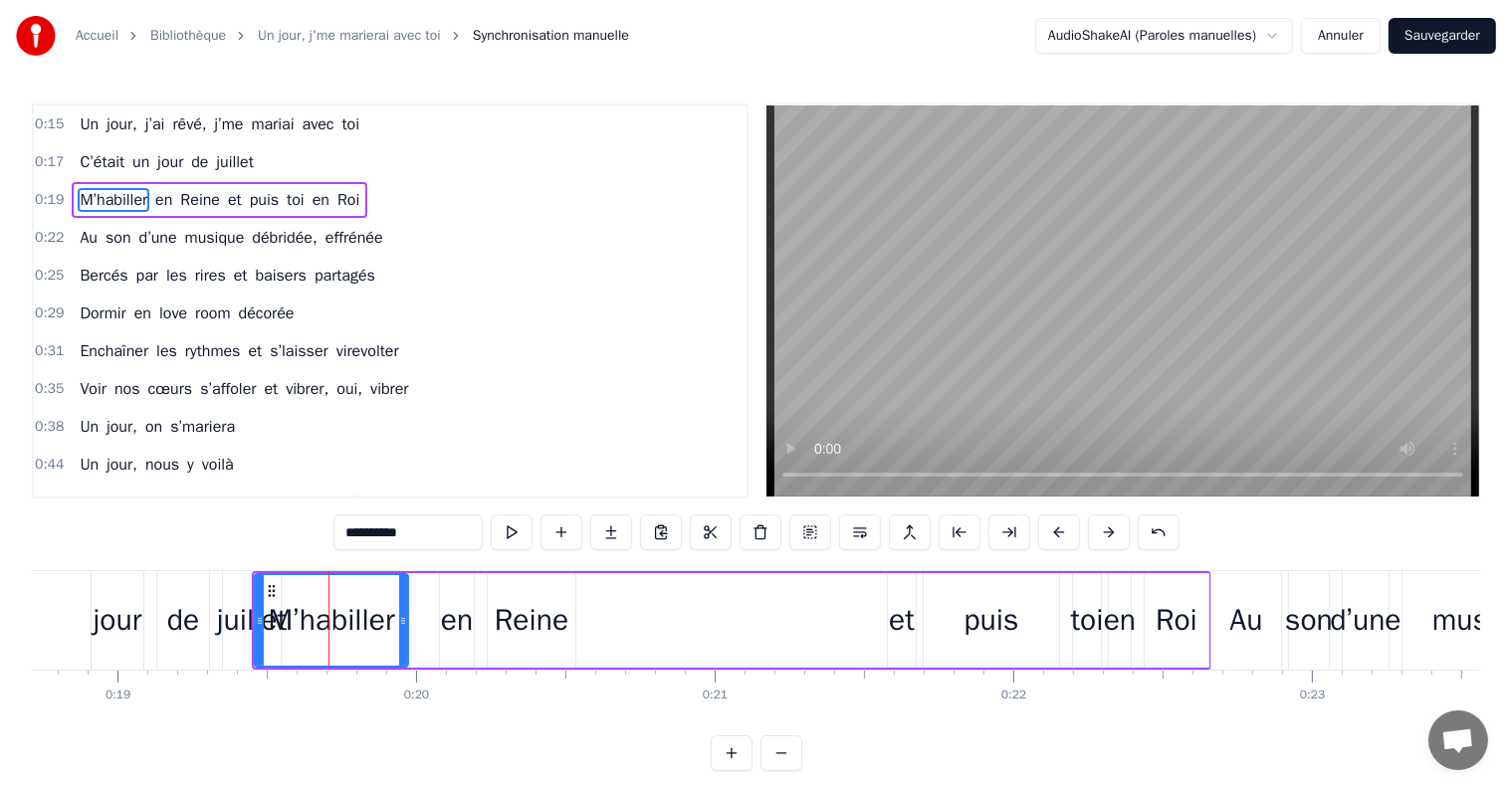 click at bounding box center (1109, 532) 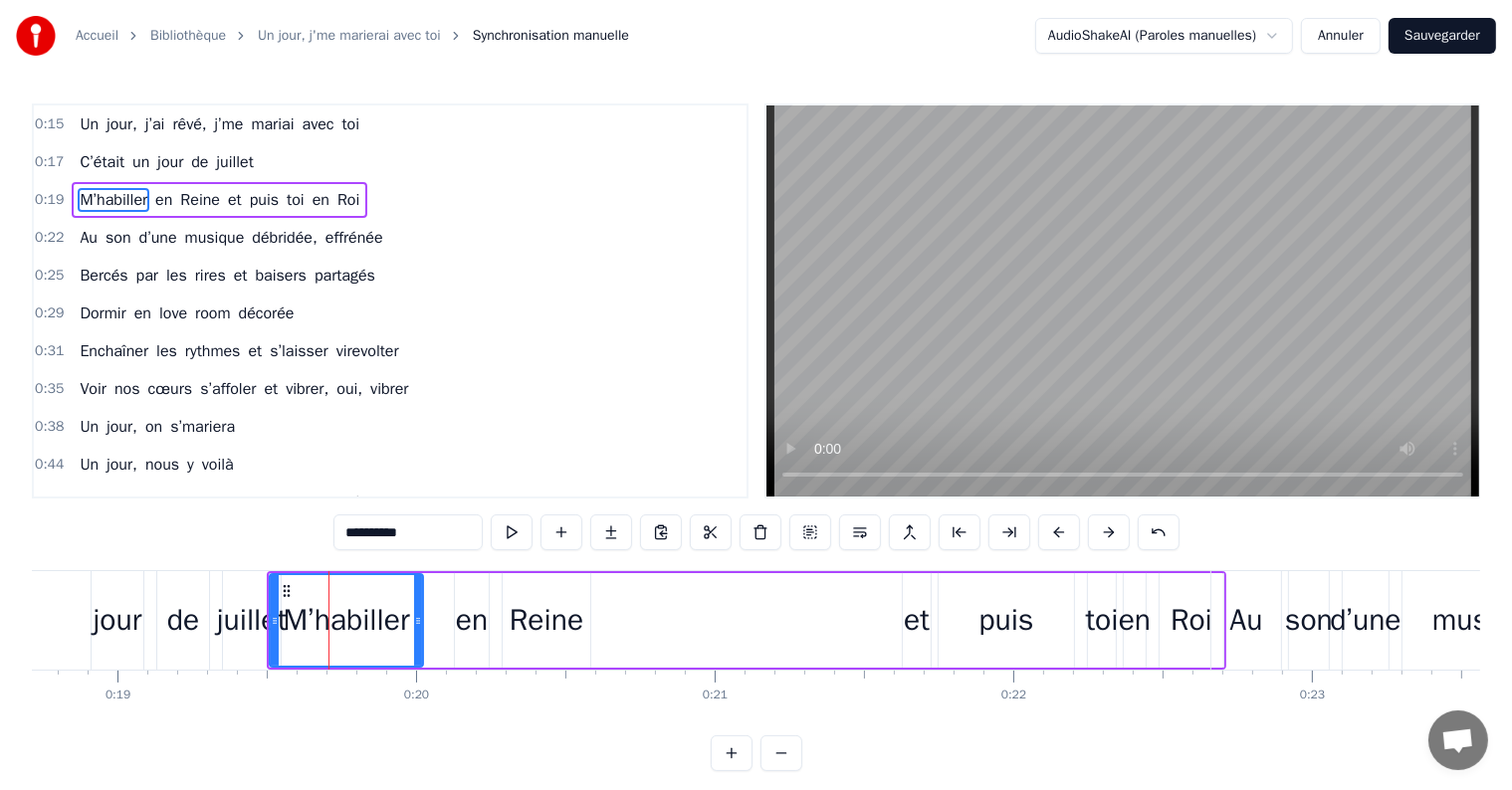 click at bounding box center [1109, 532] 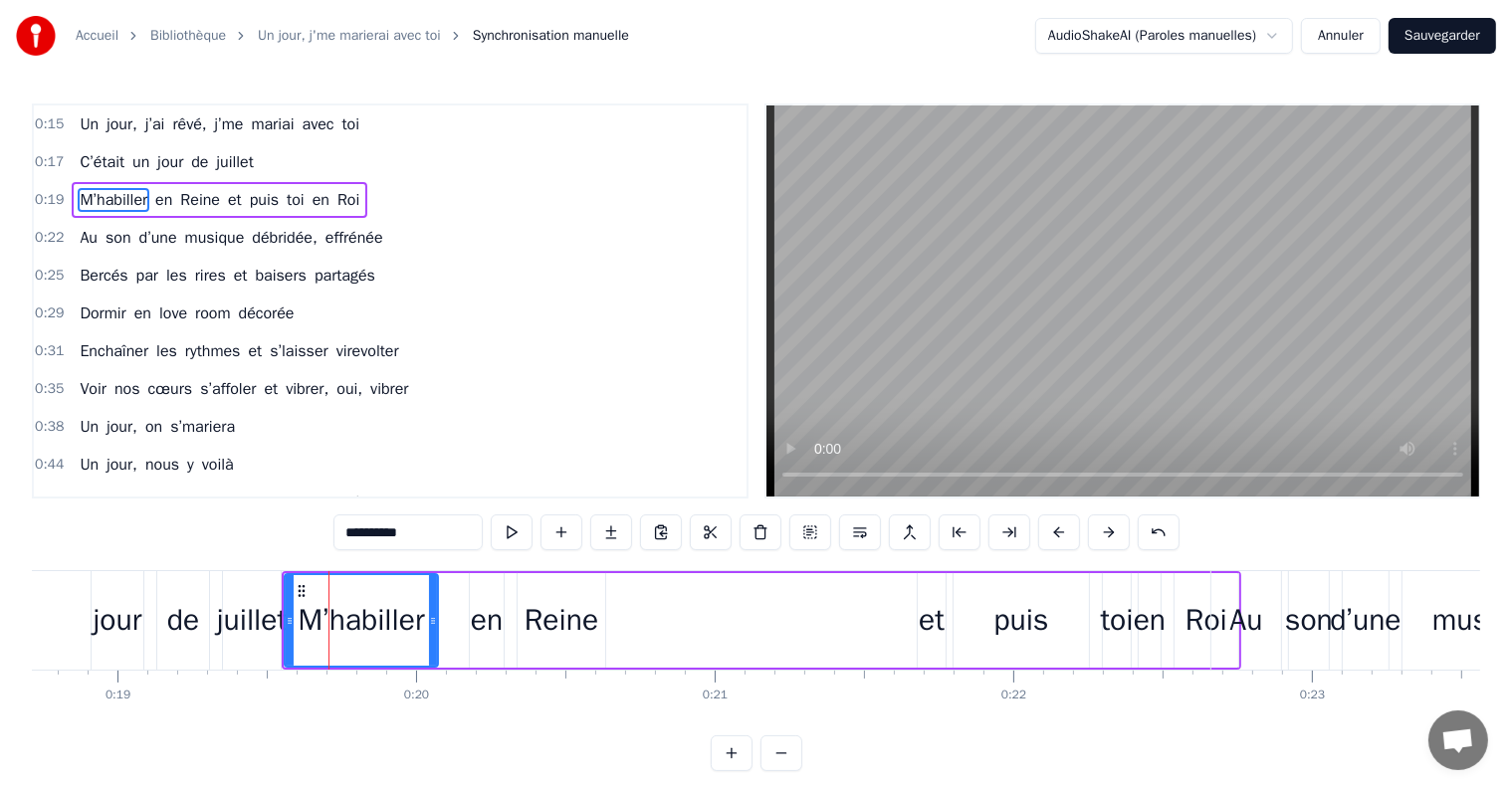 click at bounding box center [1109, 532] 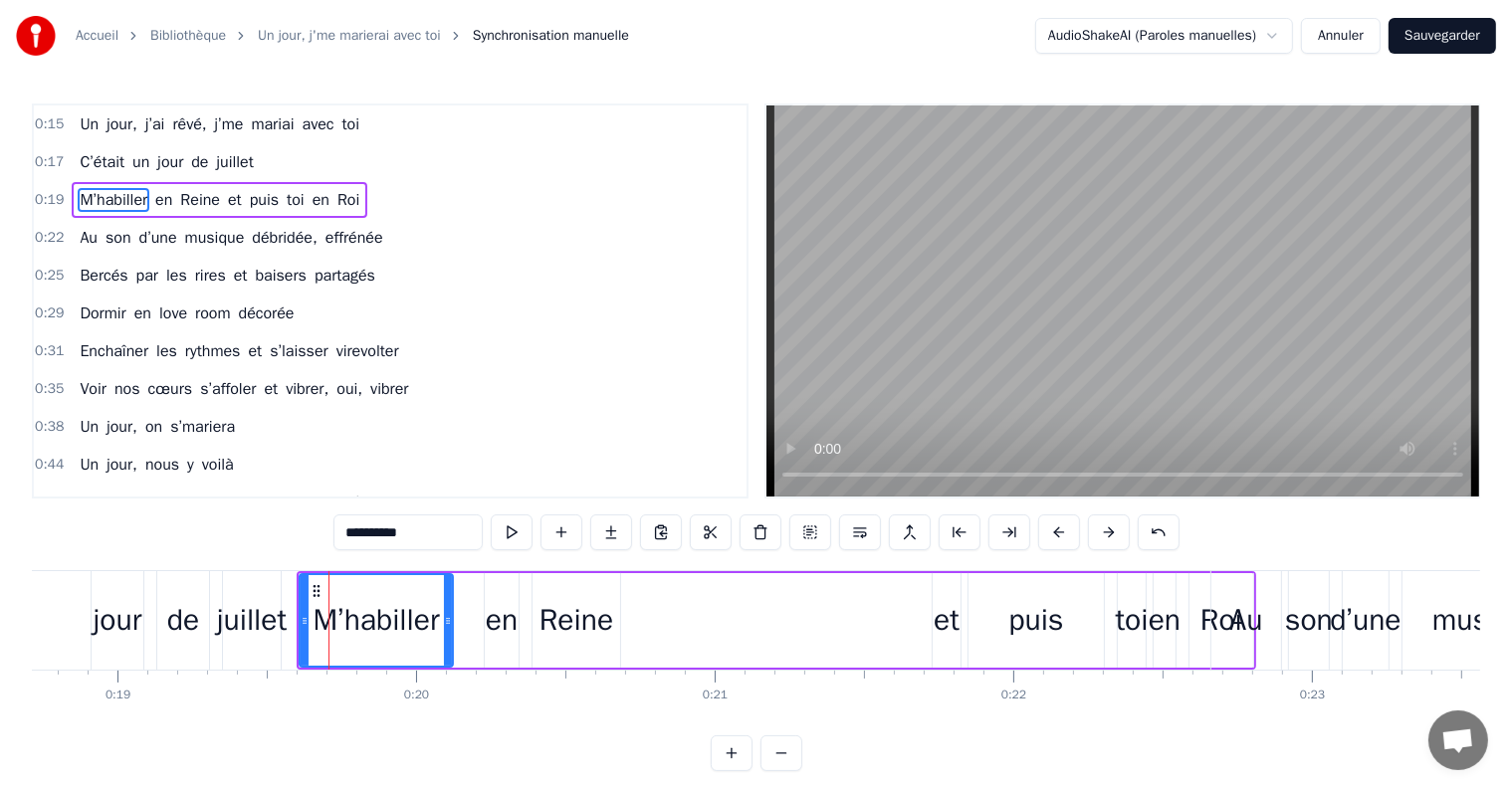 click at bounding box center (1109, 532) 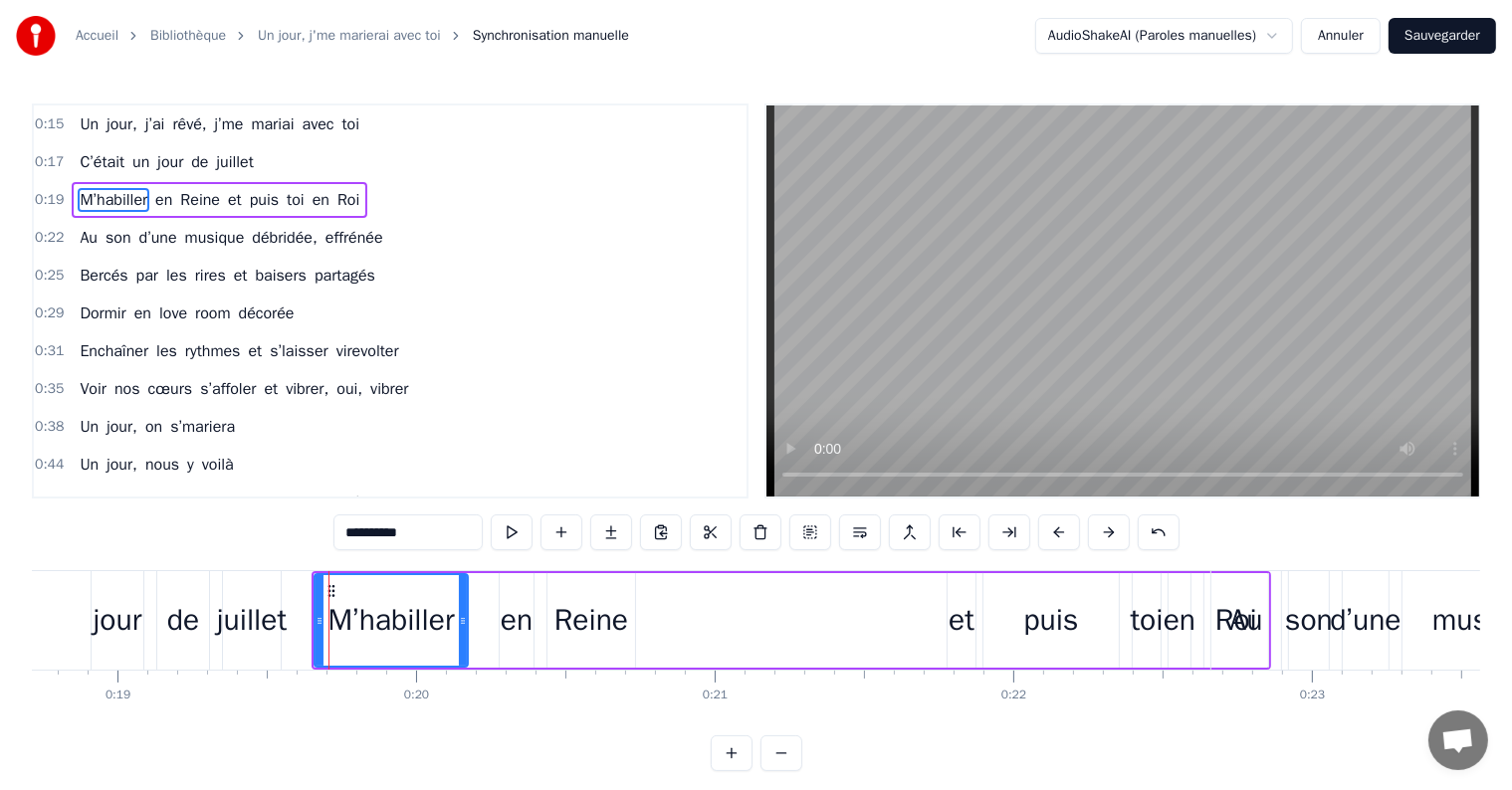 click at bounding box center [1109, 532] 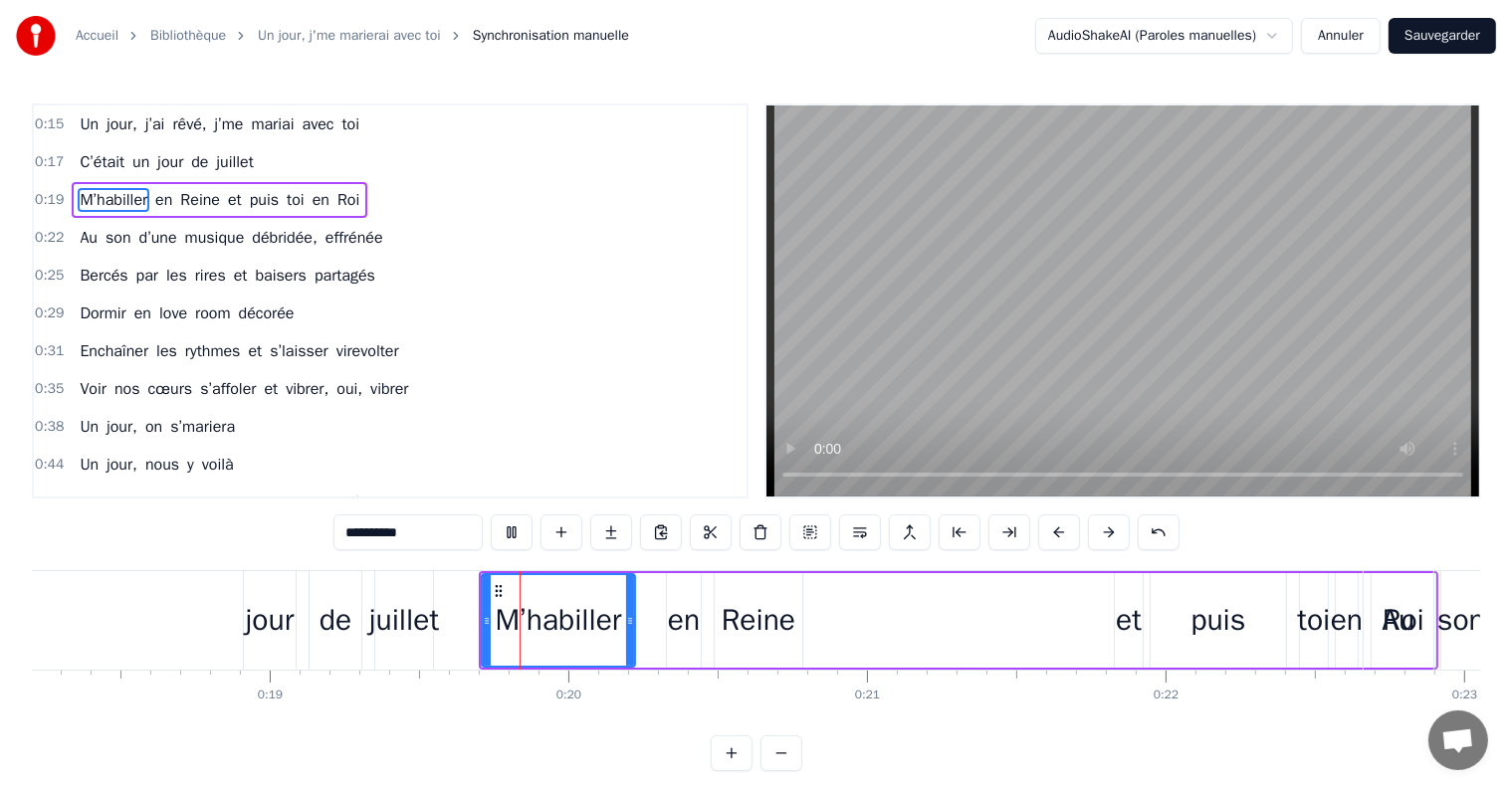 scroll, scrollTop: 0, scrollLeft: 5670, axis: horizontal 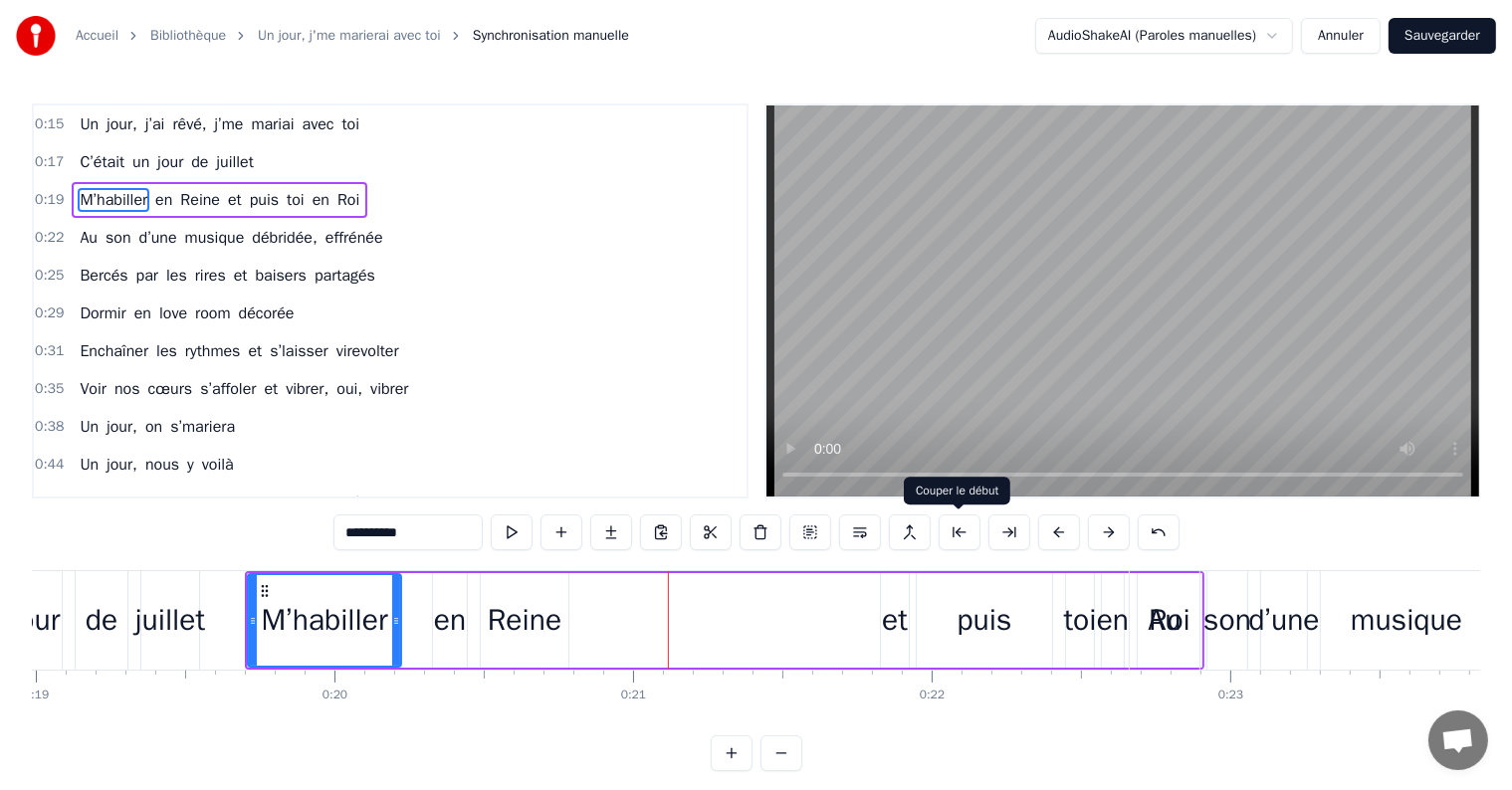 click at bounding box center (960, 532) 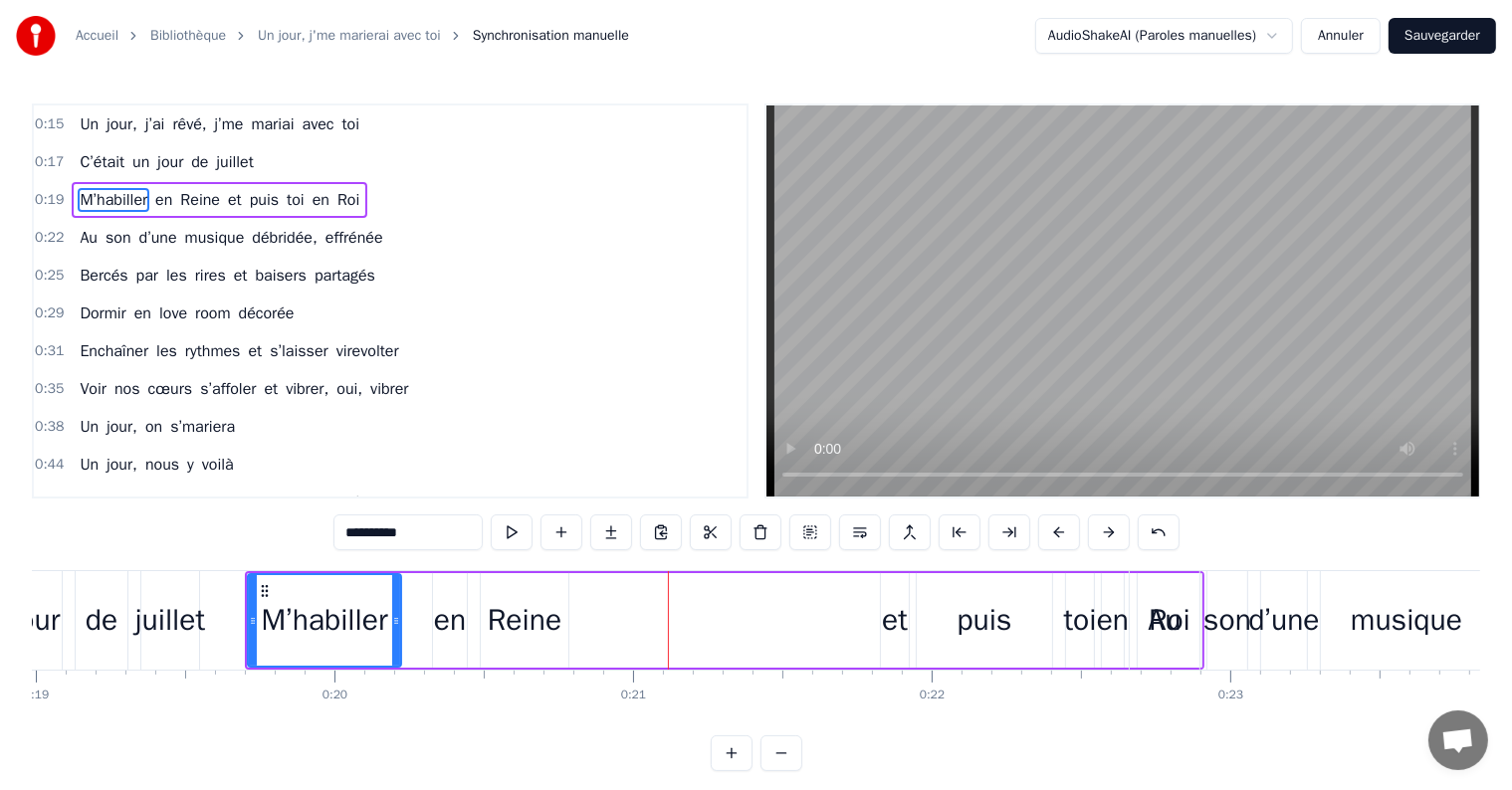 click at bounding box center [960, 532] 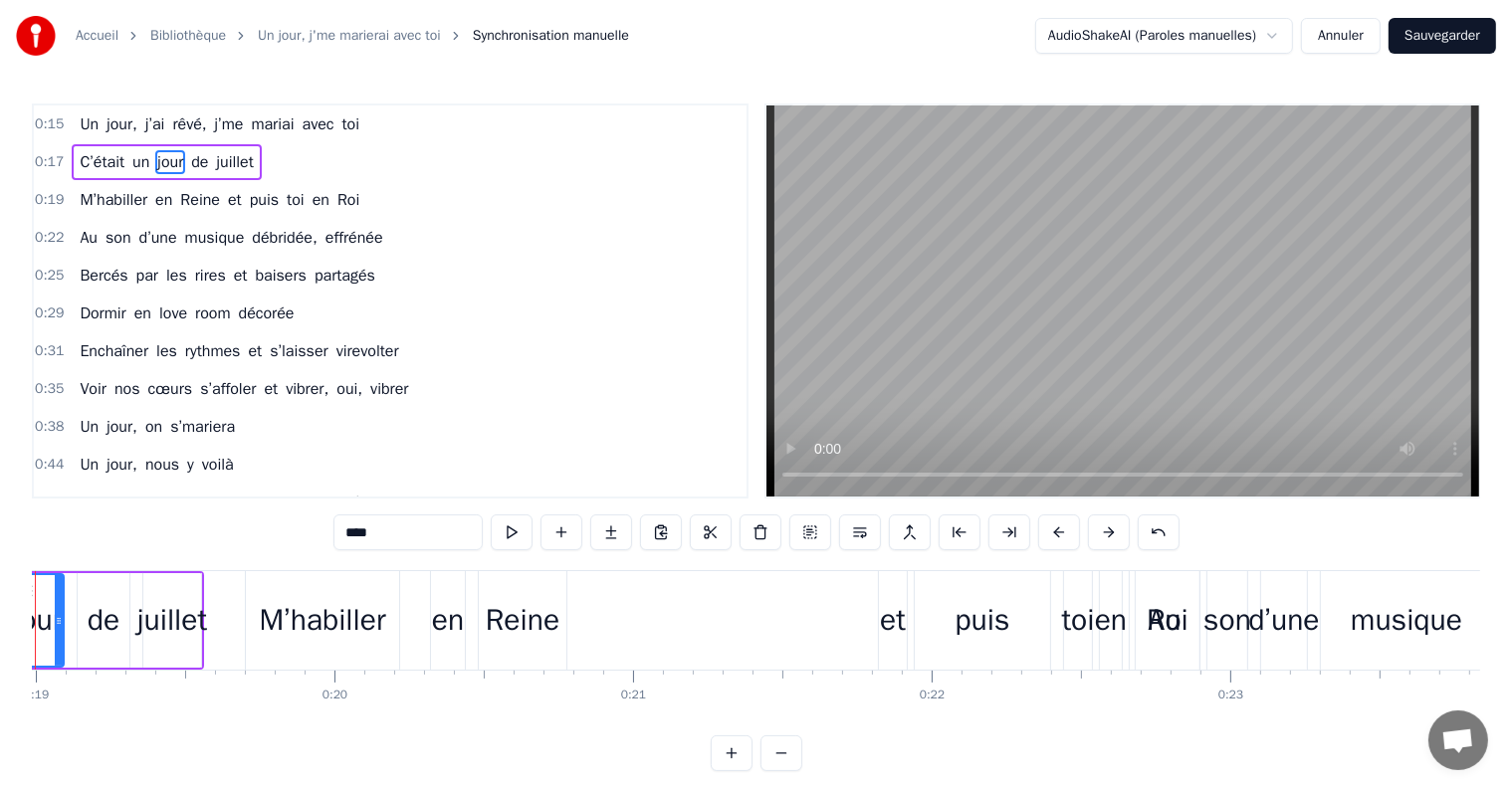 scroll, scrollTop: 0, scrollLeft: 5572, axis: horizontal 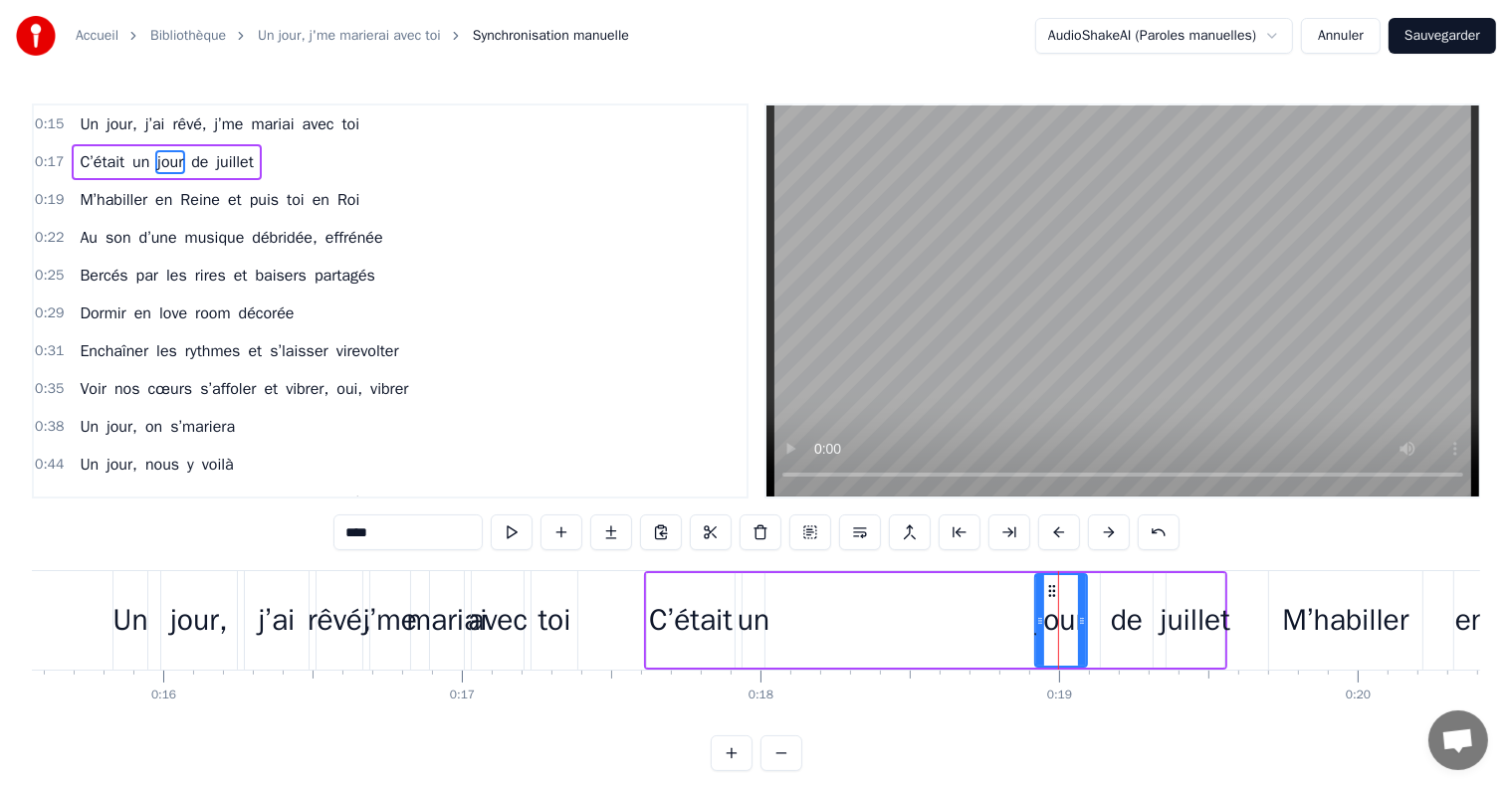 click on "C’était" at bounding box center (691, 620) 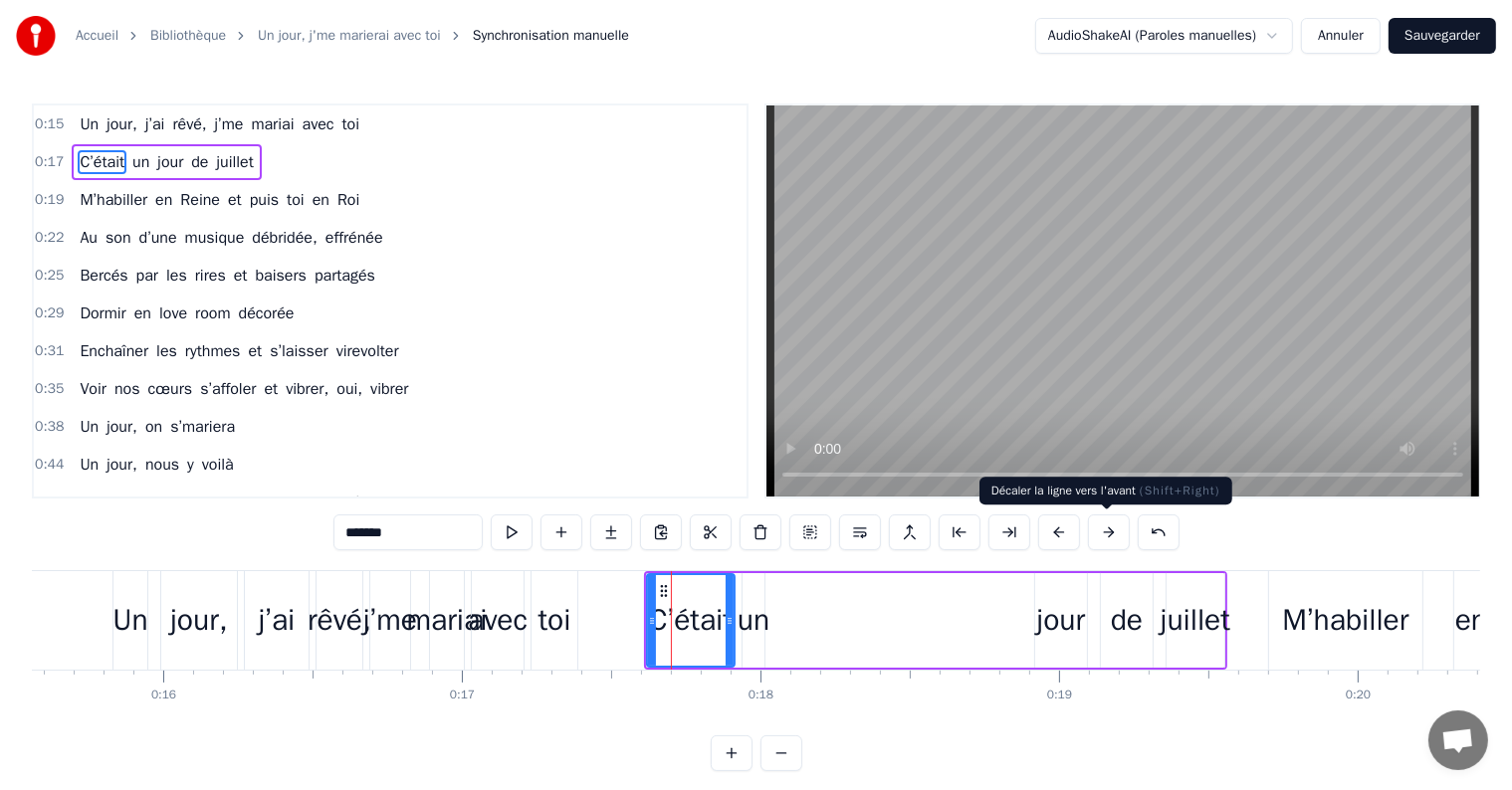 click at bounding box center [1109, 532] 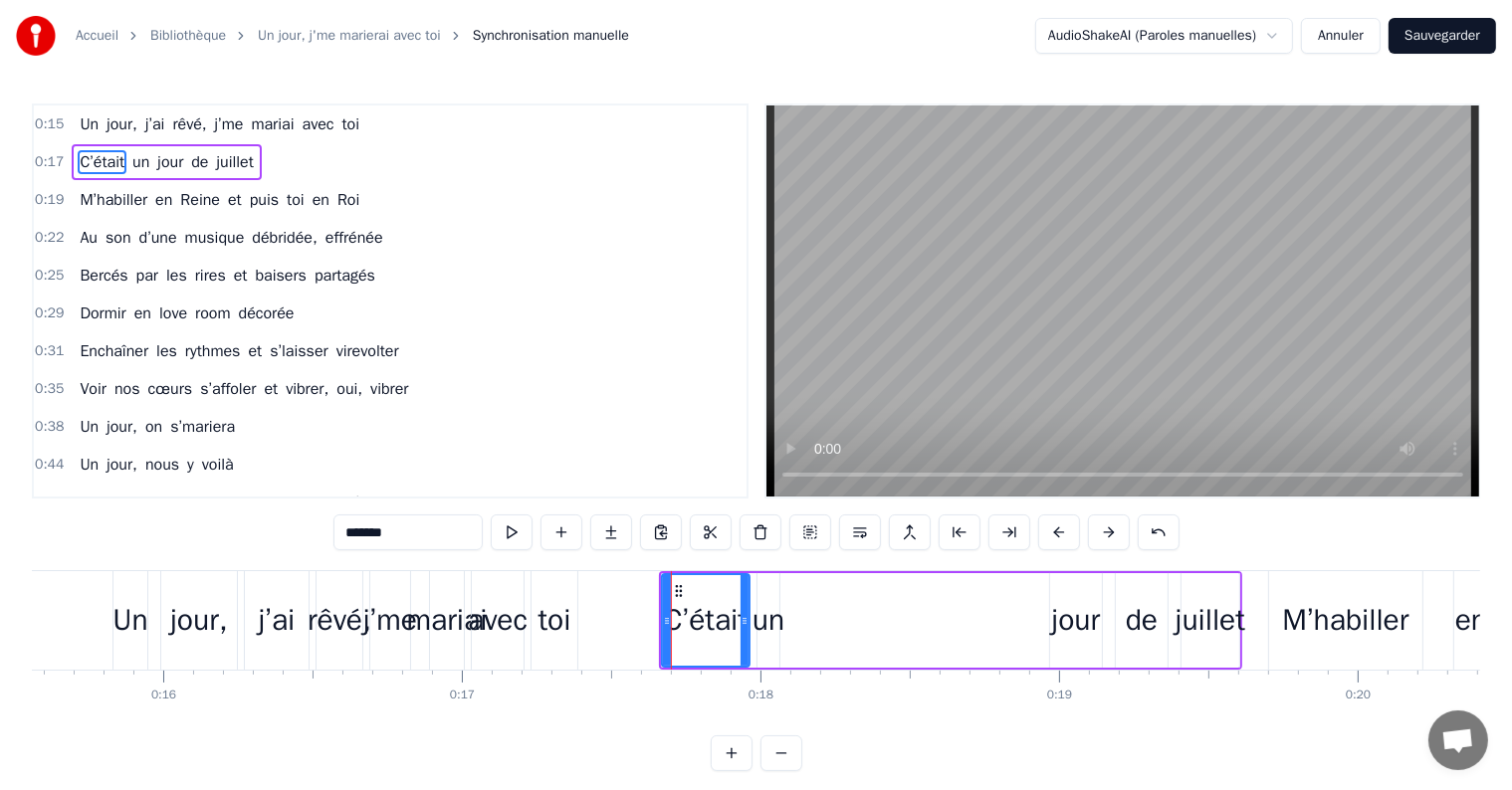 click at bounding box center (1109, 532) 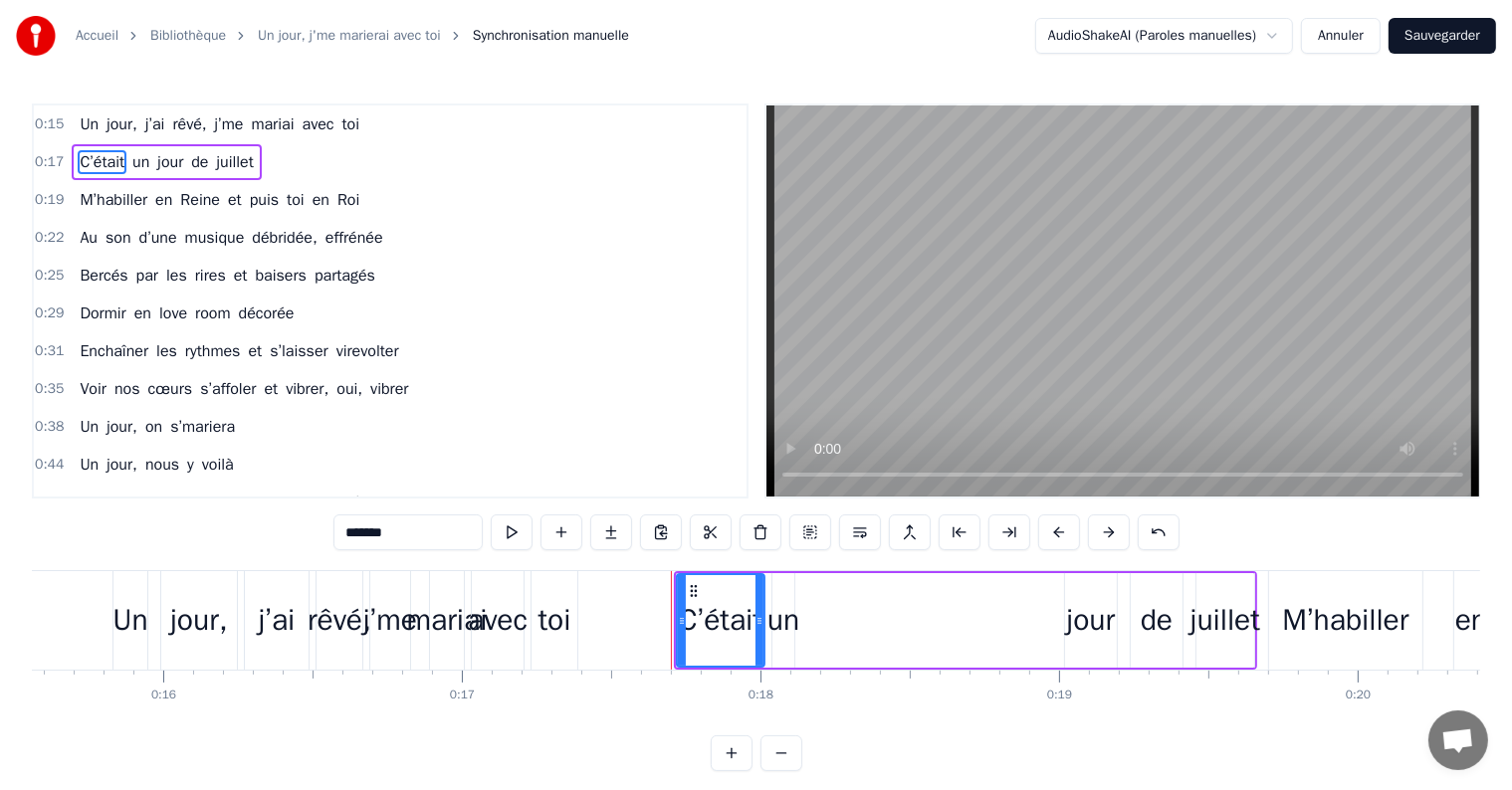 click at bounding box center (1109, 532) 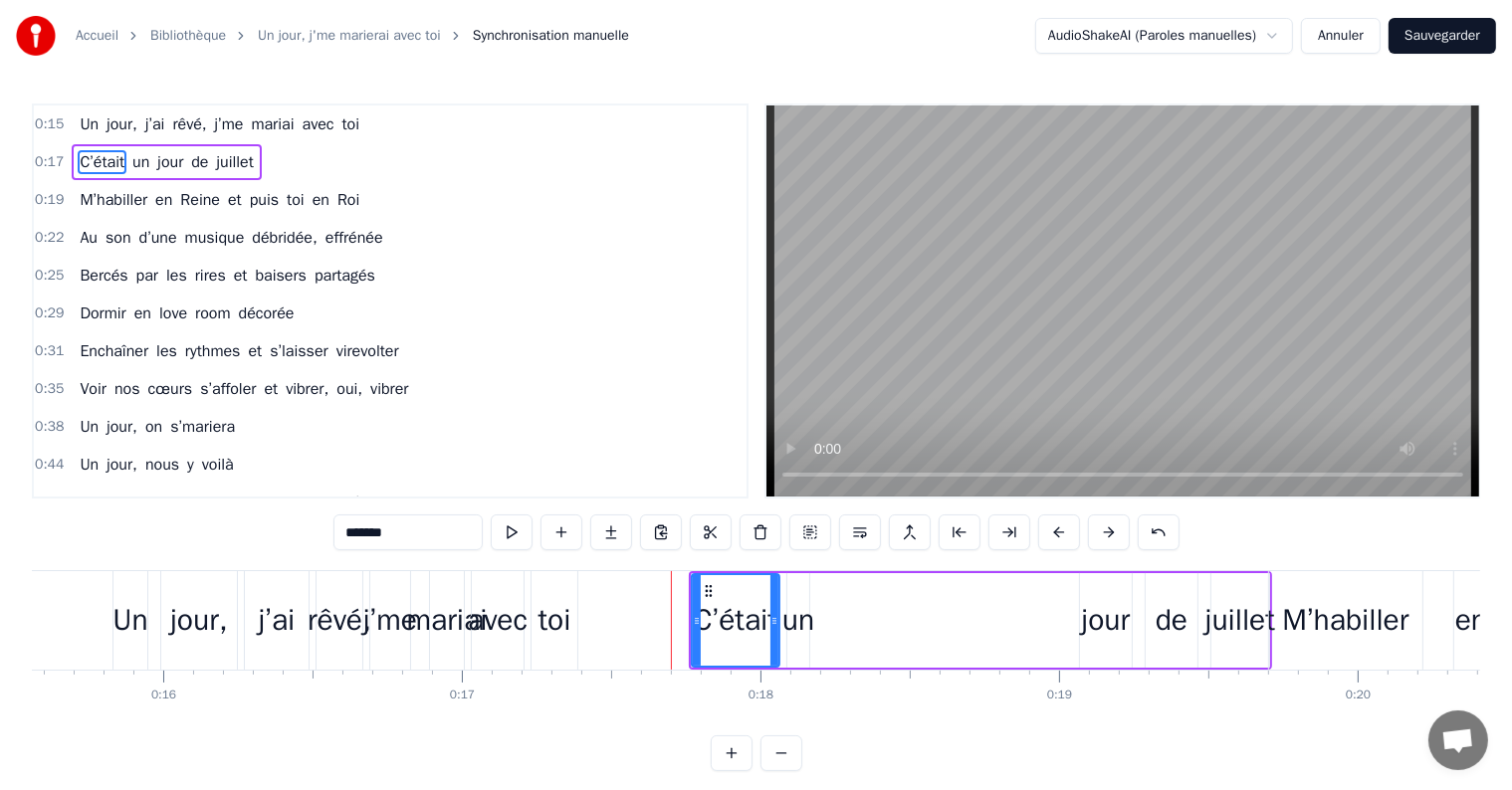 click at bounding box center (1109, 532) 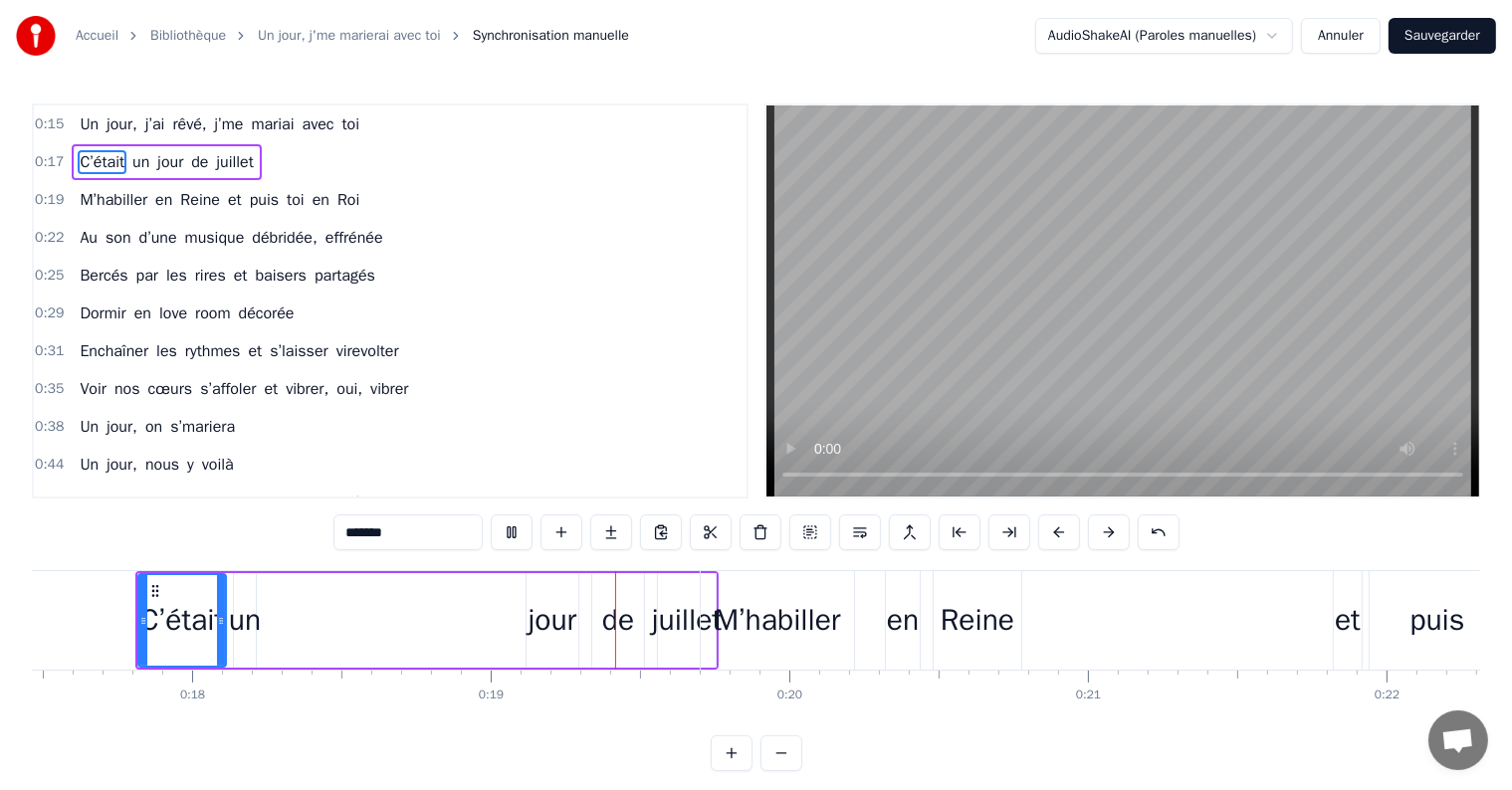 scroll, scrollTop: 0, scrollLeft: 5537, axis: horizontal 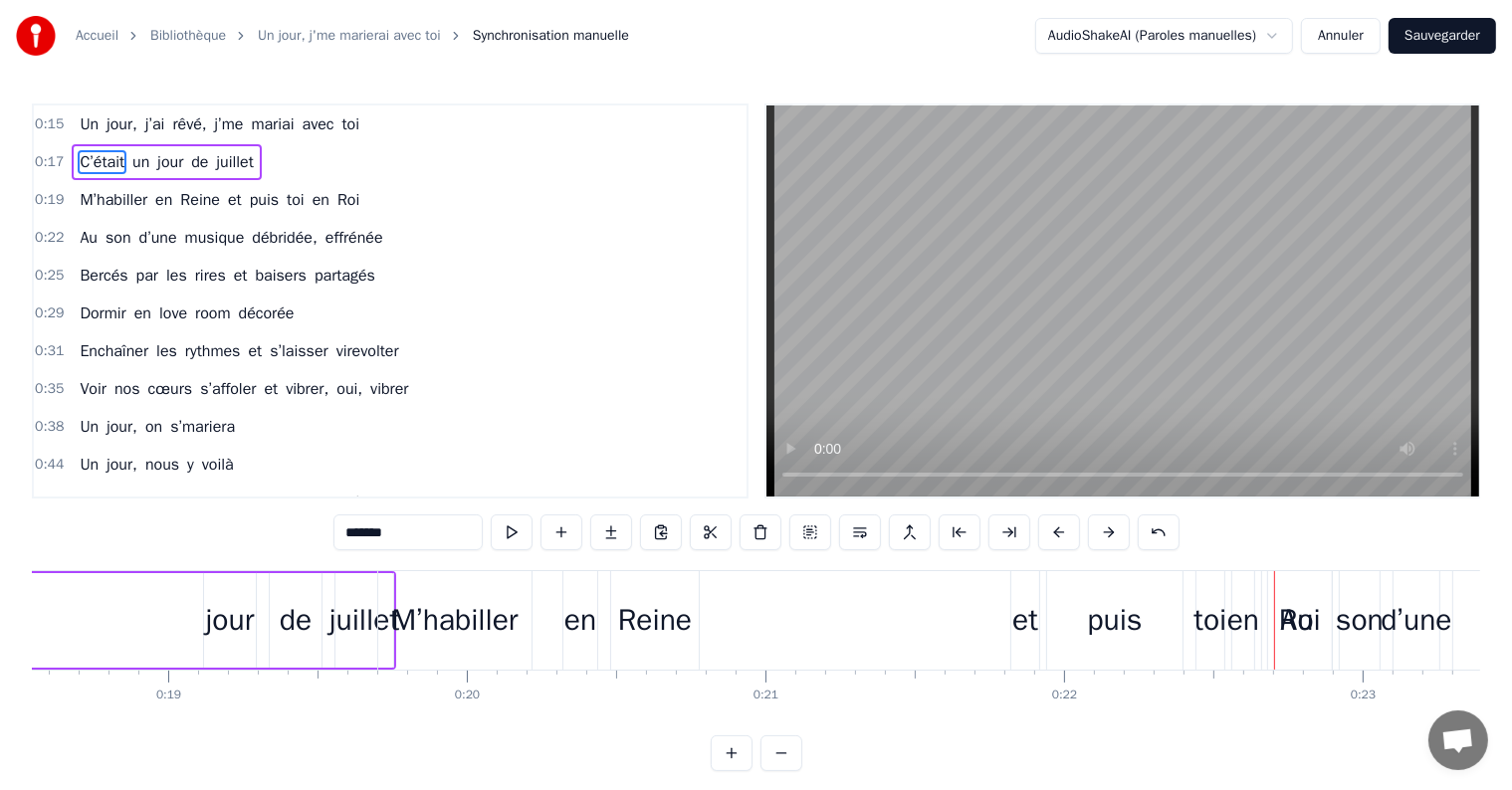 click on "M’habiller" at bounding box center (454, 620) 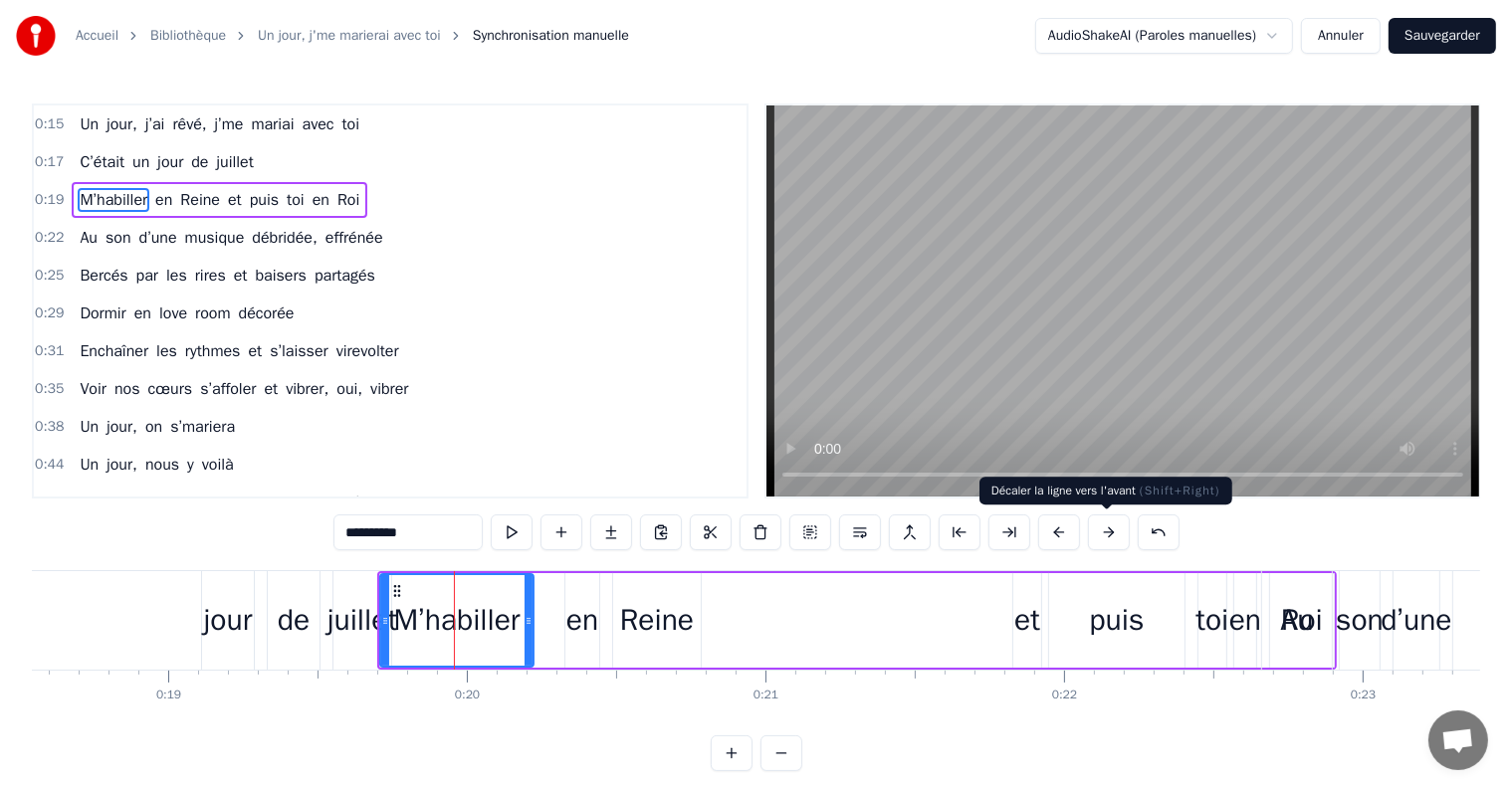 click at bounding box center (1109, 532) 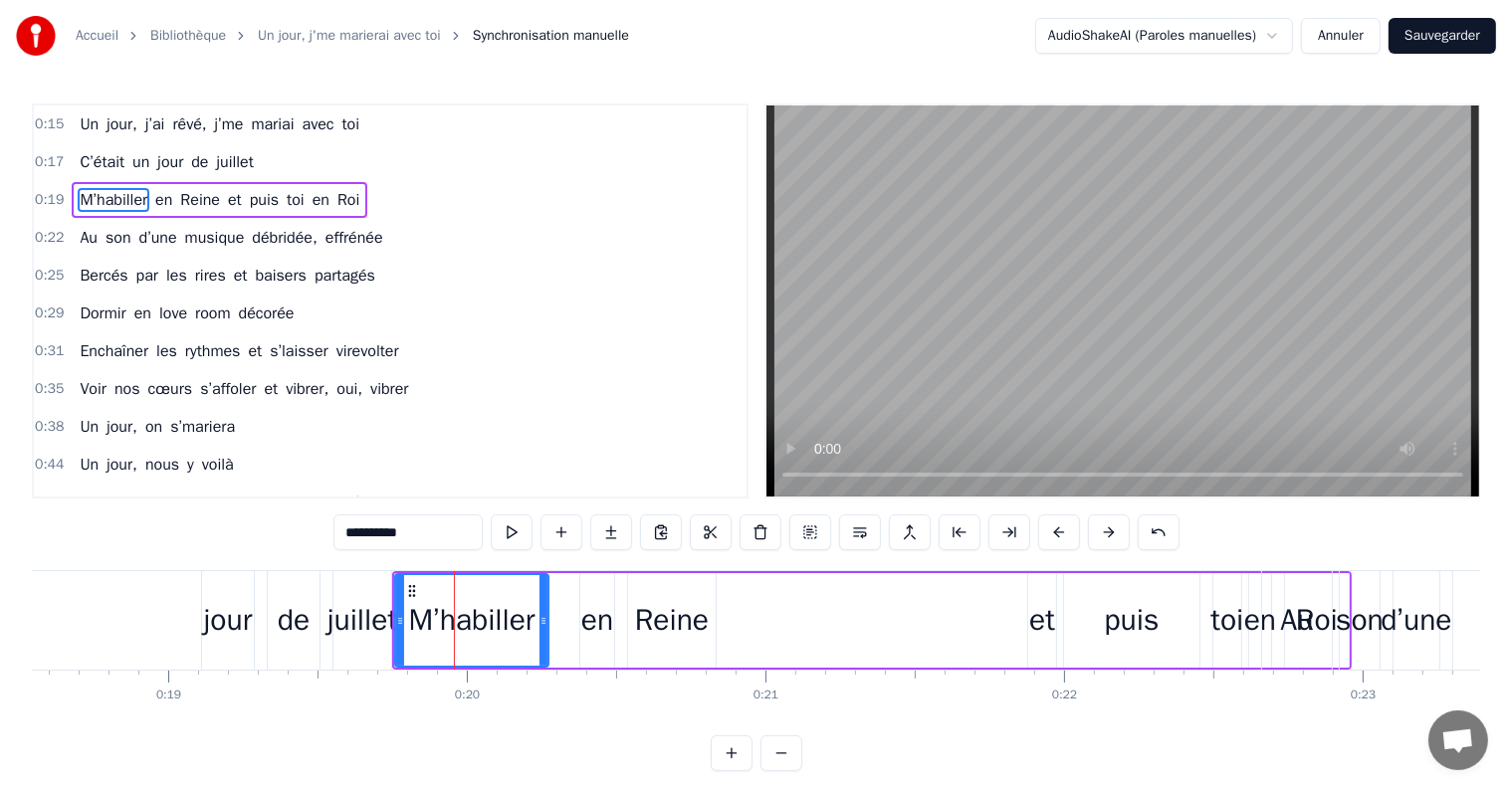 click at bounding box center (1109, 532) 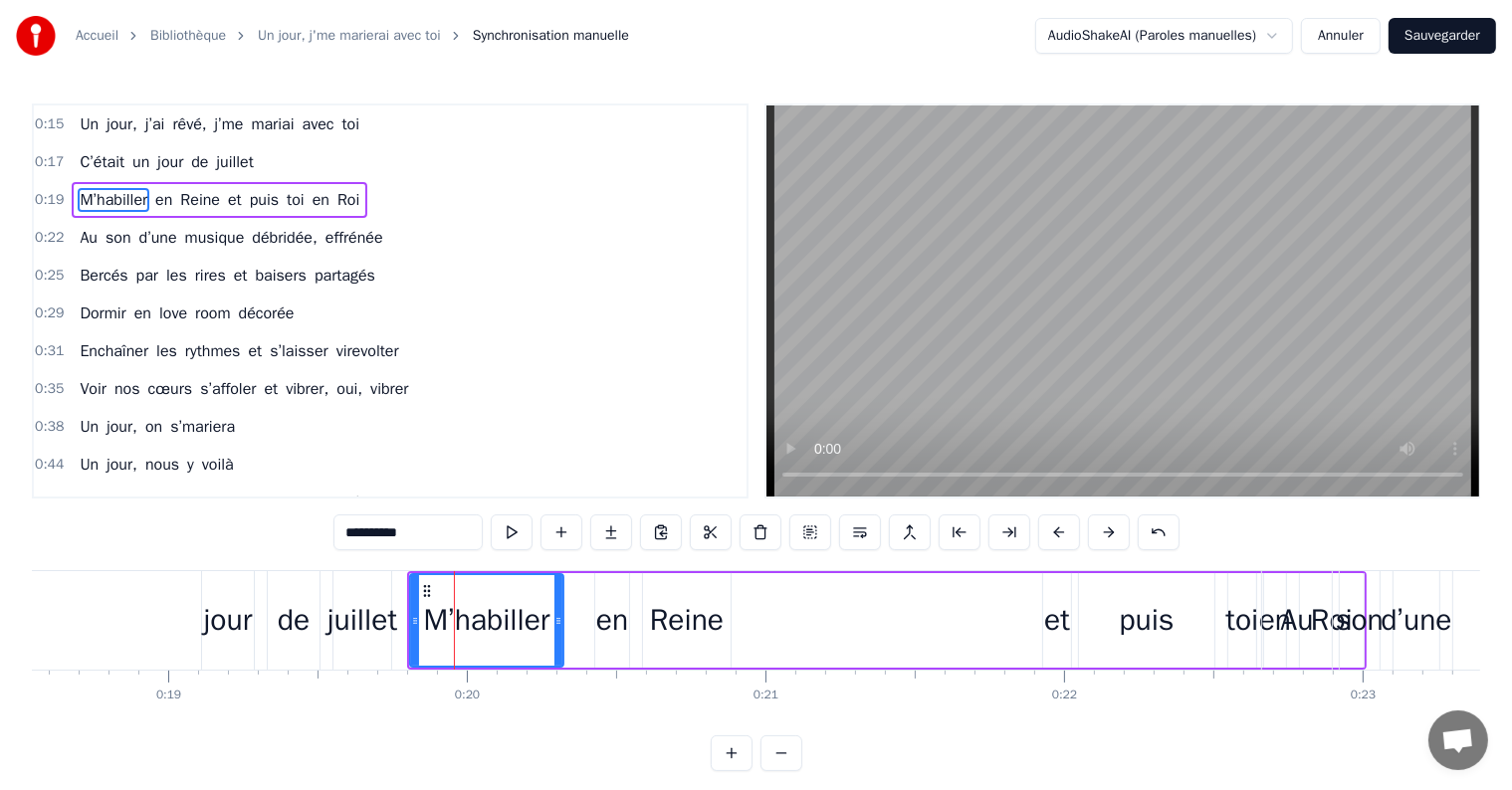 click at bounding box center (1109, 532) 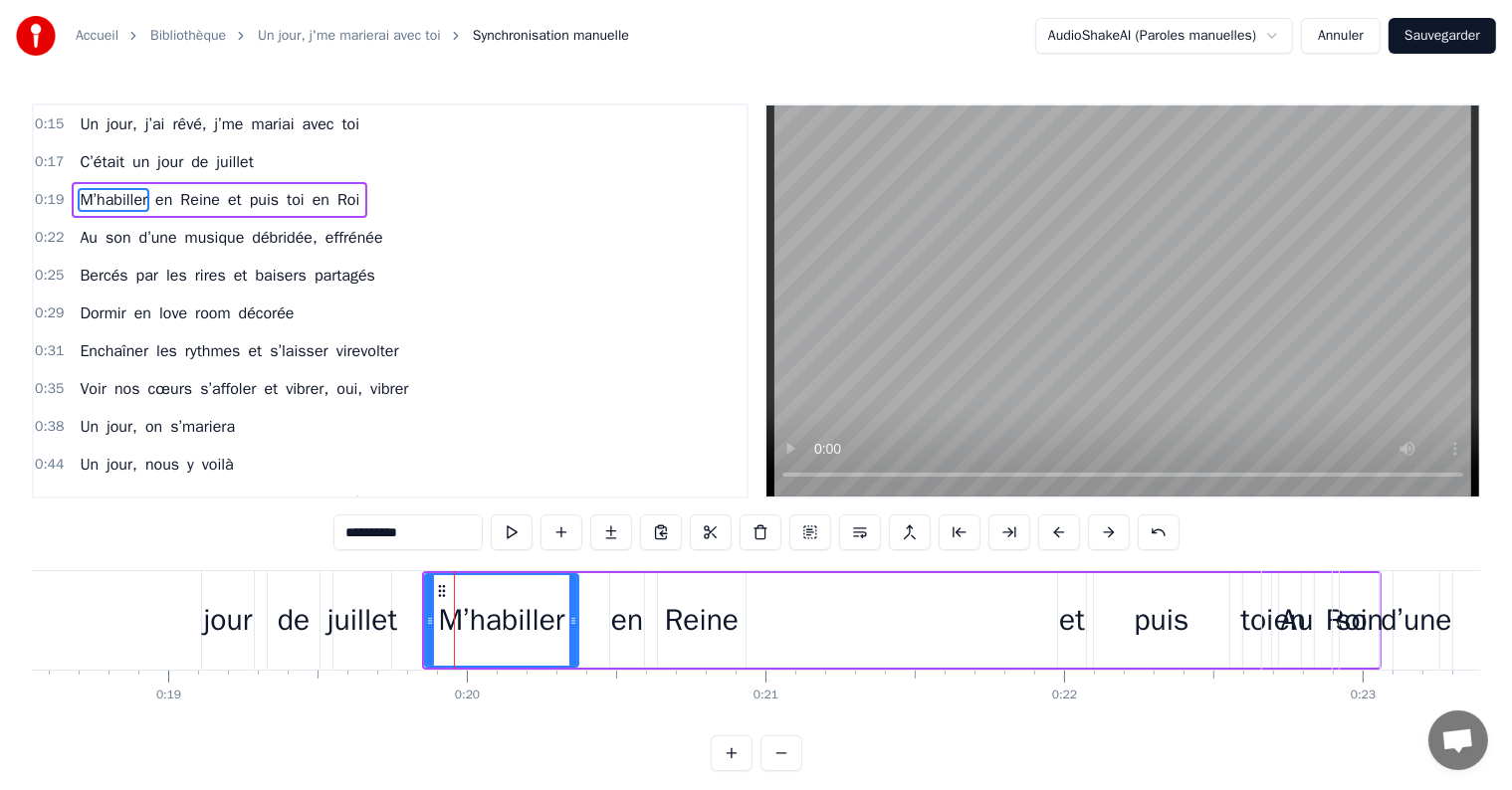 click at bounding box center [1109, 532] 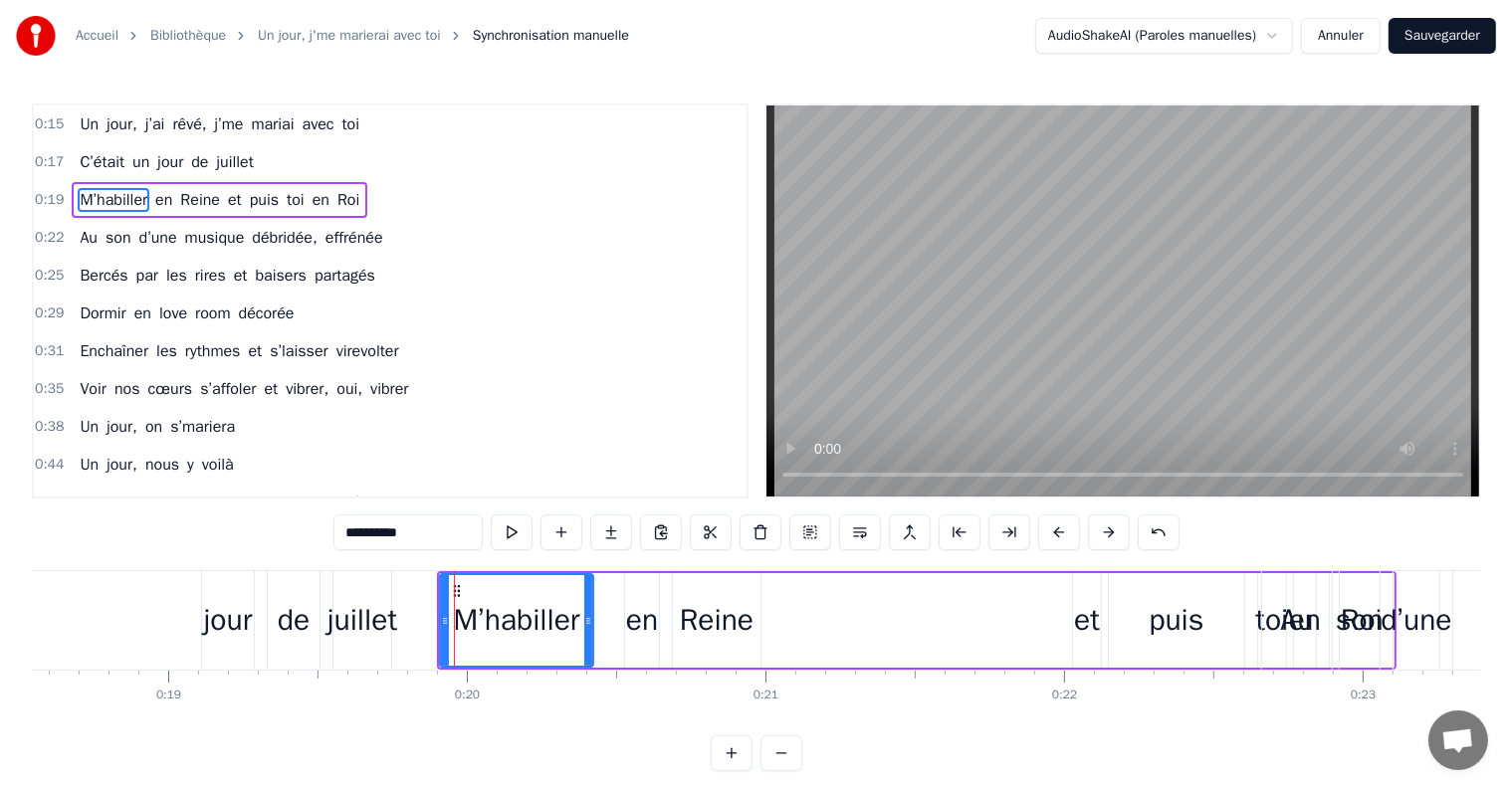 click at bounding box center (1109, 532) 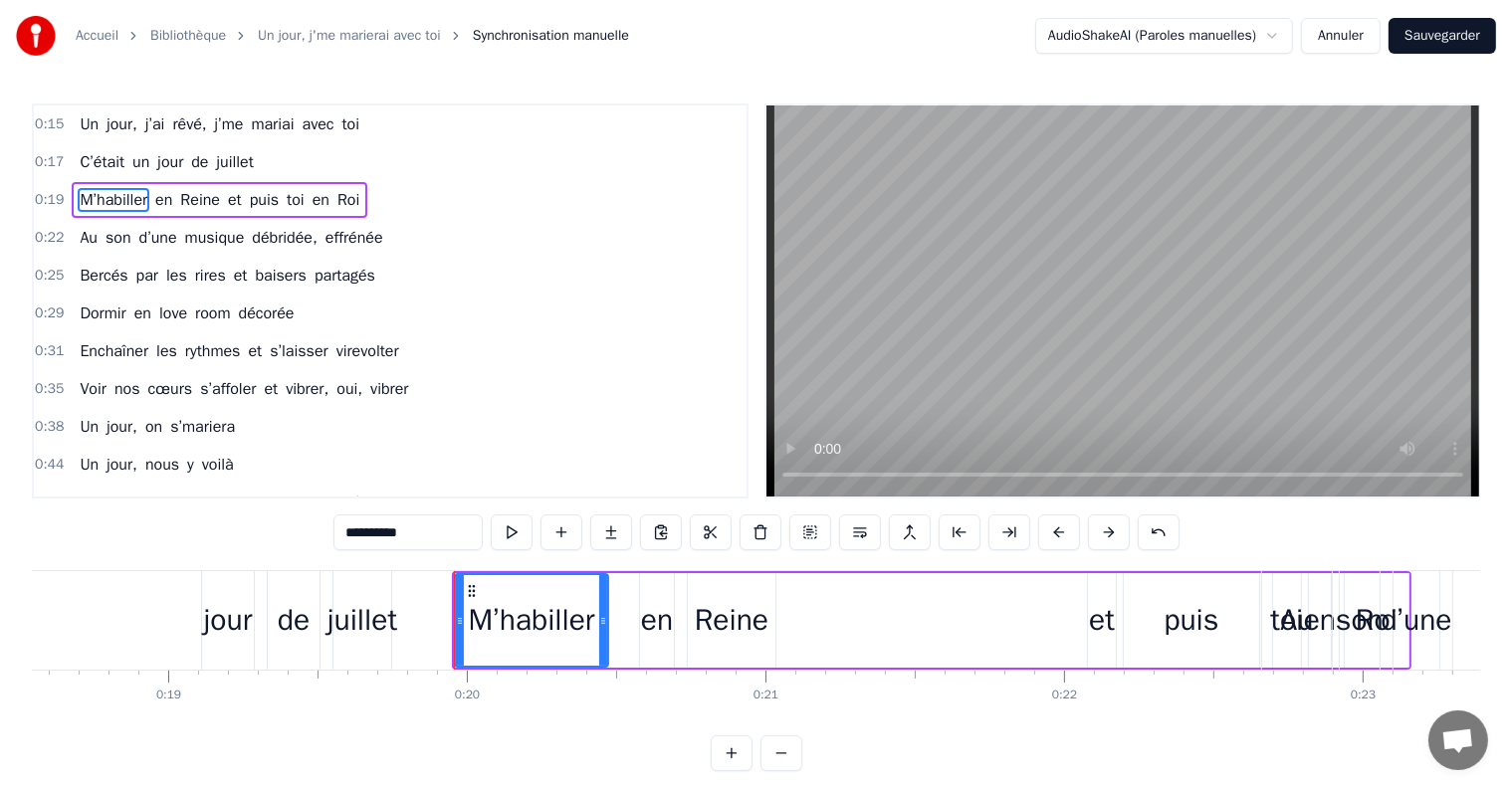 click at bounding box center (1109, 532) 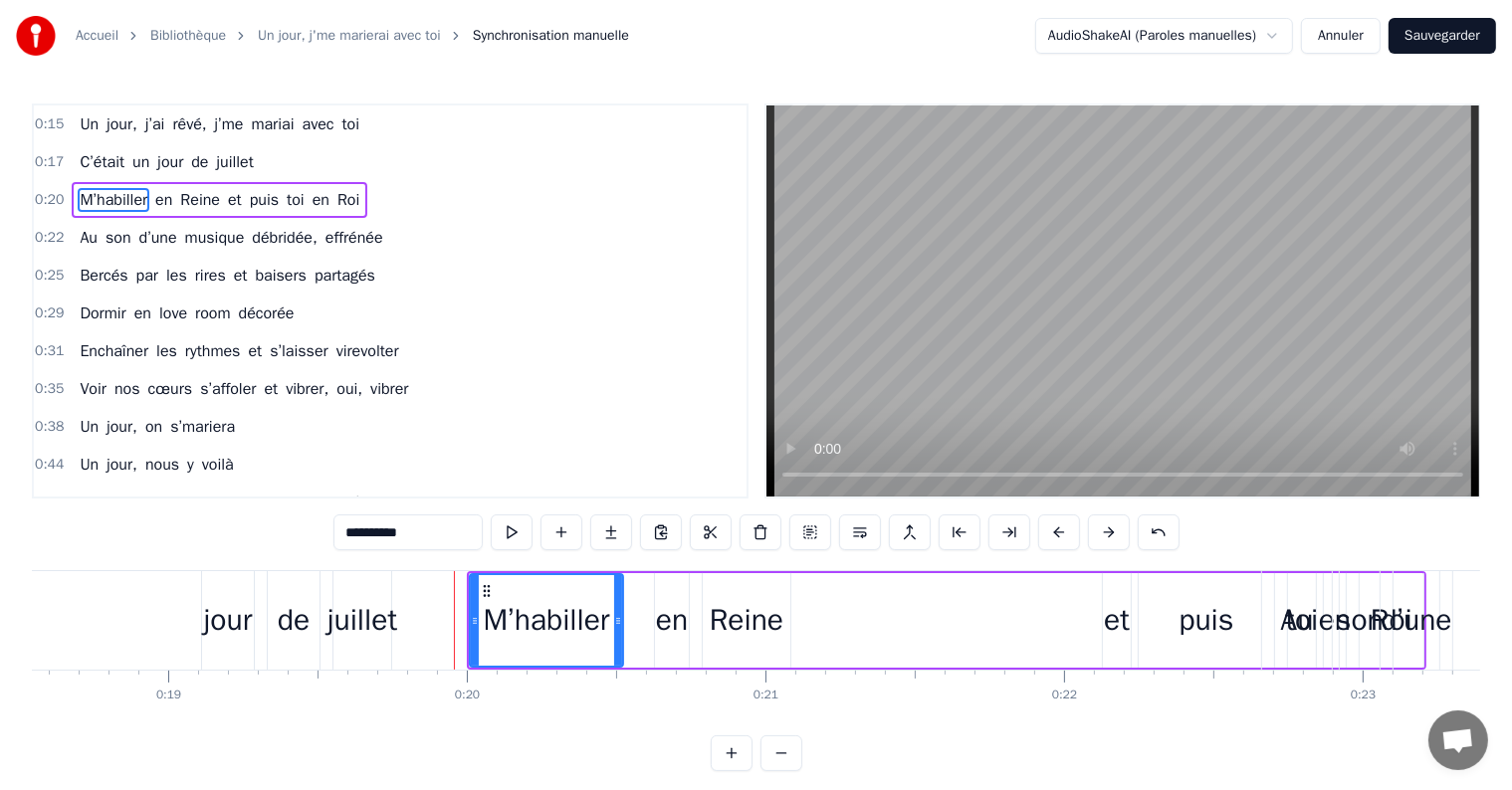 click at bounding box center [1109, 532] 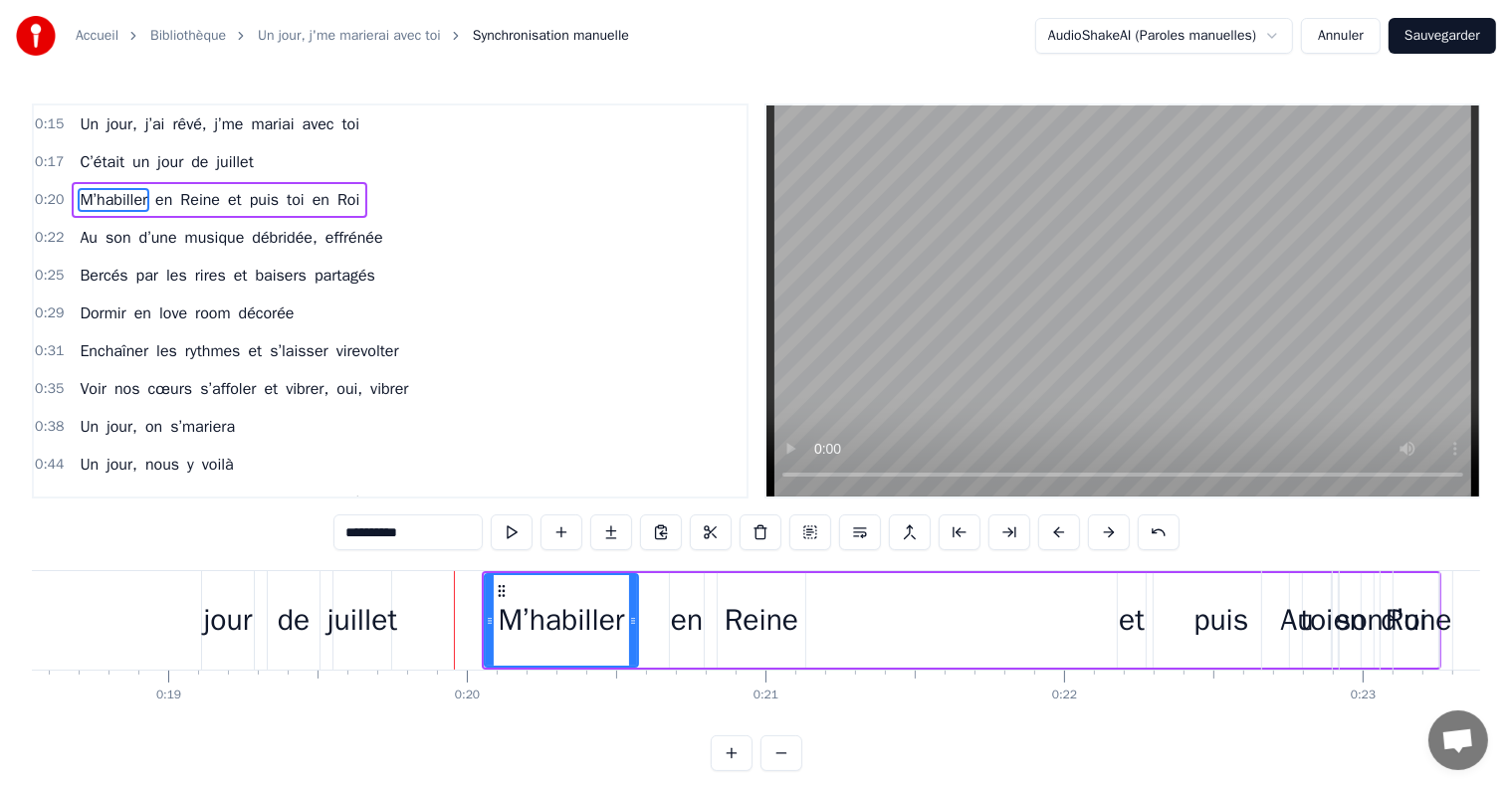 click at bounding box center (1109, 532) 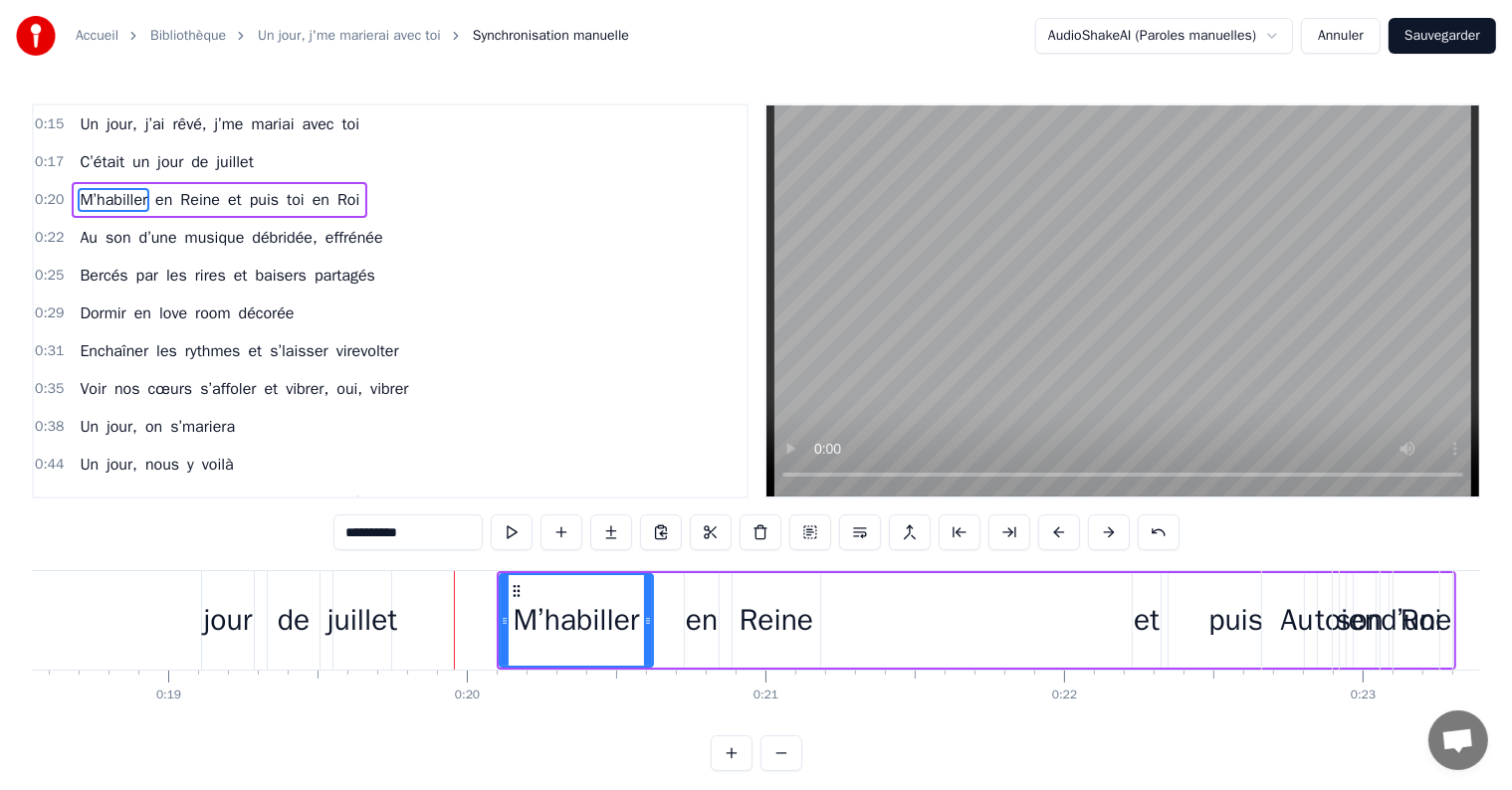 click at bounding box center (1109, 532) 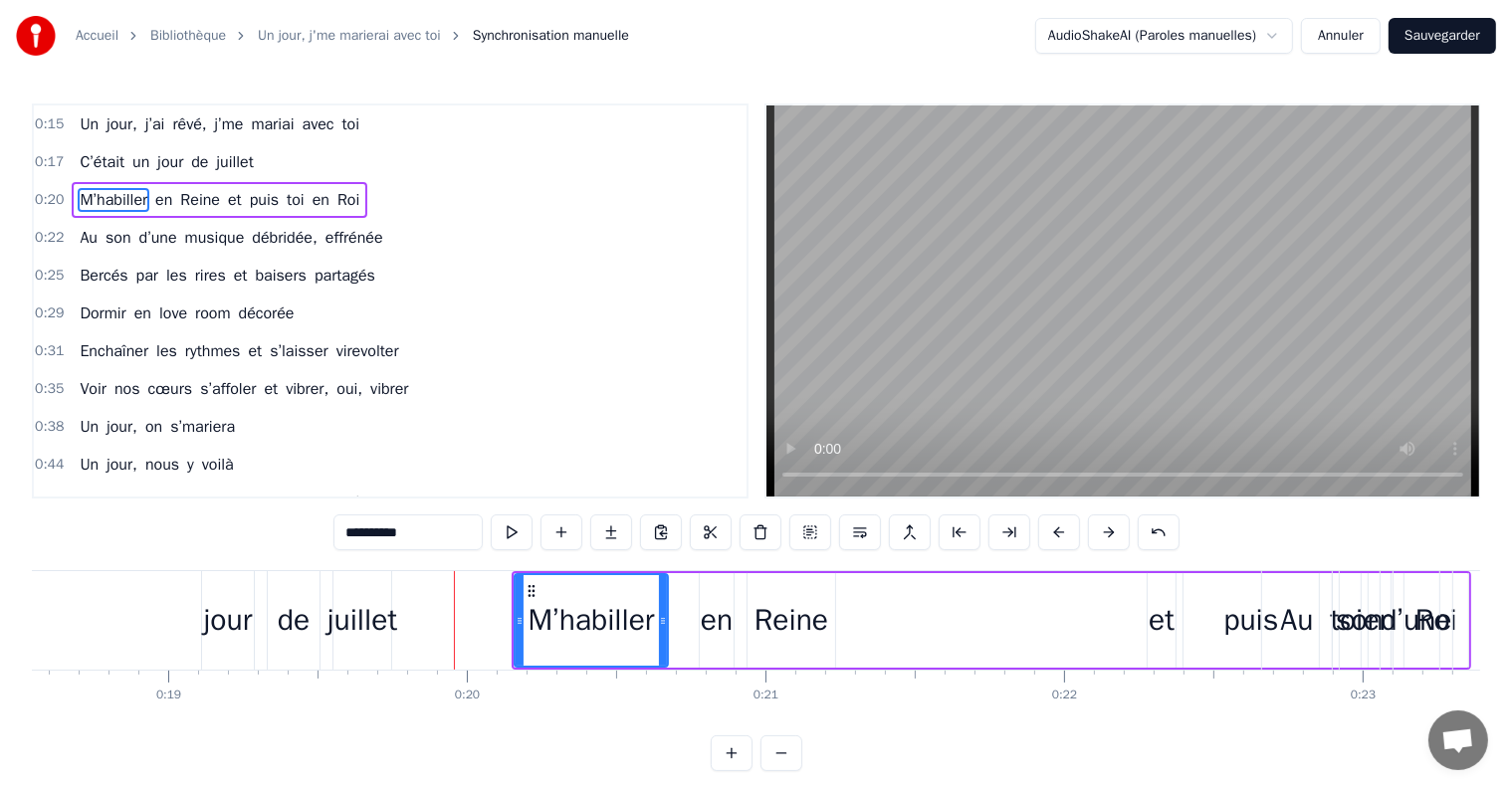 click at bounding box center [1109, 532] 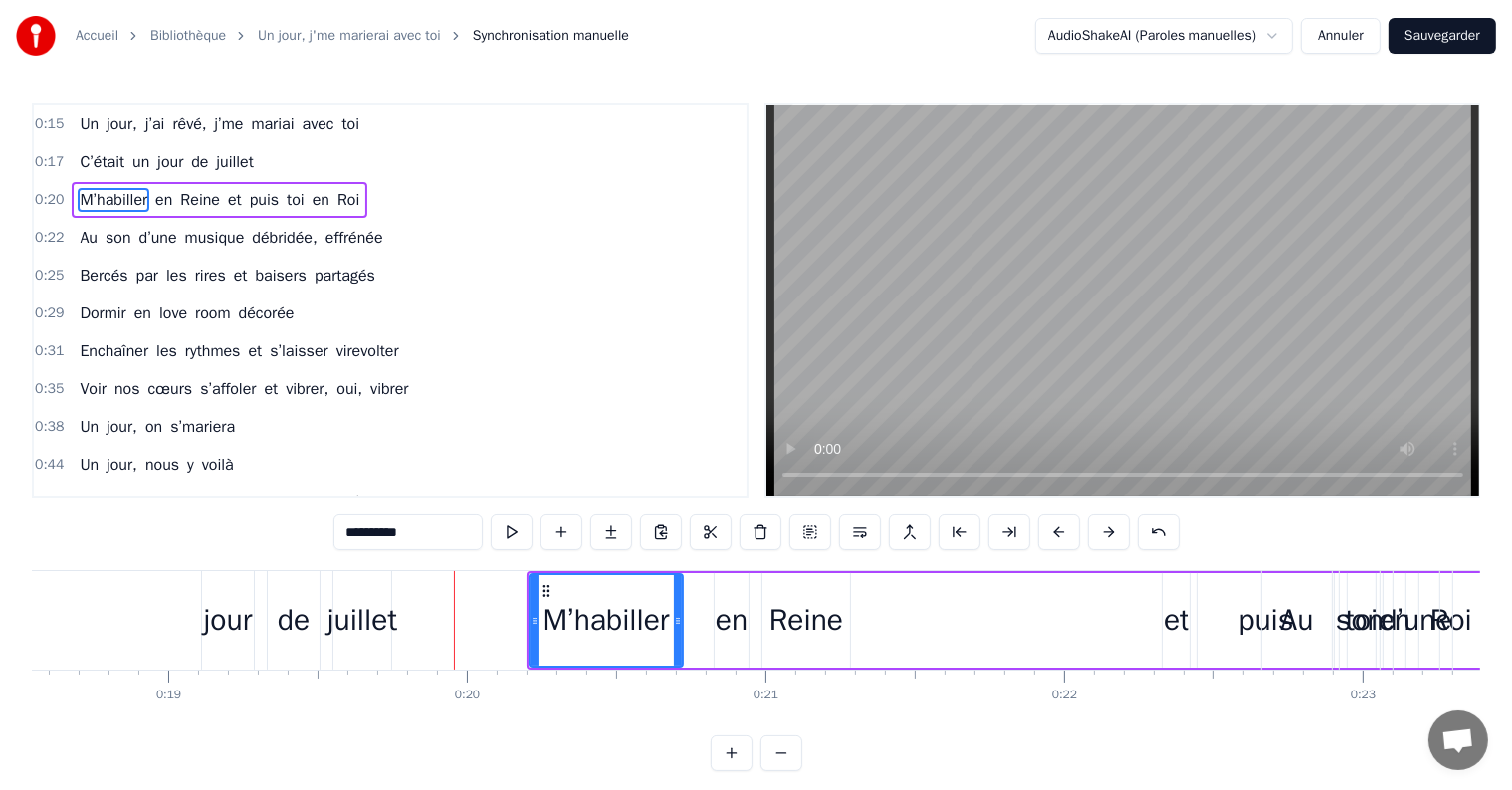 click at bounding box center [1109, 532] 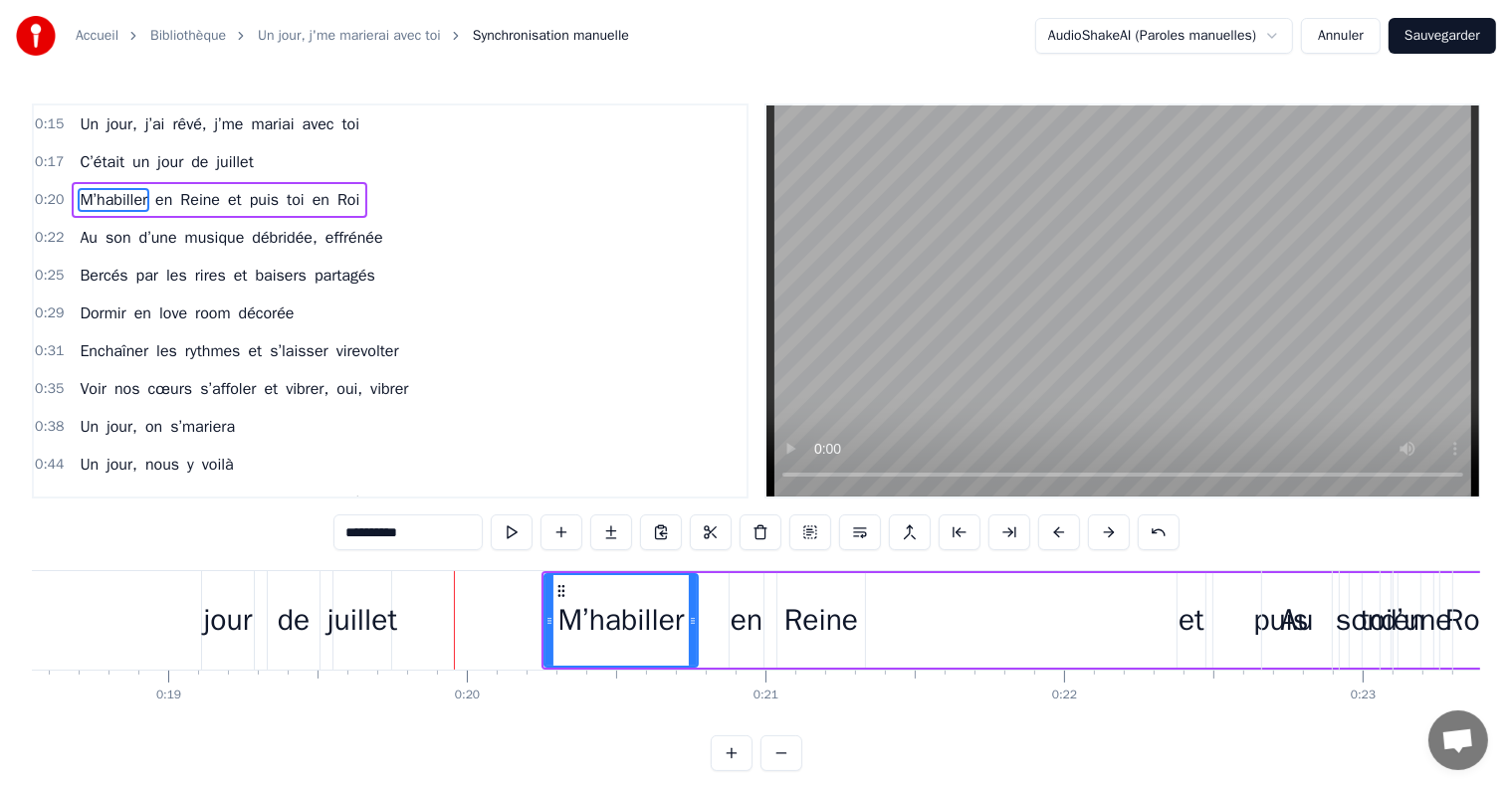 click at bounding box center [1109, 532] 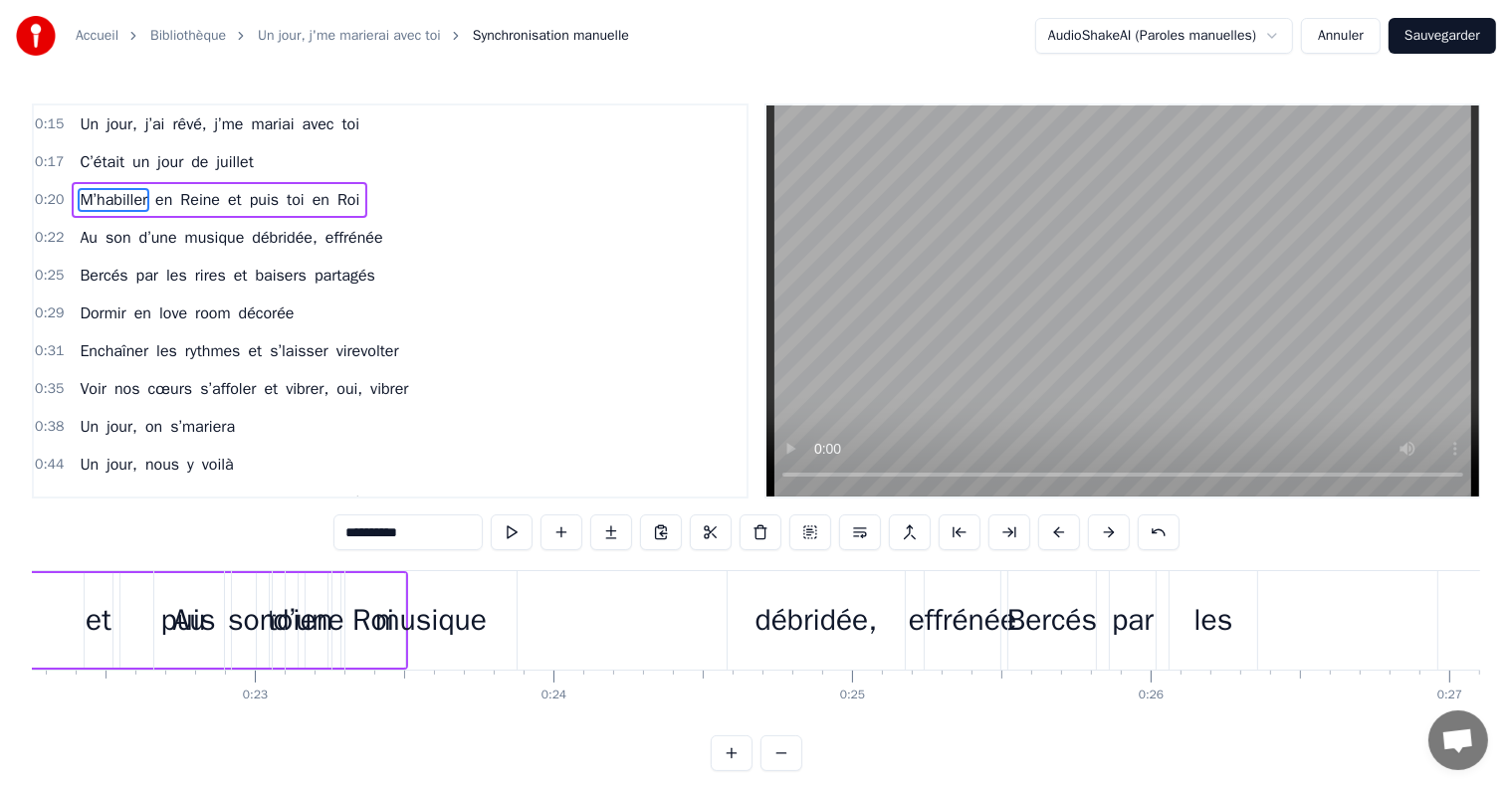 scroll, scrollTop: 0, scrollLeft: 6692, axis: horizontal 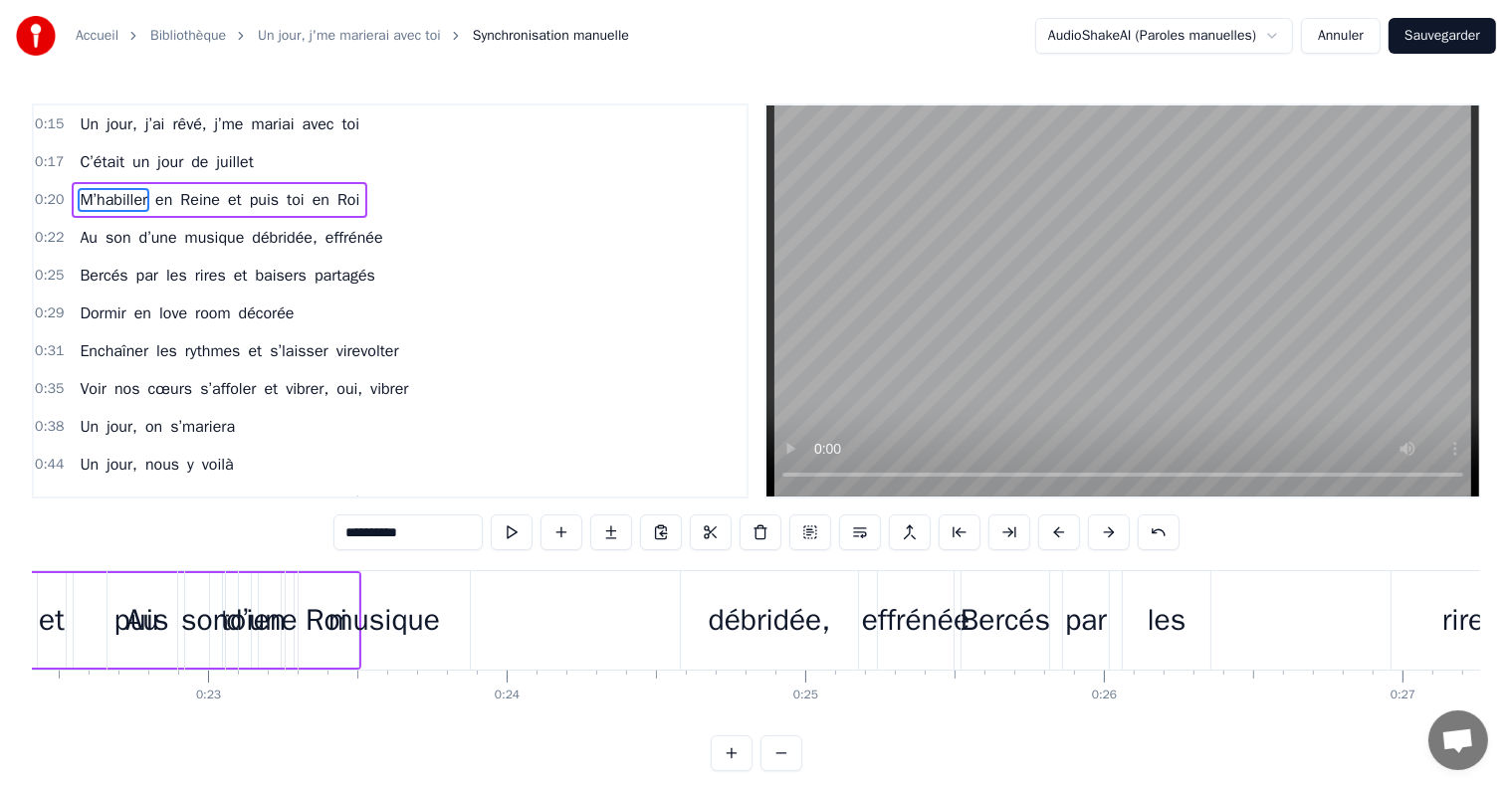 click on "son" at bounding box center (205, 620) 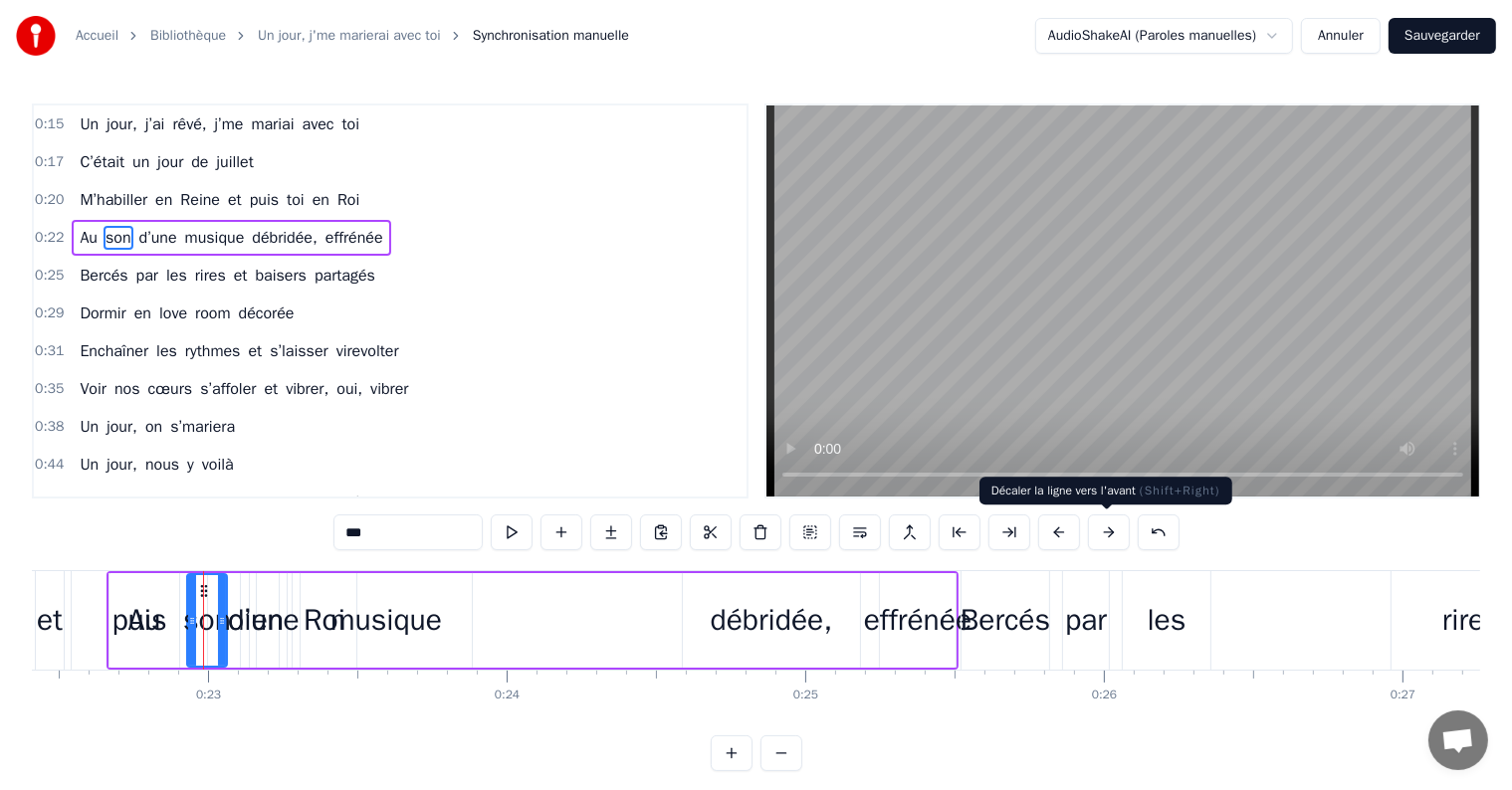 click at bounding box center [1109, 532] 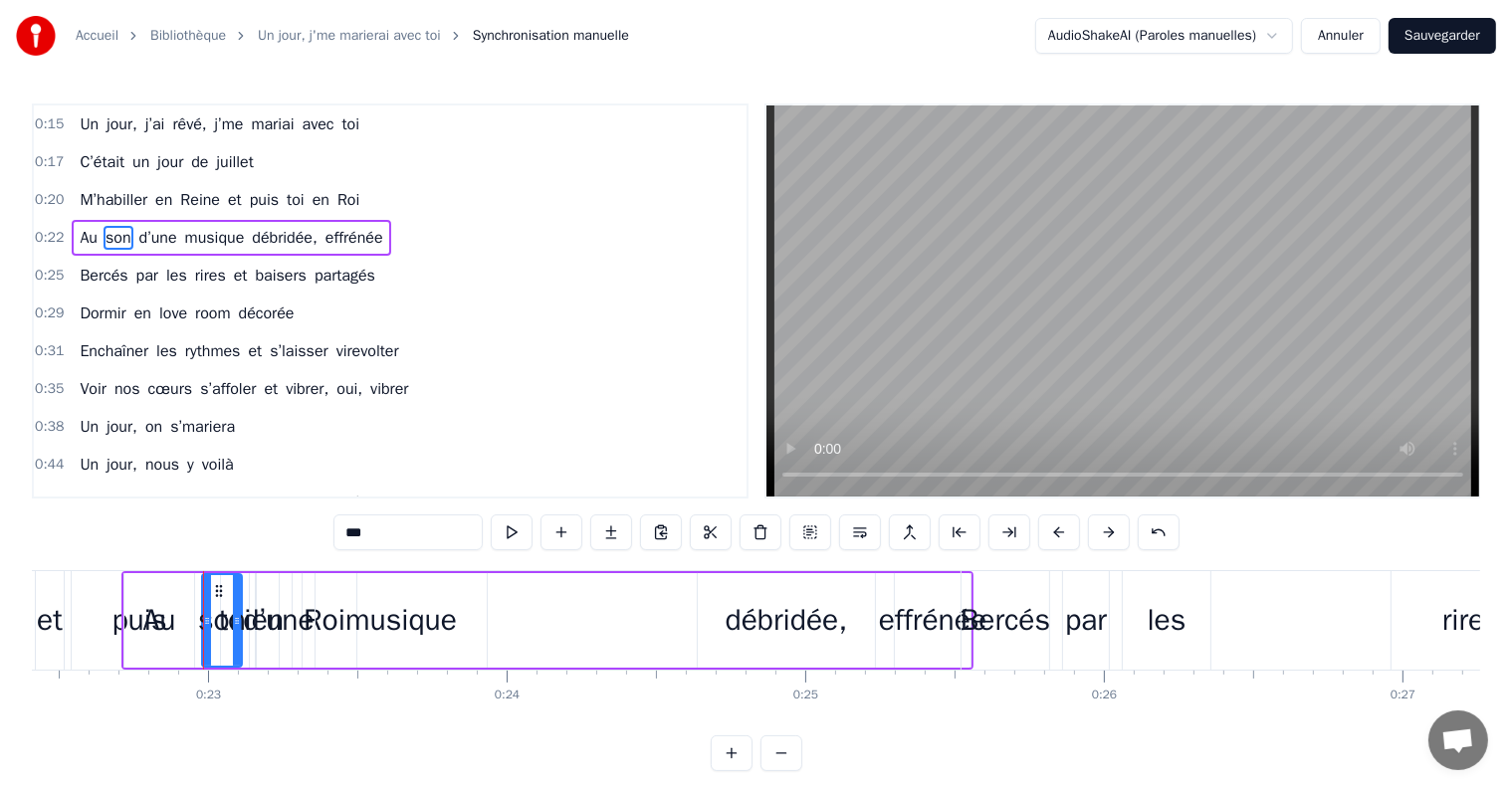 click at bounding box center (1109, 532) 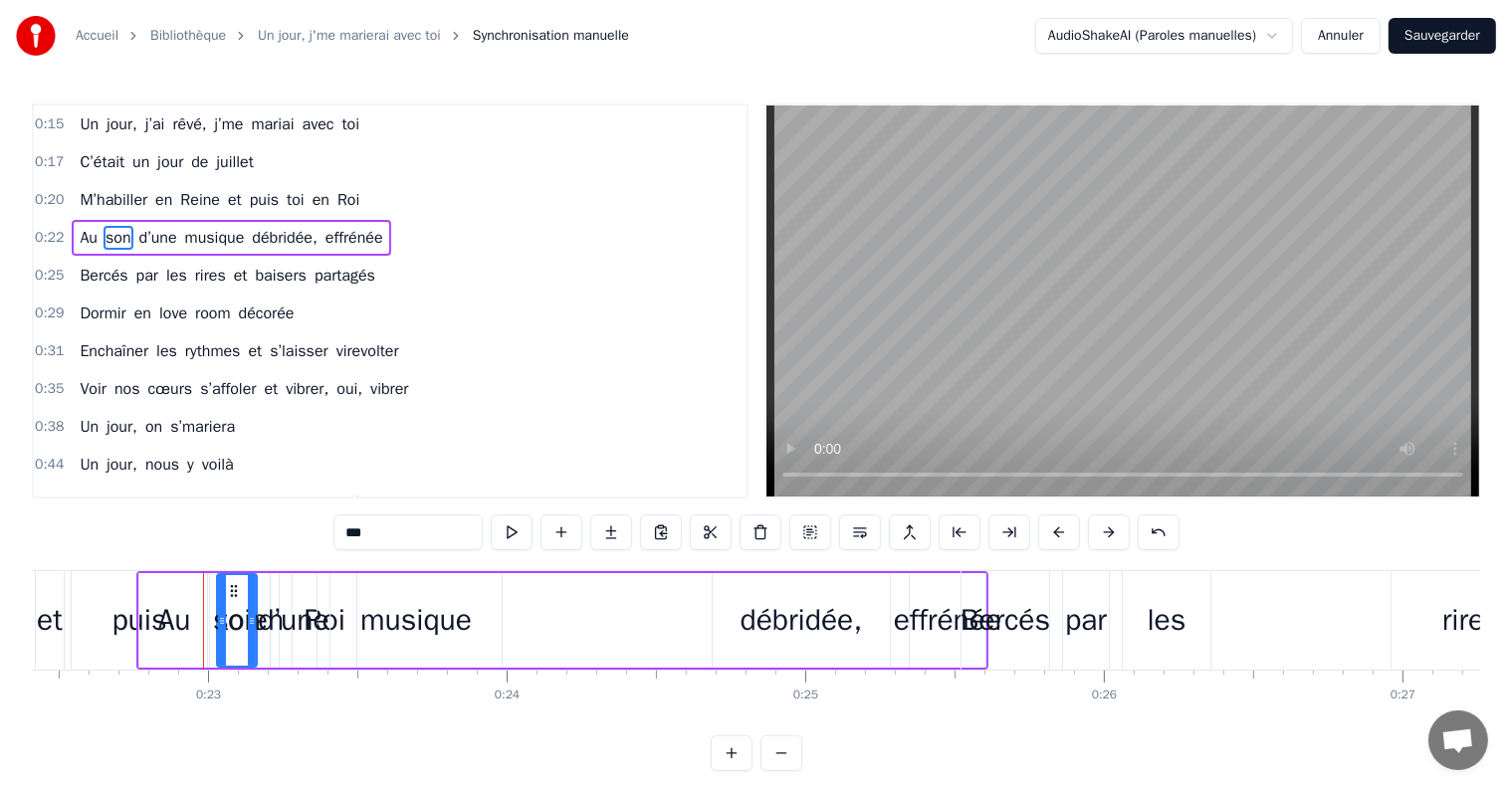 click at bounding box center (1109, 532) 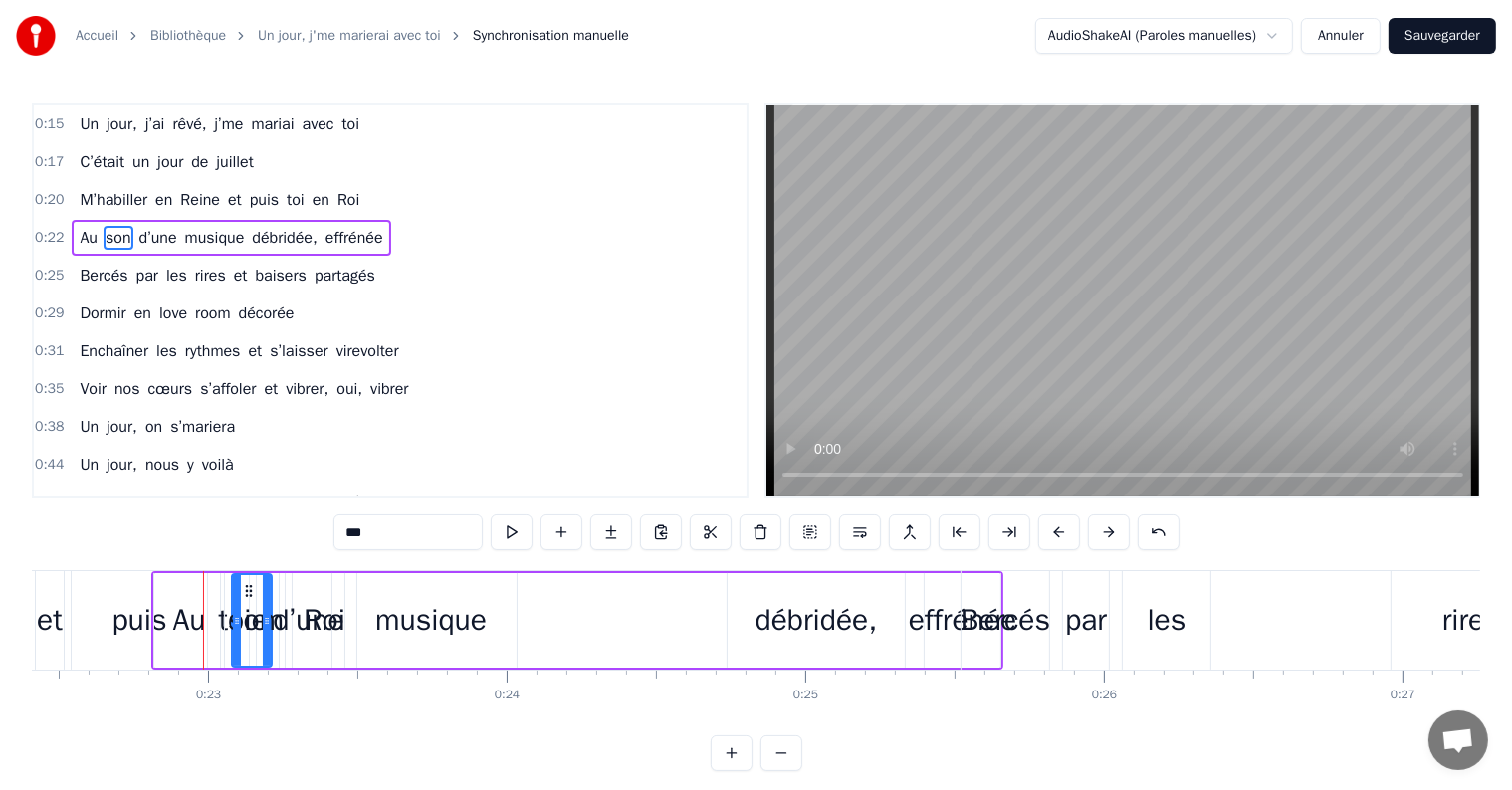 click at bounding box center (1109, 532) 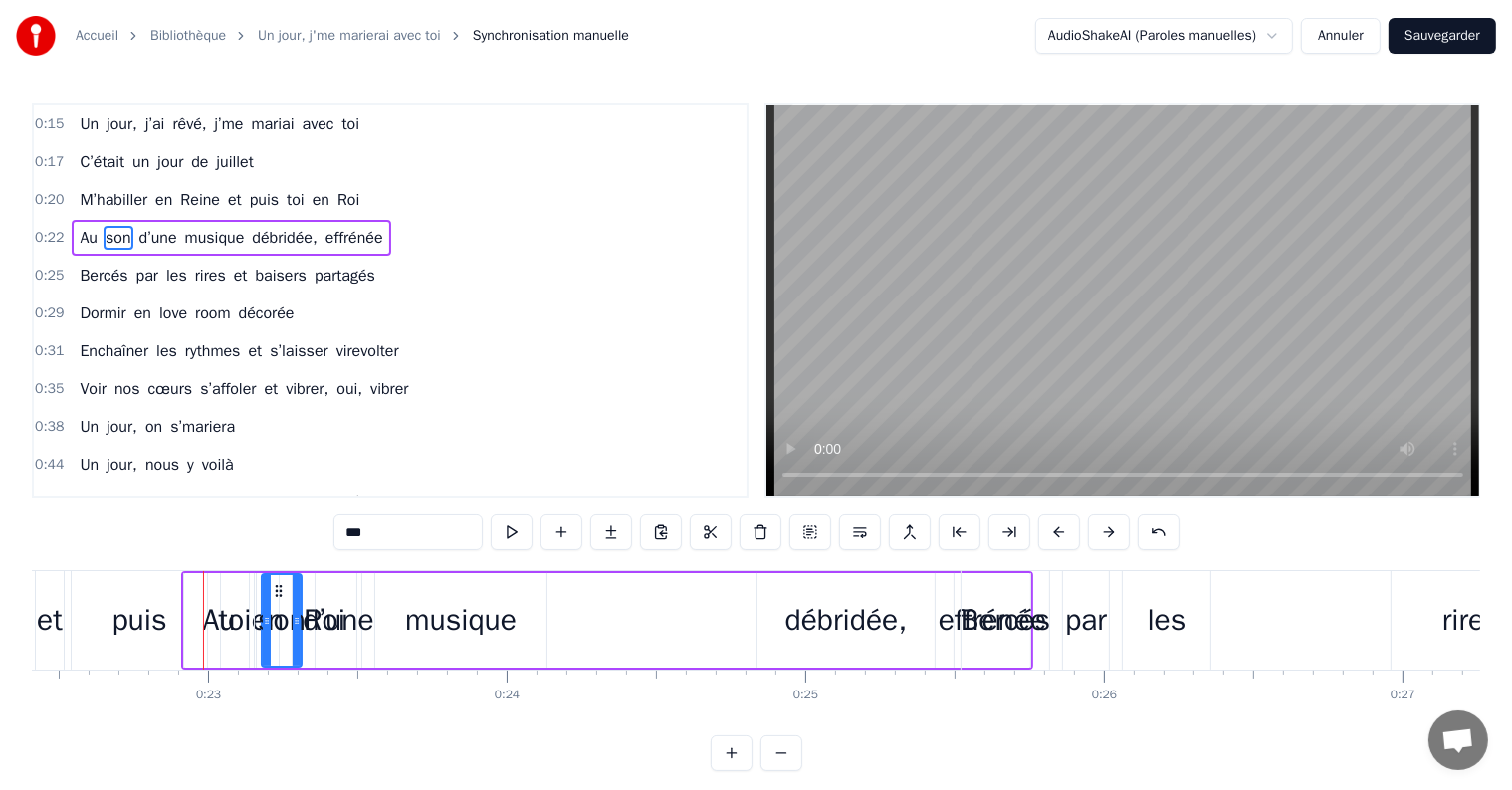 click at bounding box center [1109, 532] 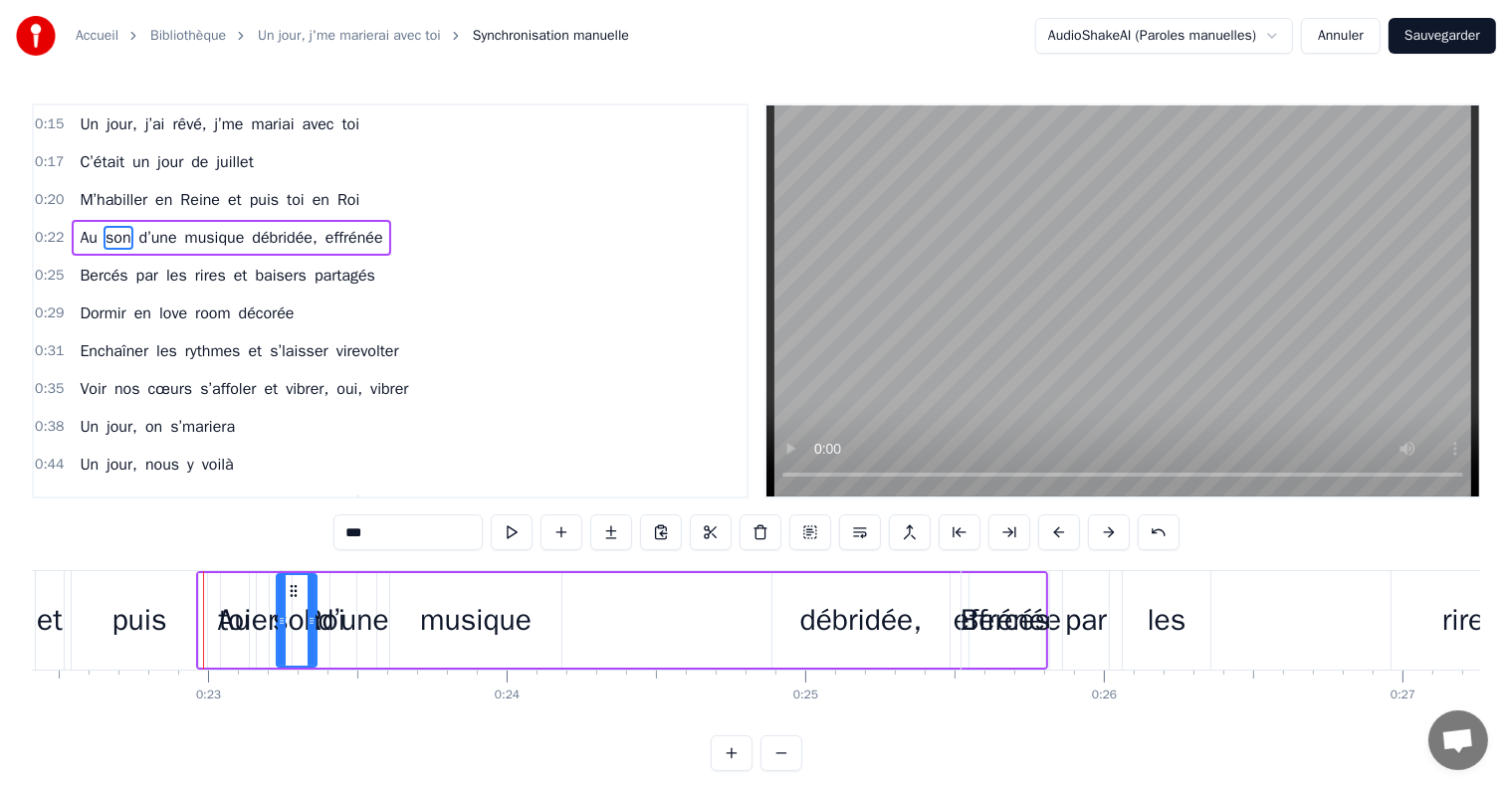 click at bounding box center (1109, 532) 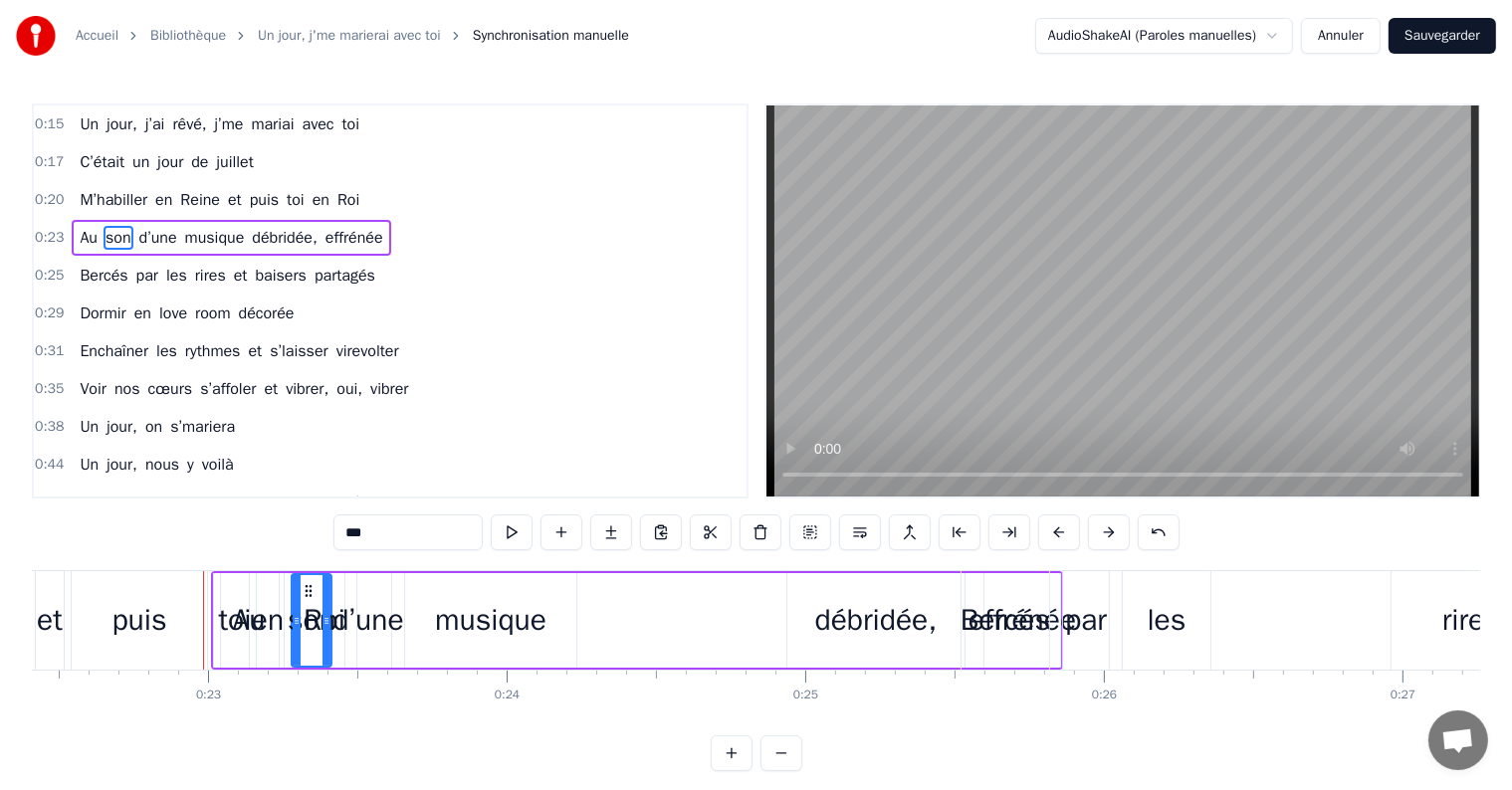 click at bounding box center (1109, 532) 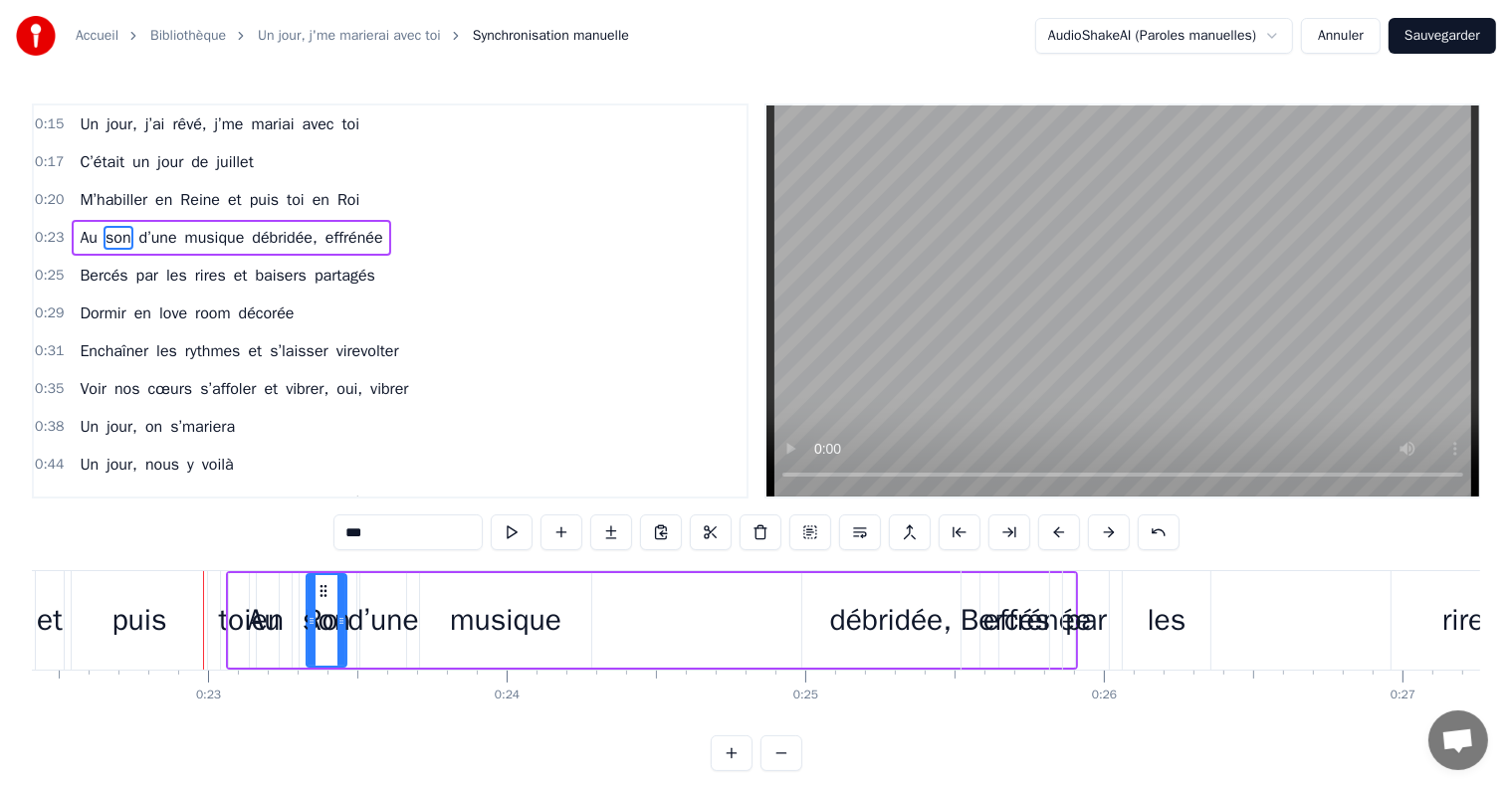 click at bounding box center (1109, 532) 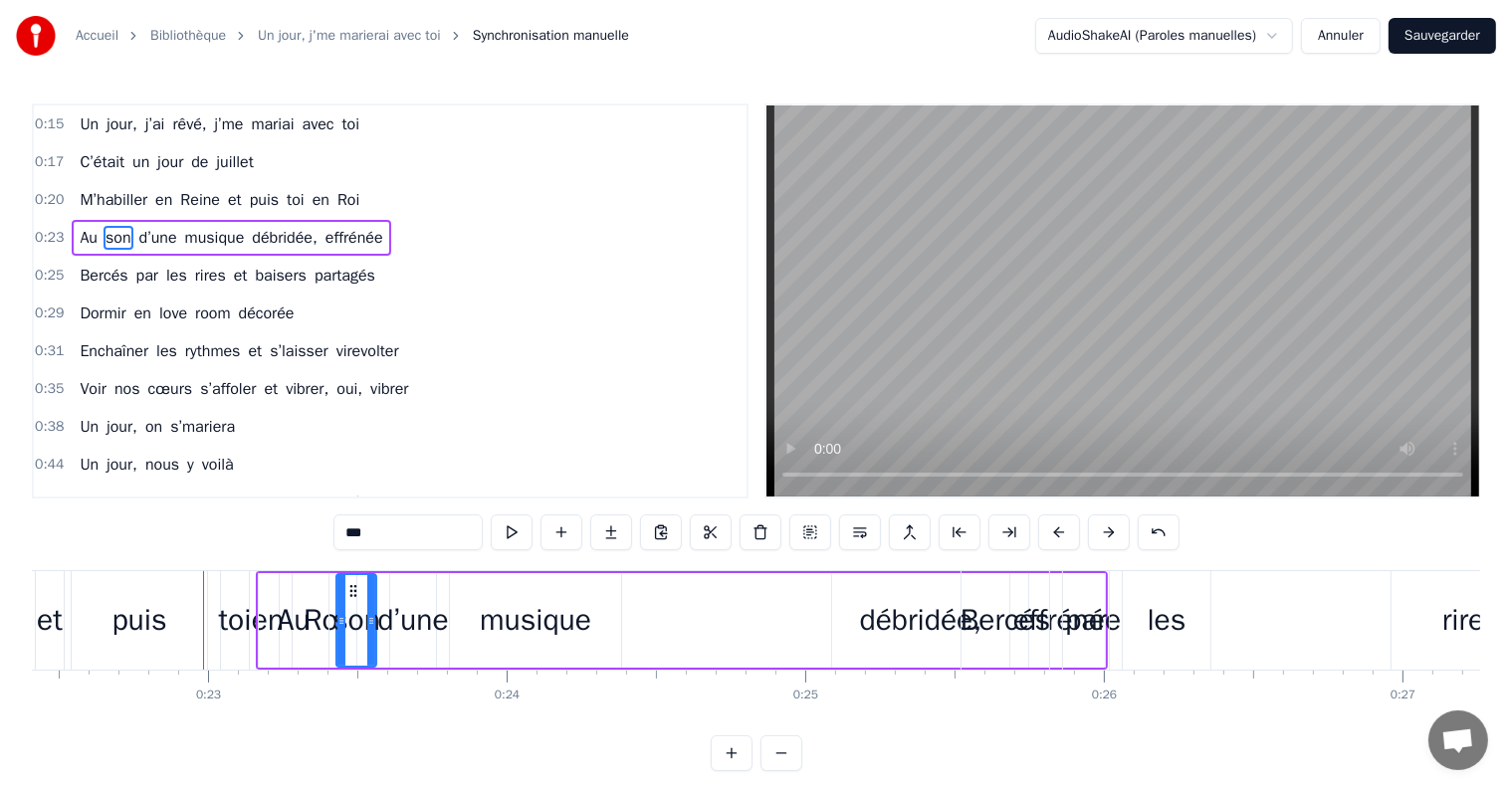 click at bounding box center [1109, 532] 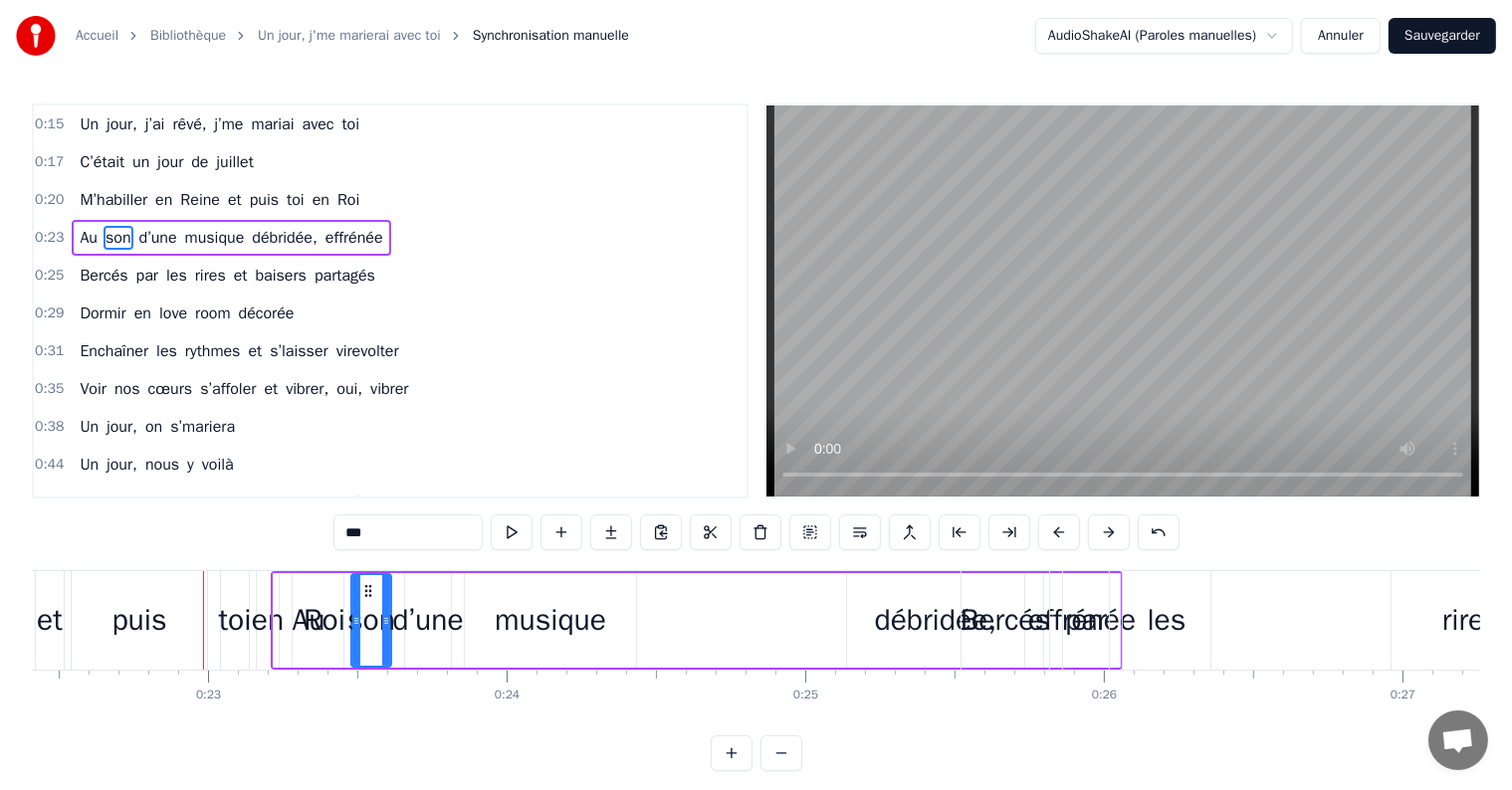click at bounding box center [1109, 532] 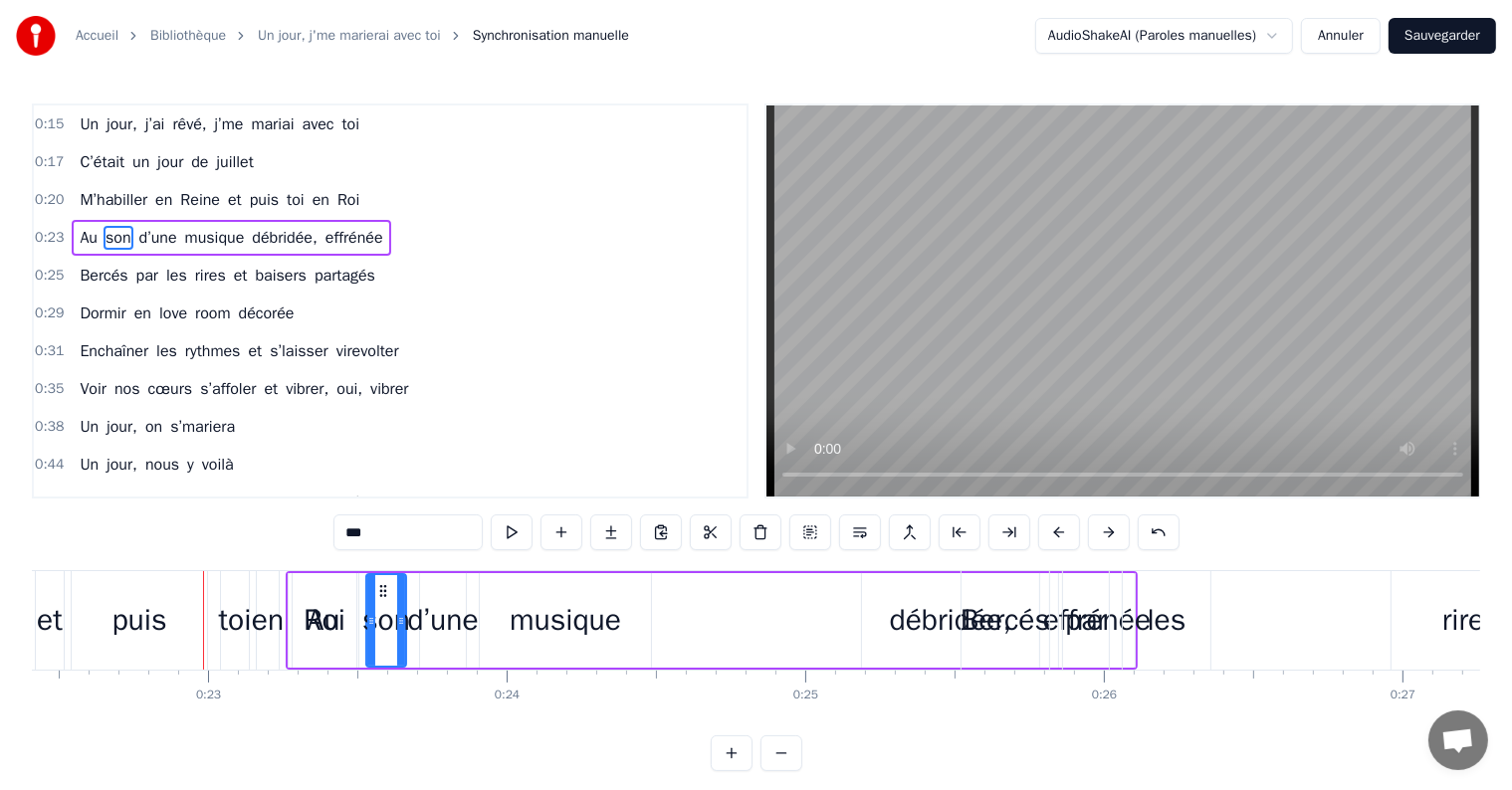 click at bounding box center [1109, 532] 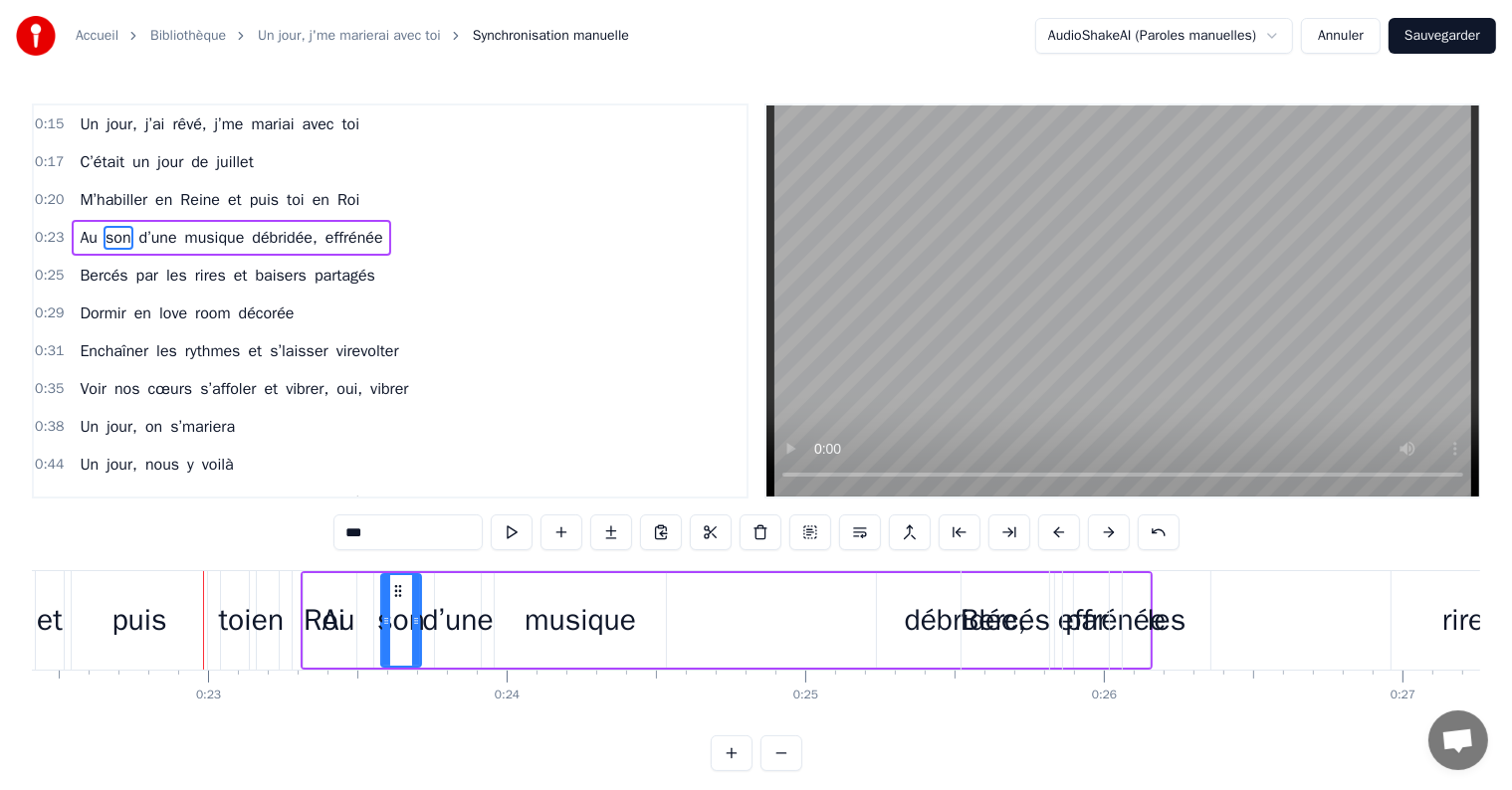 click at bounding box center [1109, 532] 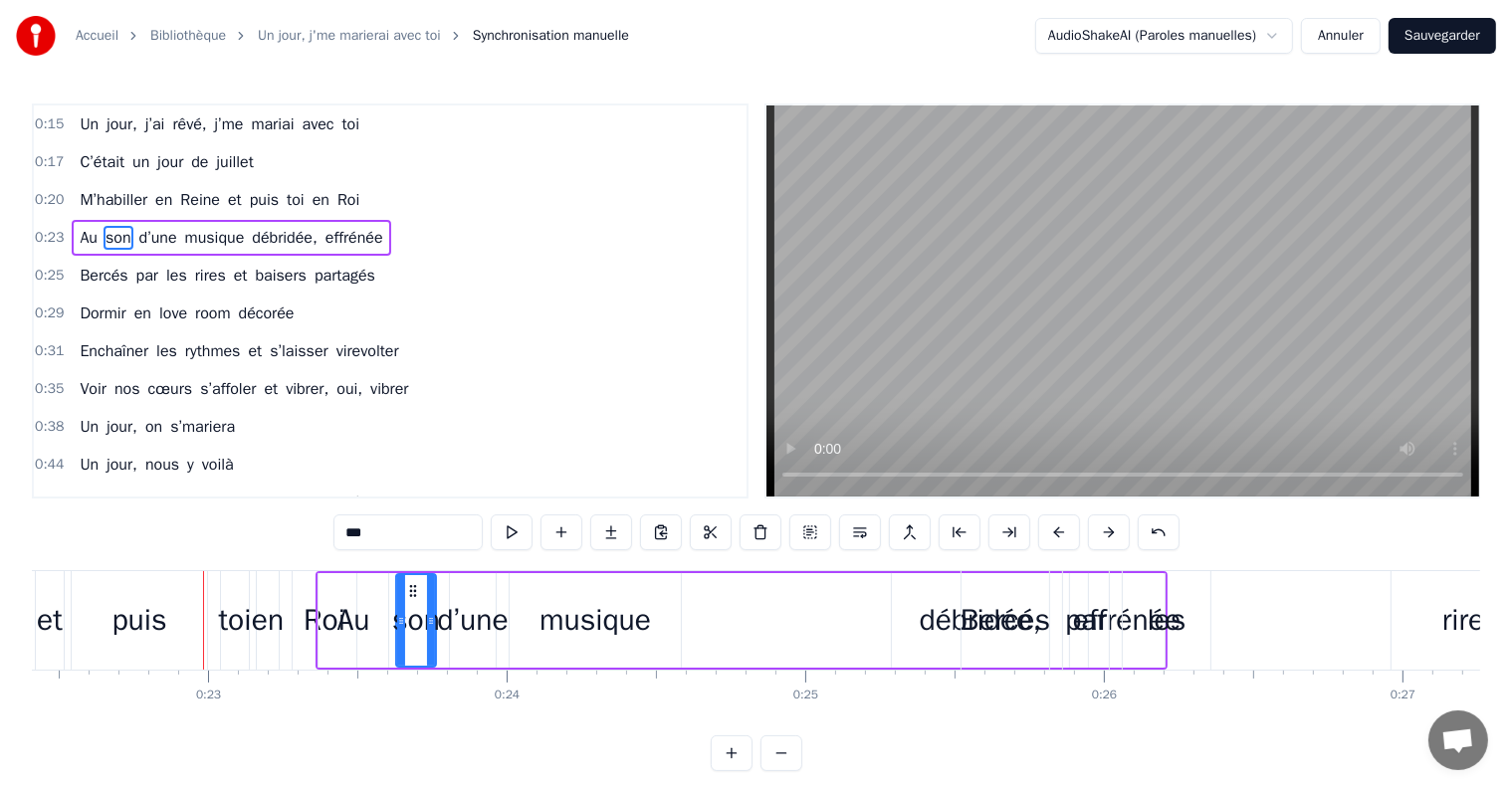 click at bounding box center (1109, 532) 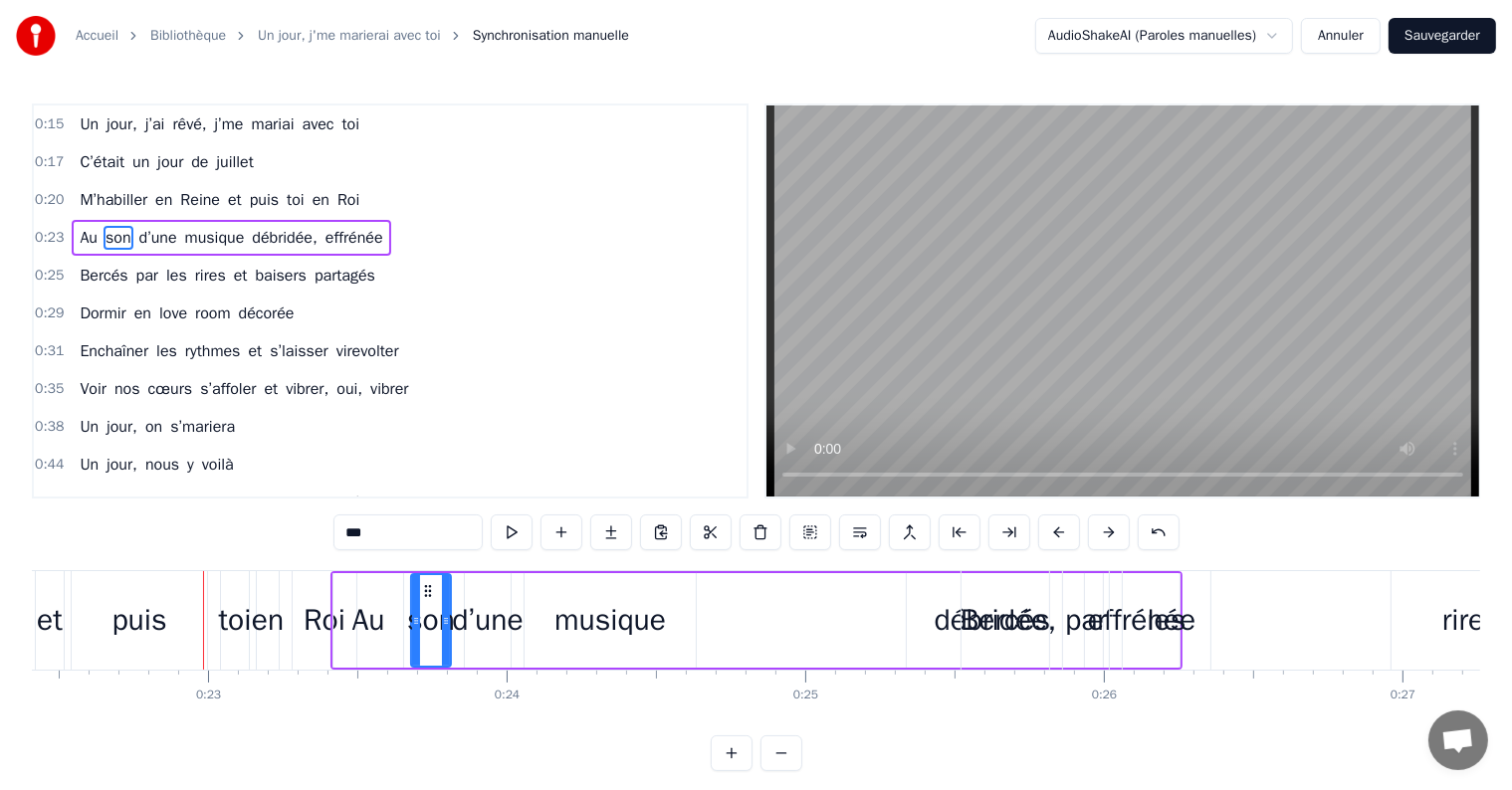 click at bounding box center (1109, 532) 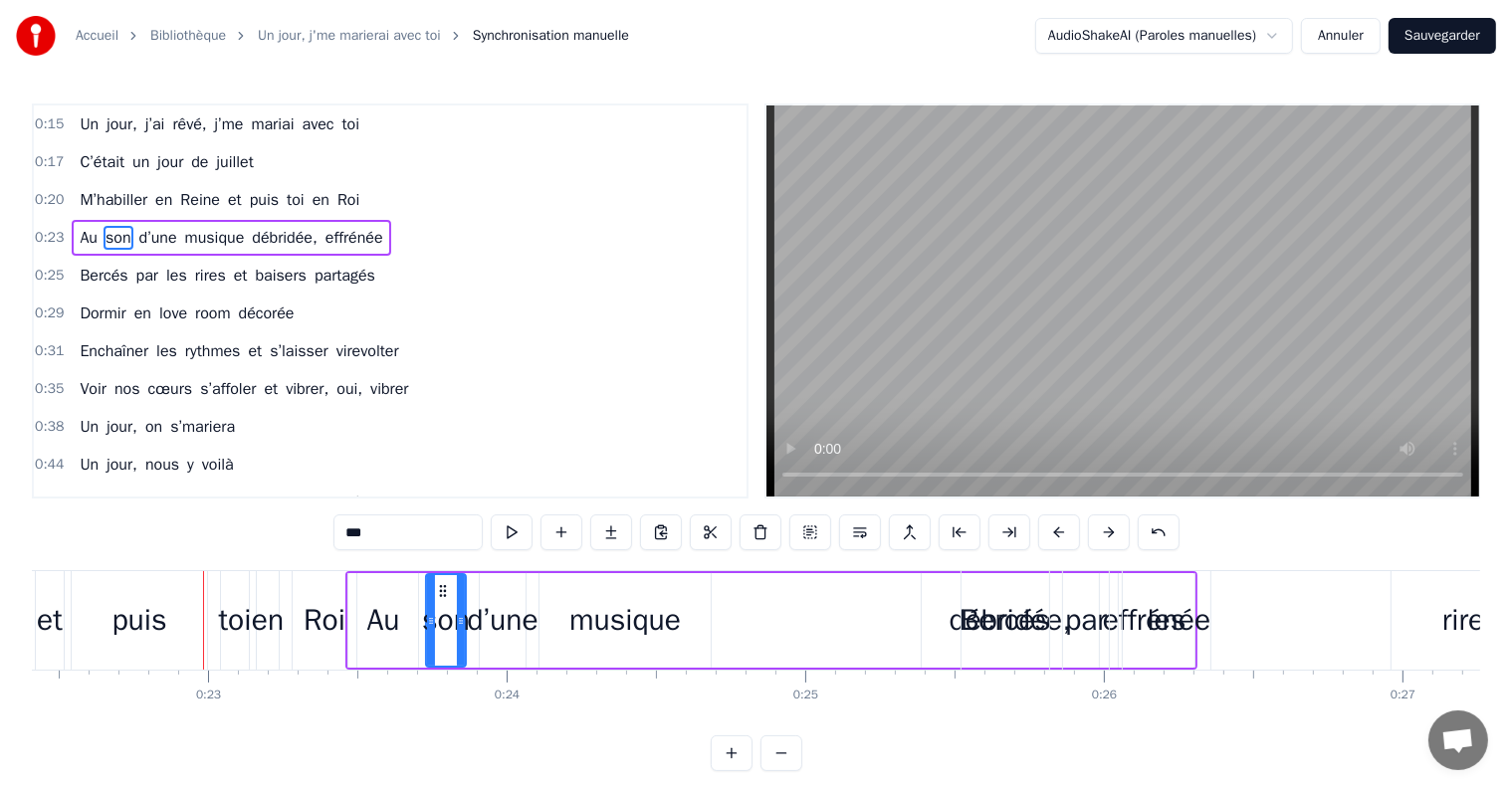 click at bounding box center (1109, 532) 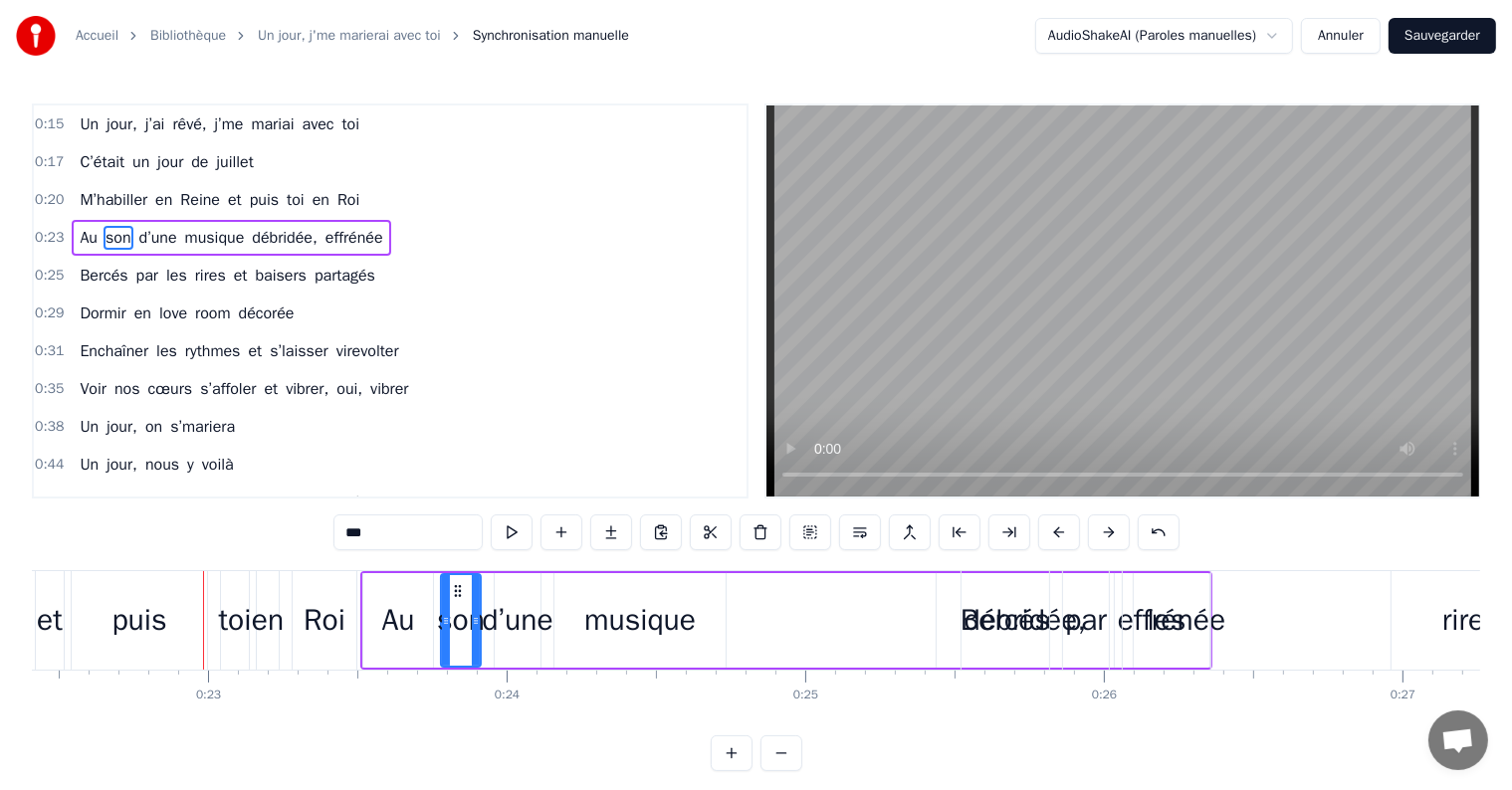 click at bounding box center [1109, 532] 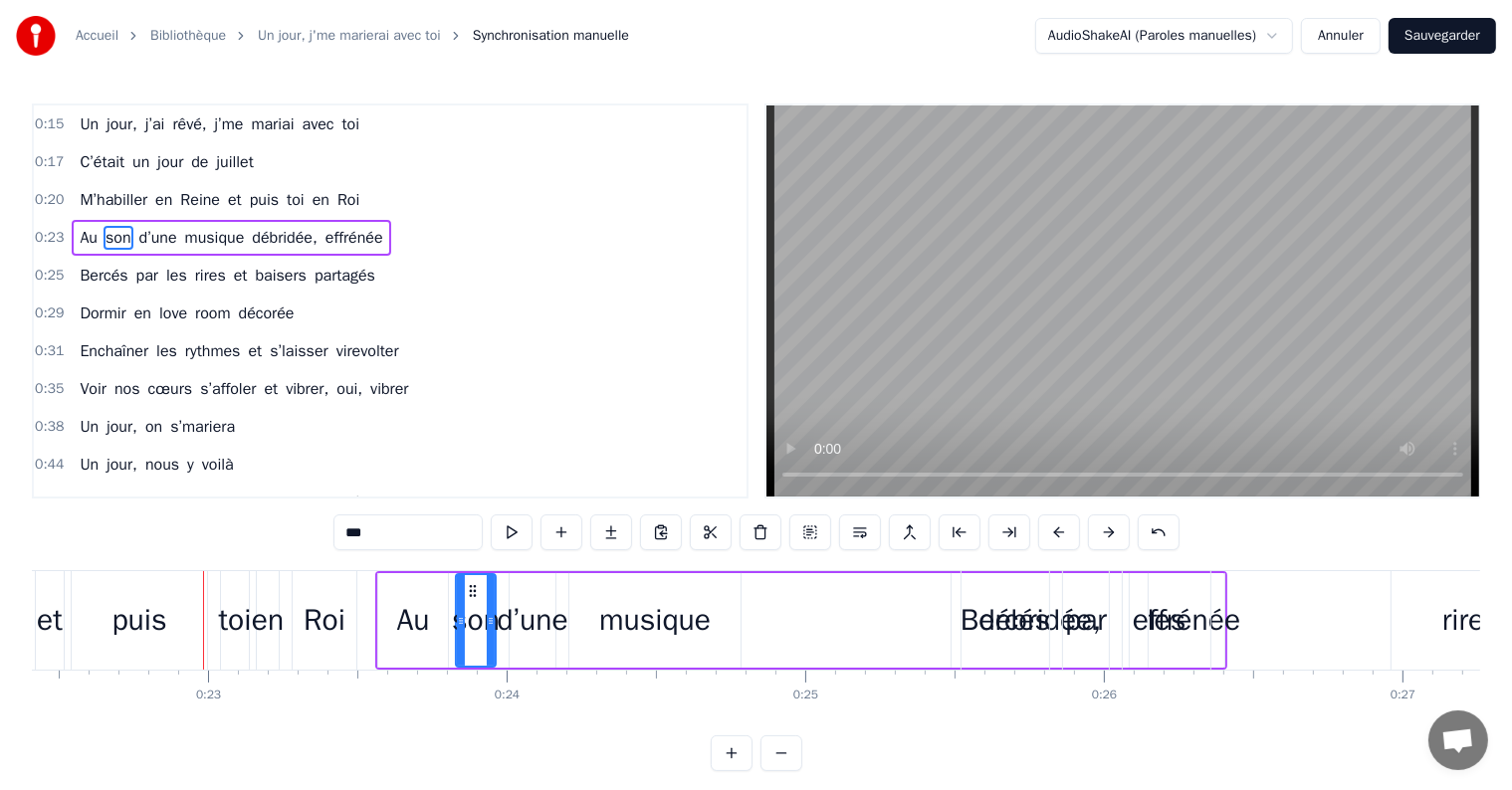 click at bounding box center (1109, 532) 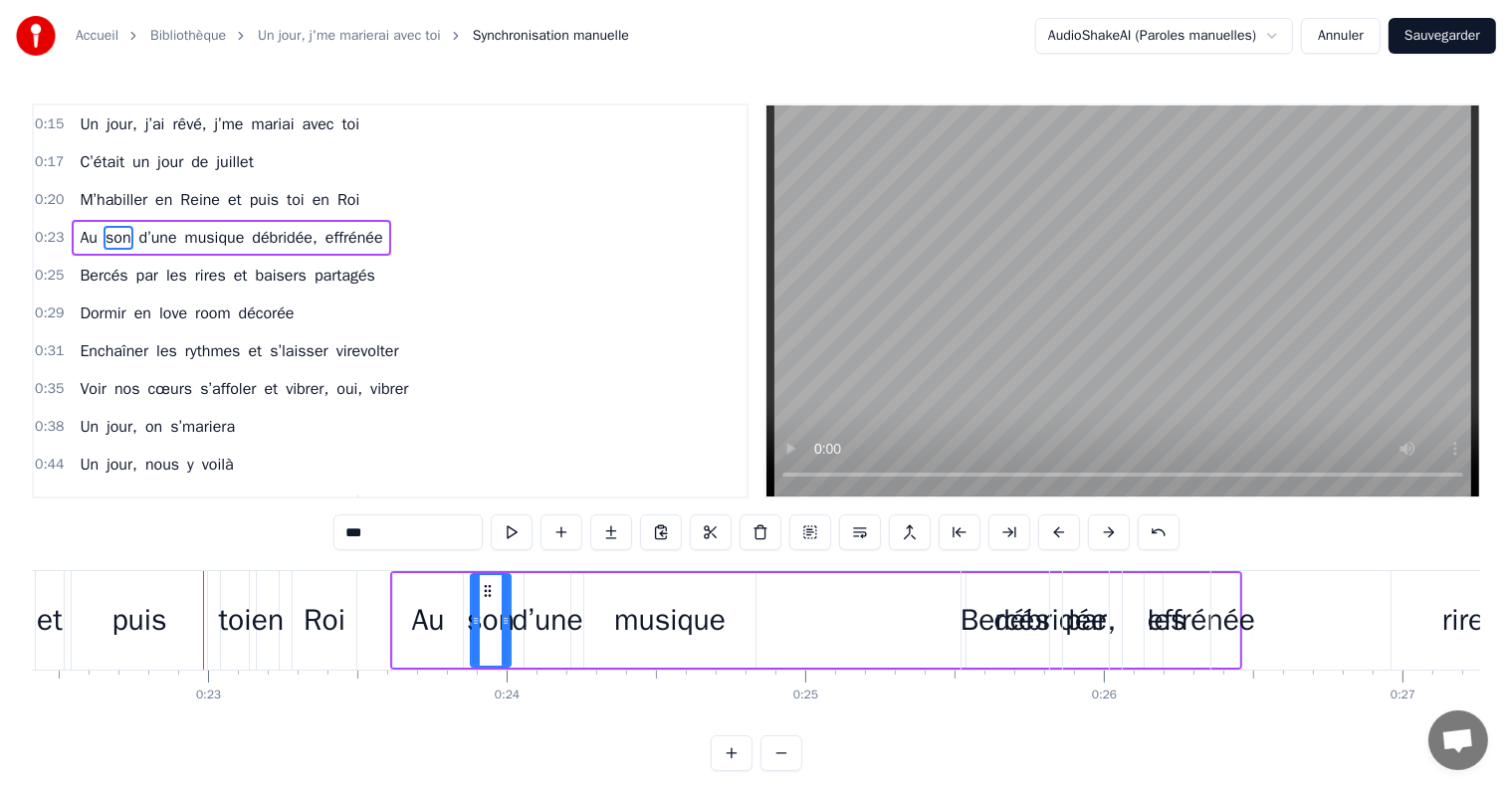 click at bounding box center [1109, 532] 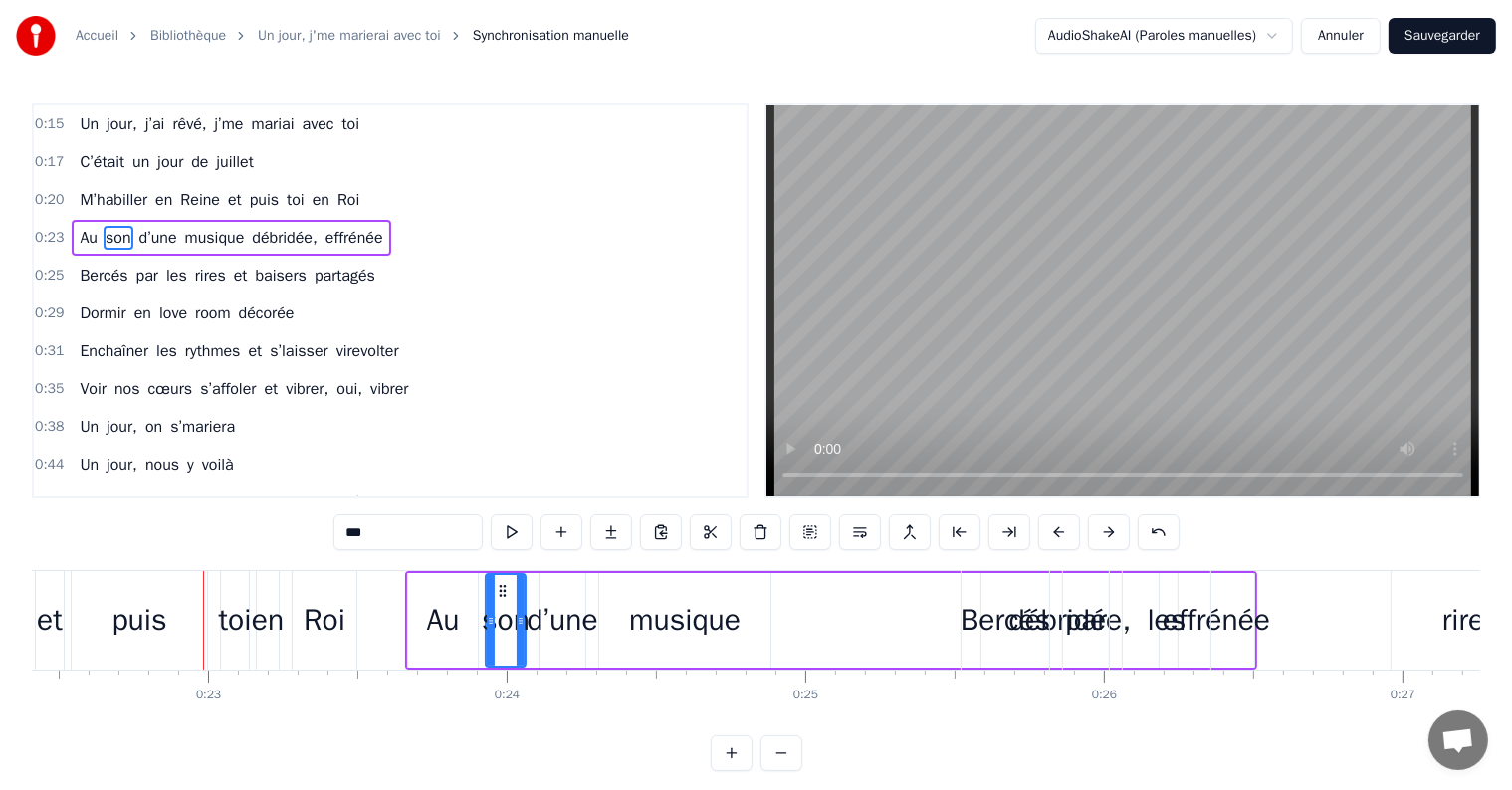click at bounding box center [1109, 532] 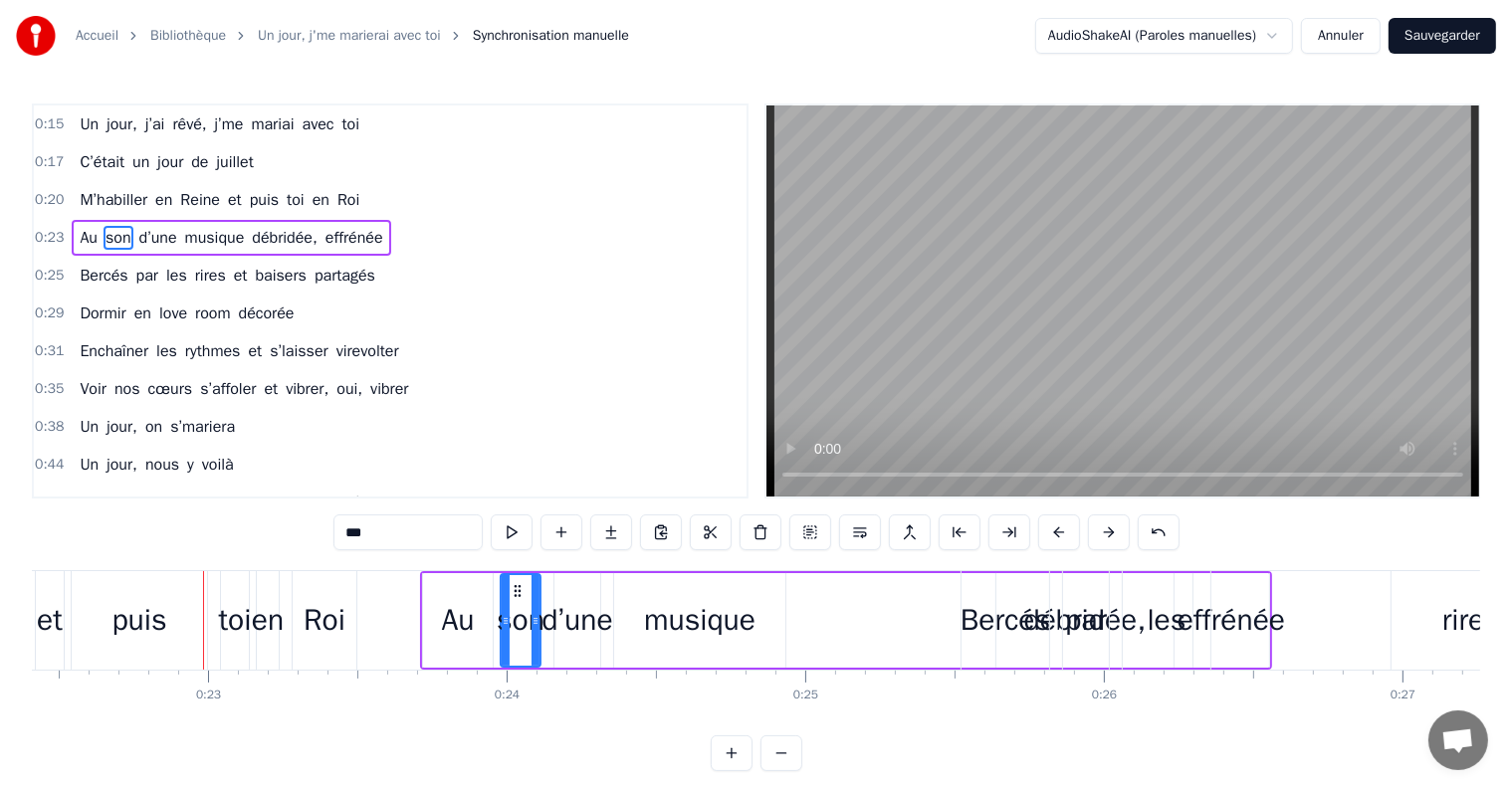 click at bounding box center (1109, 532) 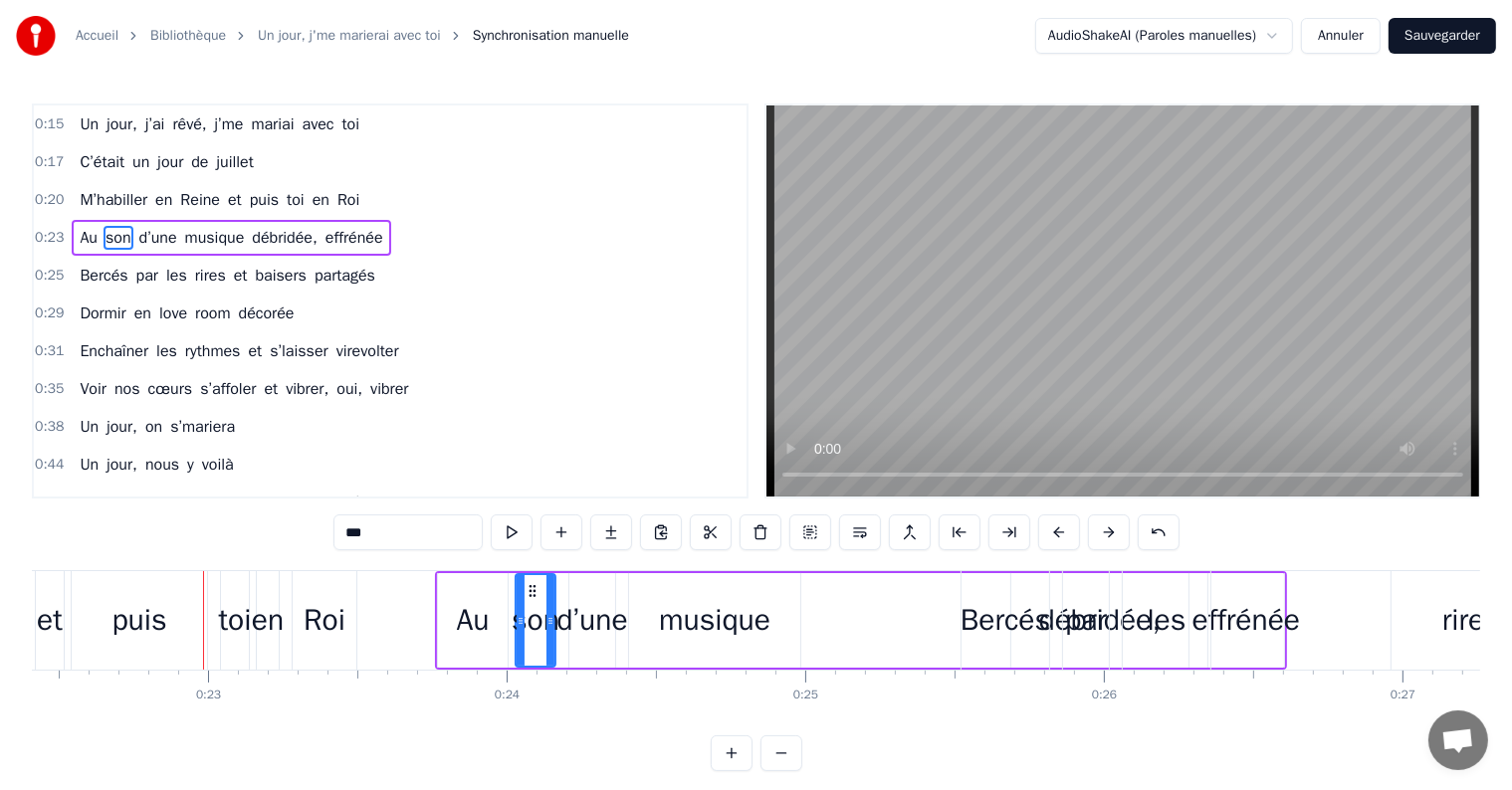 click on "Bercés" at bounding box center [1005, 620] 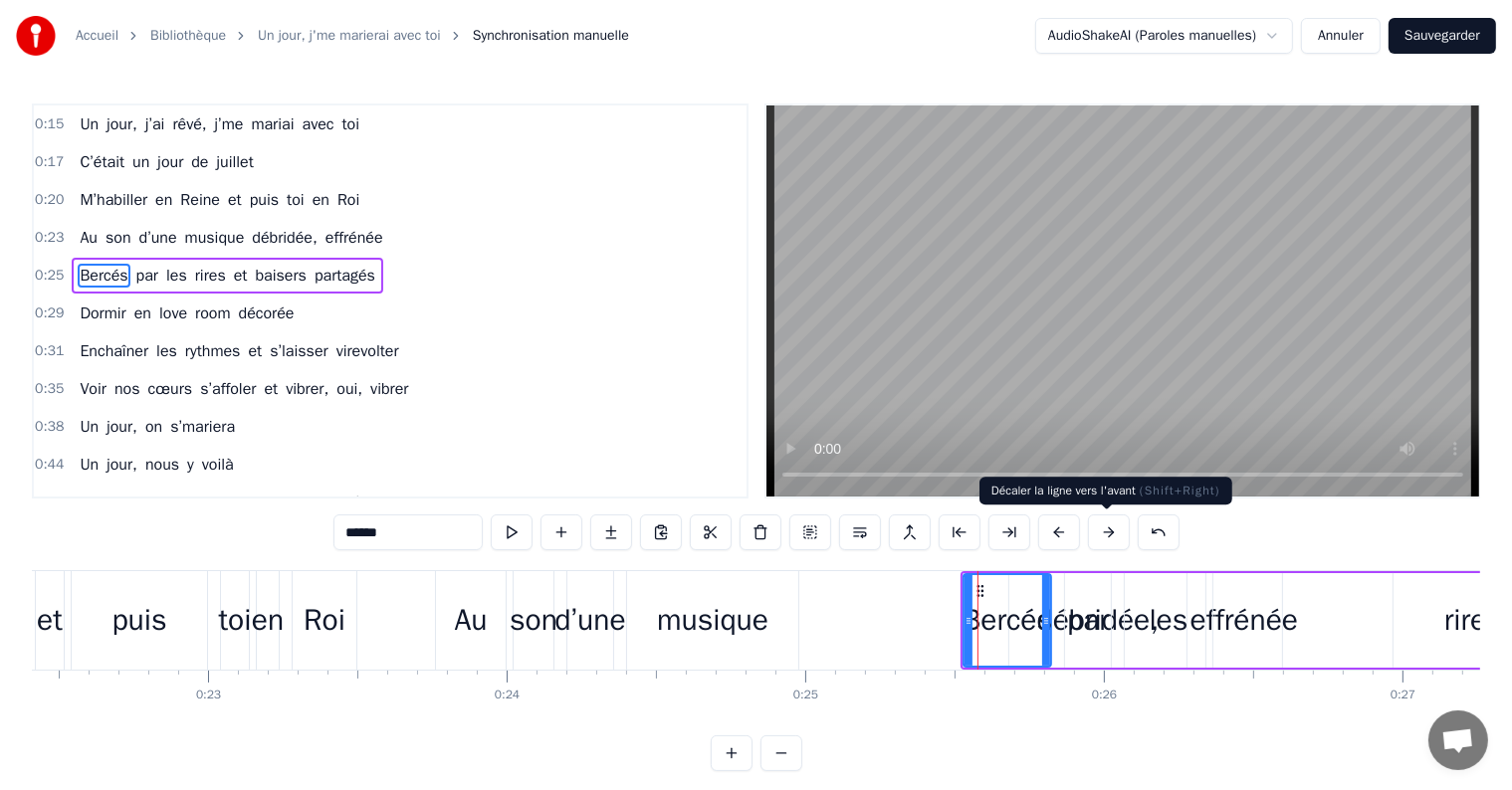 click at bounding box center [1109, 532] 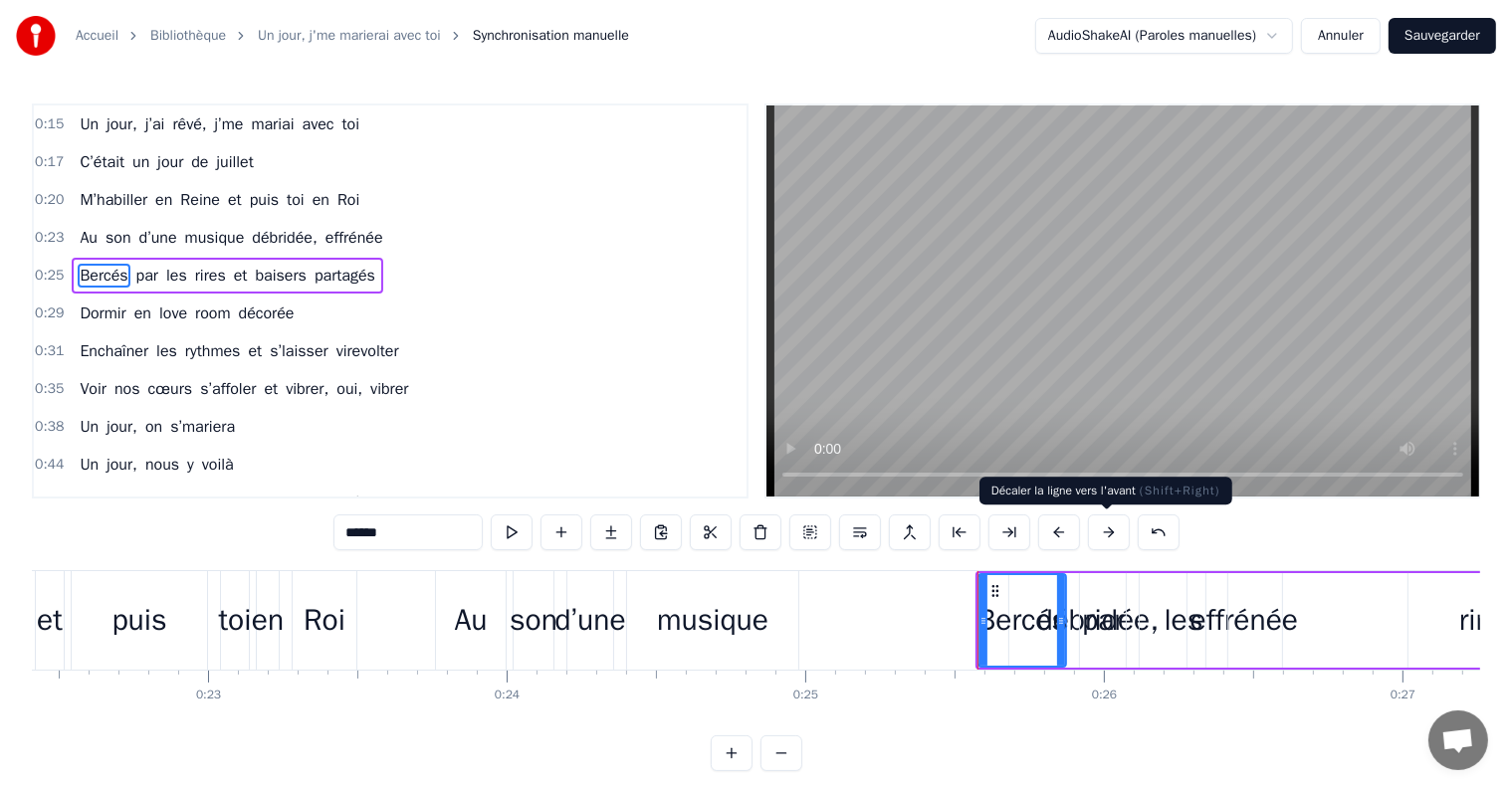 click at bounding box center (1109, 532) 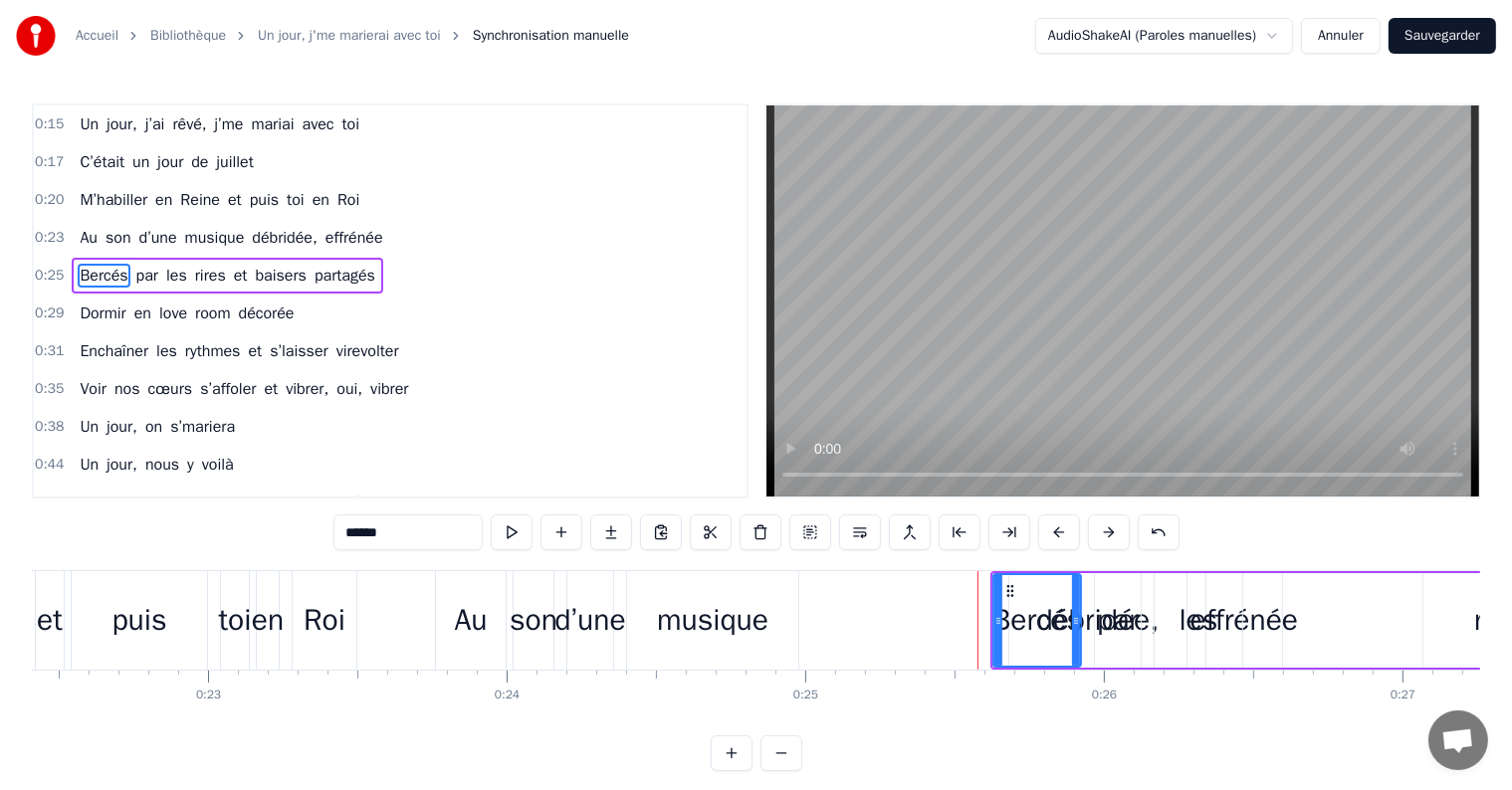 click at bounding box center [1109, 532] 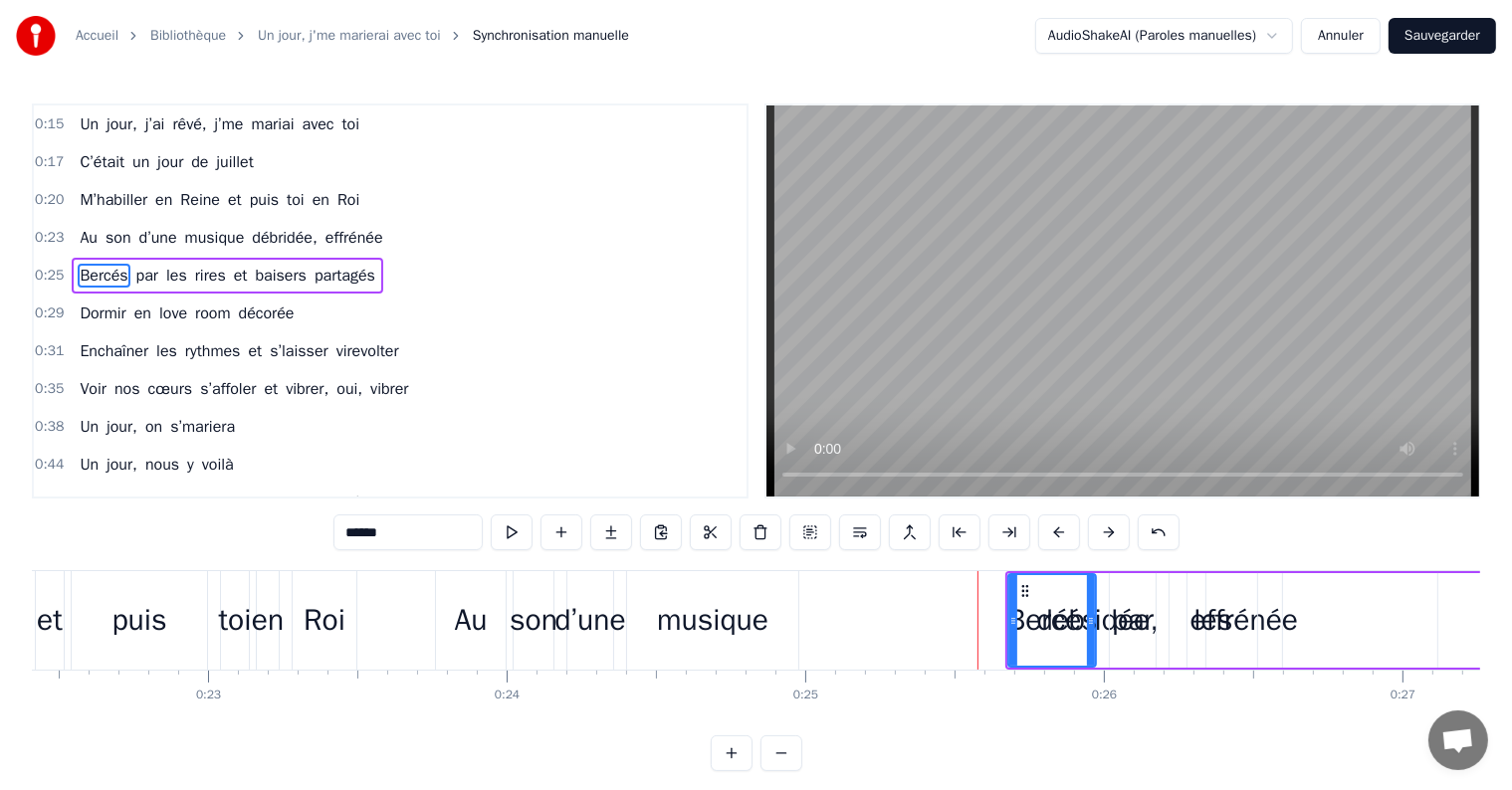 click at bounding box center (1109, 532) 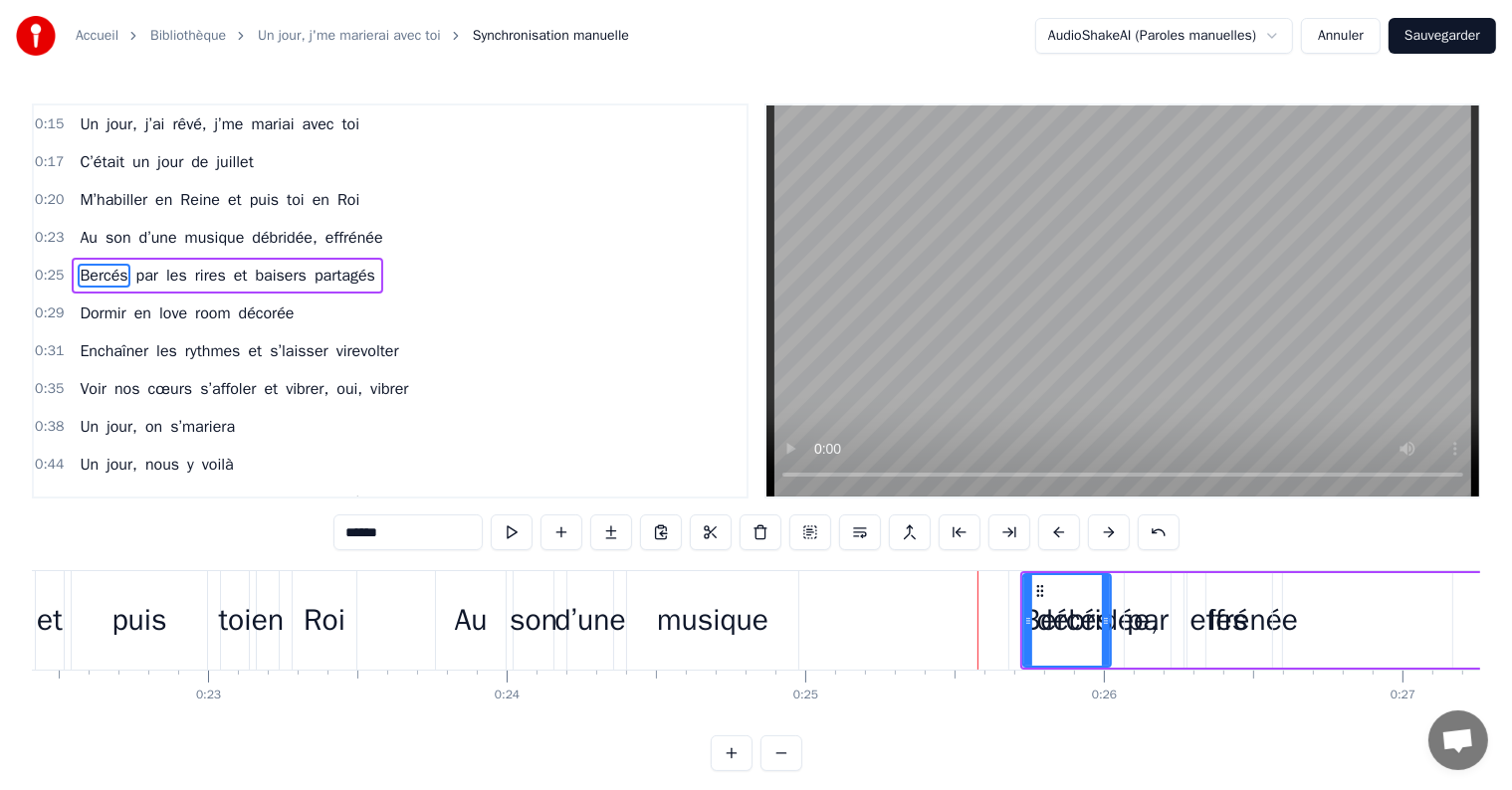 click at bounding box center [1109, 532] 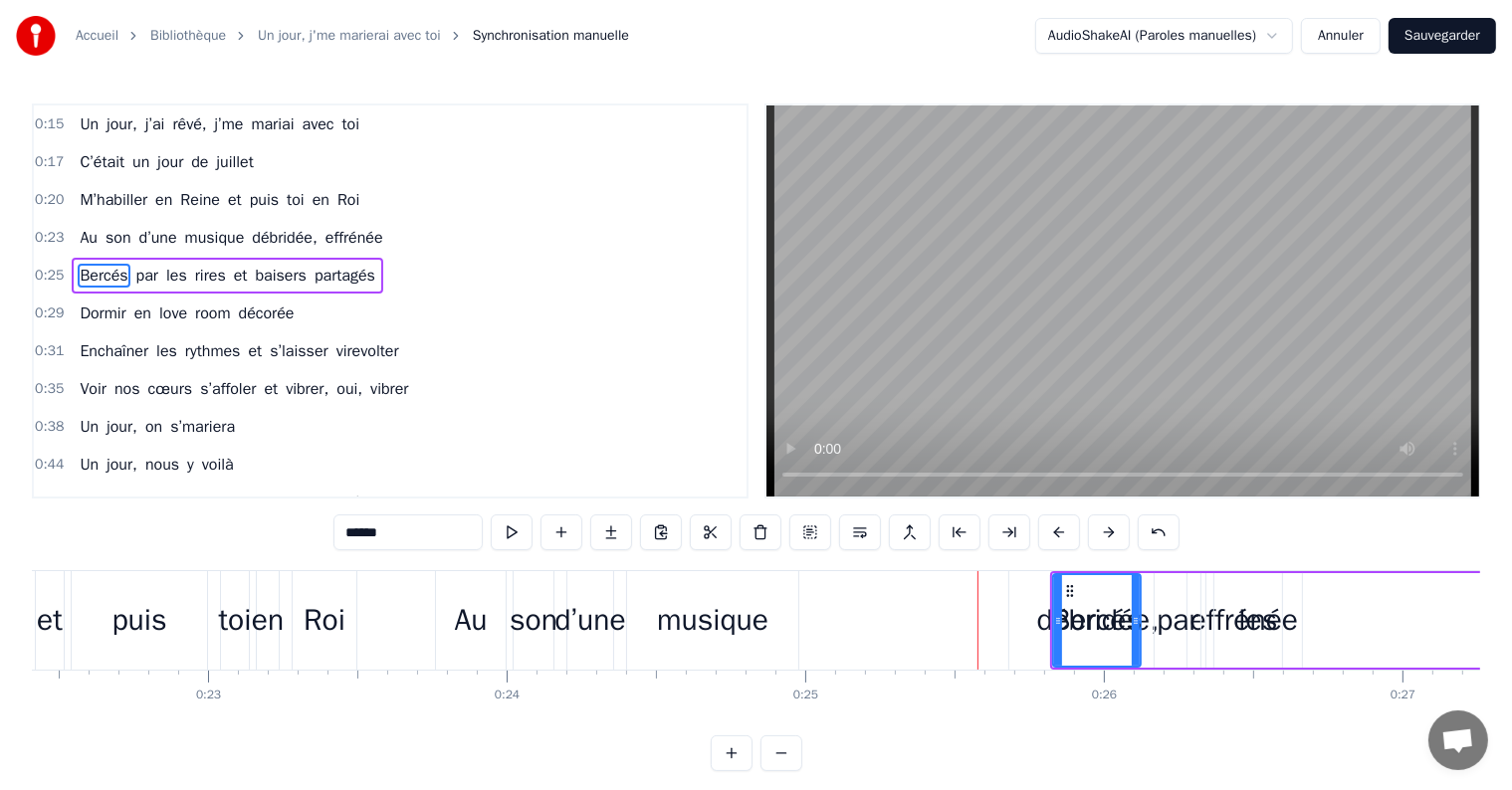 click at bounding box center [1109, 532] 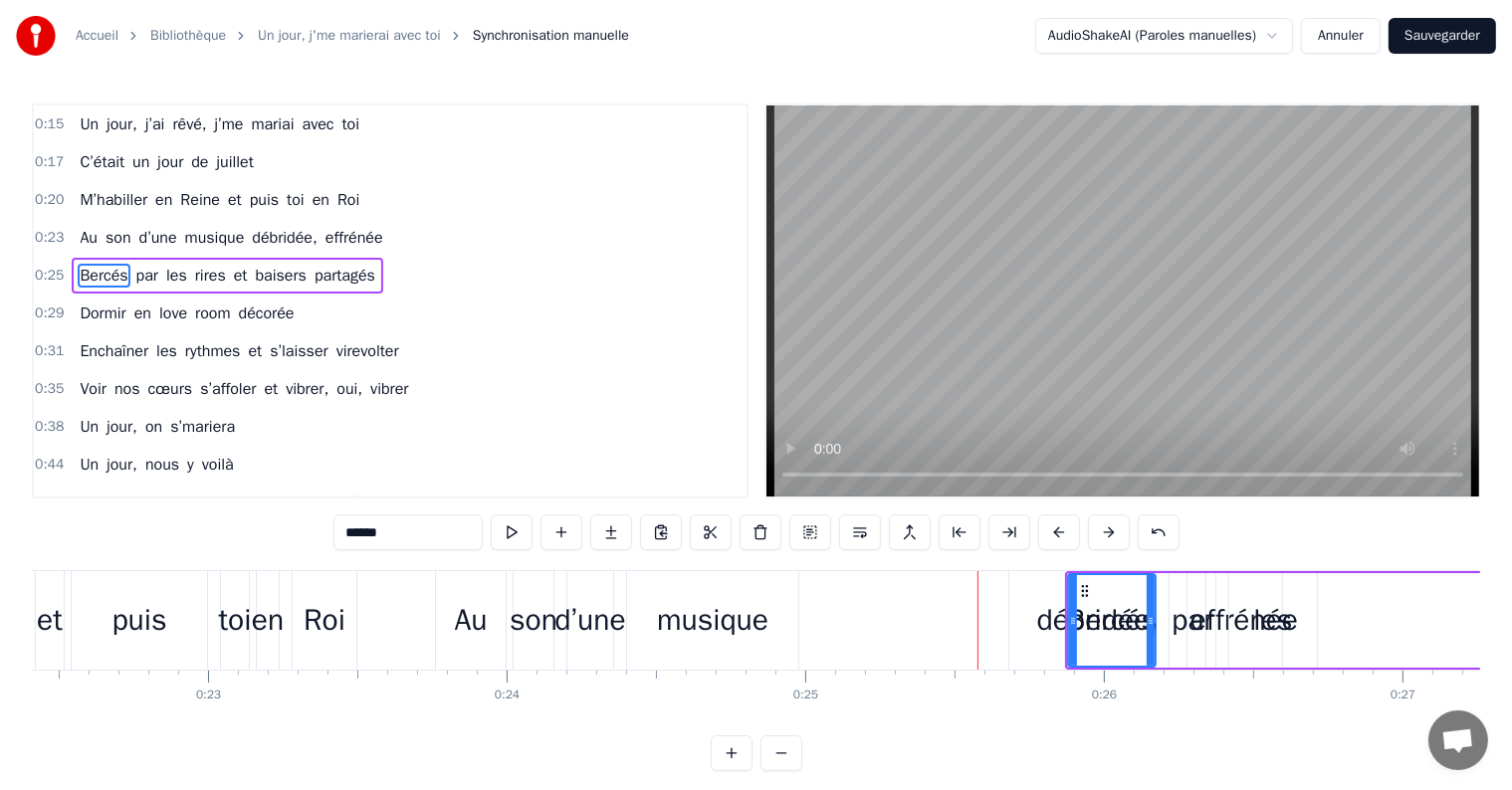 click at bounding box center (1109, 532) 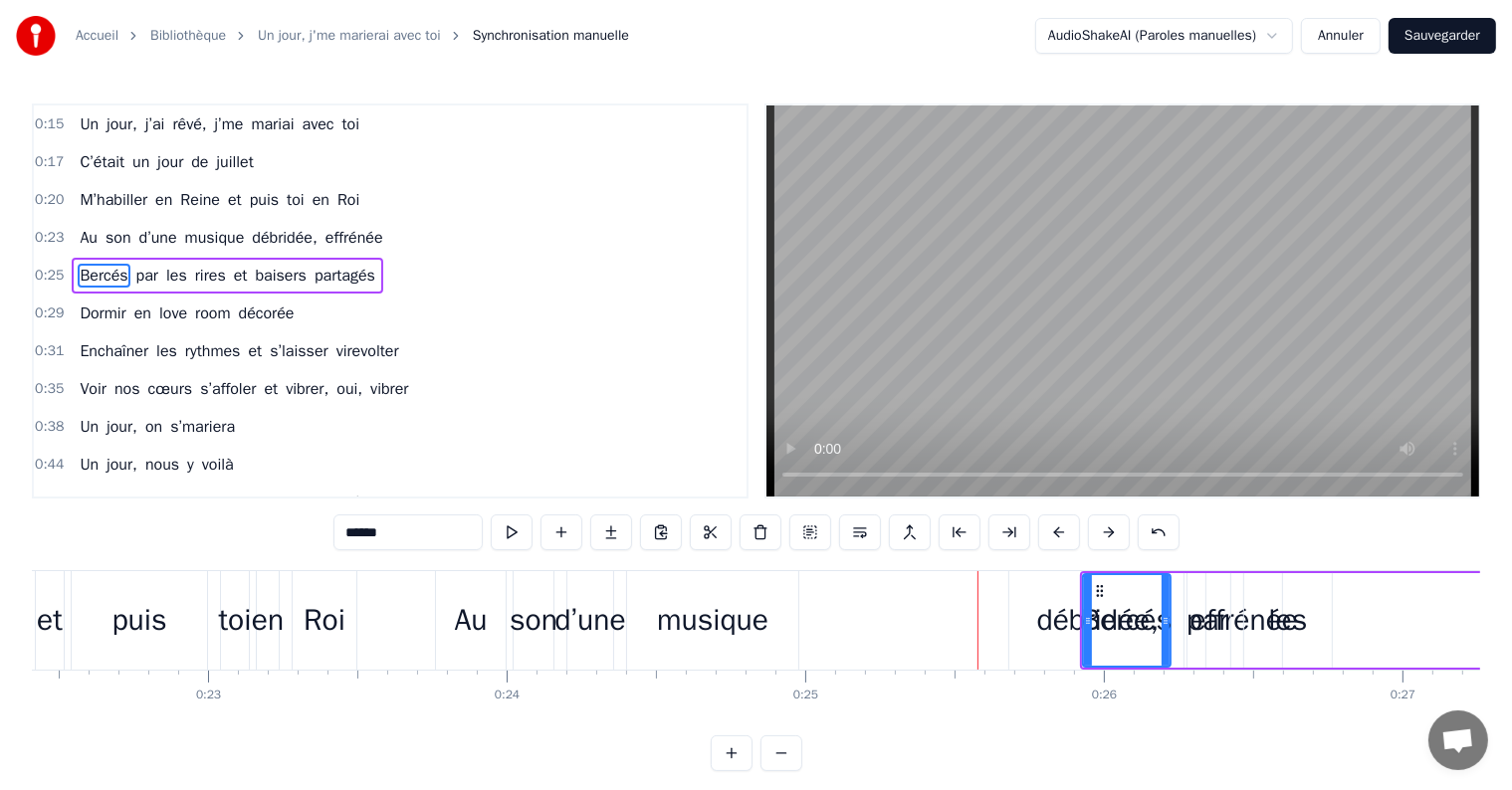 click at bounding box center [1109, 532] 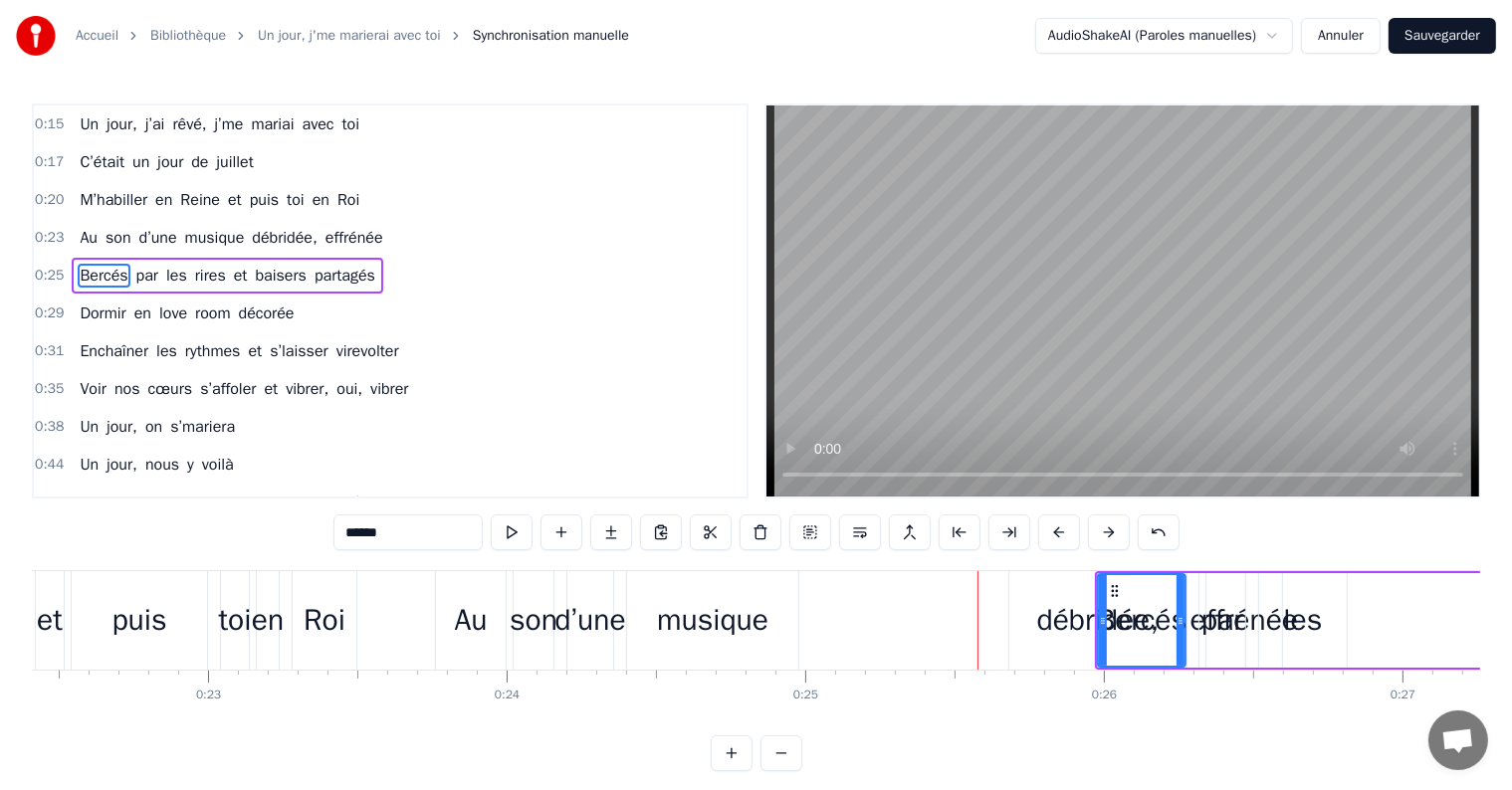 click at bounding box center (1109, 532) 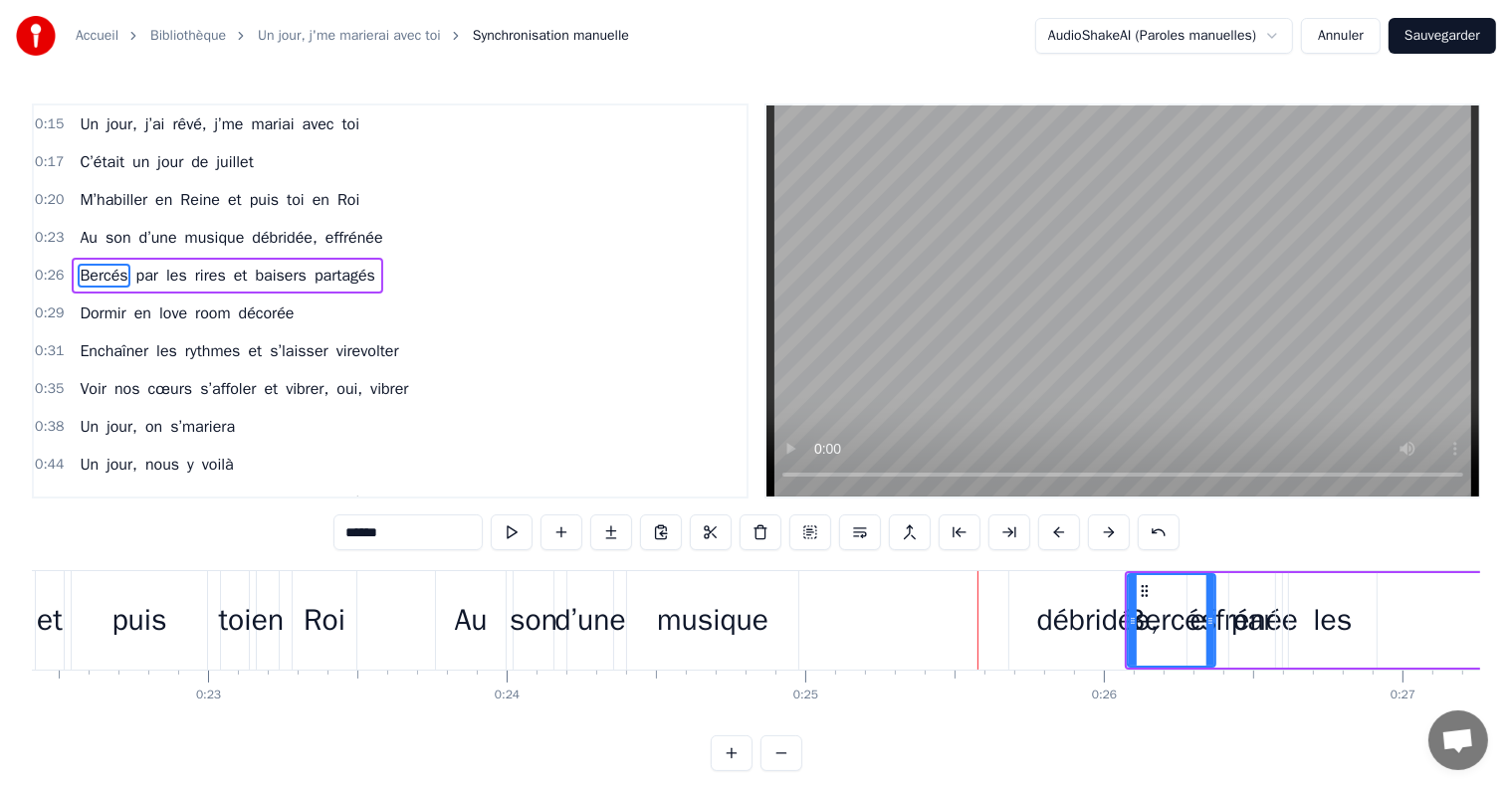click at bounding box center [1109, 532] 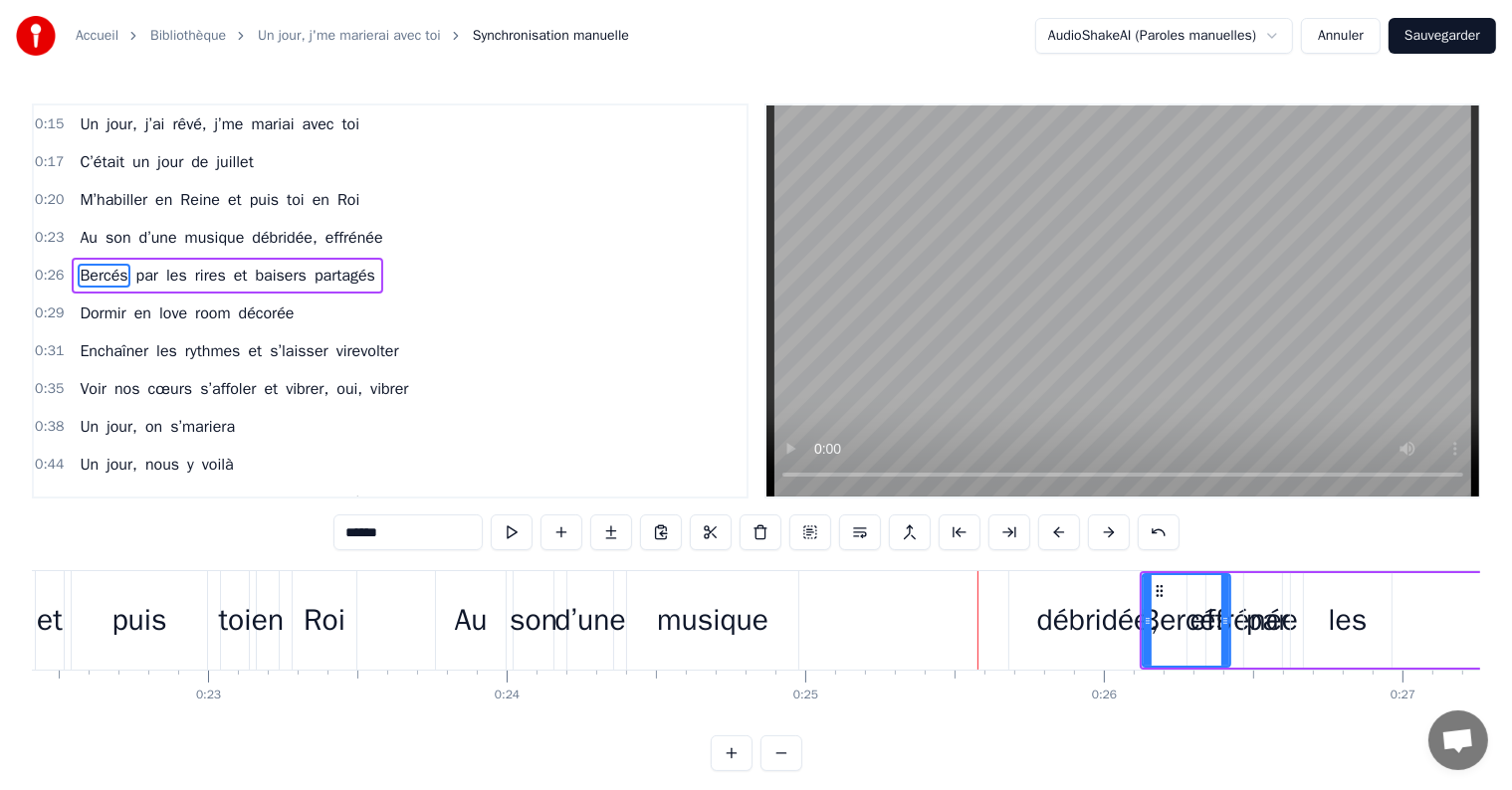 click at bounding box center [1109, 532] 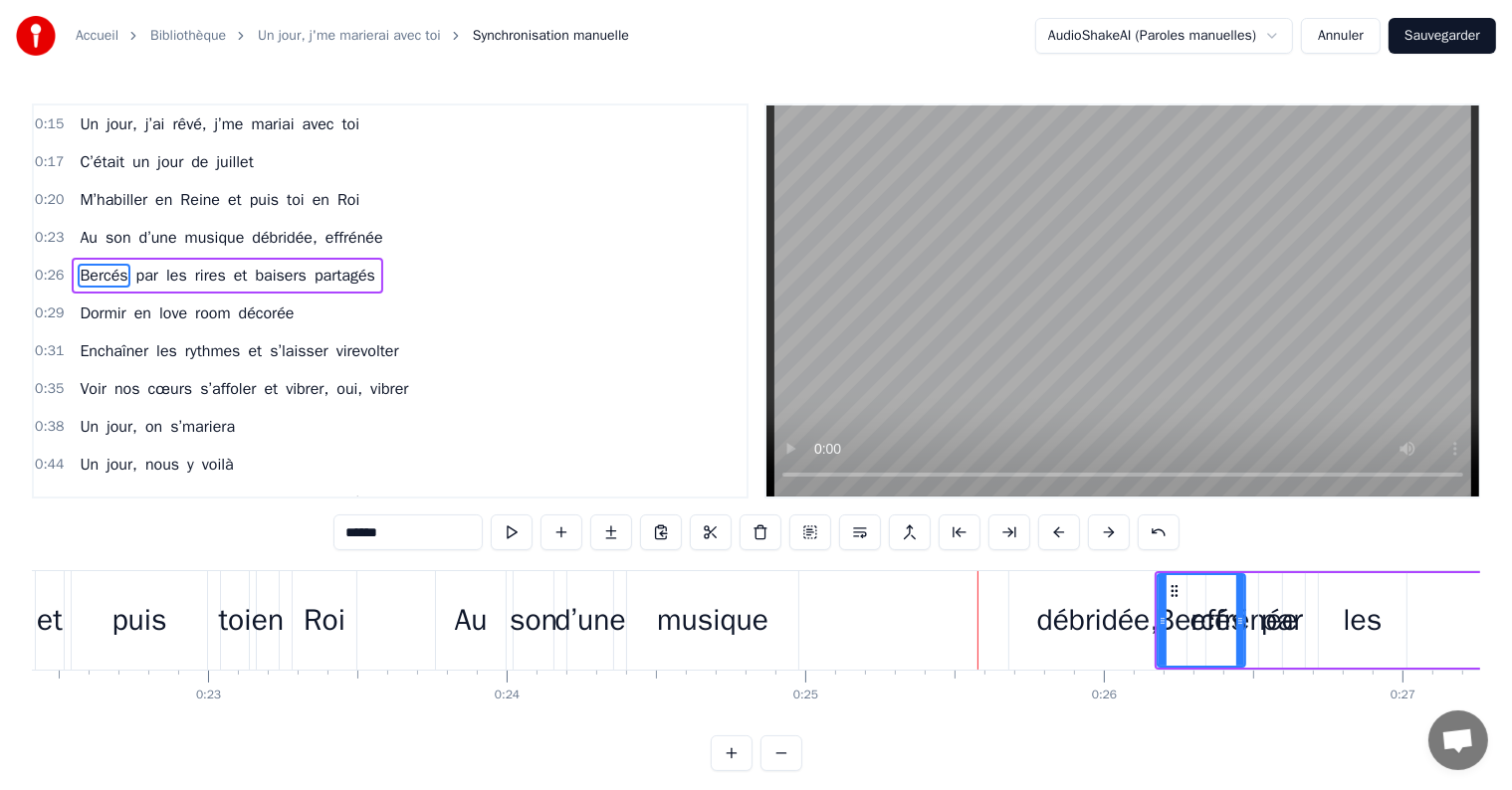 click at bounding box center (1109, 532) 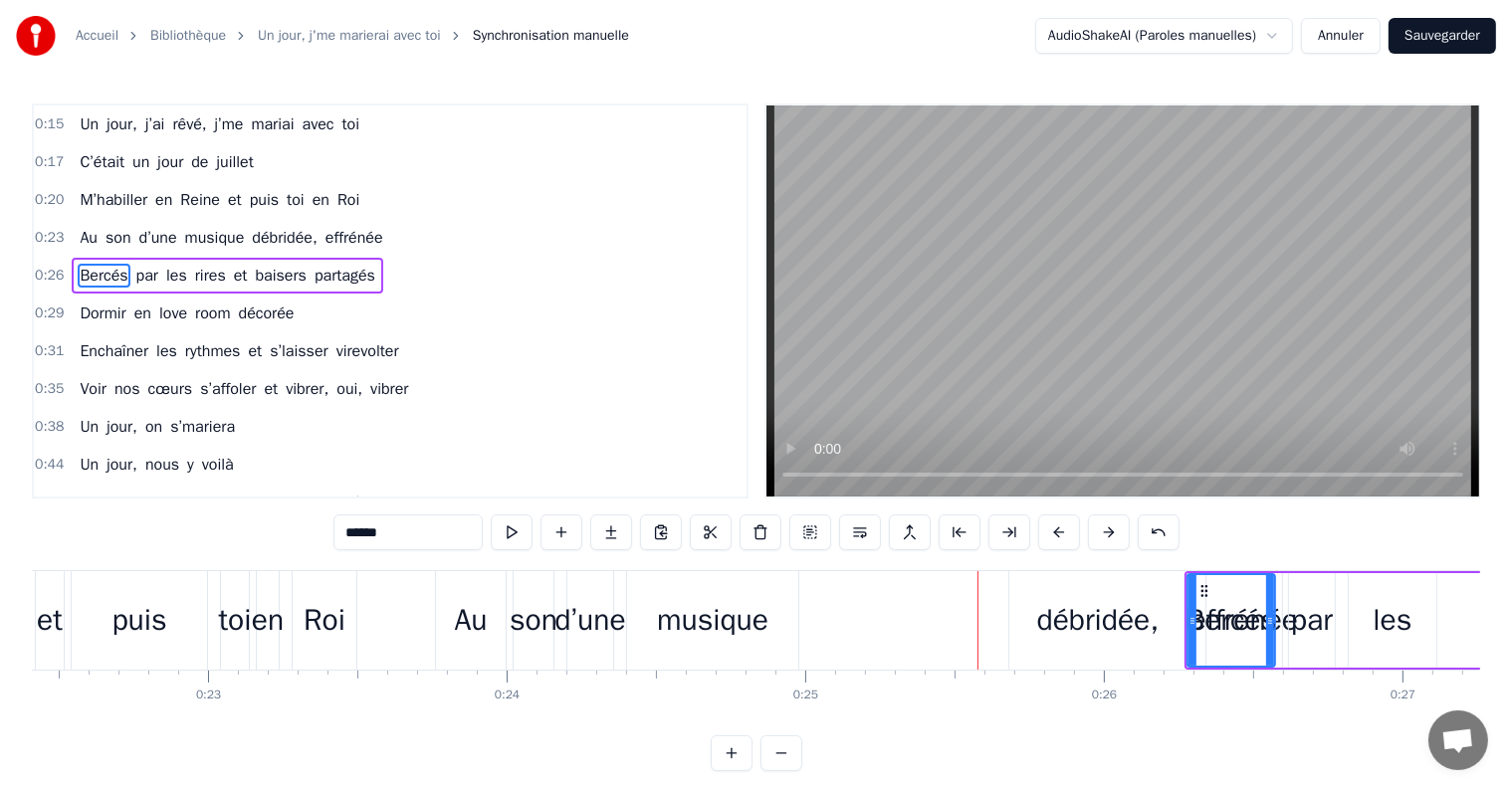 click at bounding box center [1109, 532] 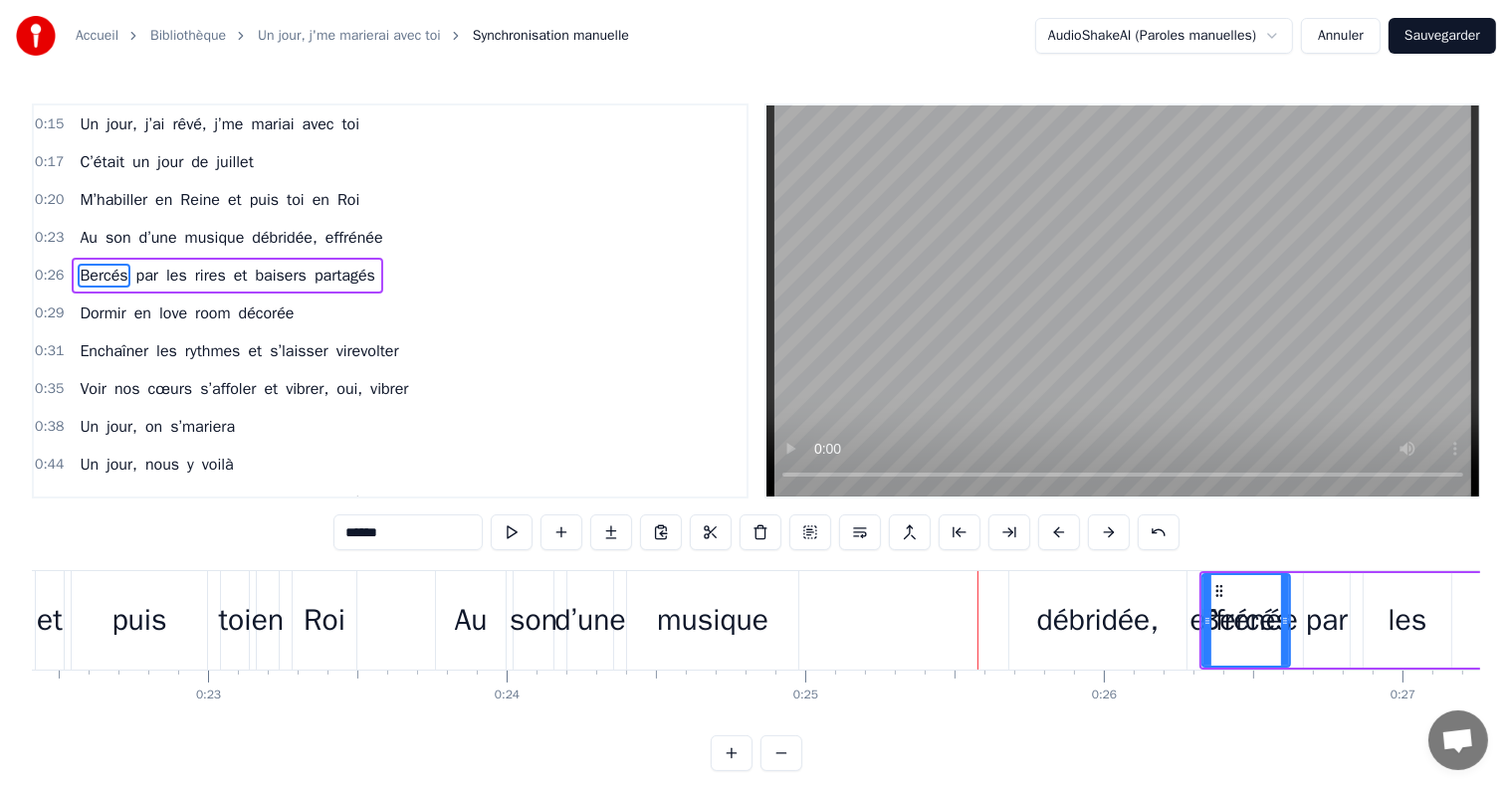 click at bounding box center (1109, 532) 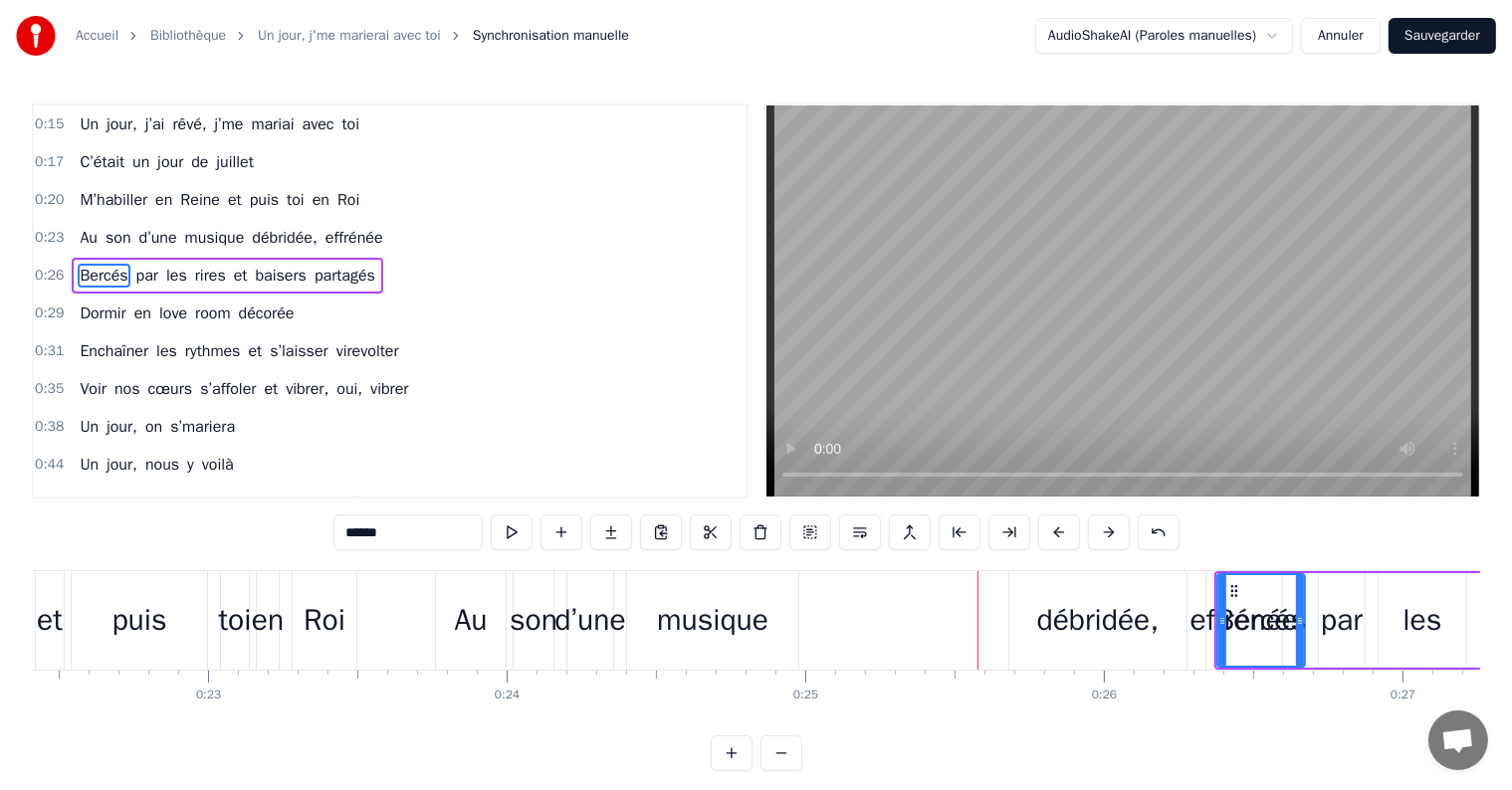 click at bounding box center [1109, 532] 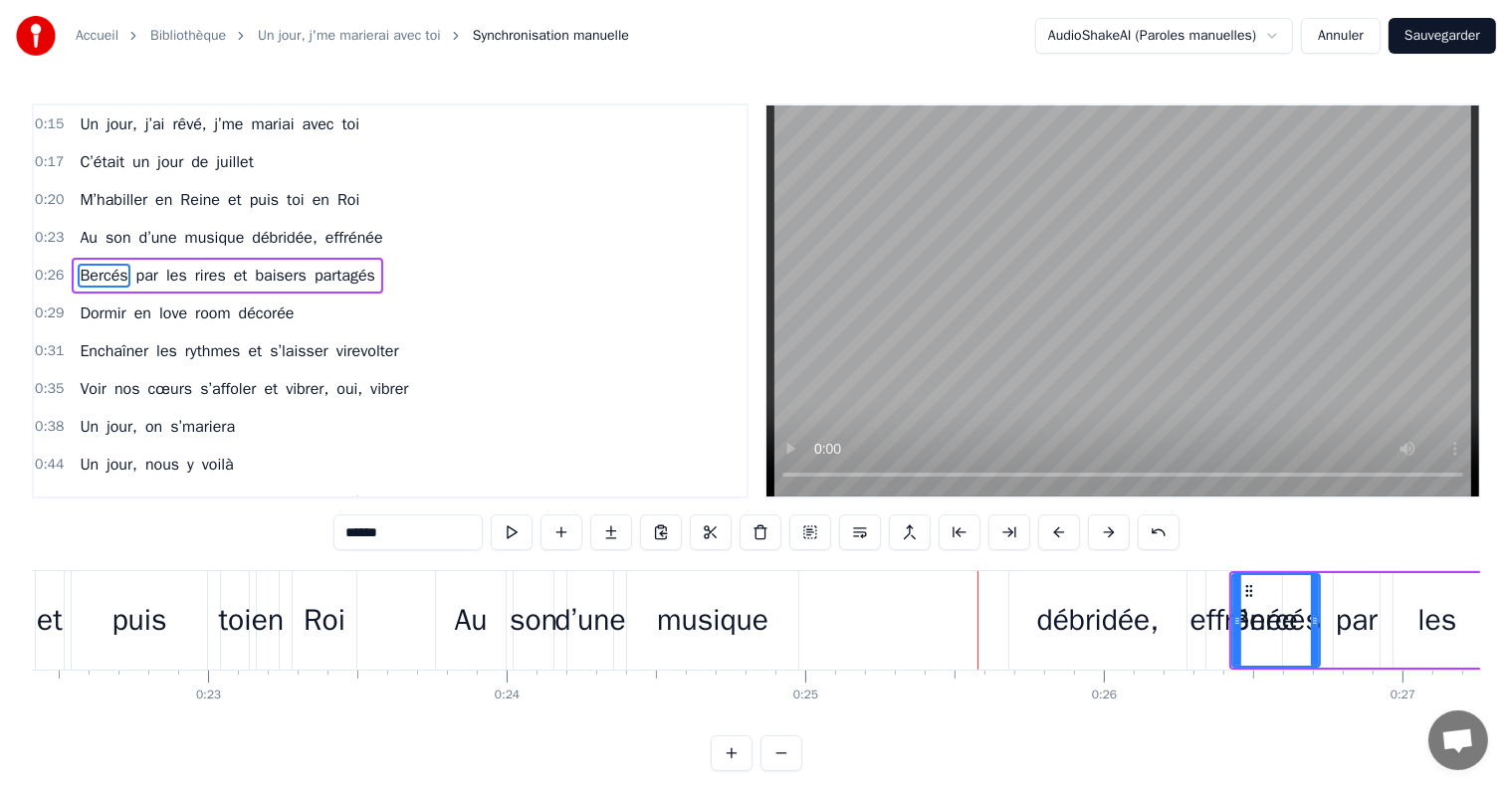 click at bounding box center [1109, 532] 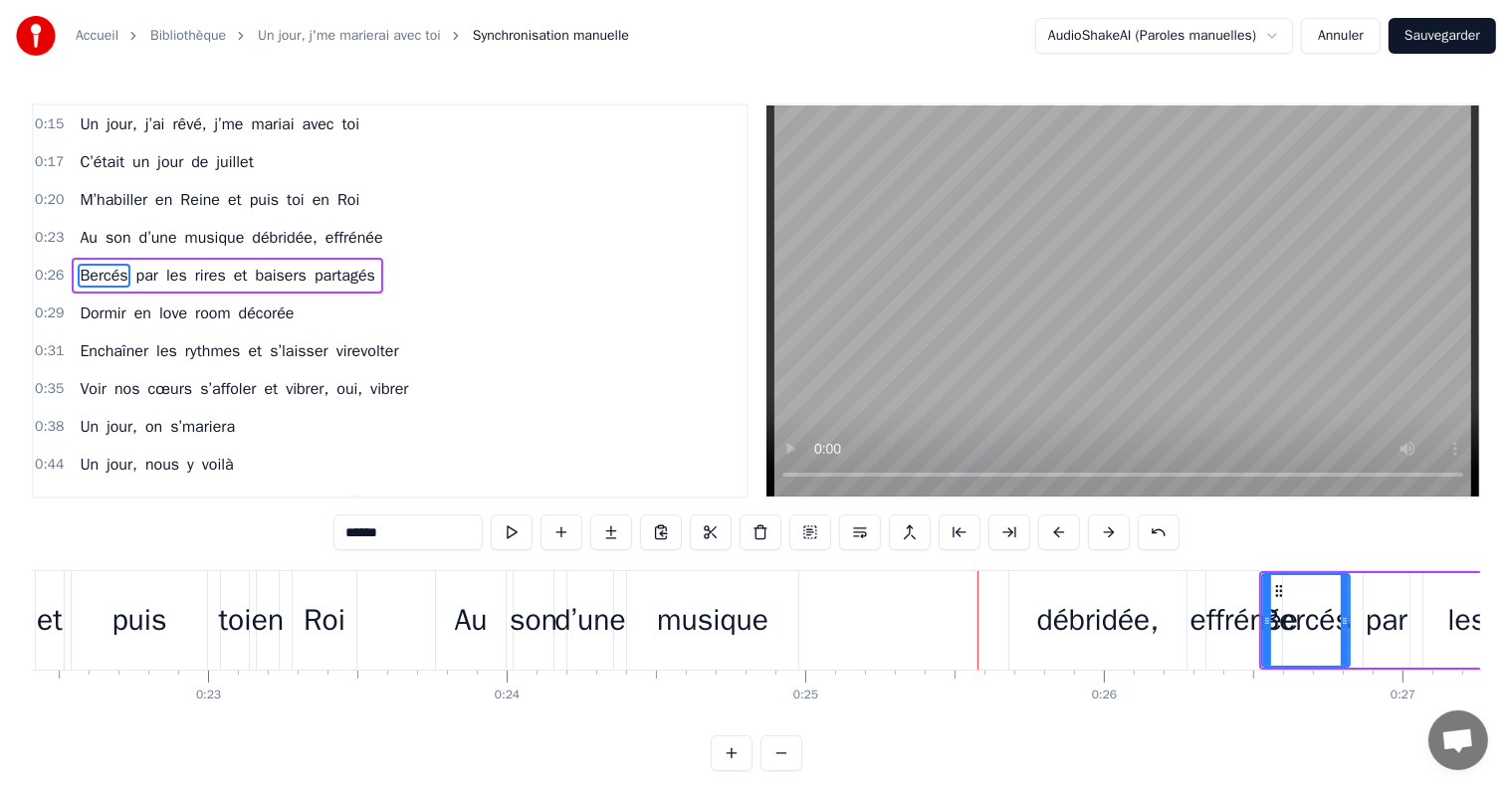 click at bounding box center (1109, 532) 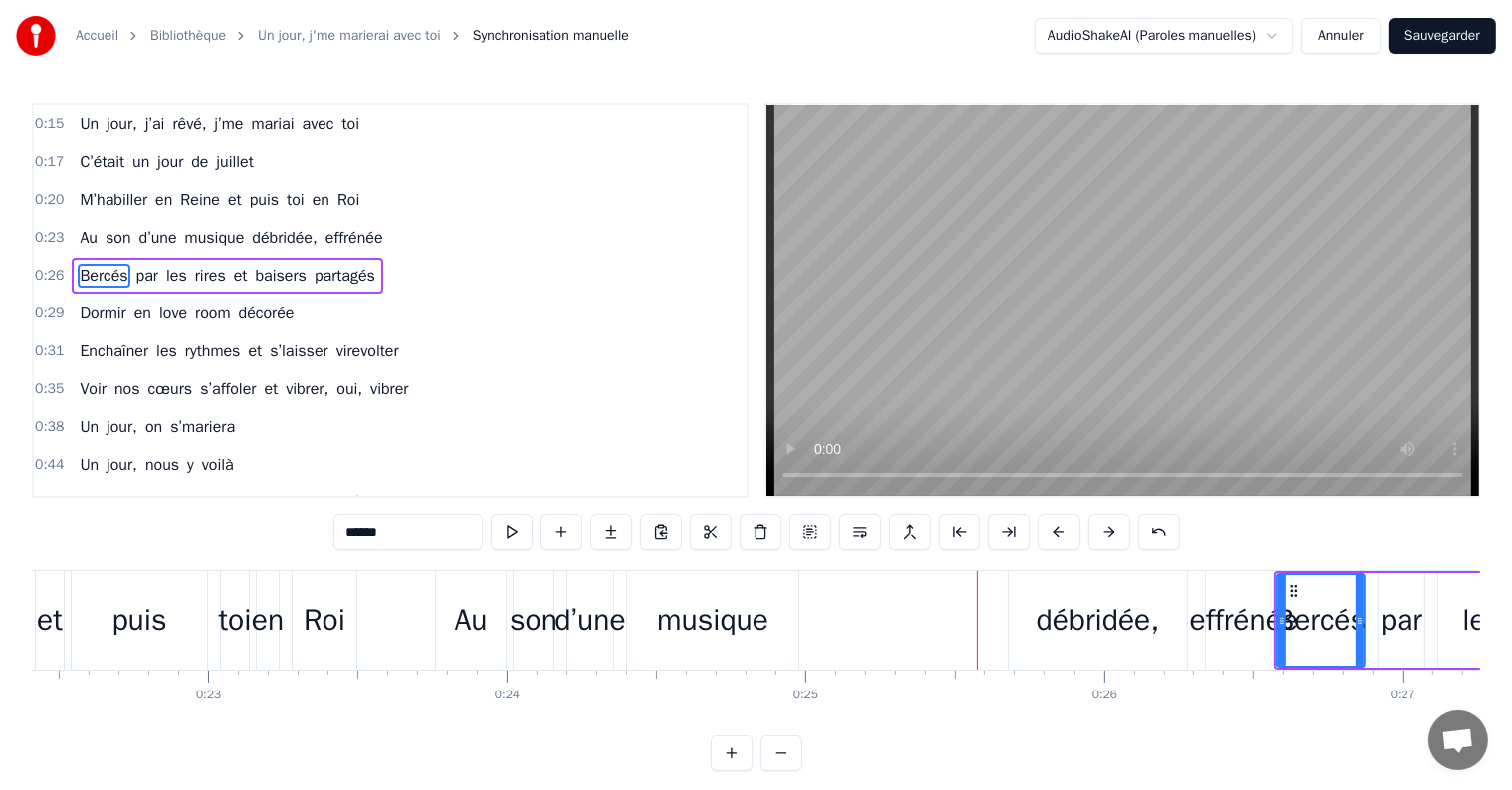 click at bounding box center [1109, 532] 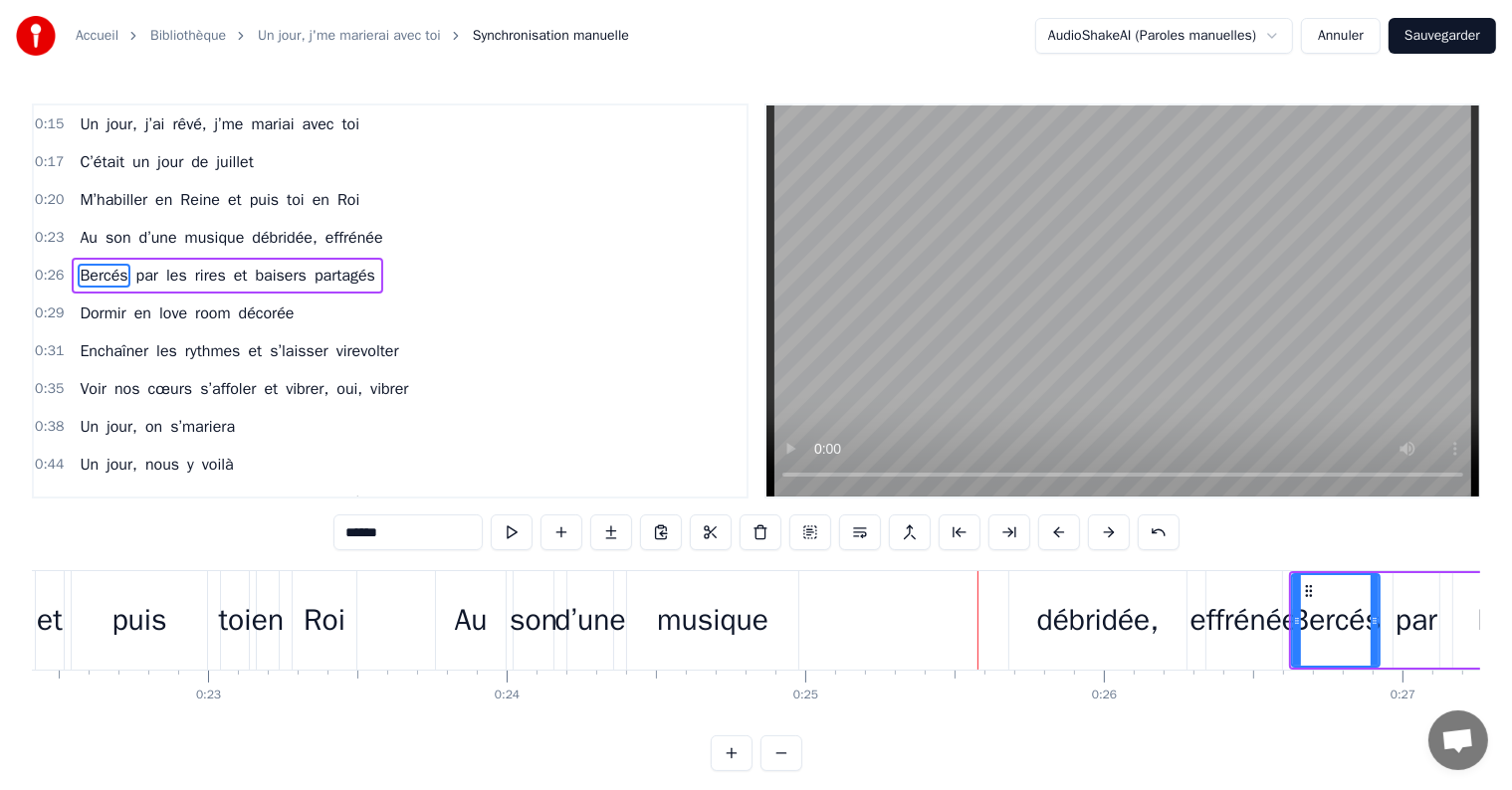 click at bounding box center (1109, 532) 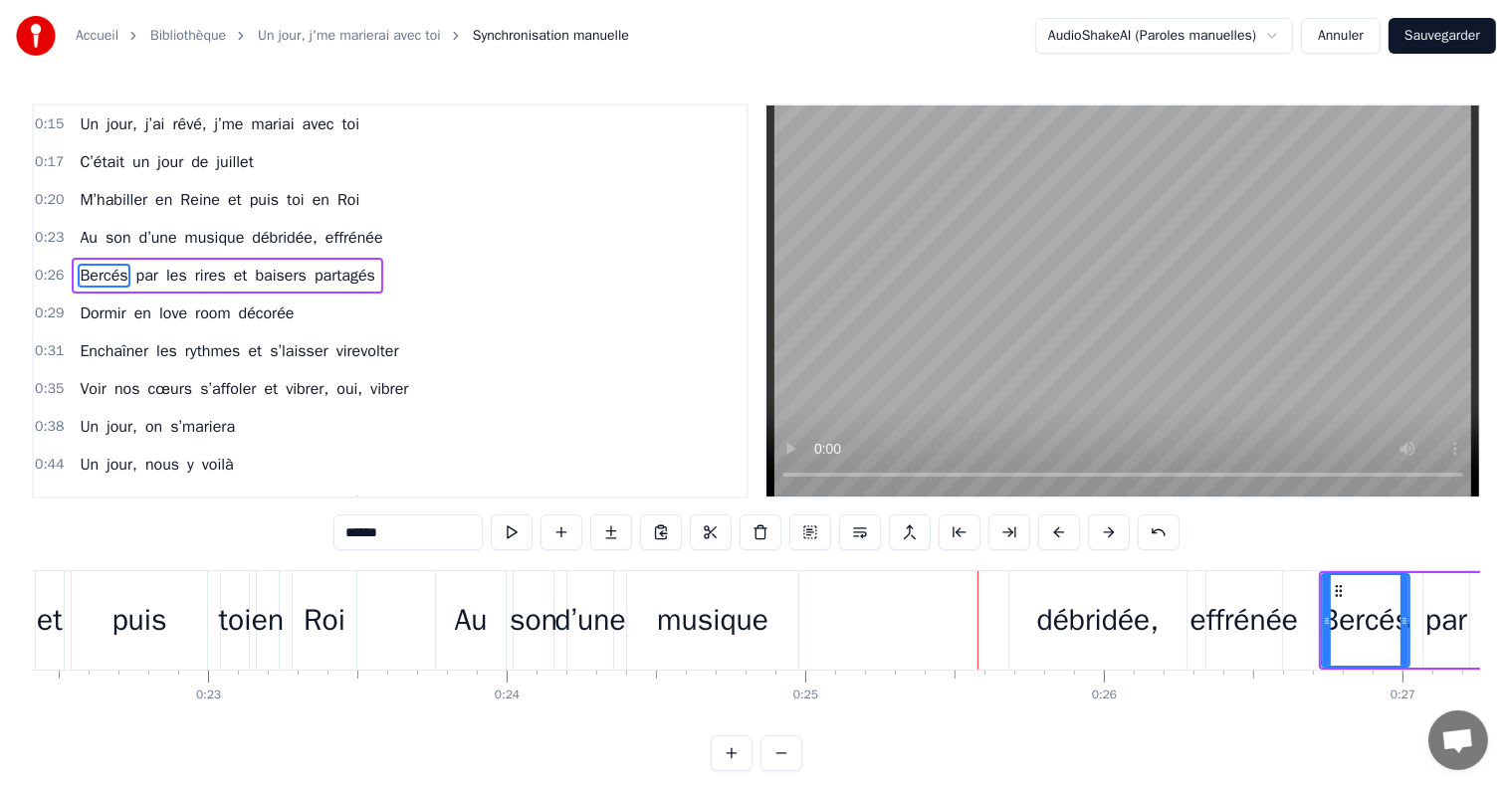 click at bounding box center (1109, 532) 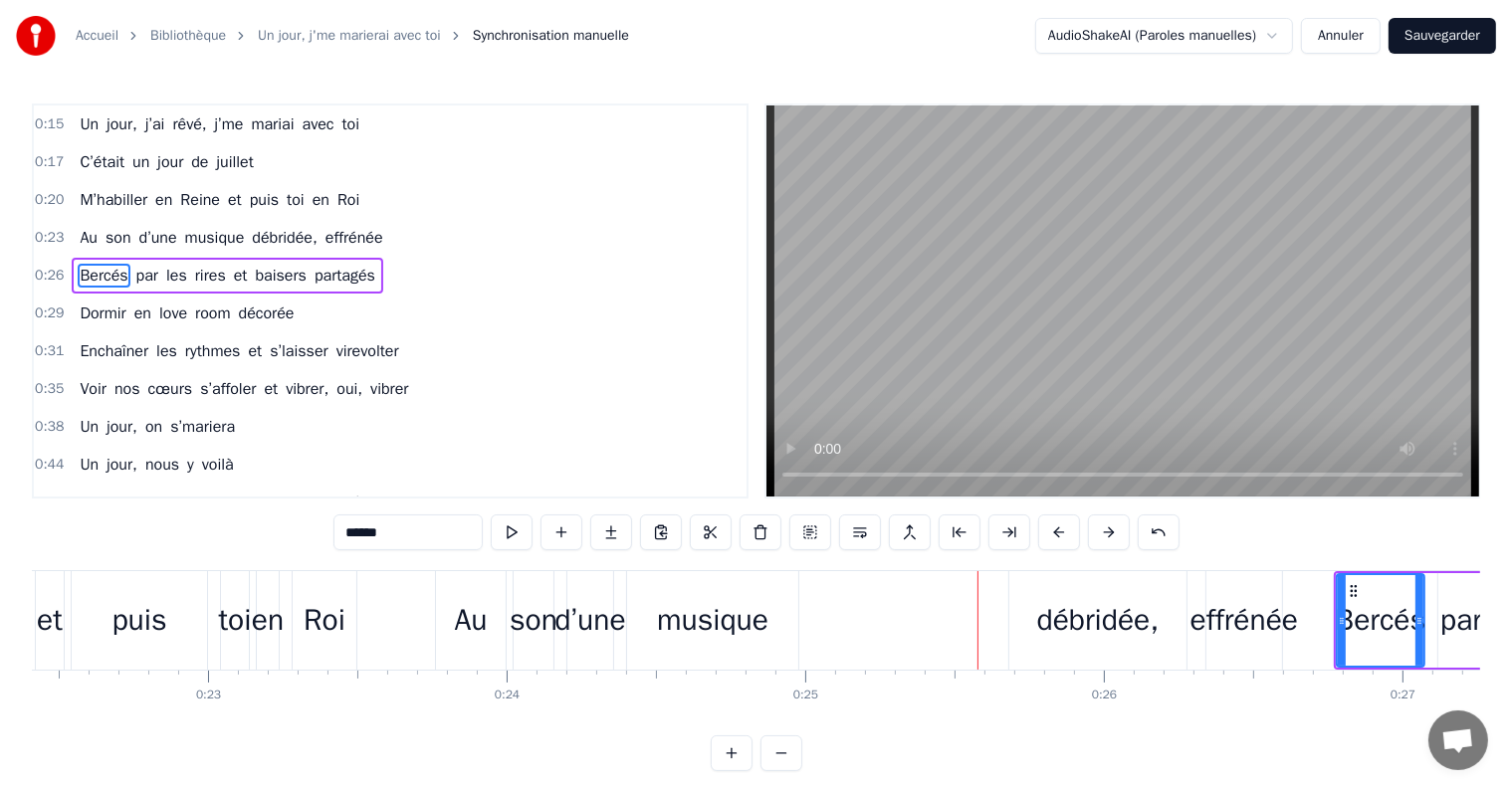 click at bounding box center [1109, 532] 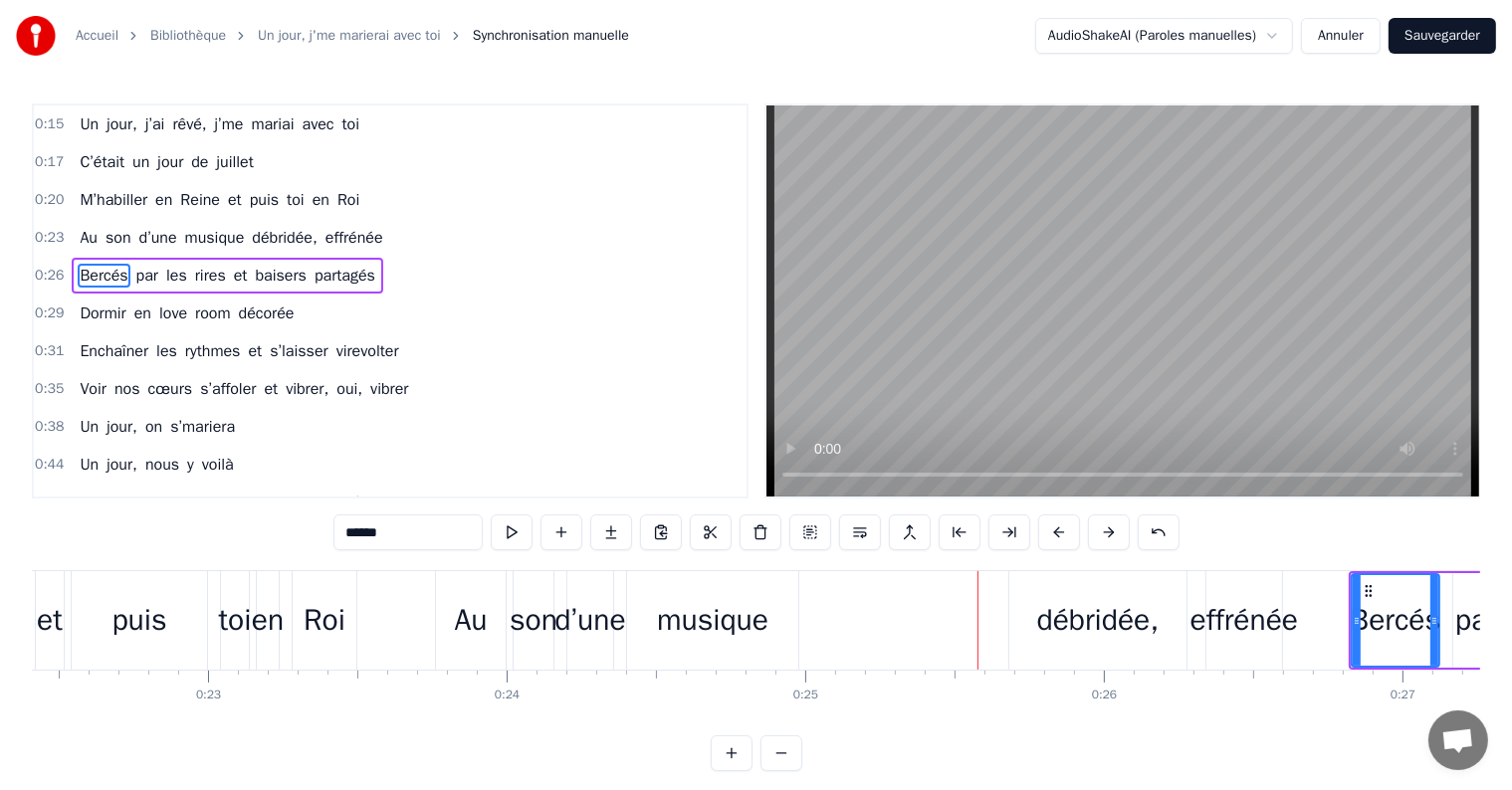 click at bounding box center [1109, 532] 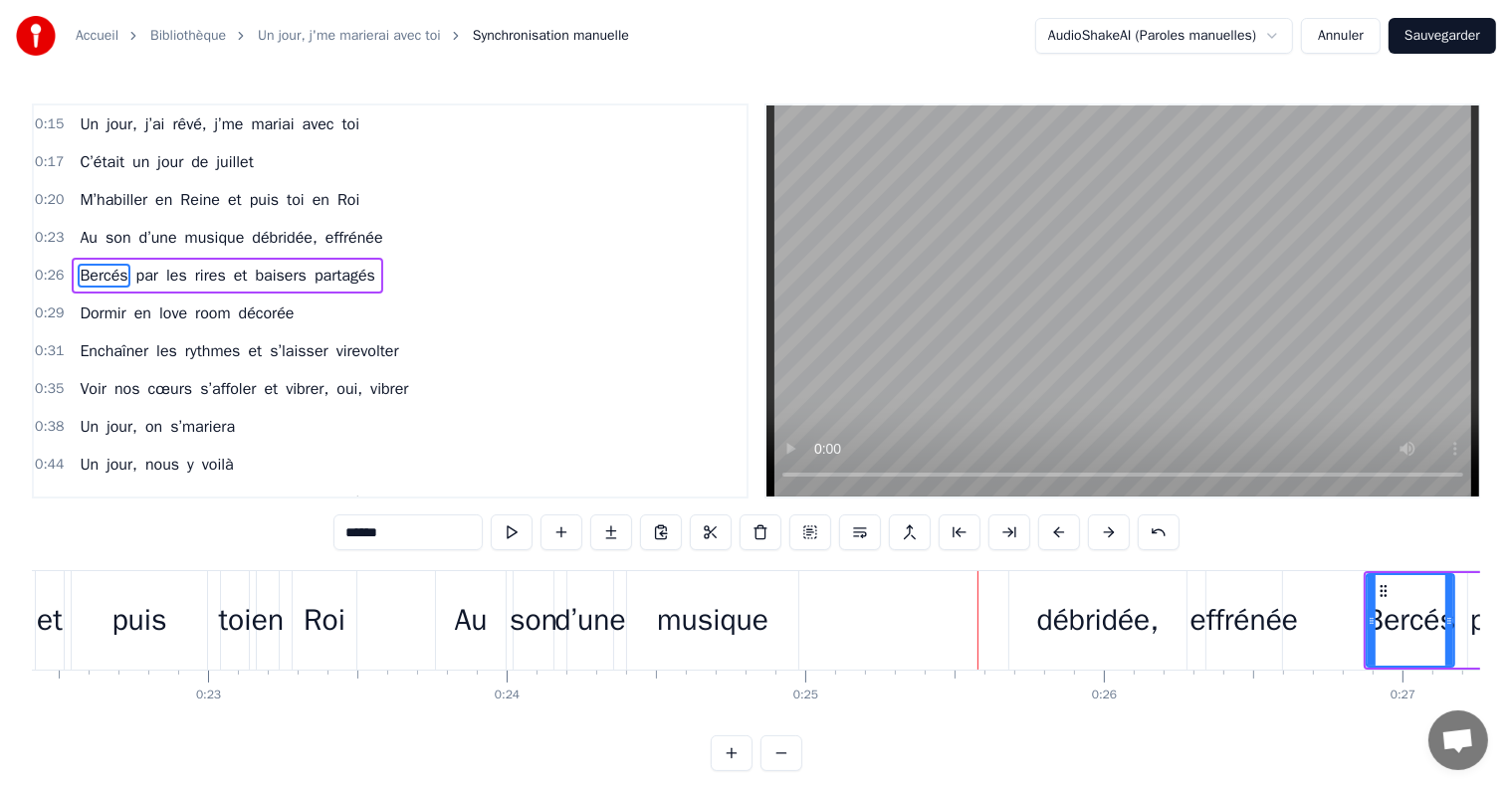 click at bounding box center (1109, 532) 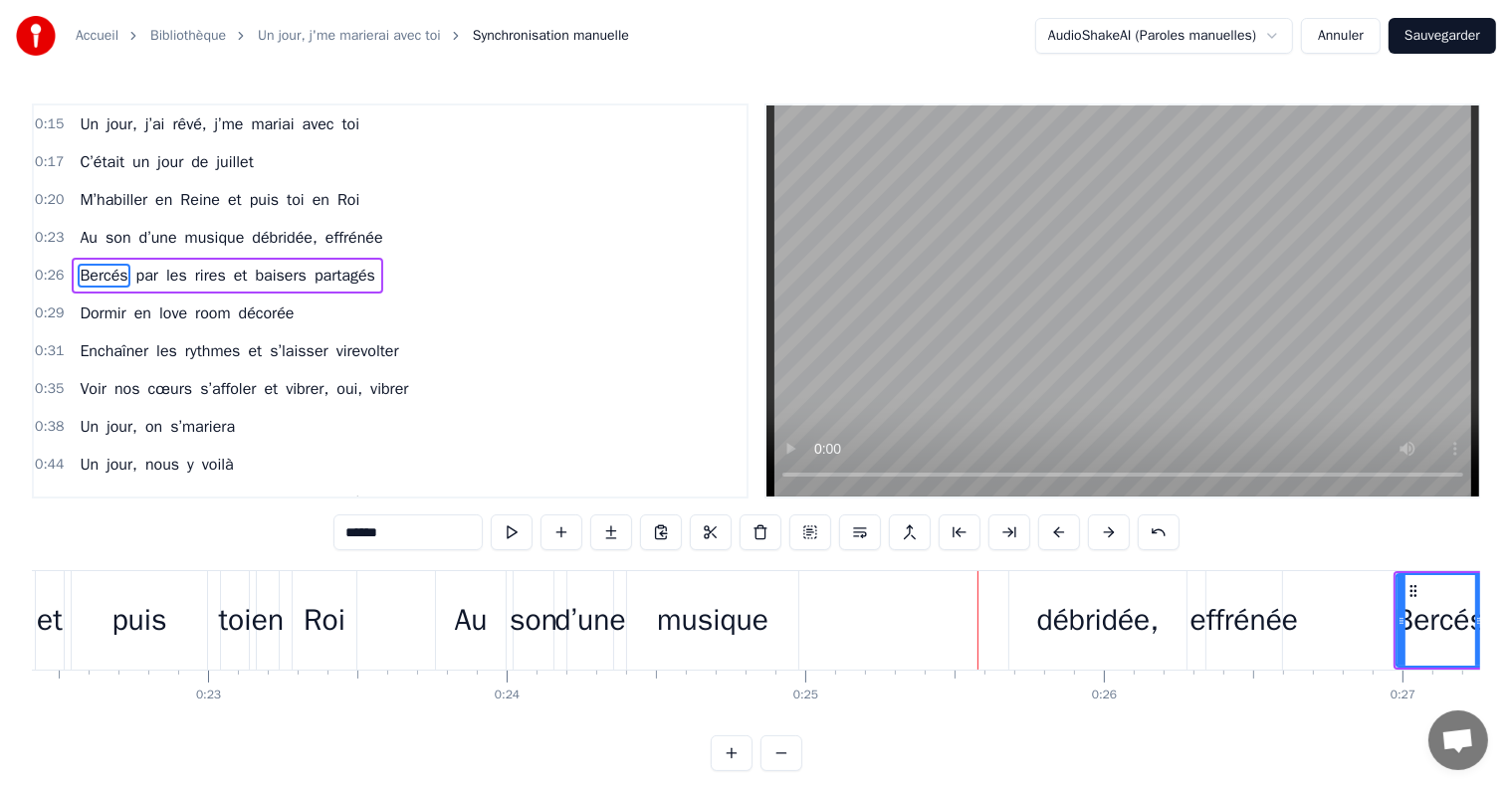 click at bounding box center [1109, 532] 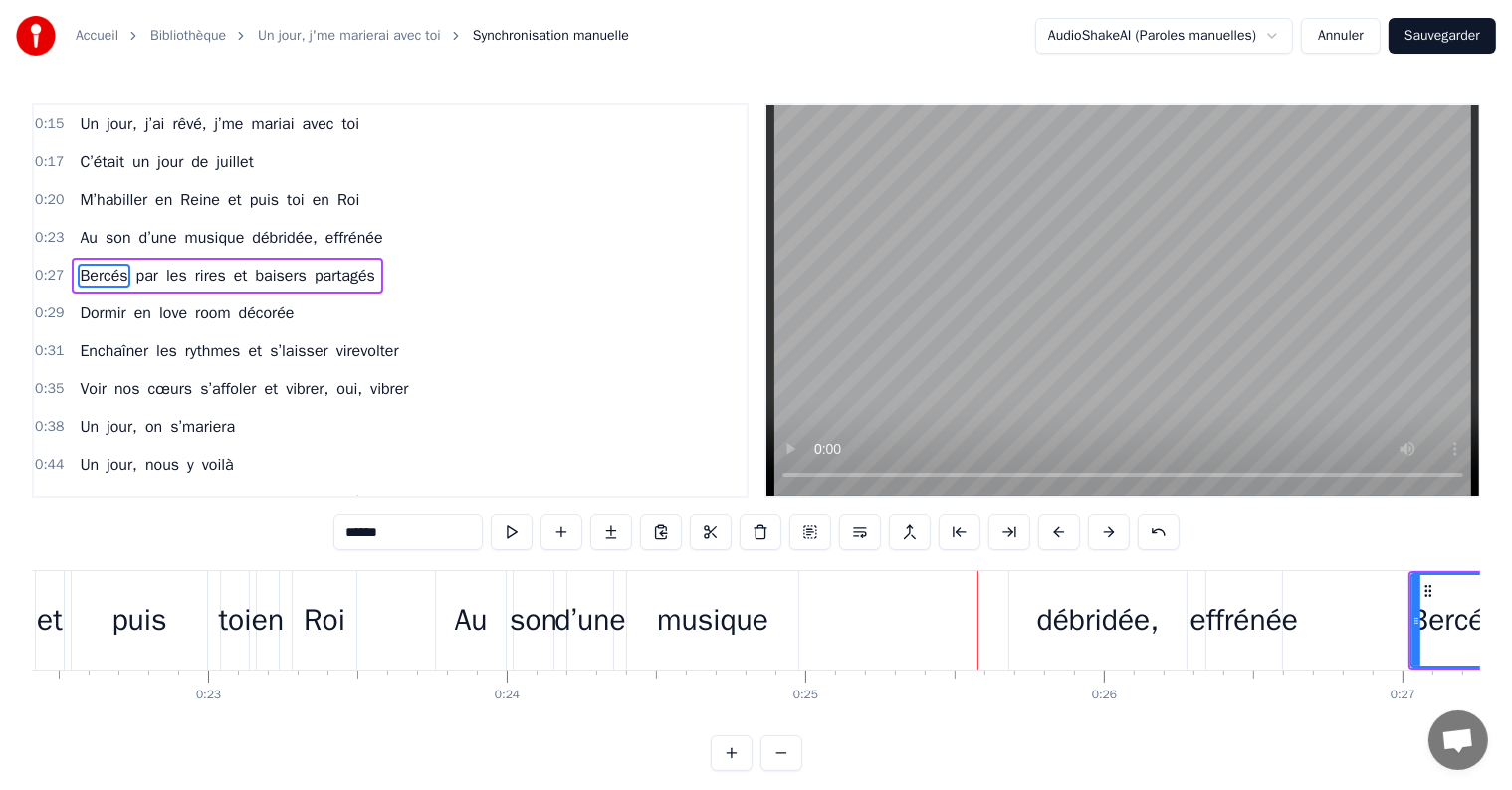 click at bounding box center [1109, 532] 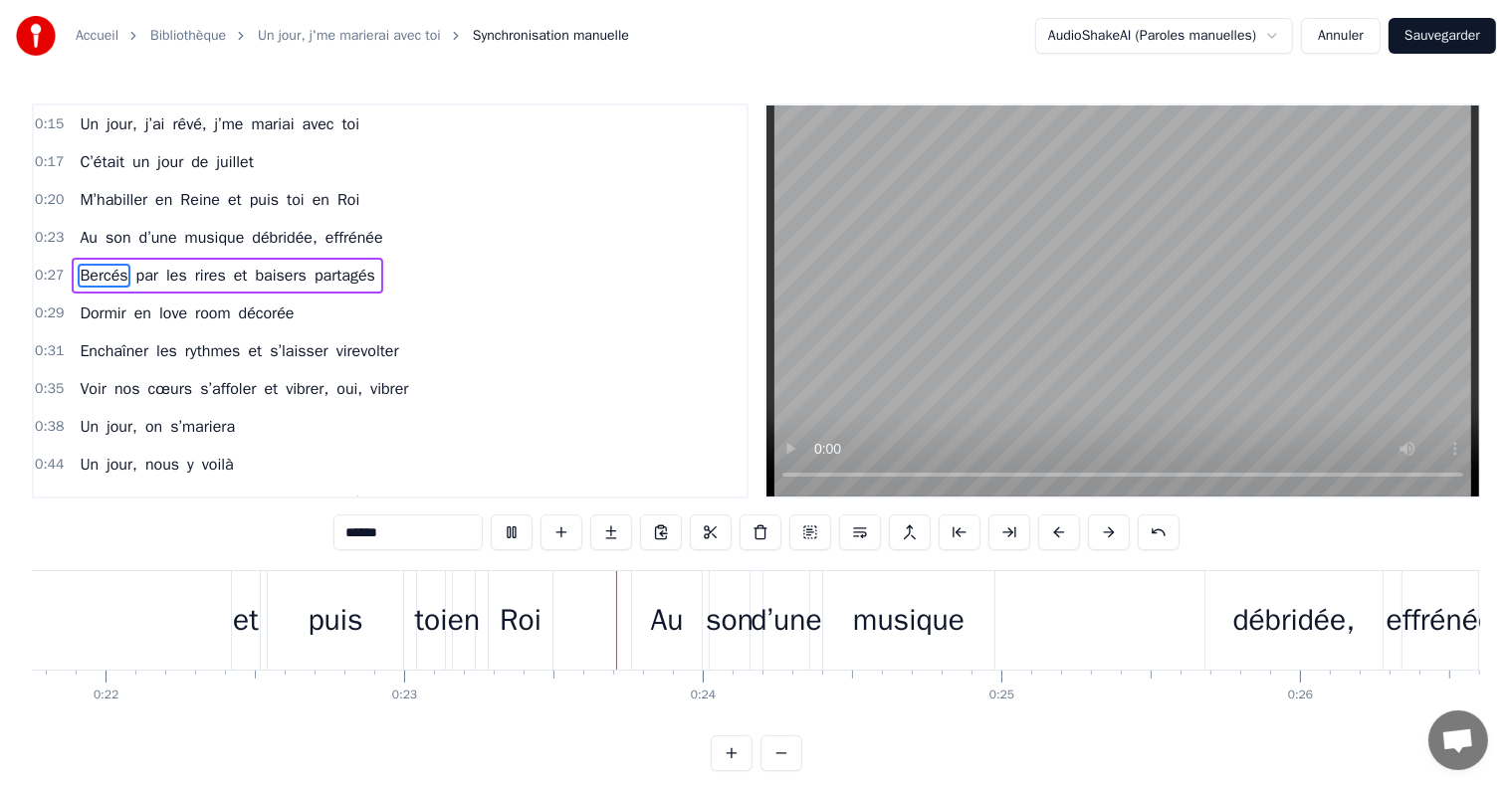 scroll, scrollTop: 0, scrollLeft: 6818, axis: horizontal 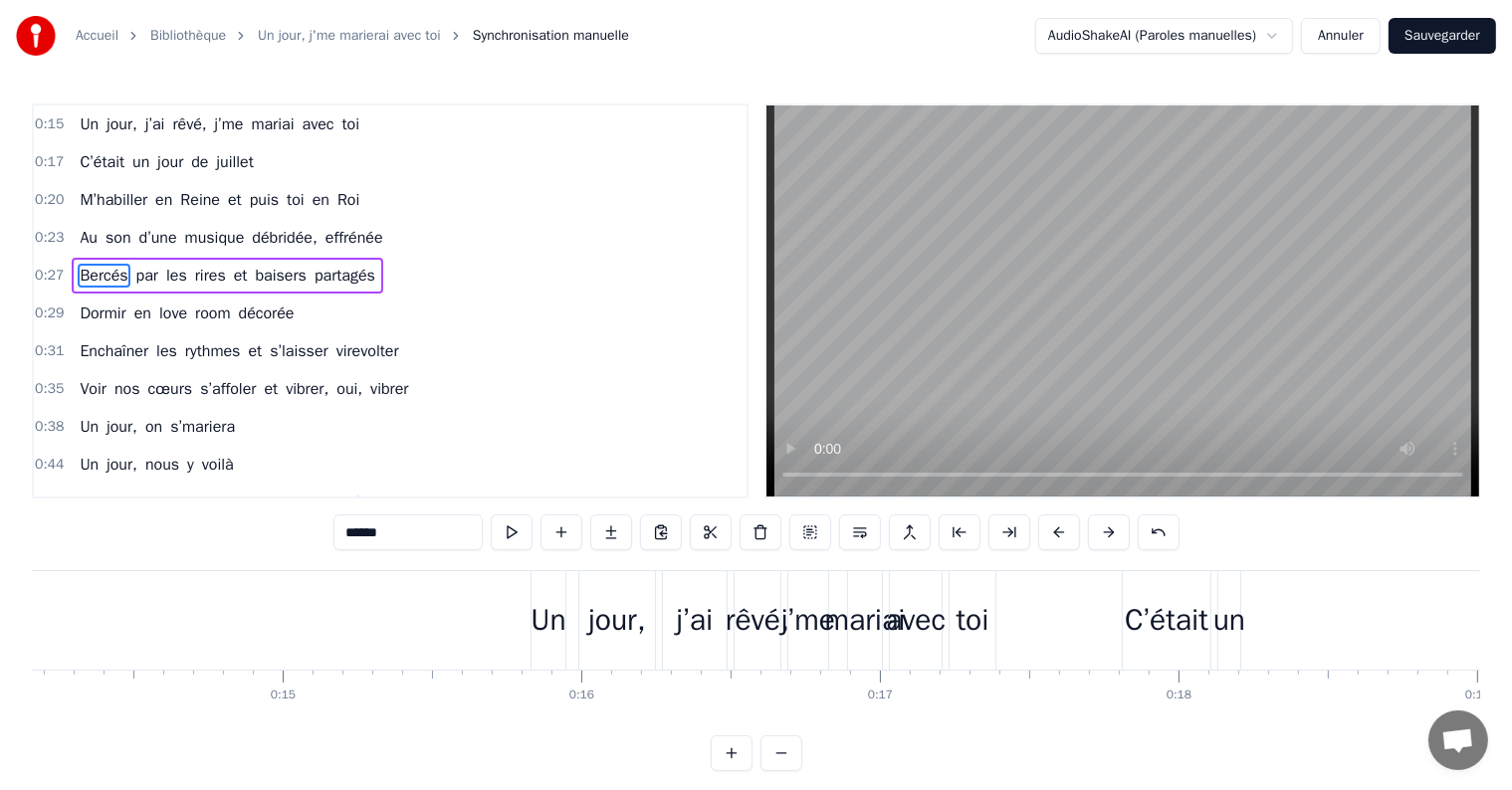 click on "C’était" at bounding box center [1167, 620] 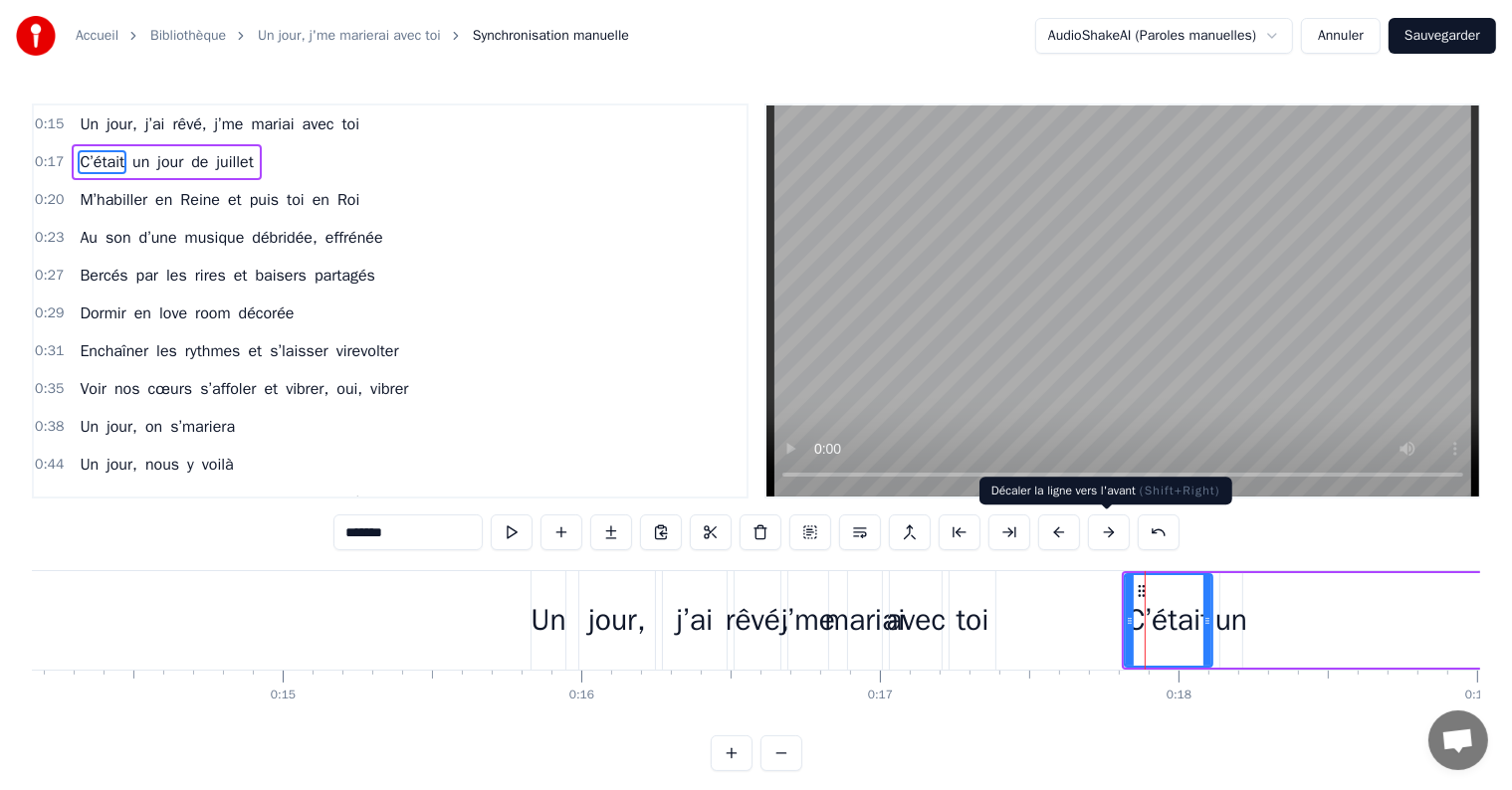 click at bounding box center [1109, 532] 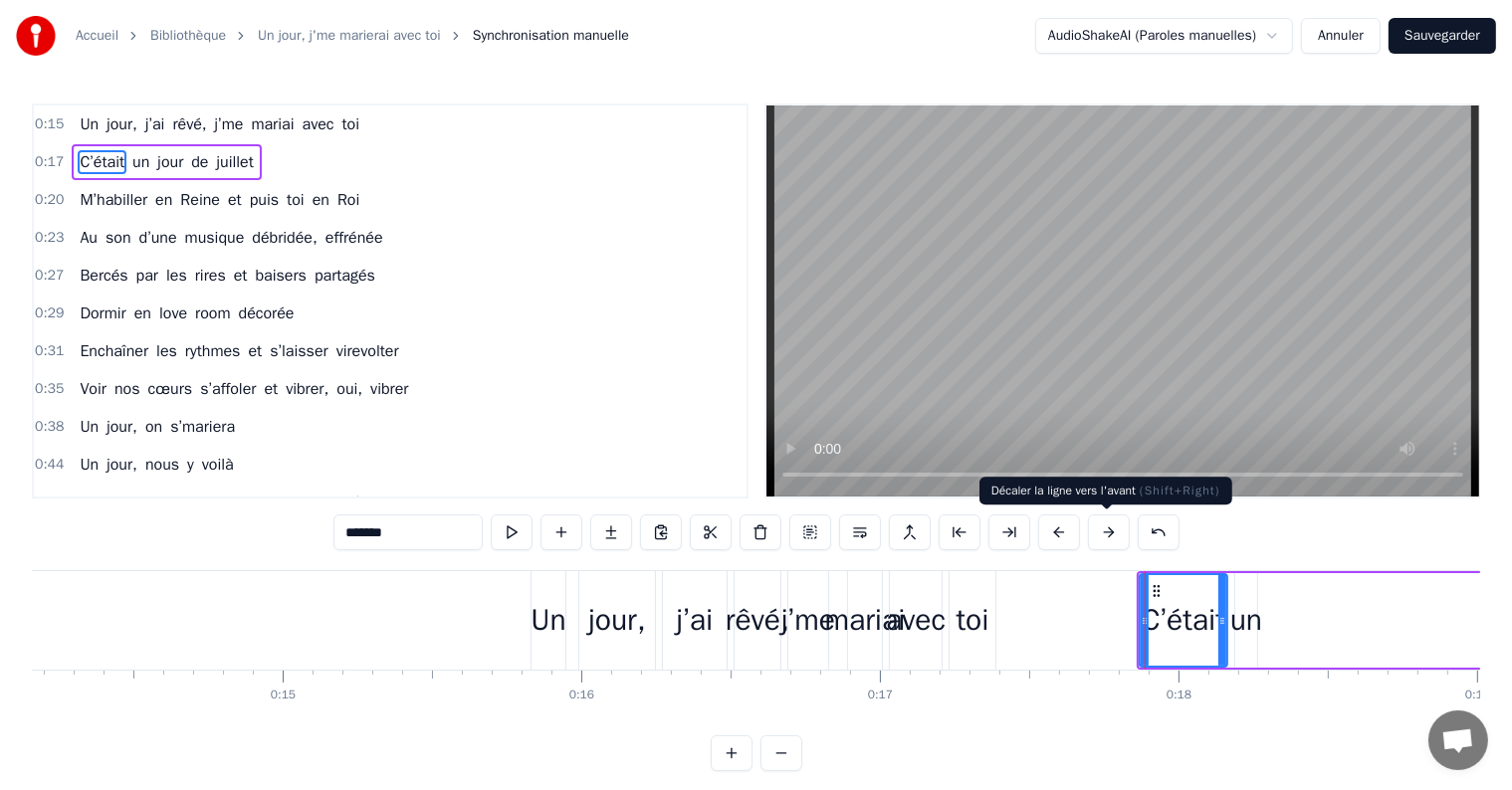 click at bounding box center (1109, 532) 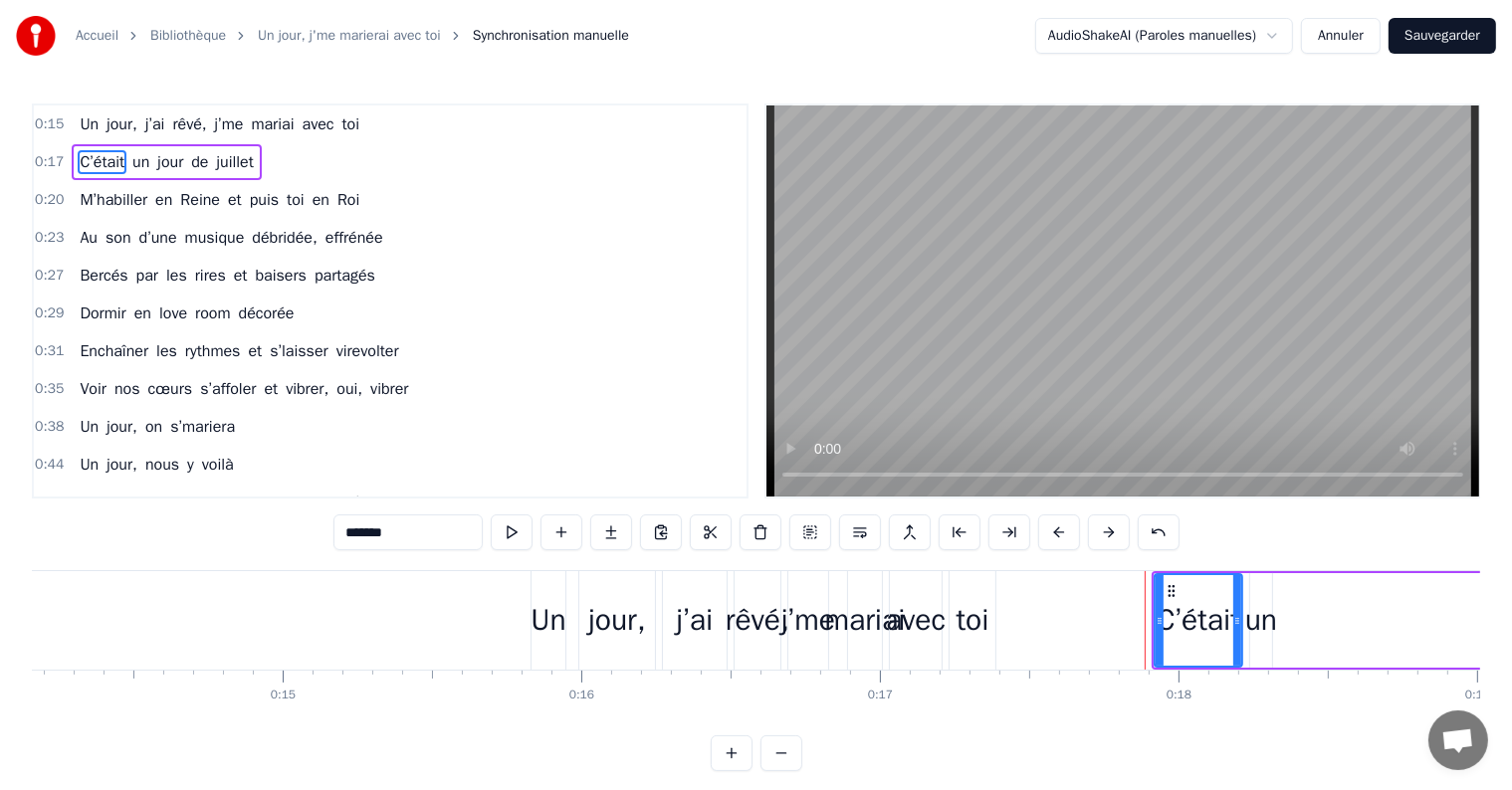 click at bounding box center [1109, 532] 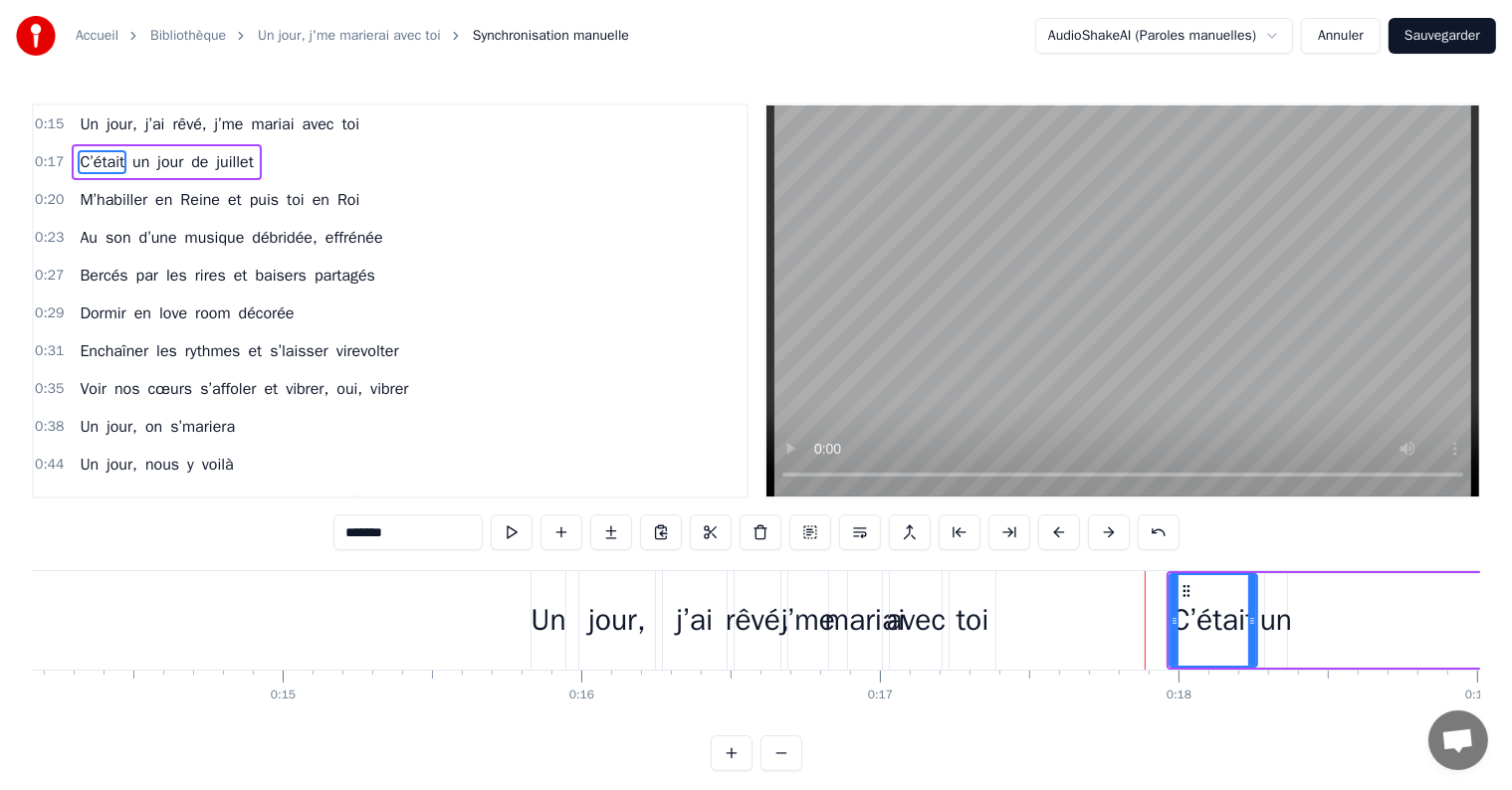 click at bounding box center [1109, 532] 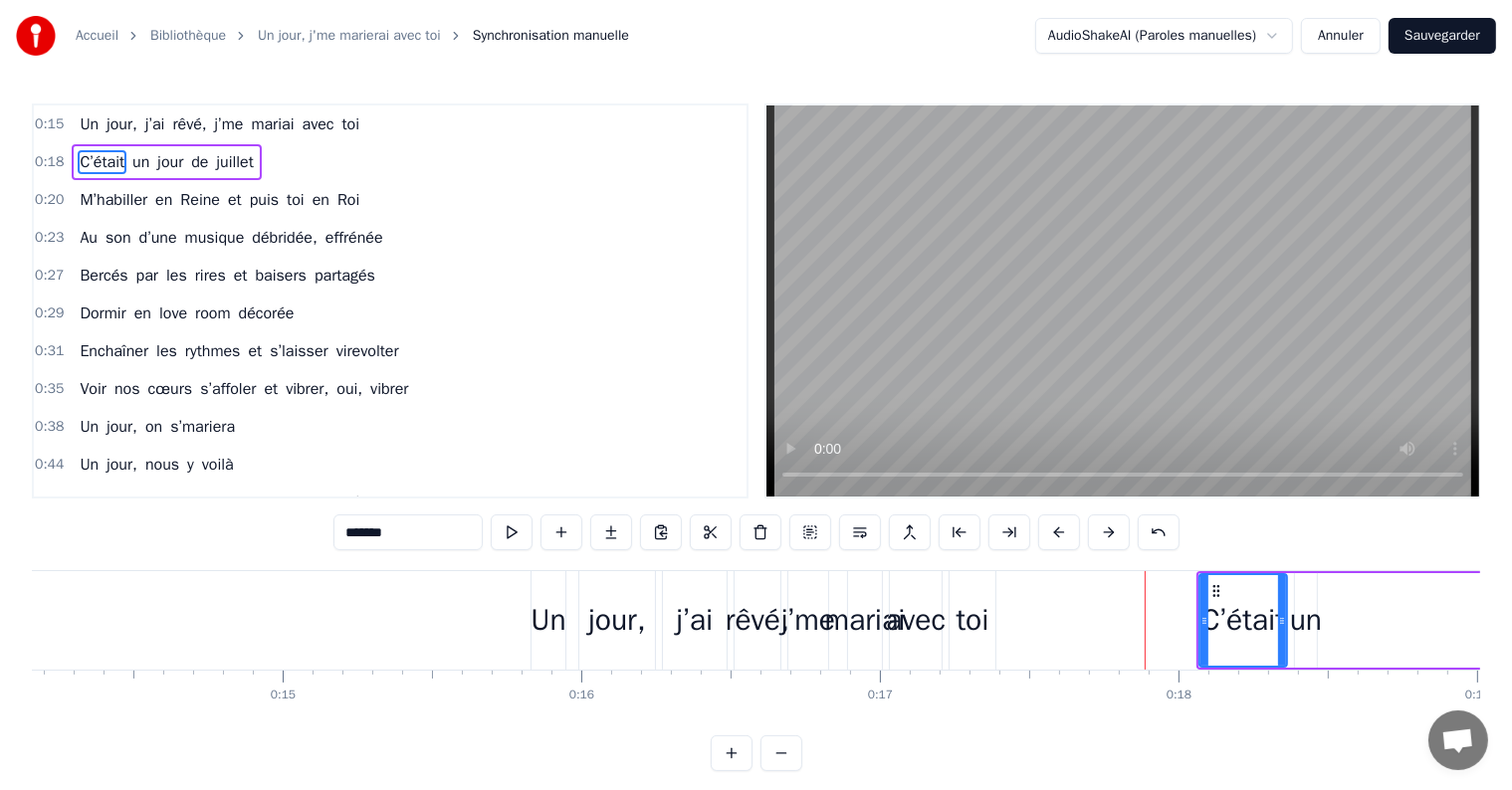 click at bounding box center (1109, 532) 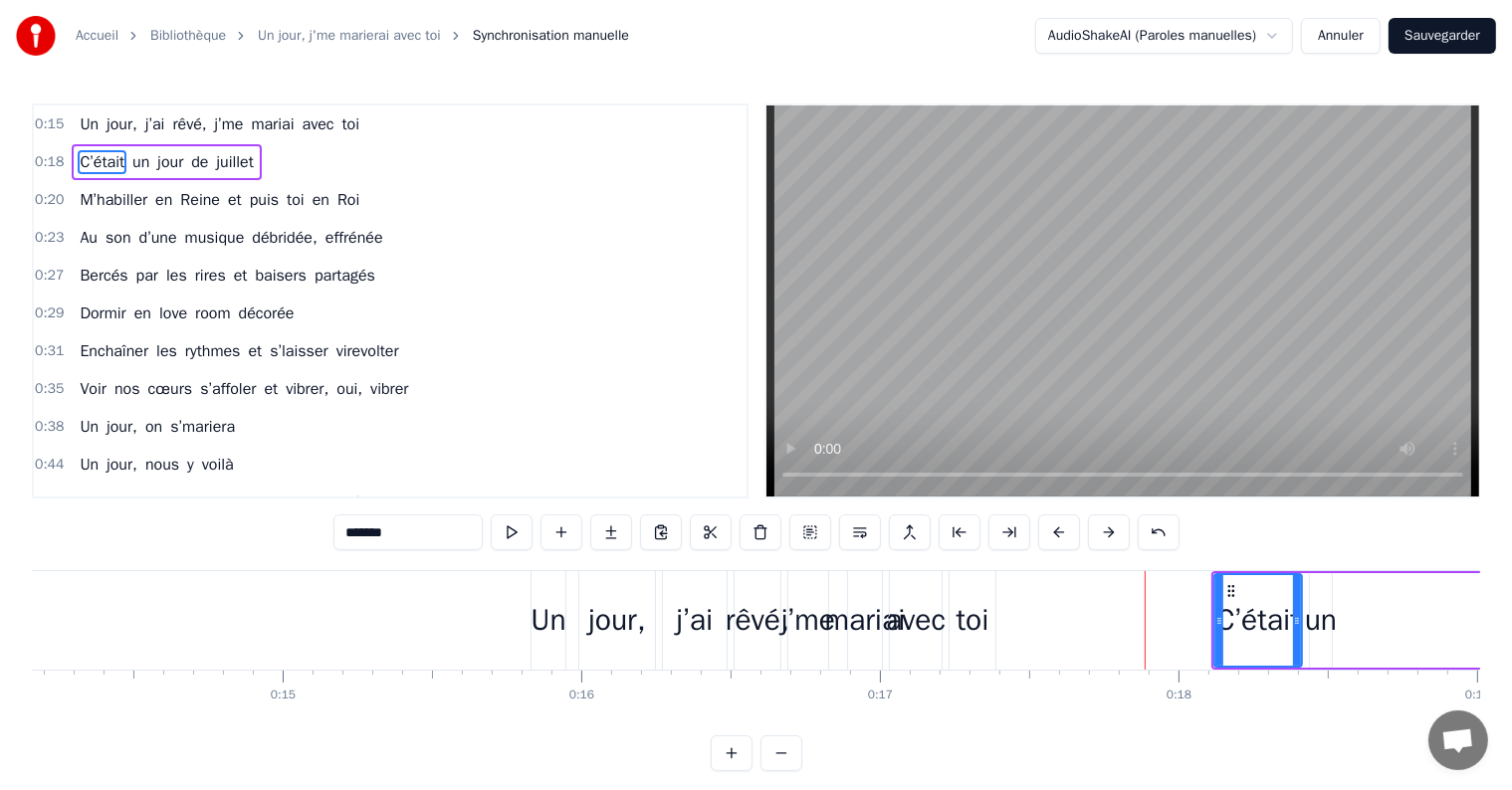 click at bounding box center [1109, 532] 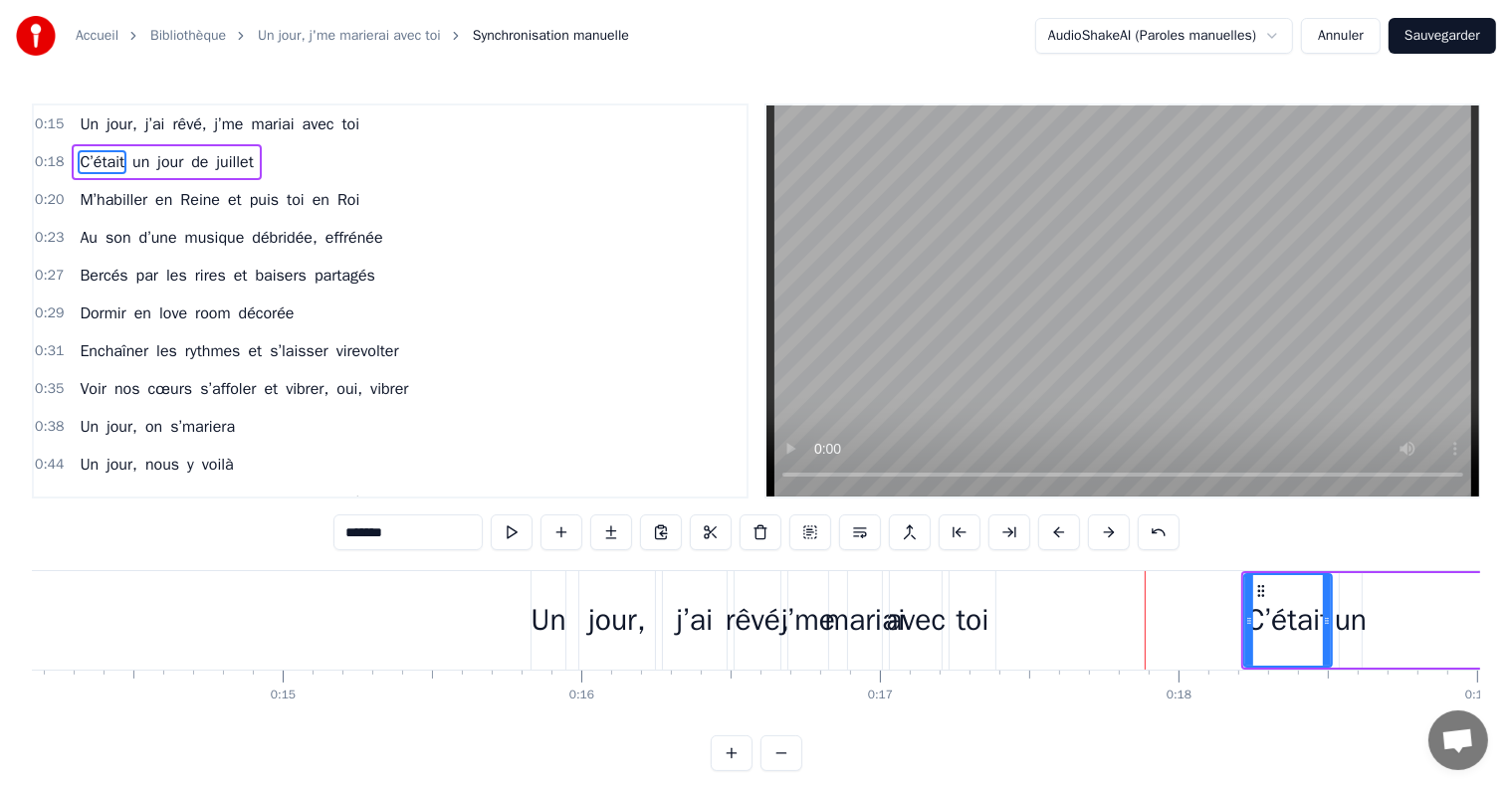 click at bounding box center [1109, 532] 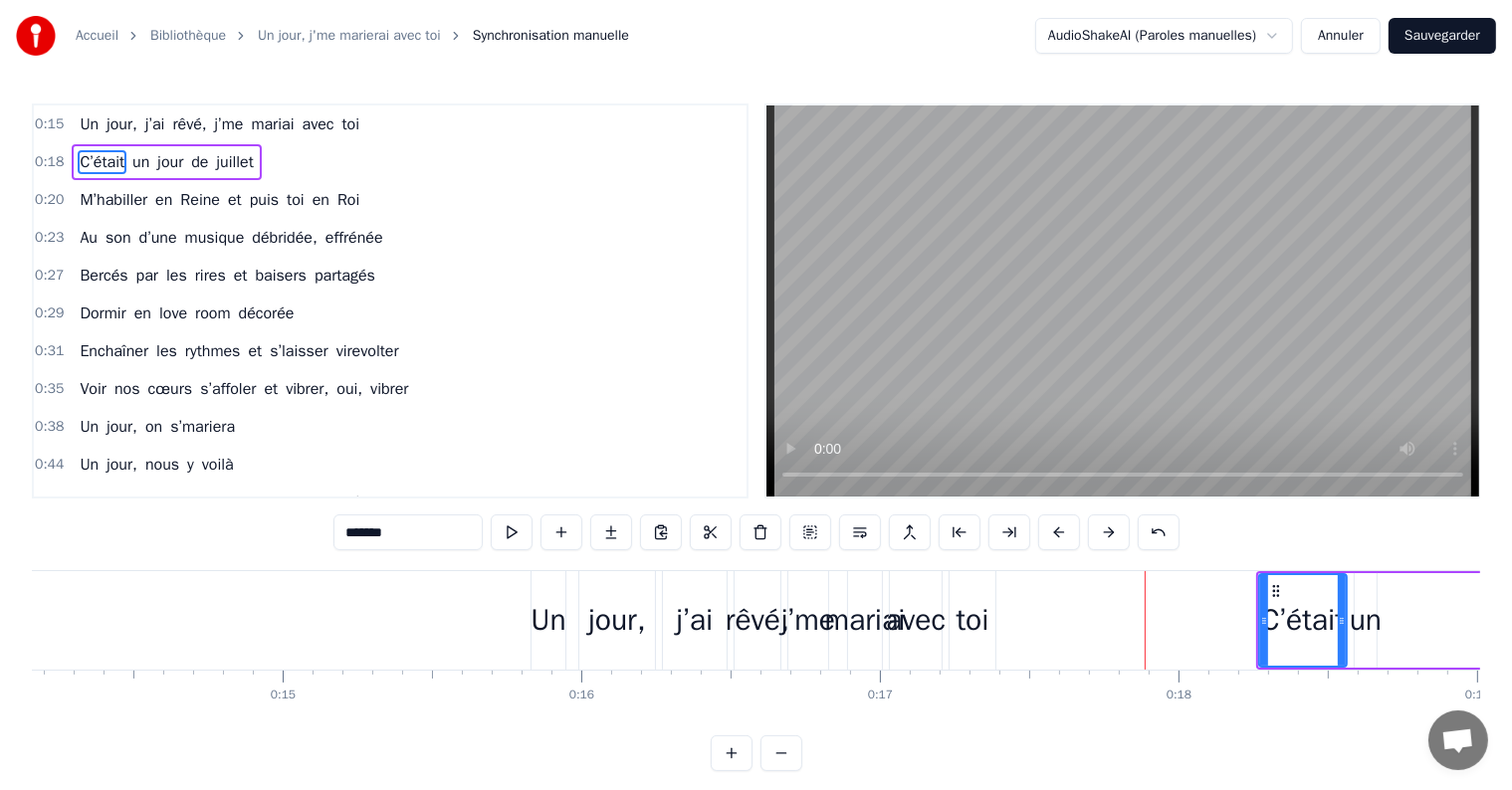 click at bounding box center [1109, 532] 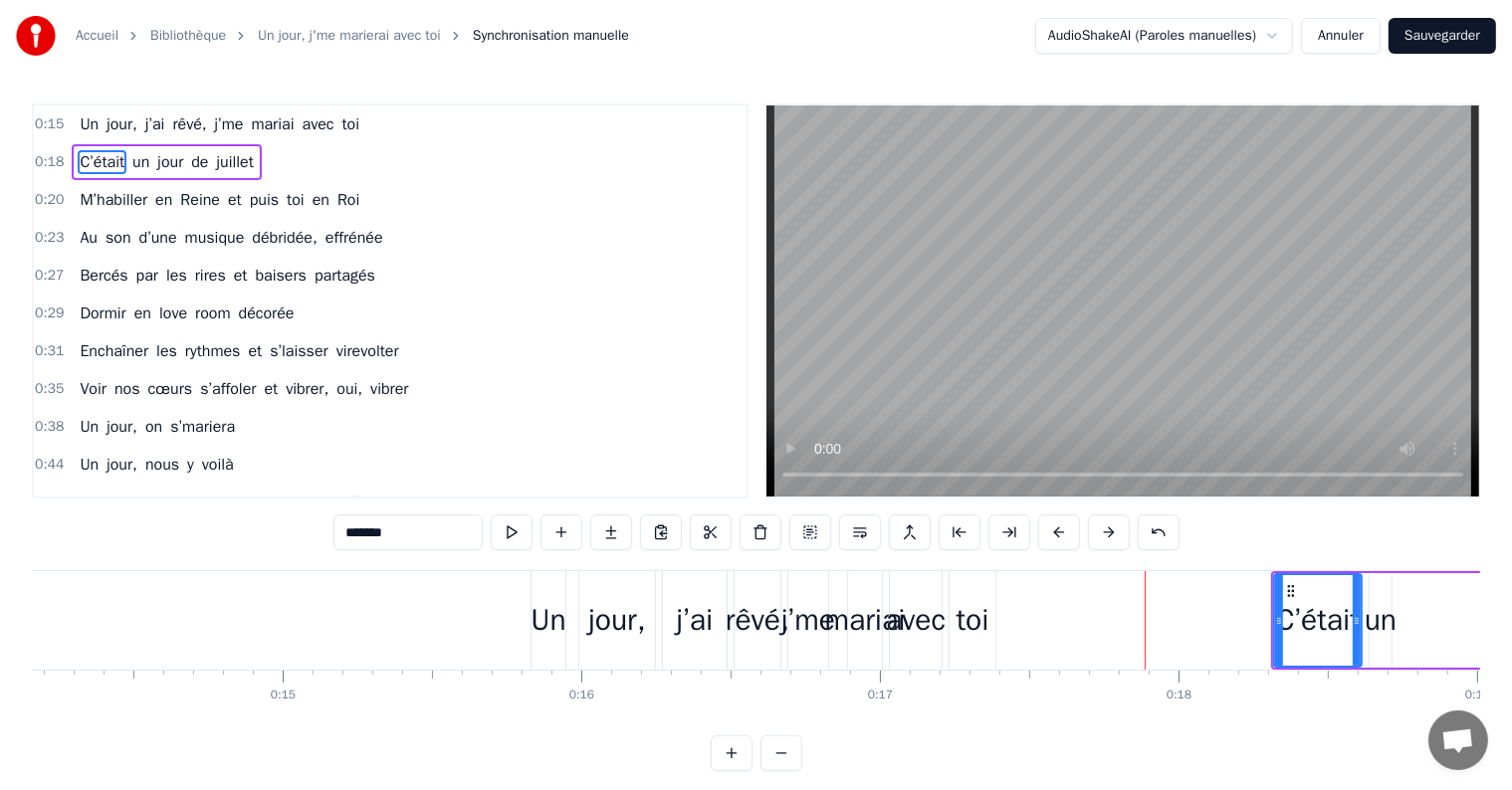 click at bounding box center [1109, 532] 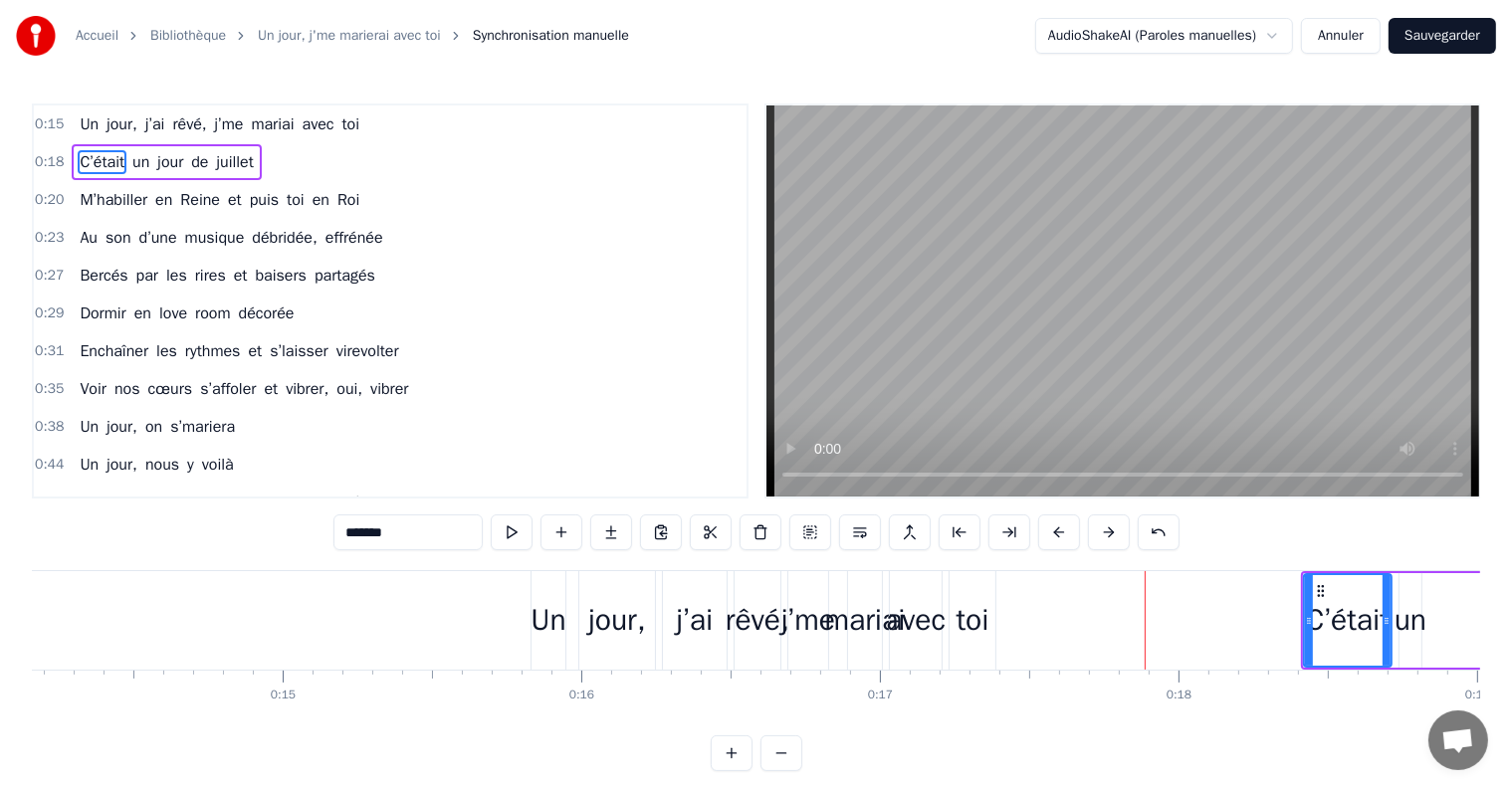 click at bounding box center (1109, 532) 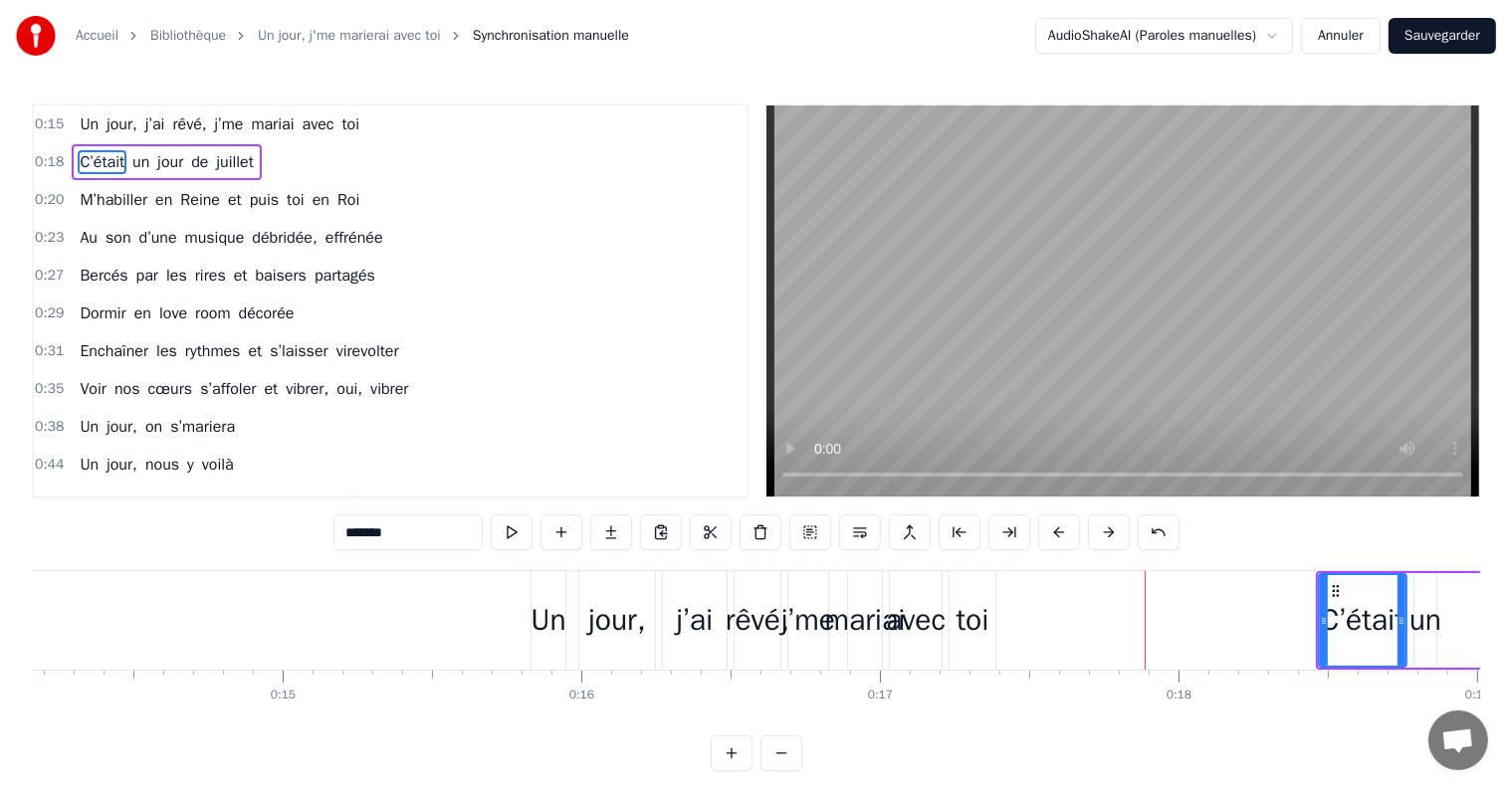 click at bounding box center [1109, 532] 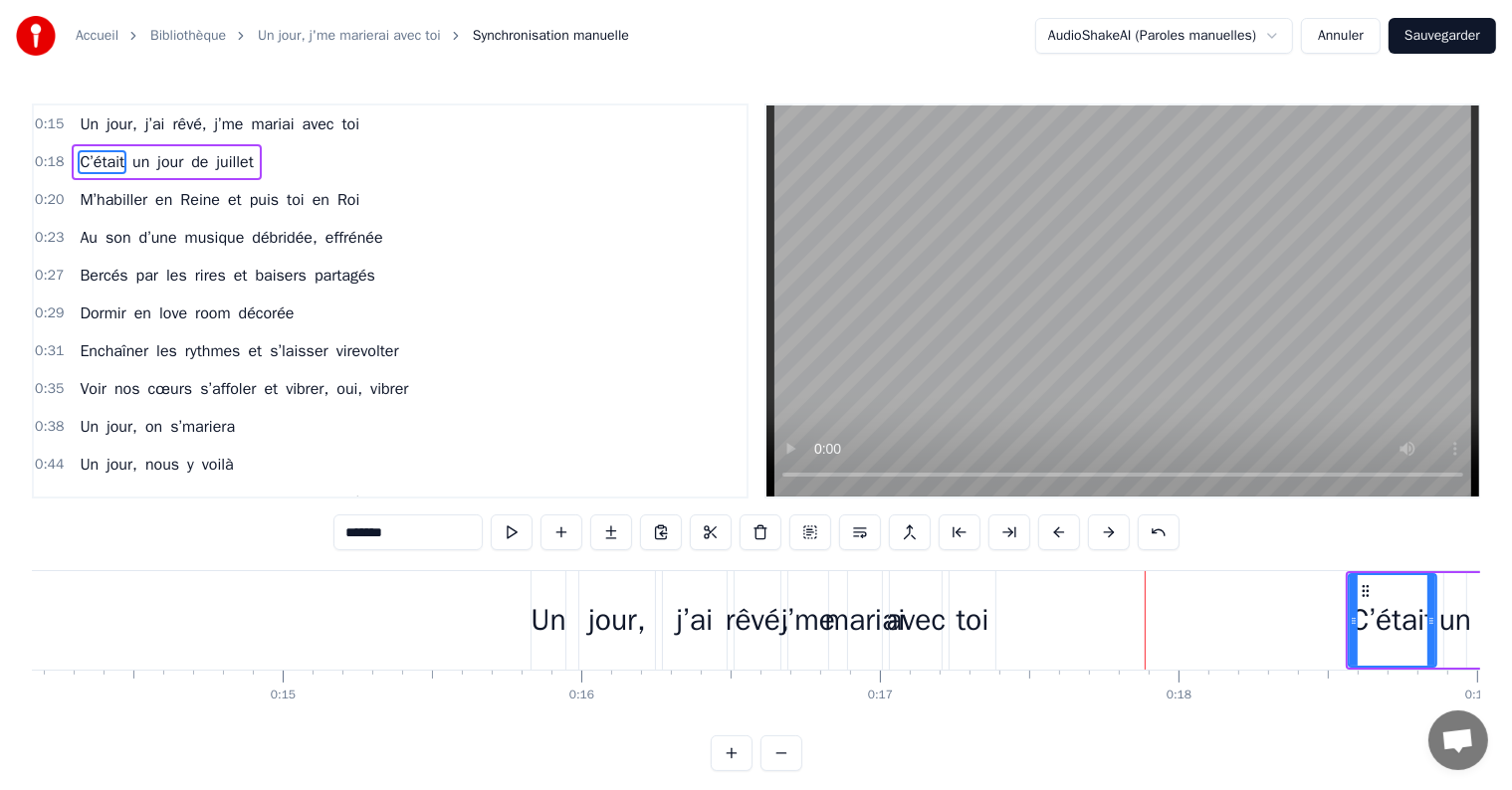 click at bounding box center (1109, 532) 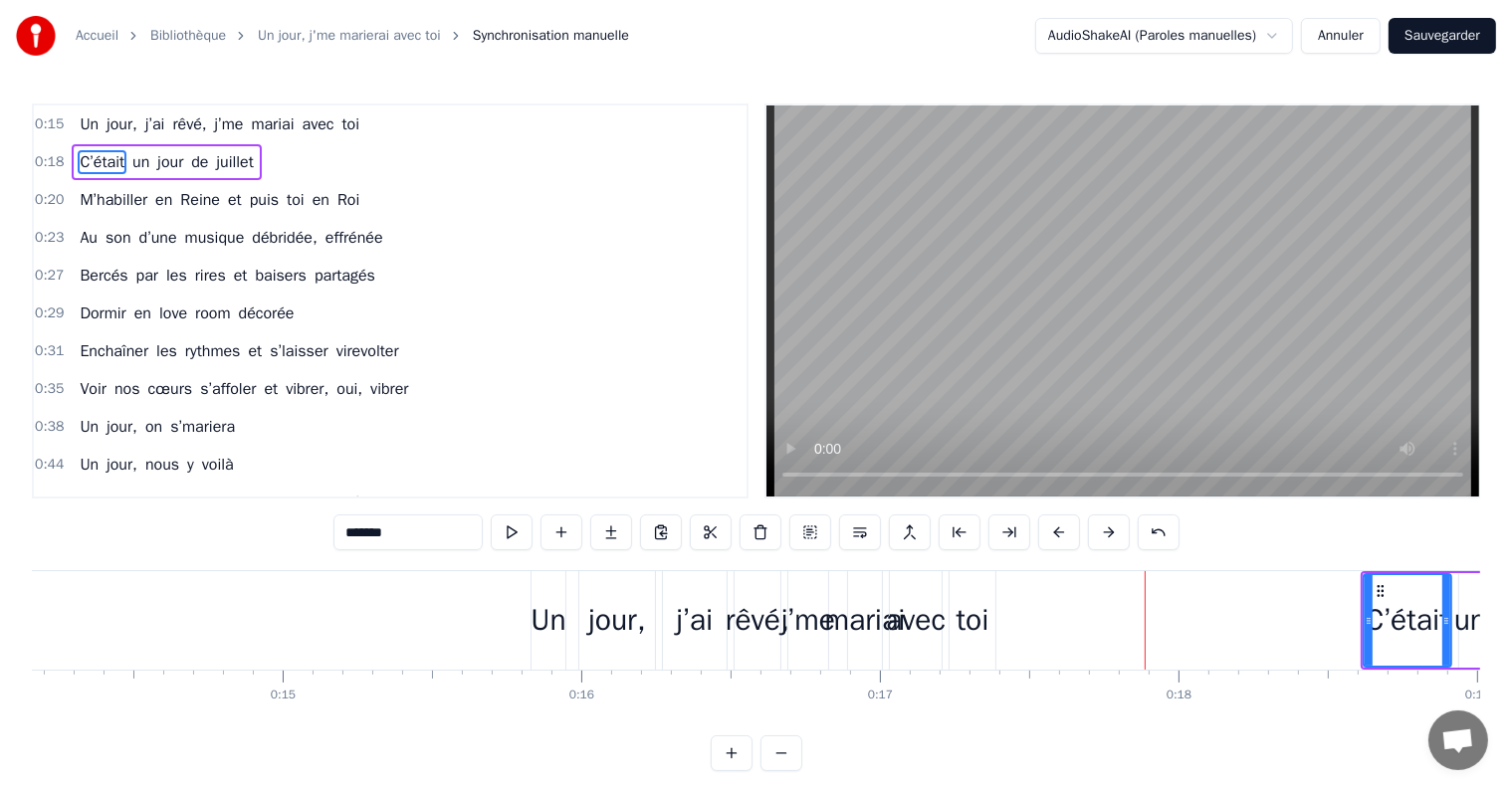 click at bounding box center (1109, 532) 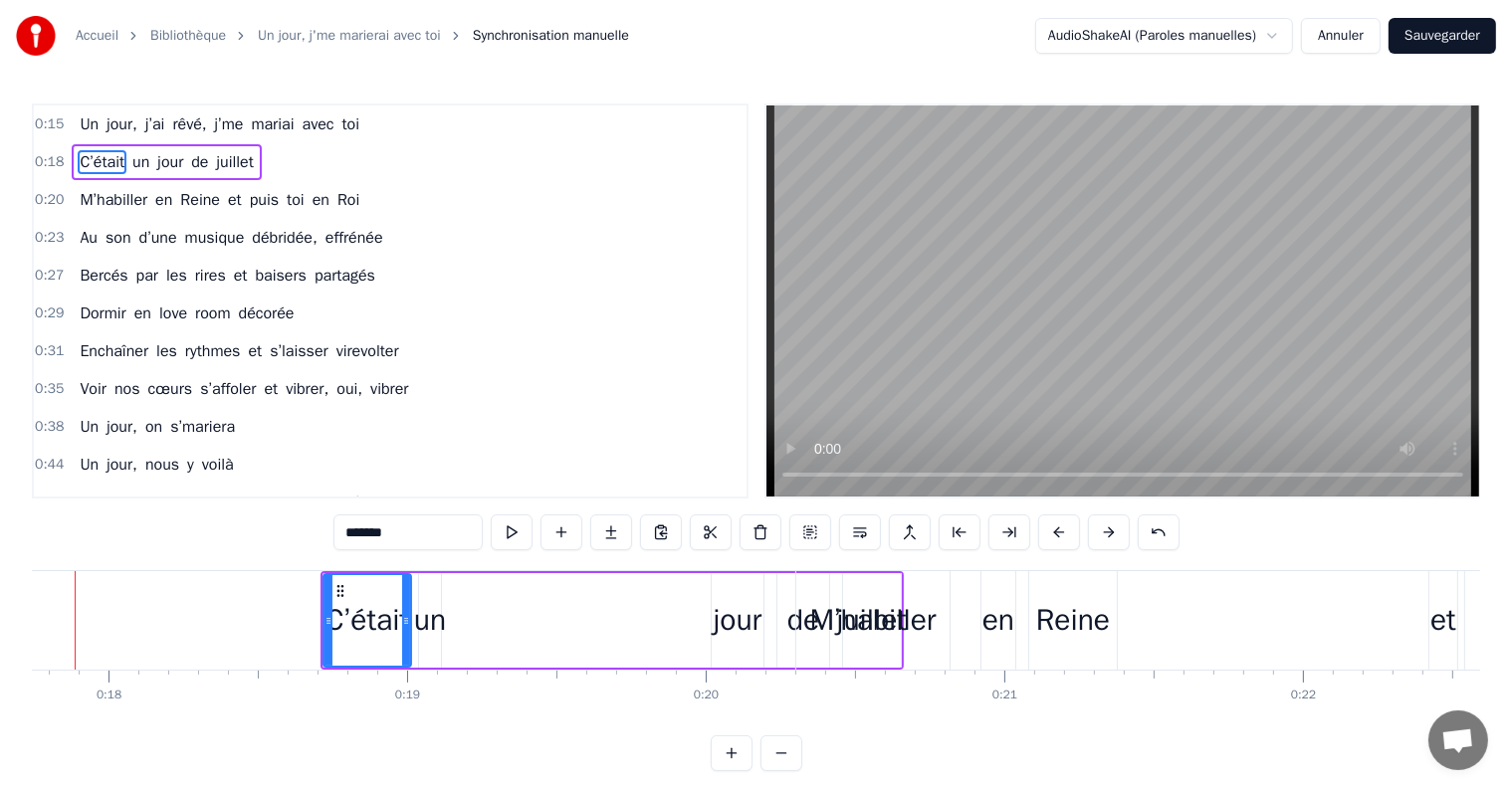 scroll, scrollTop: 0, scrollLeft: 5391, axis: horizontal 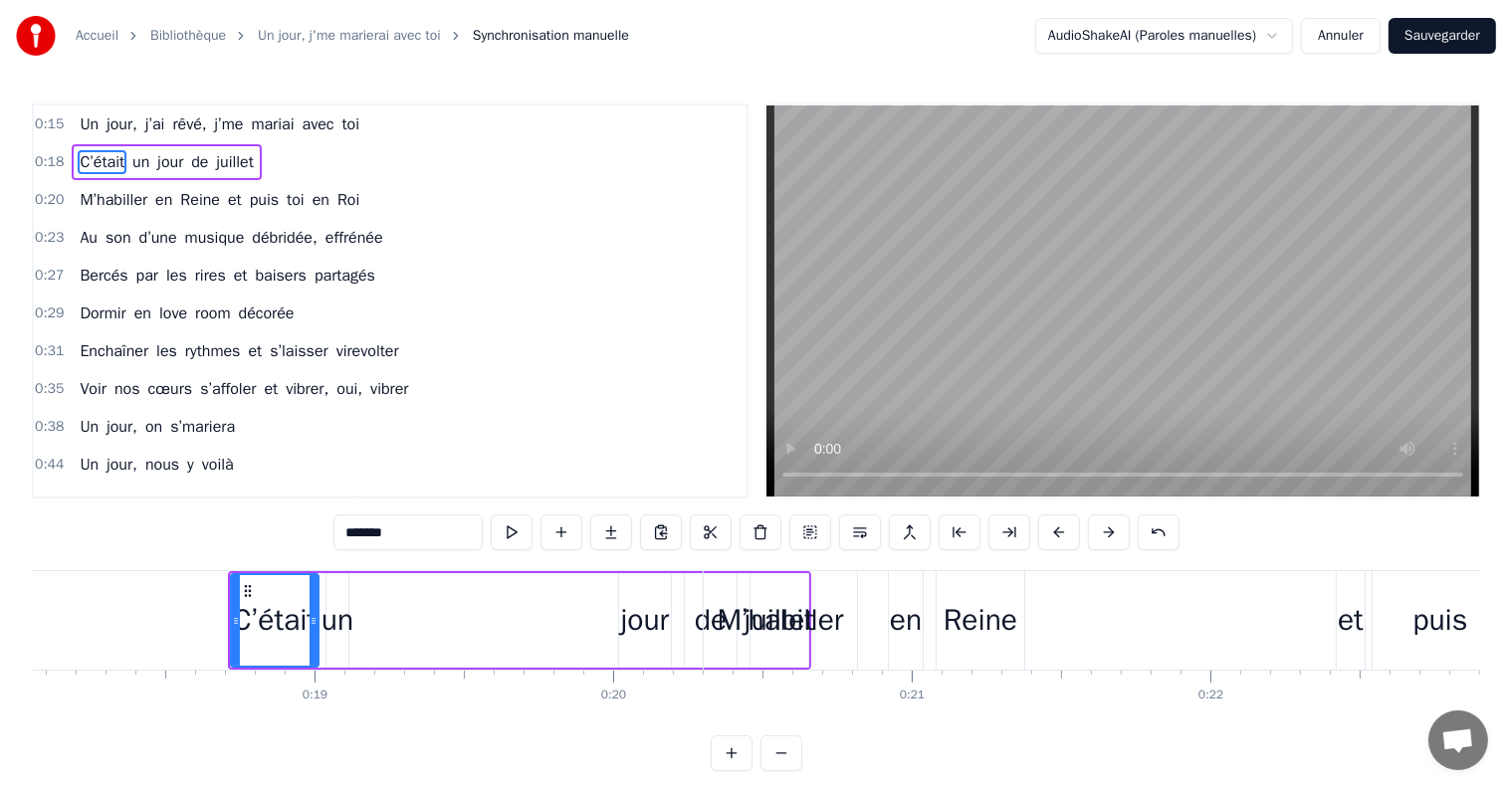 click on "M’habiller" at bounding box center (779, 620) 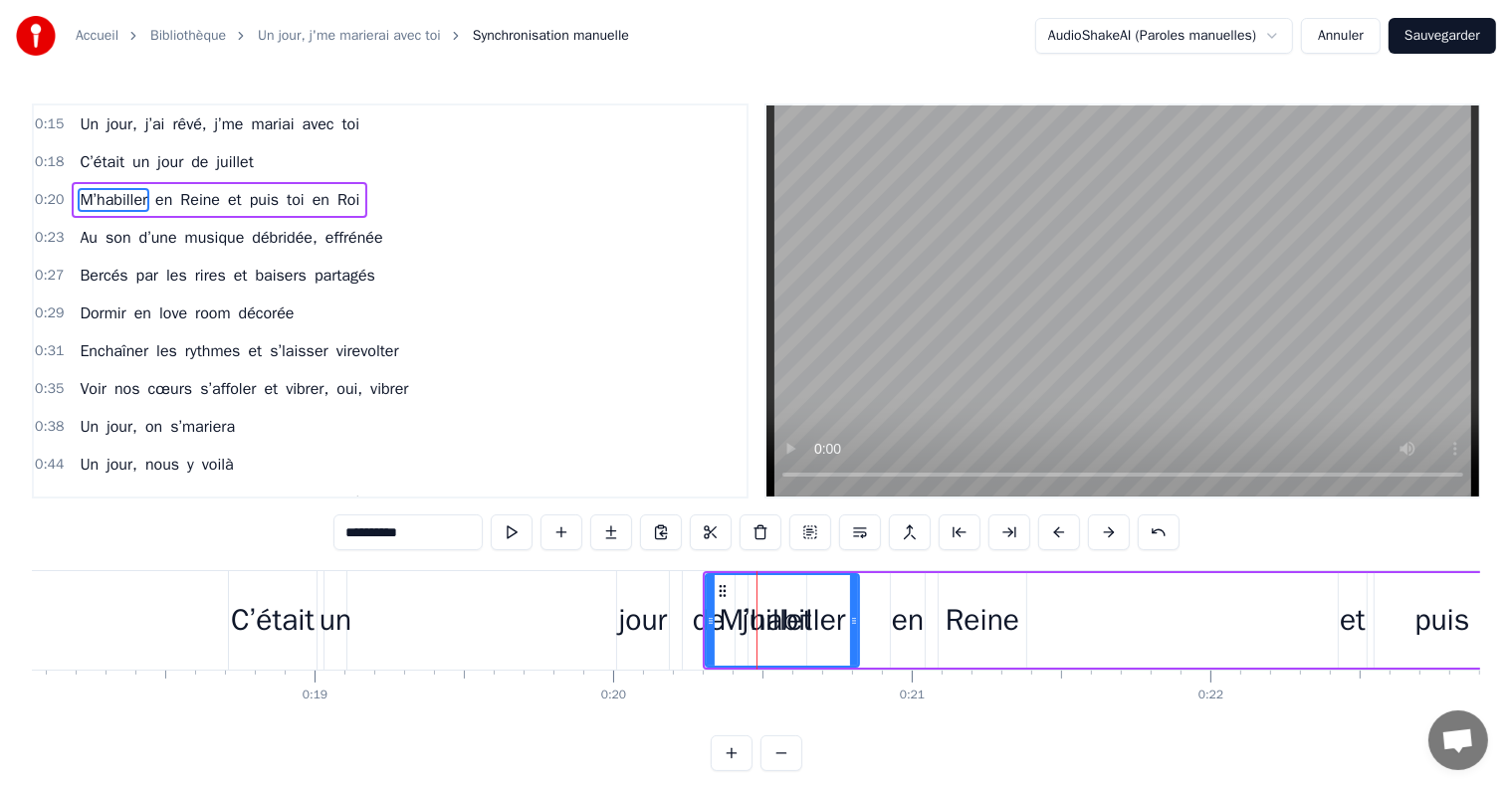 click at bounding box center [1109, 532] 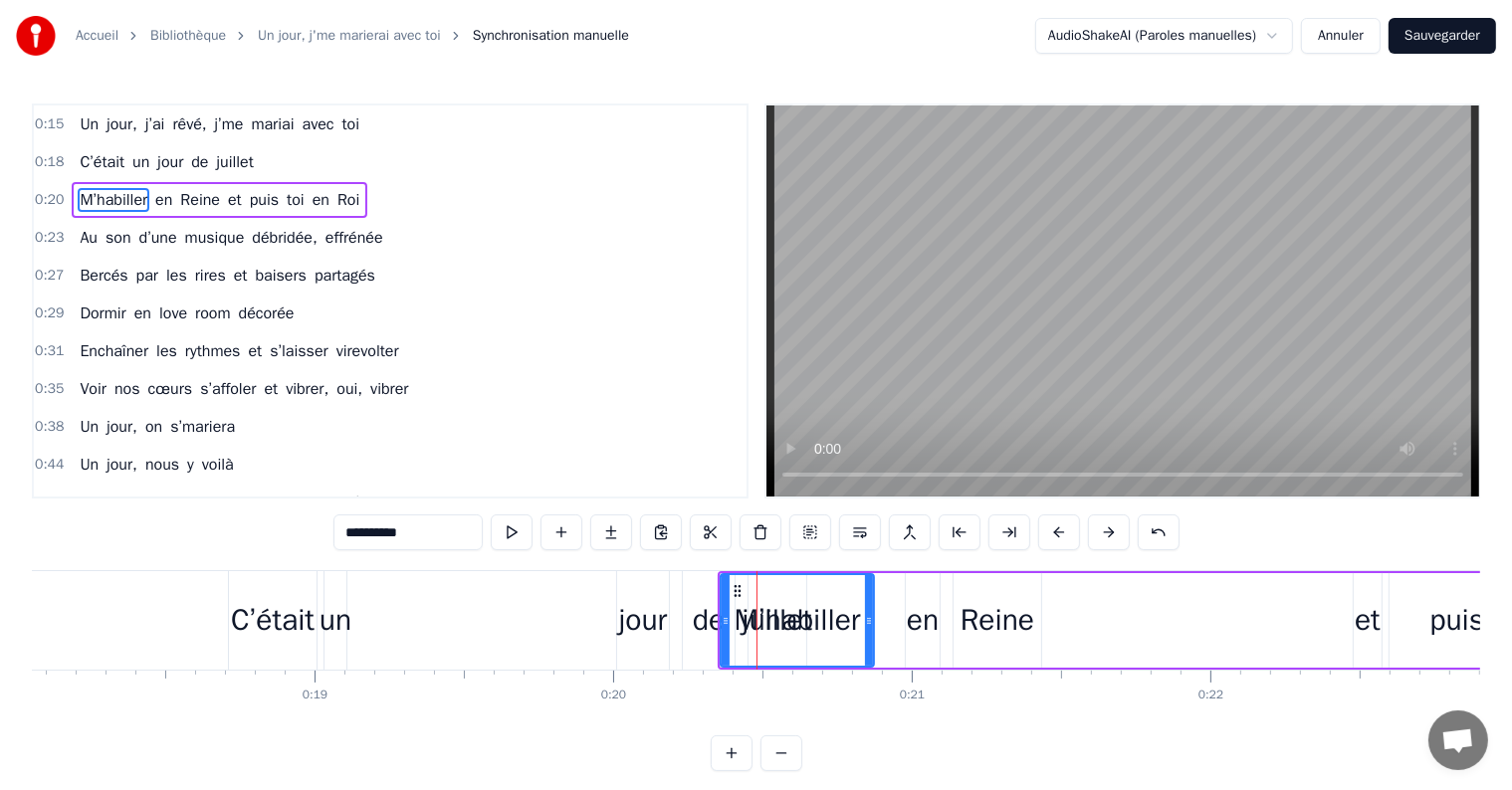 click at bounding box center [1109, 532] 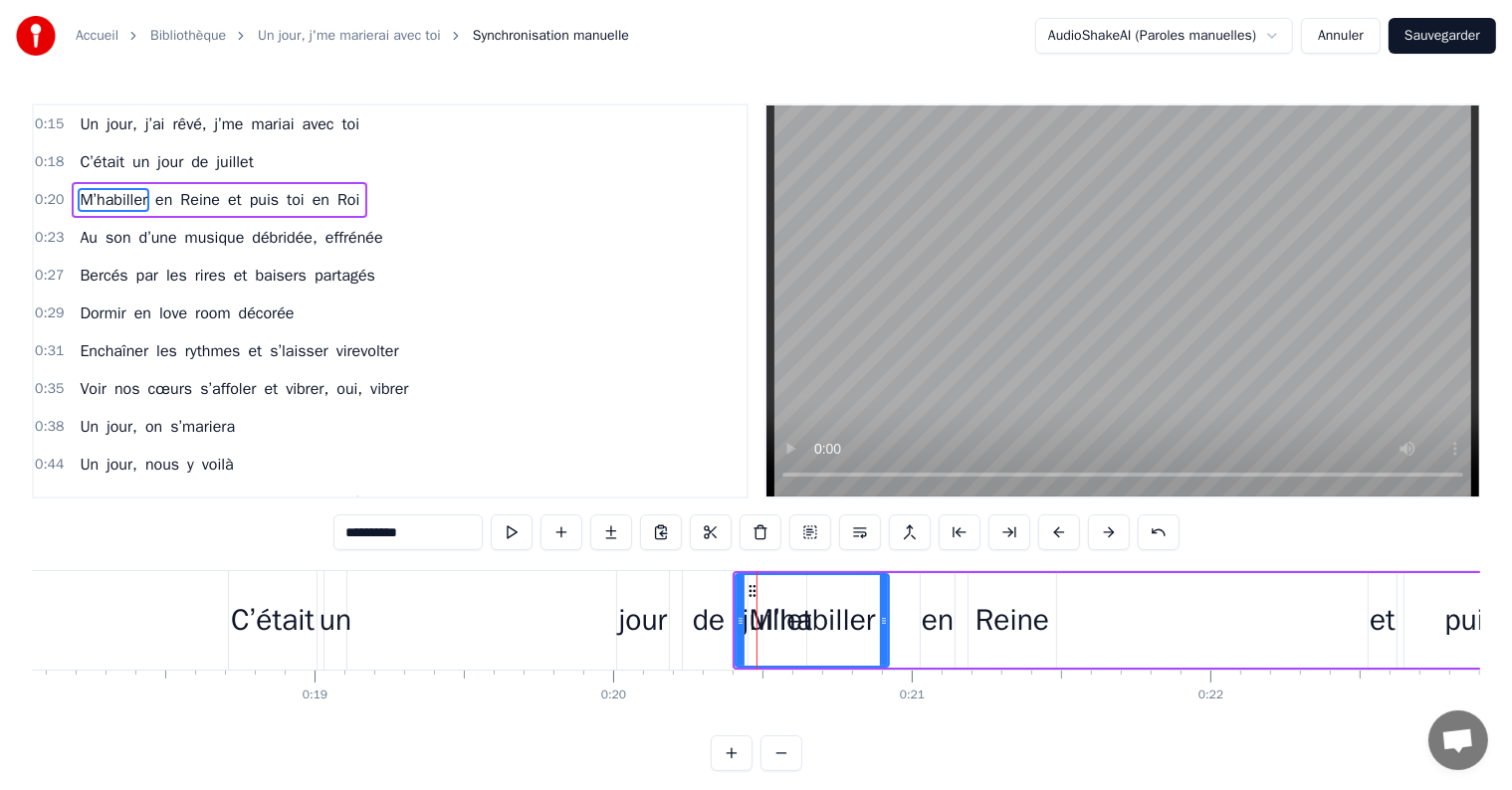 click at bounding box center (1109, 532) 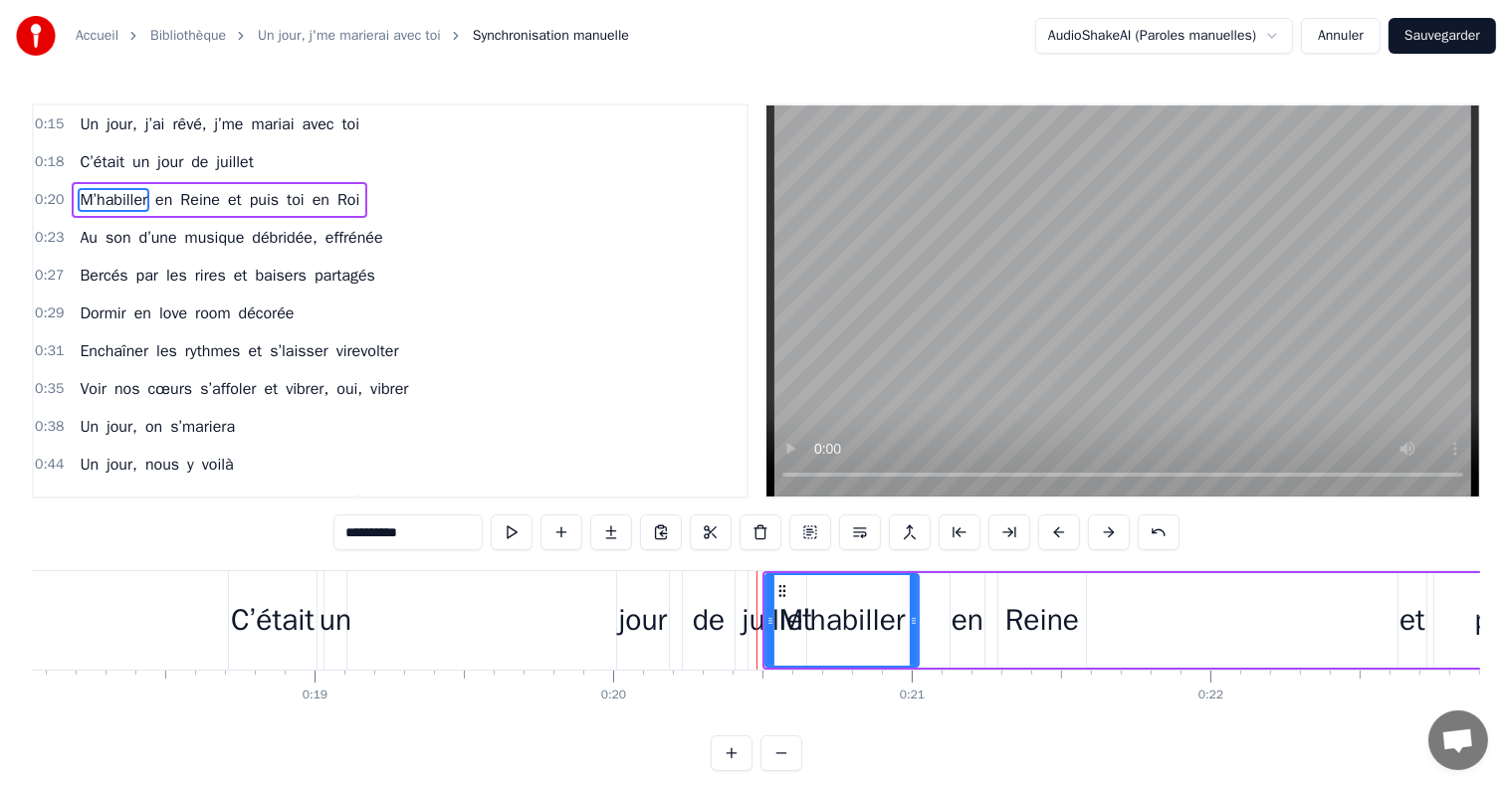 click at bounding box center (1109, 532) 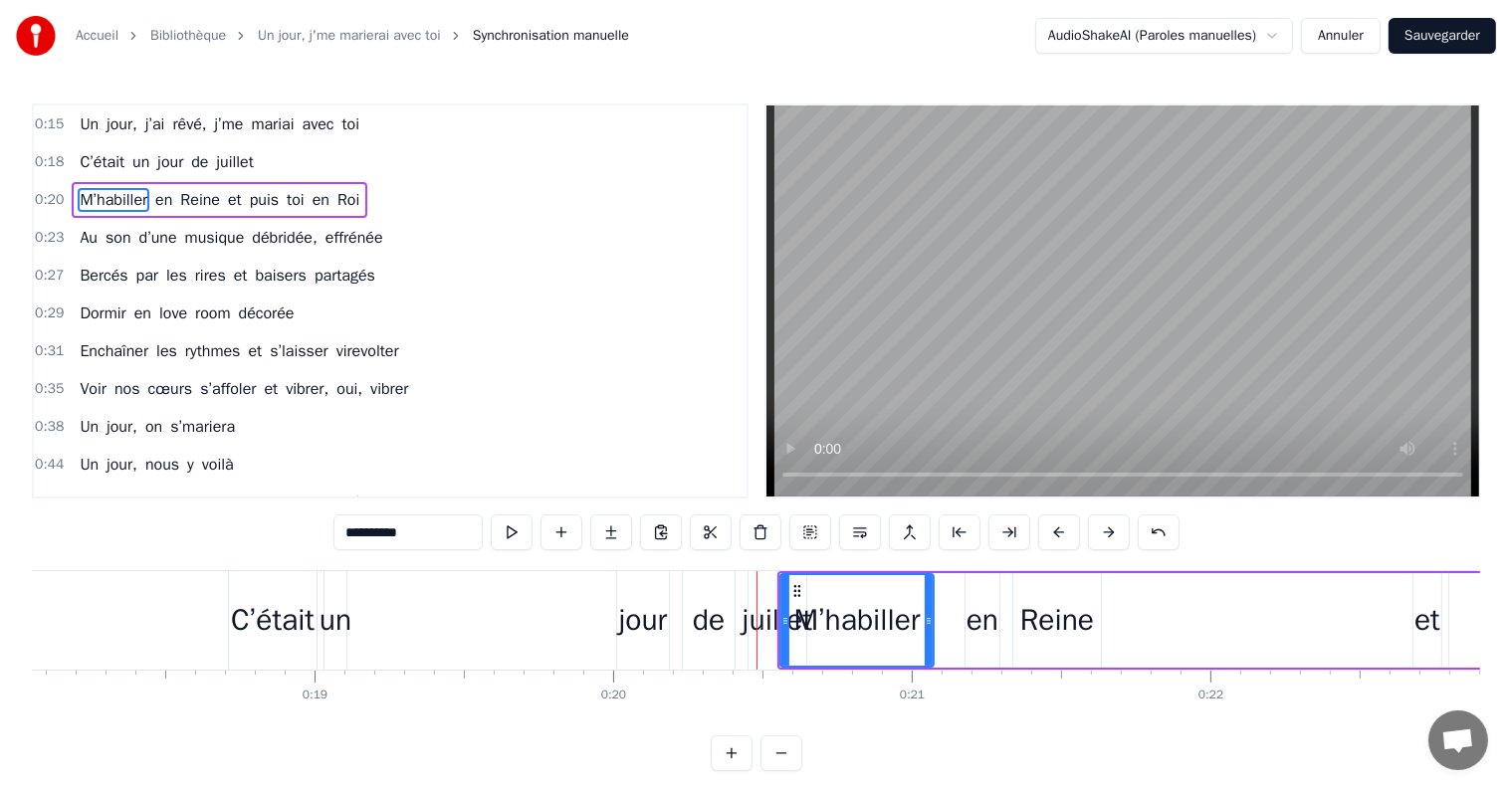 click at bounding box center [1109, 532] 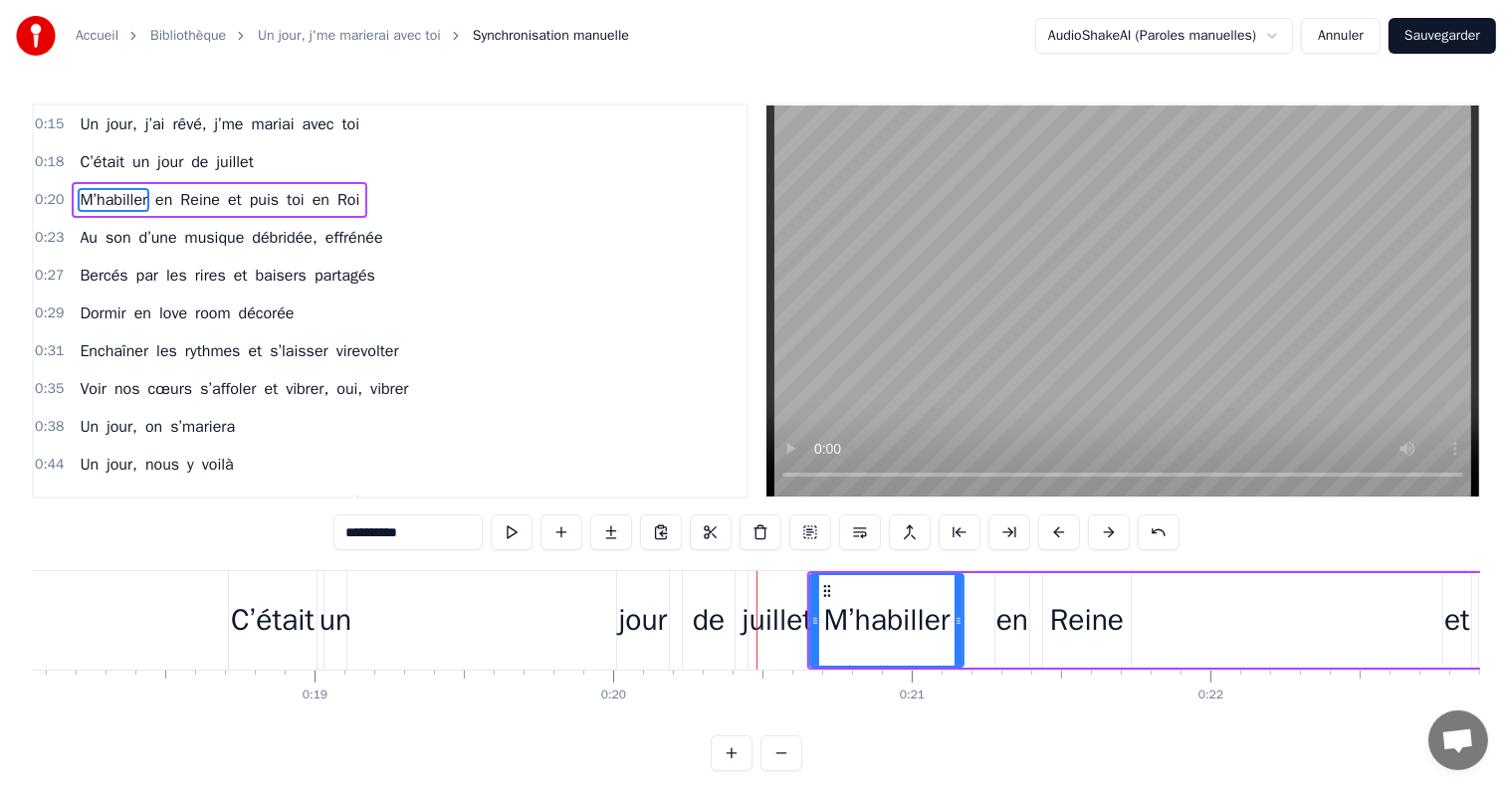 click at bounding box center [1109, 532] 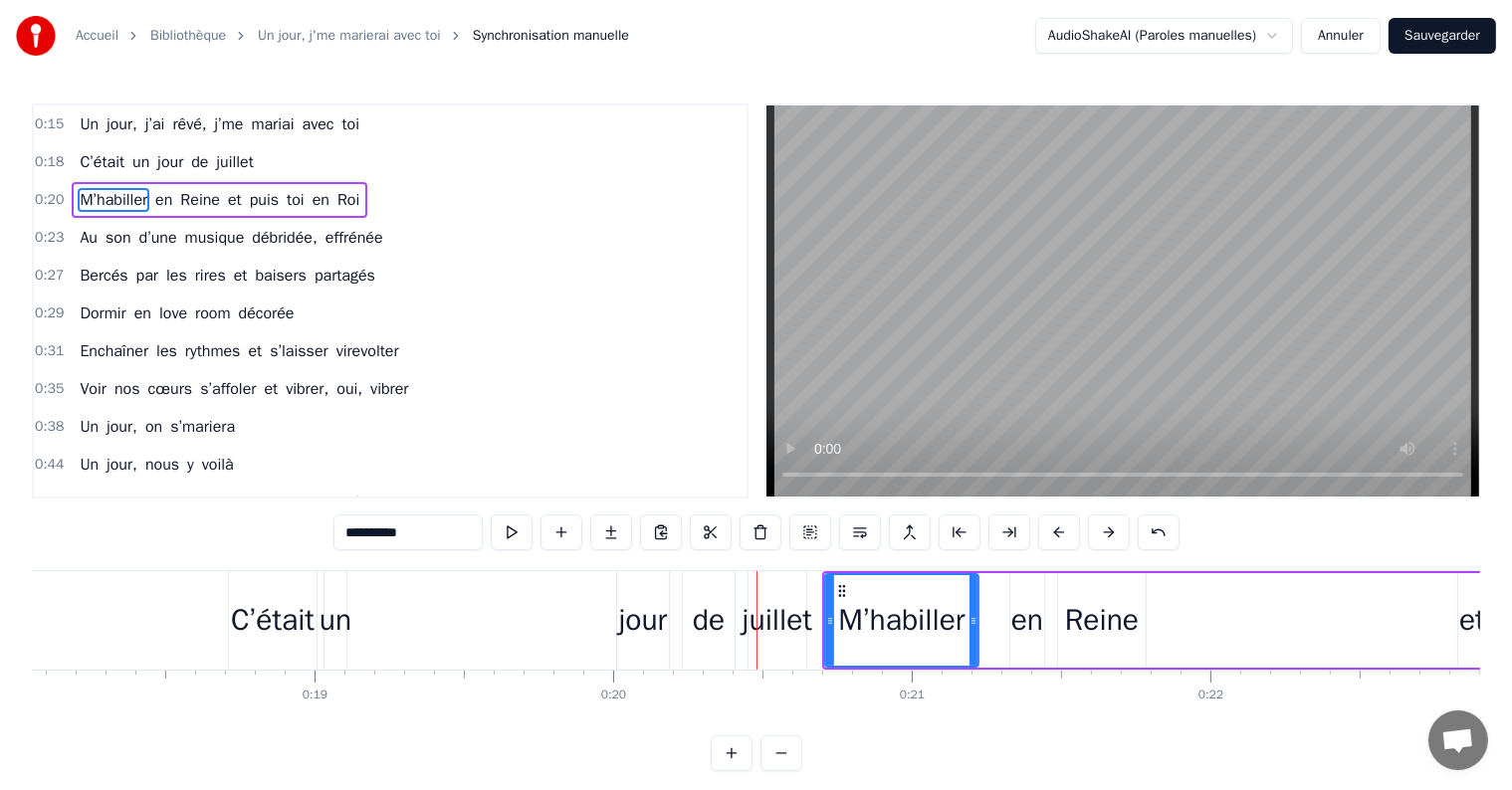 click at bounding box center [1109, 532] 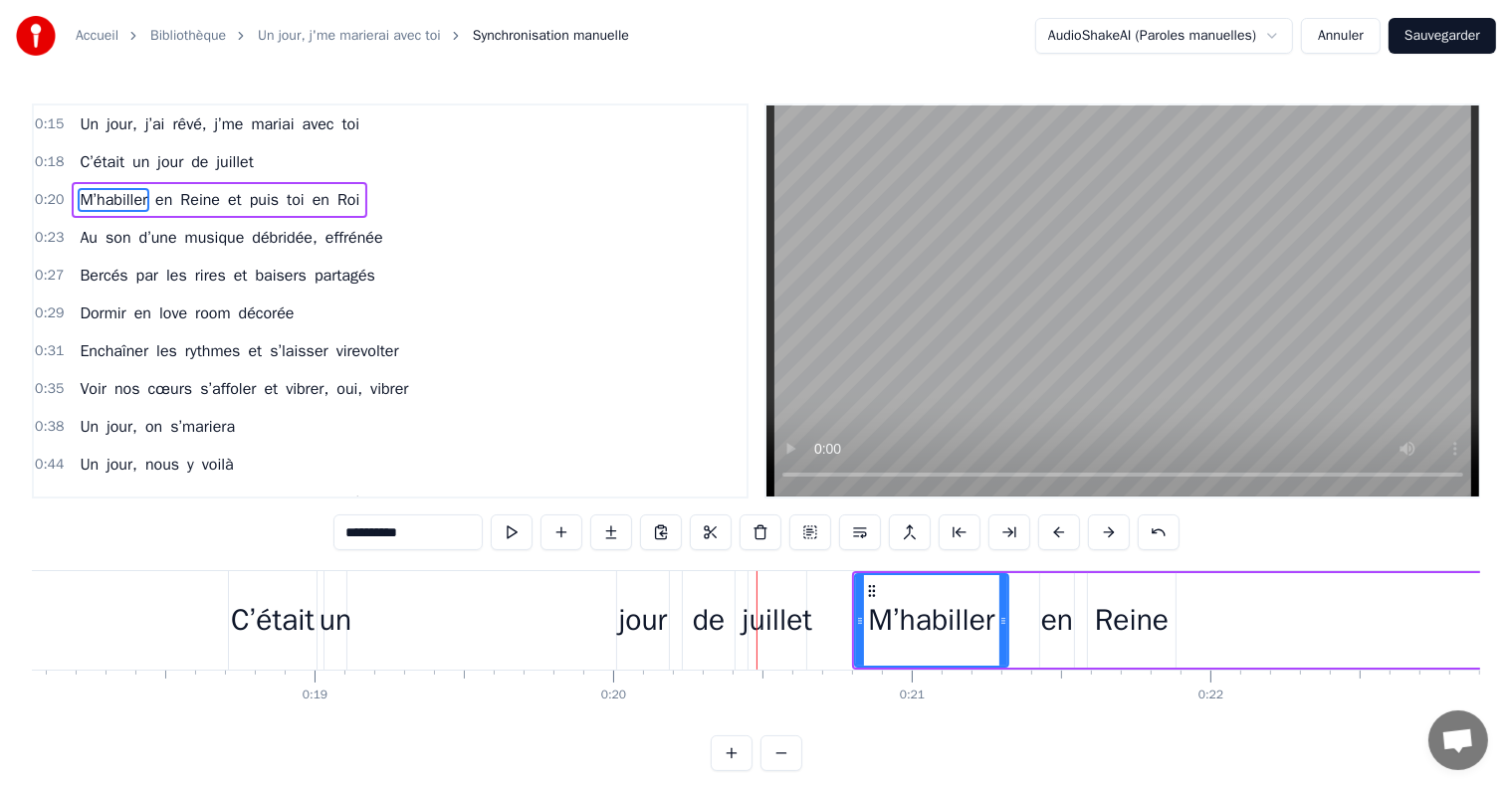 click at bounding box center [1109, 532] 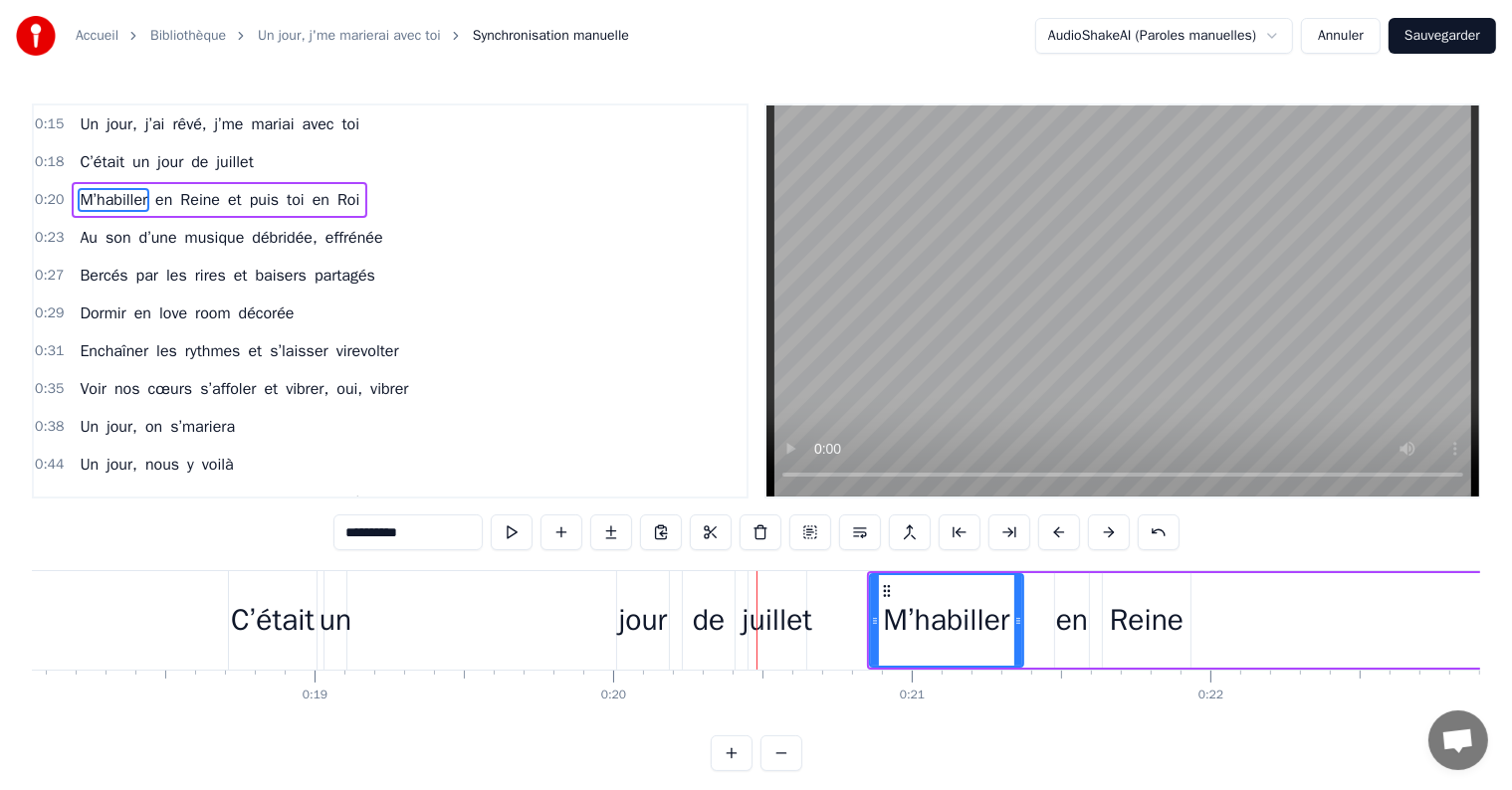 click at bounding box center (1109, 532) 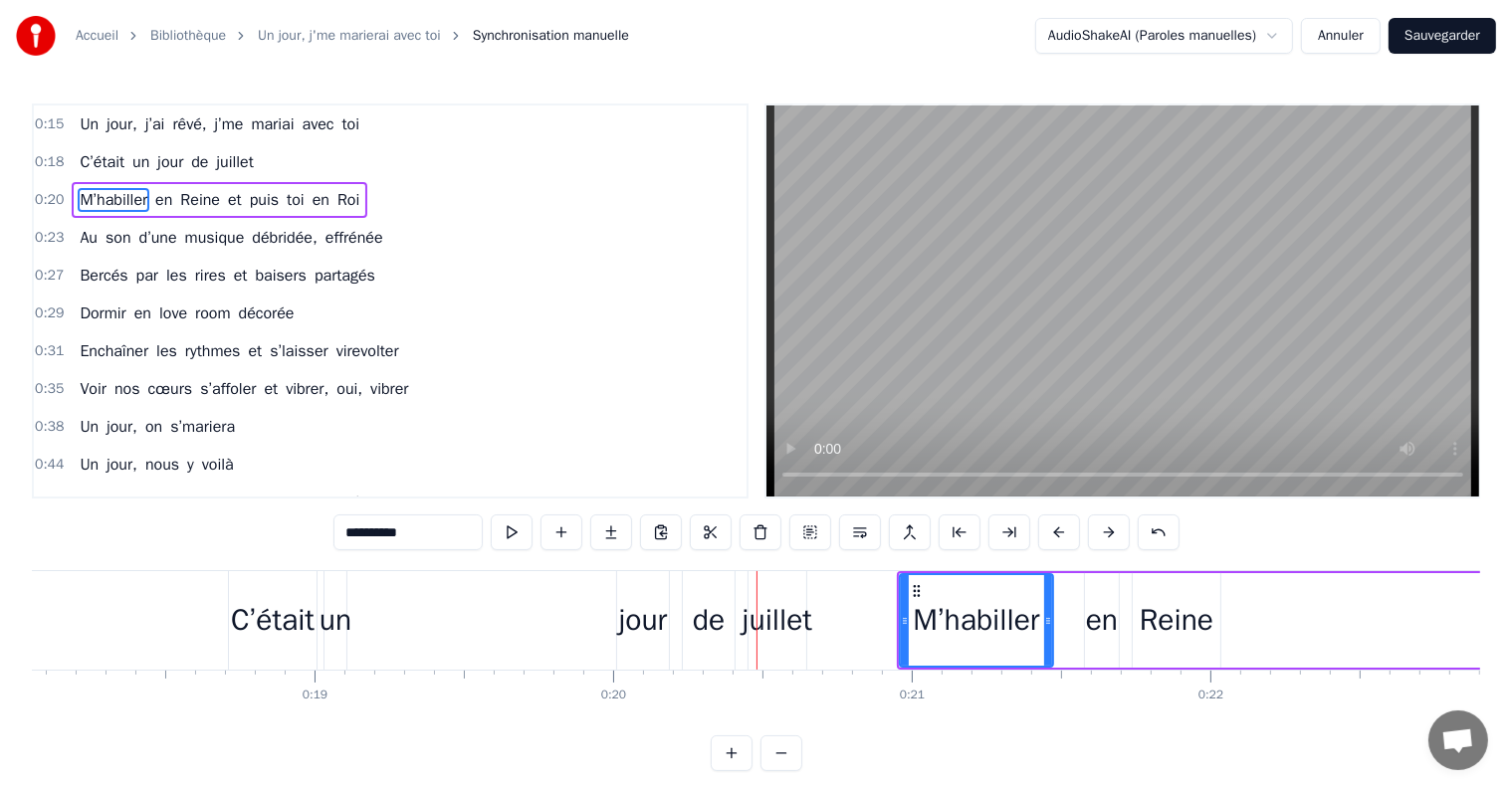 click at bounding box center [1109, 532] 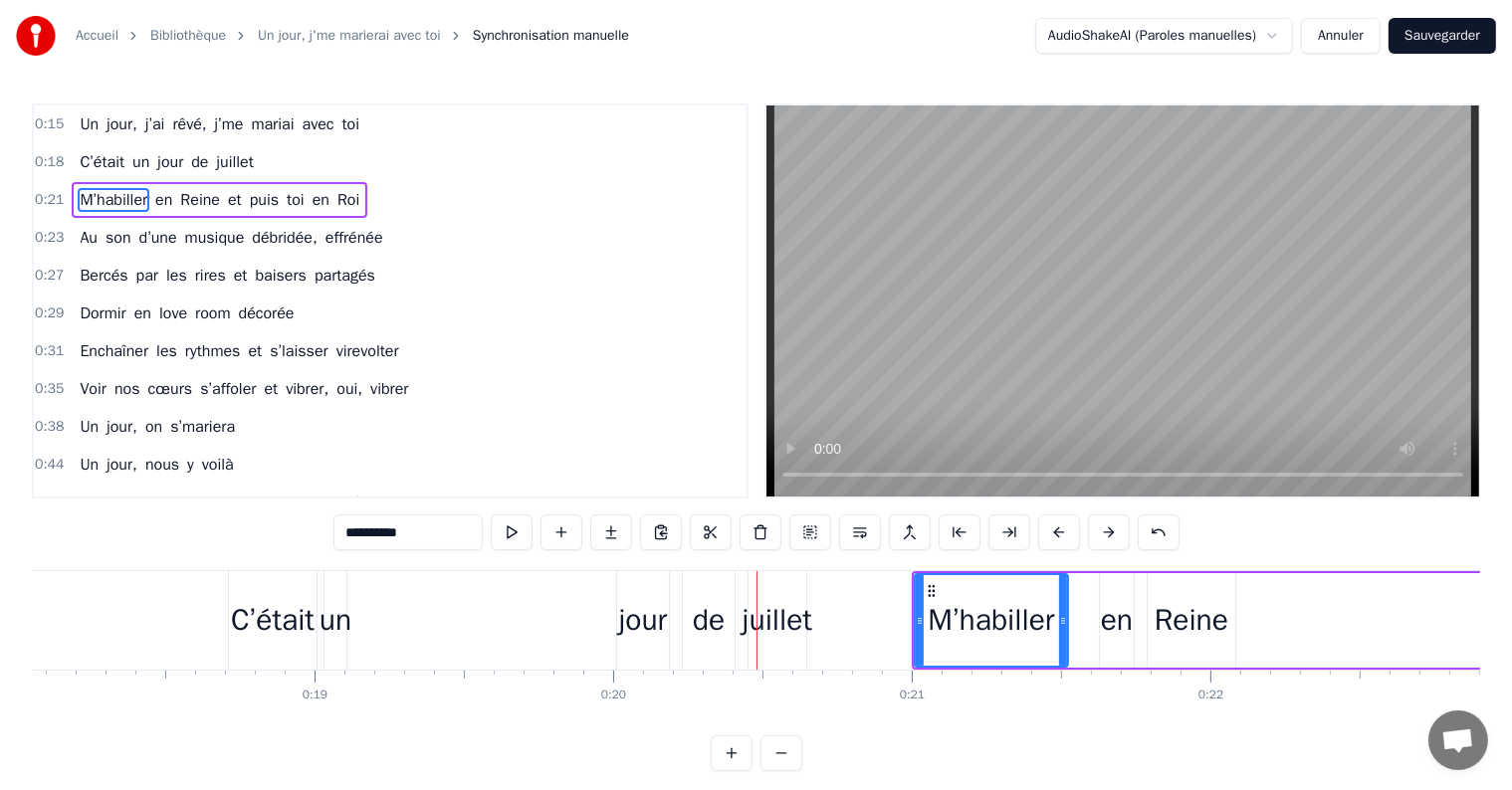 click at bounding box center [1109, 532] 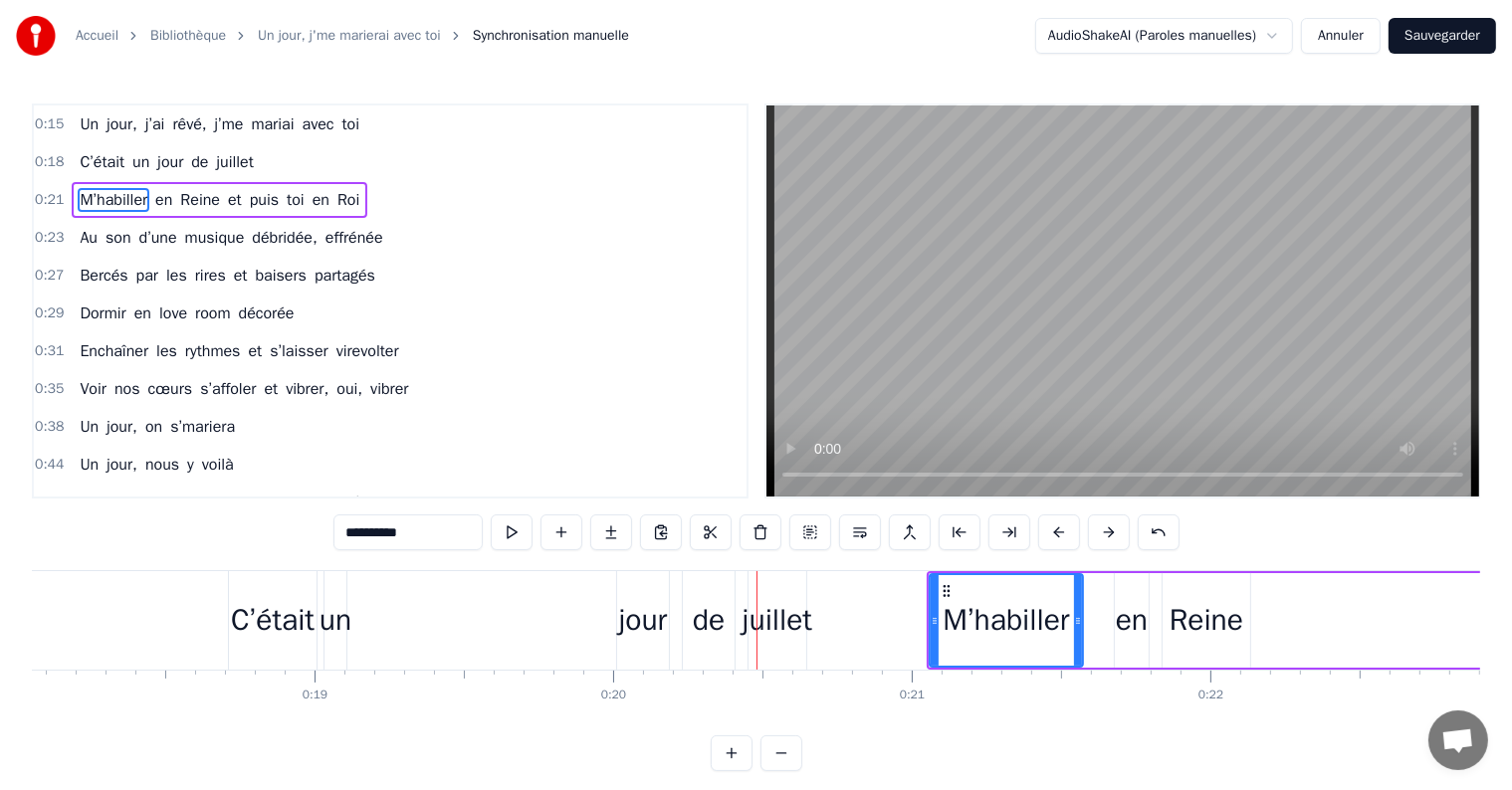 click at bounding box center [1109, 532] 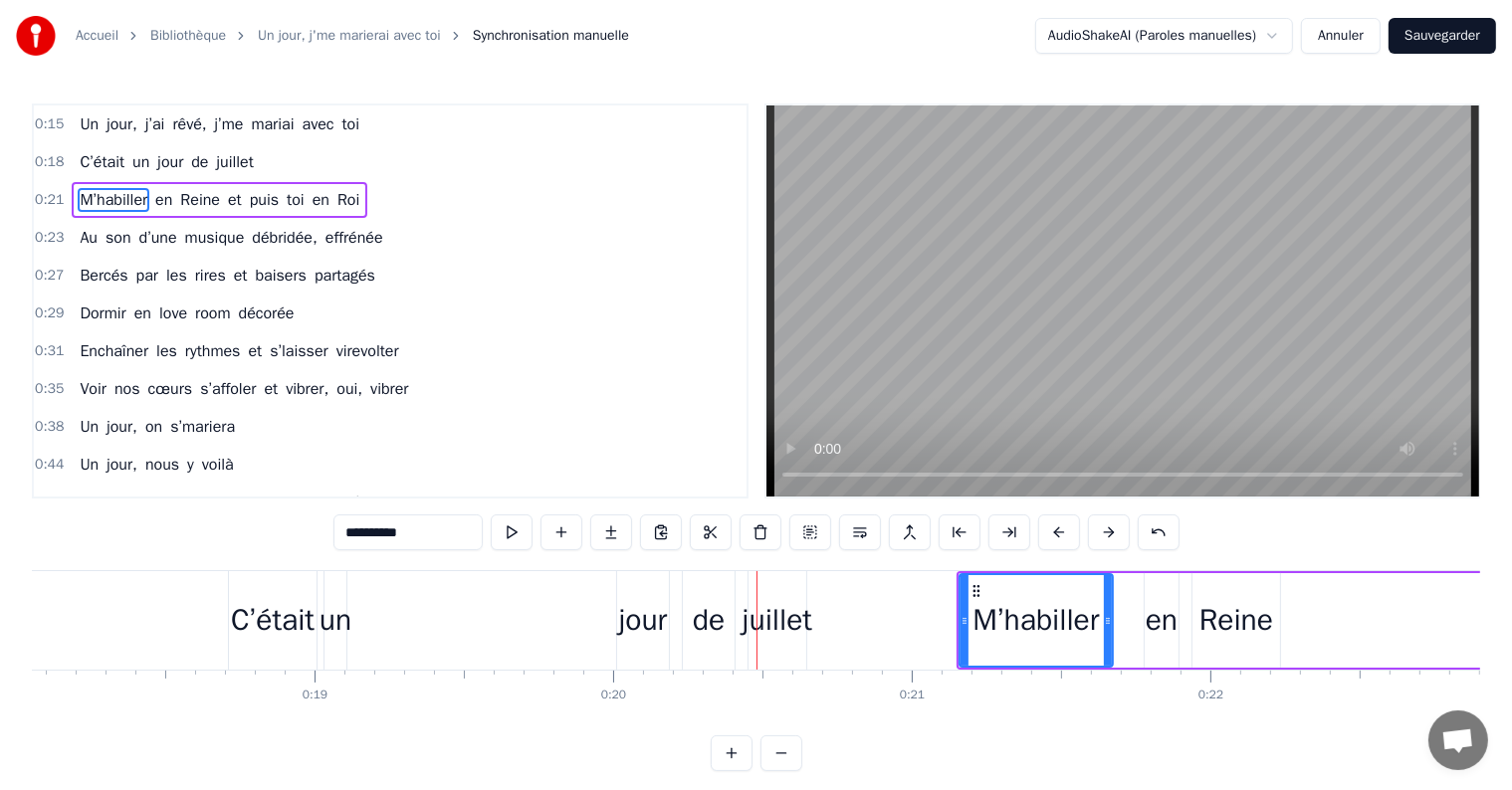 click at bounding box center [1109, 532] 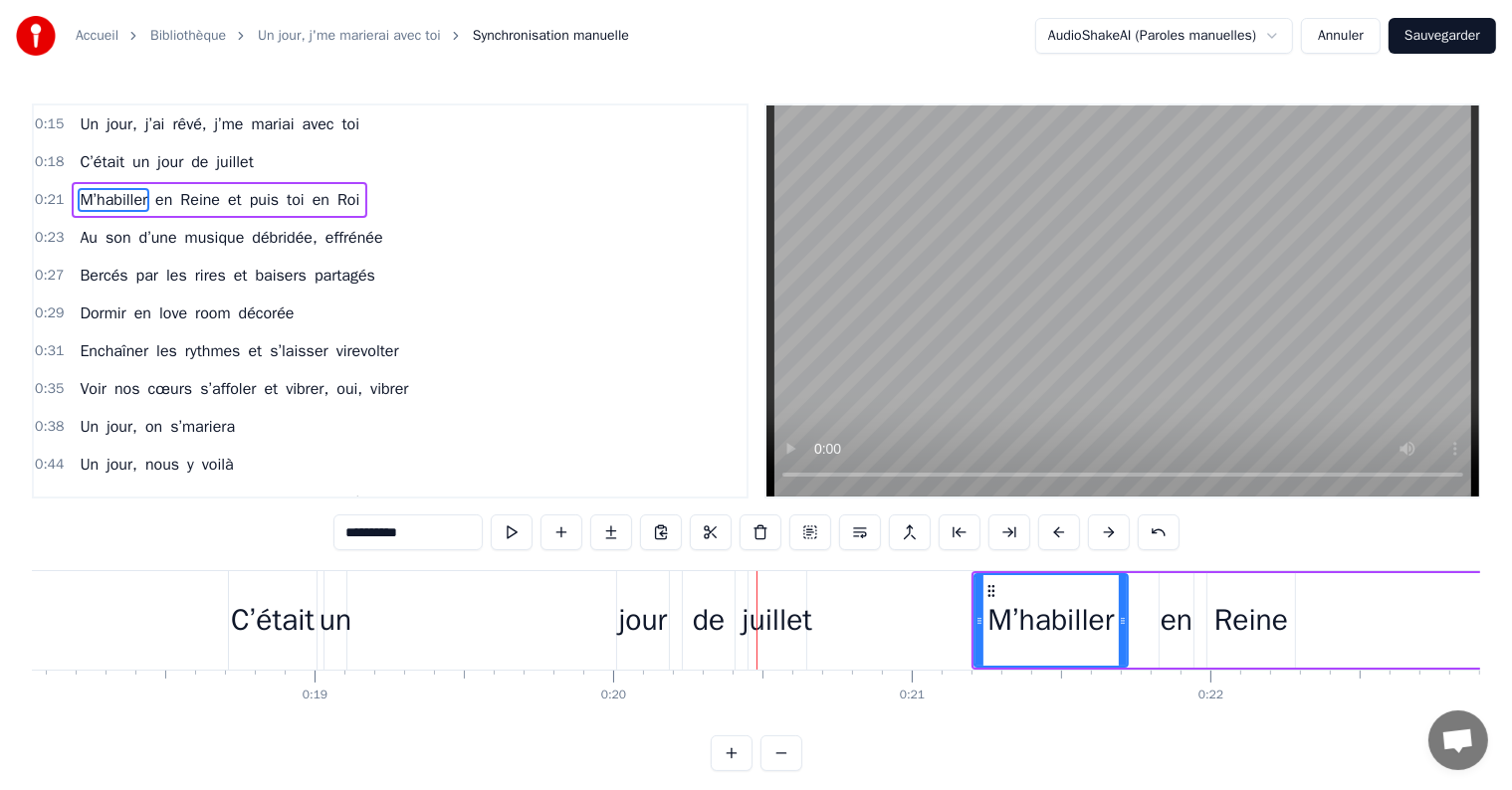 click at bounding box center [1109, 532] 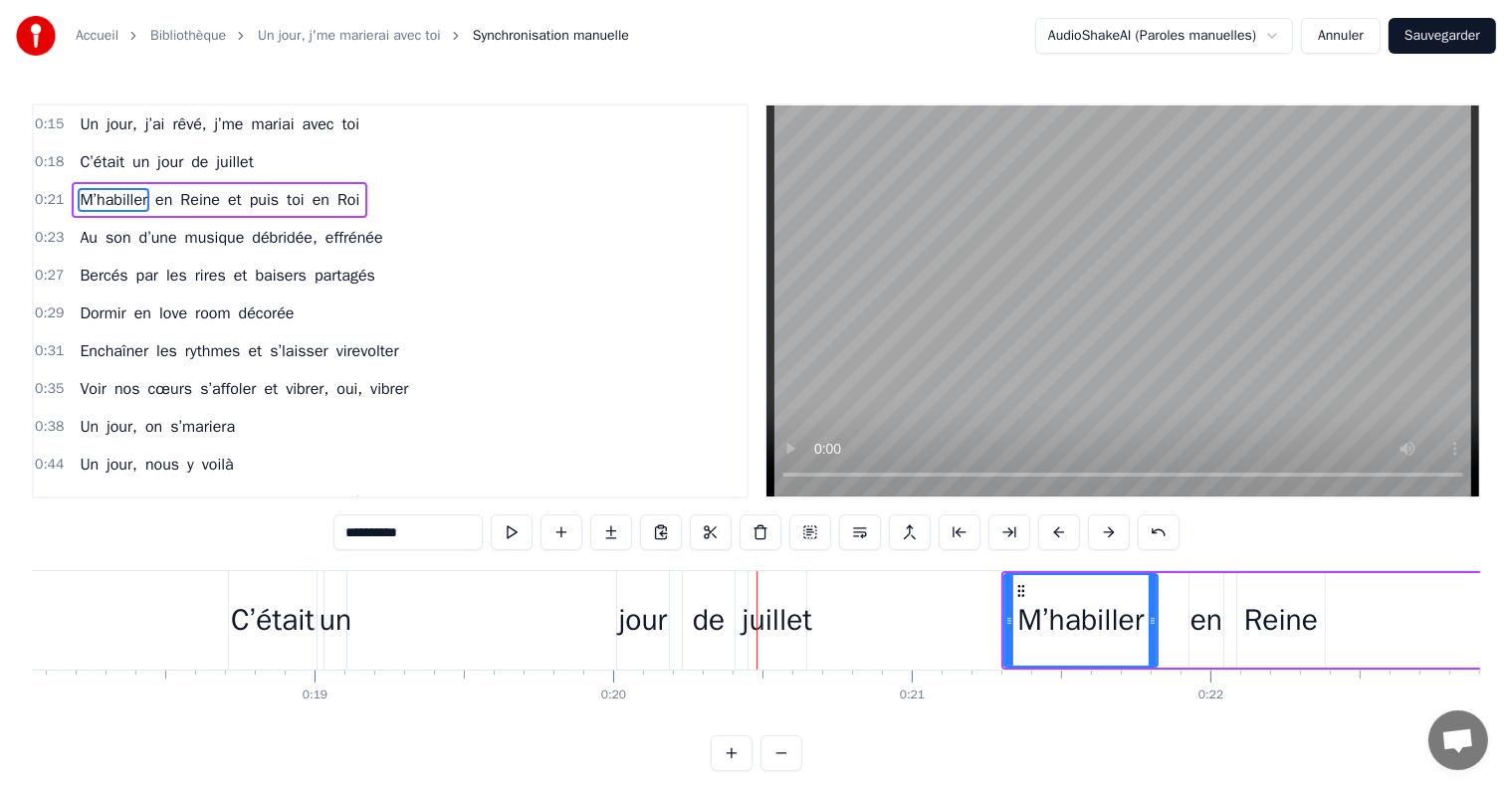 click at bounding box center [1109, 532] 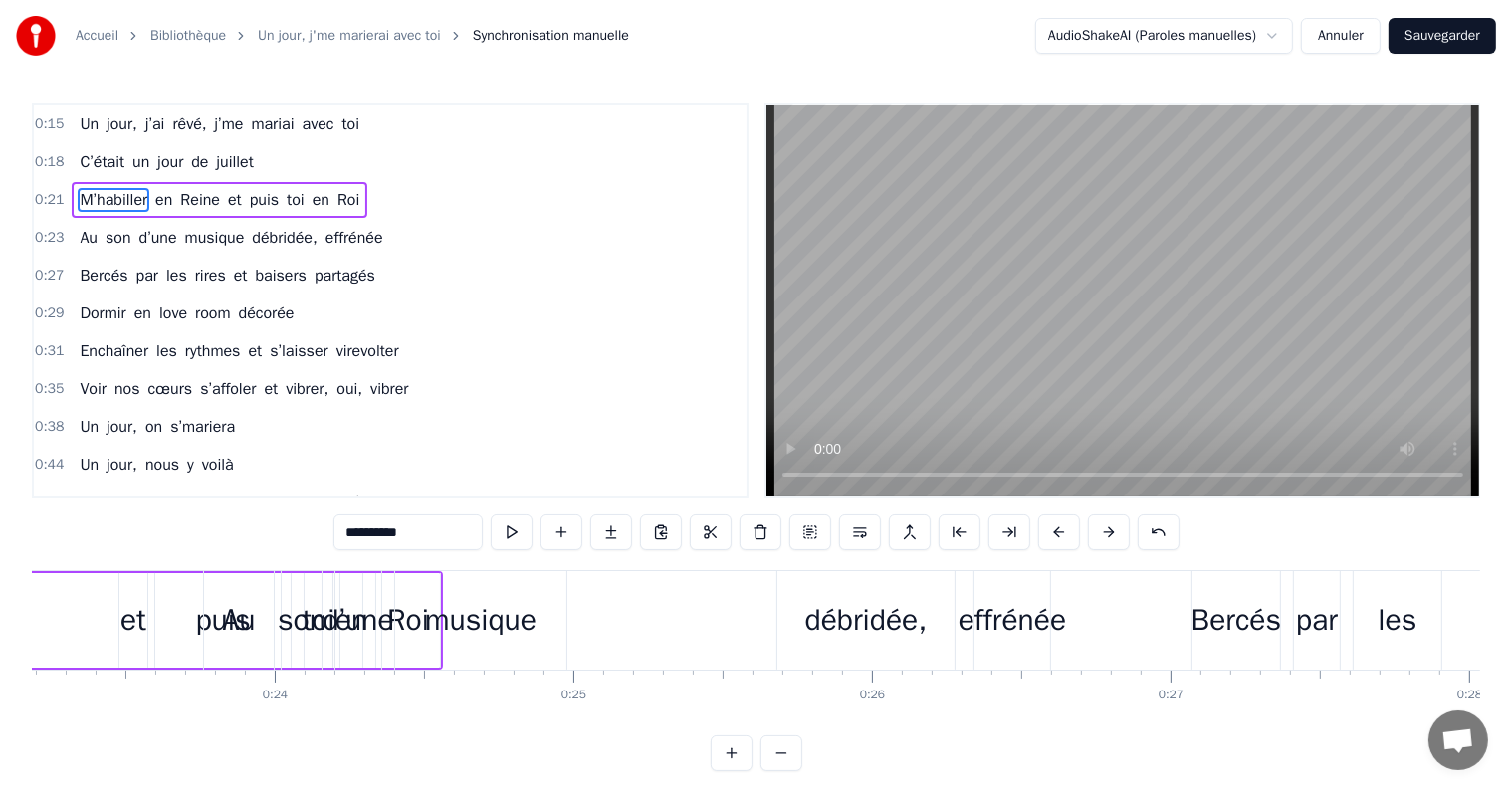scroll, scrollTop: 0, scrollLeft: 7063, axis: horizontal 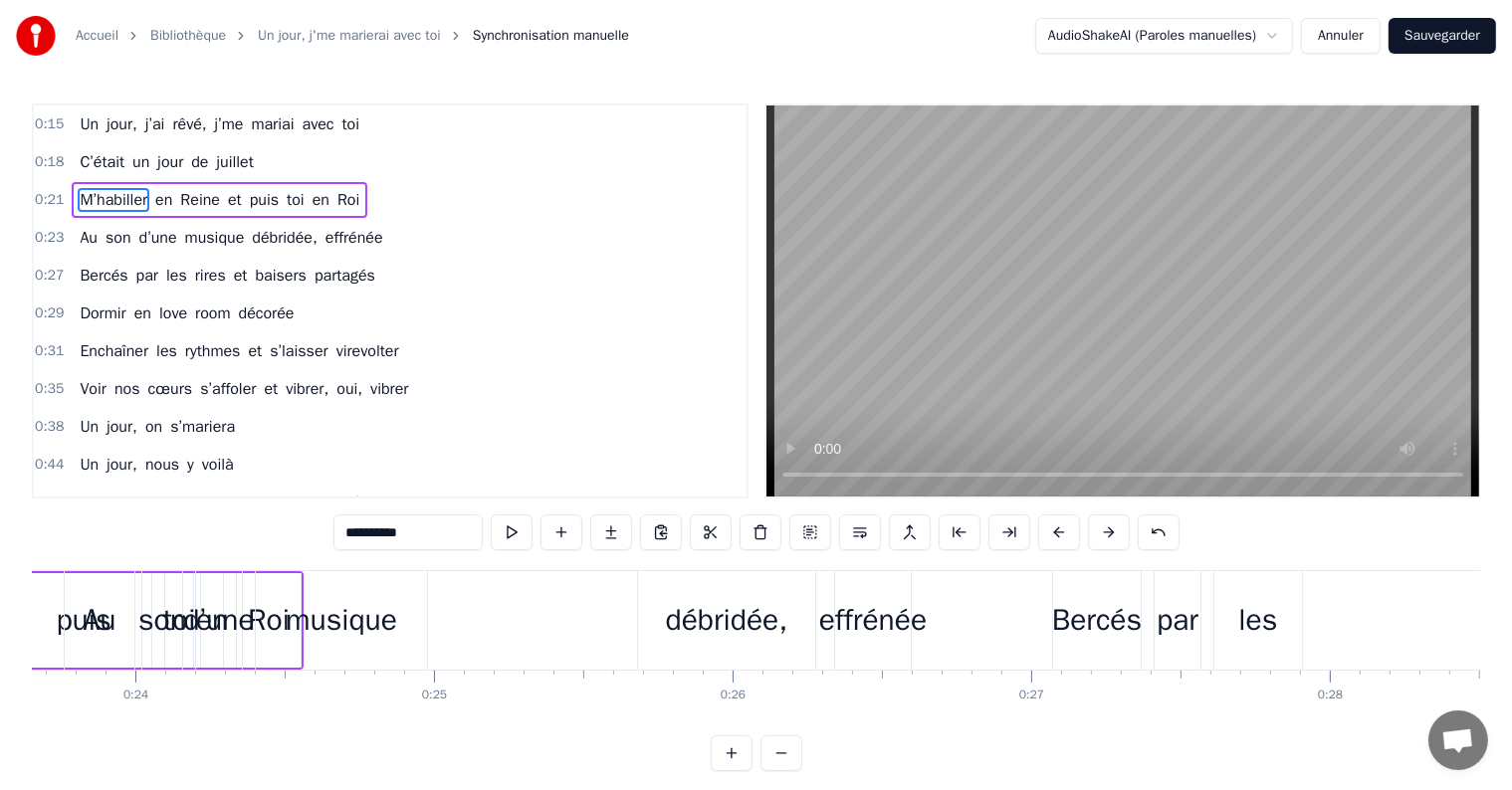 click on "d’une" at bounding box center (218, 620) 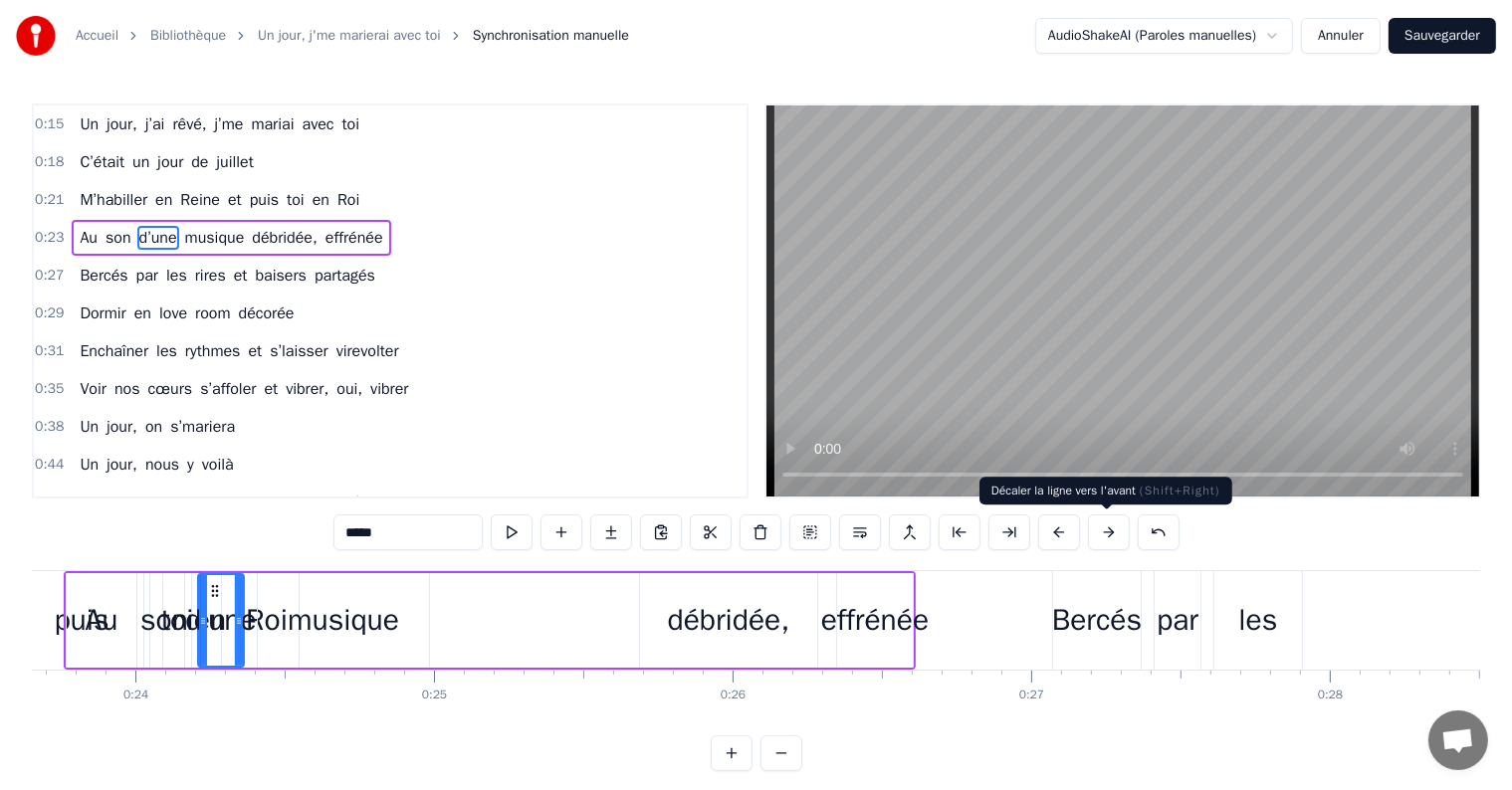 click at bounding box center (1109, 532) 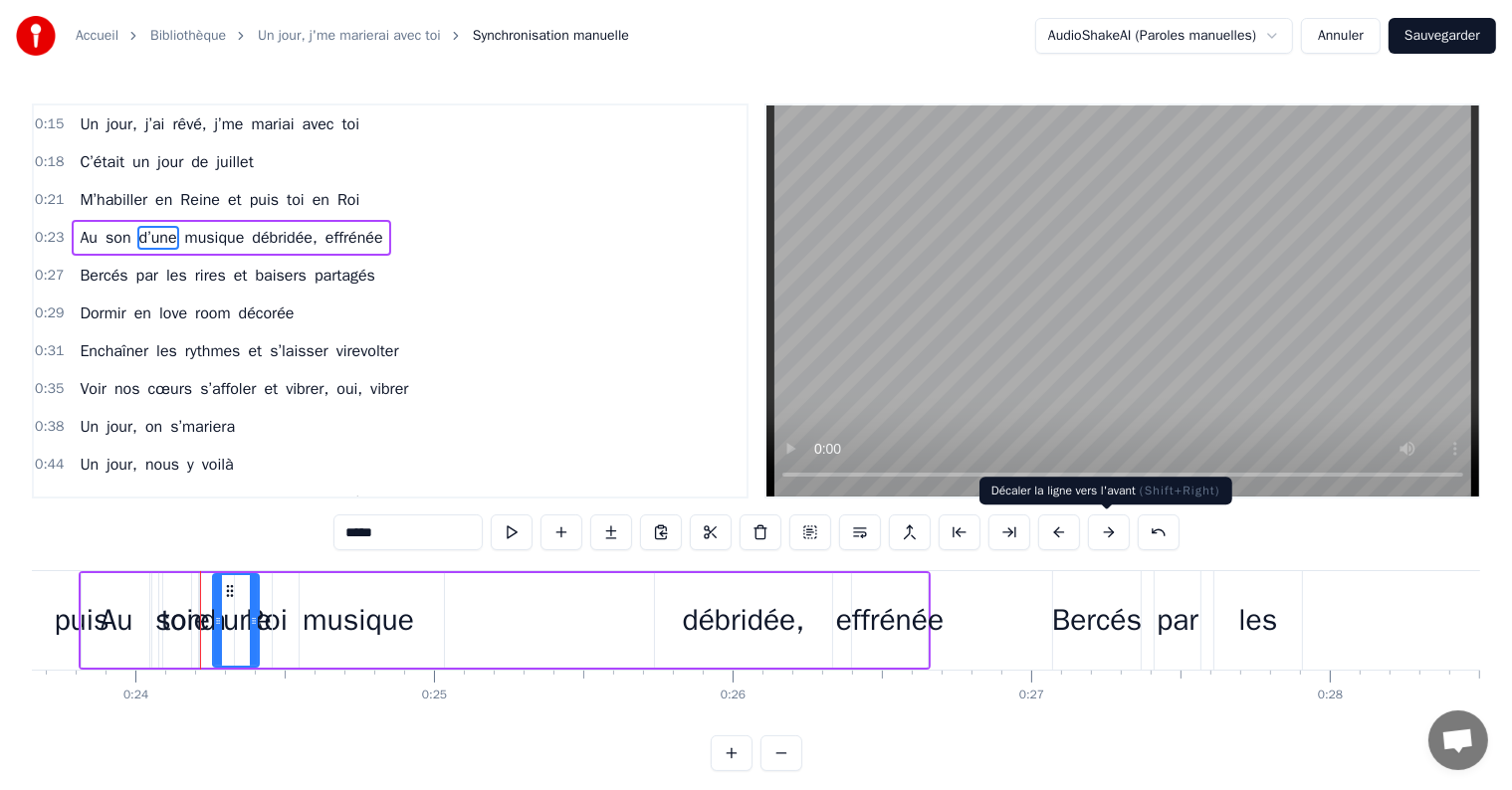 click at bounding box center (1109, 532) 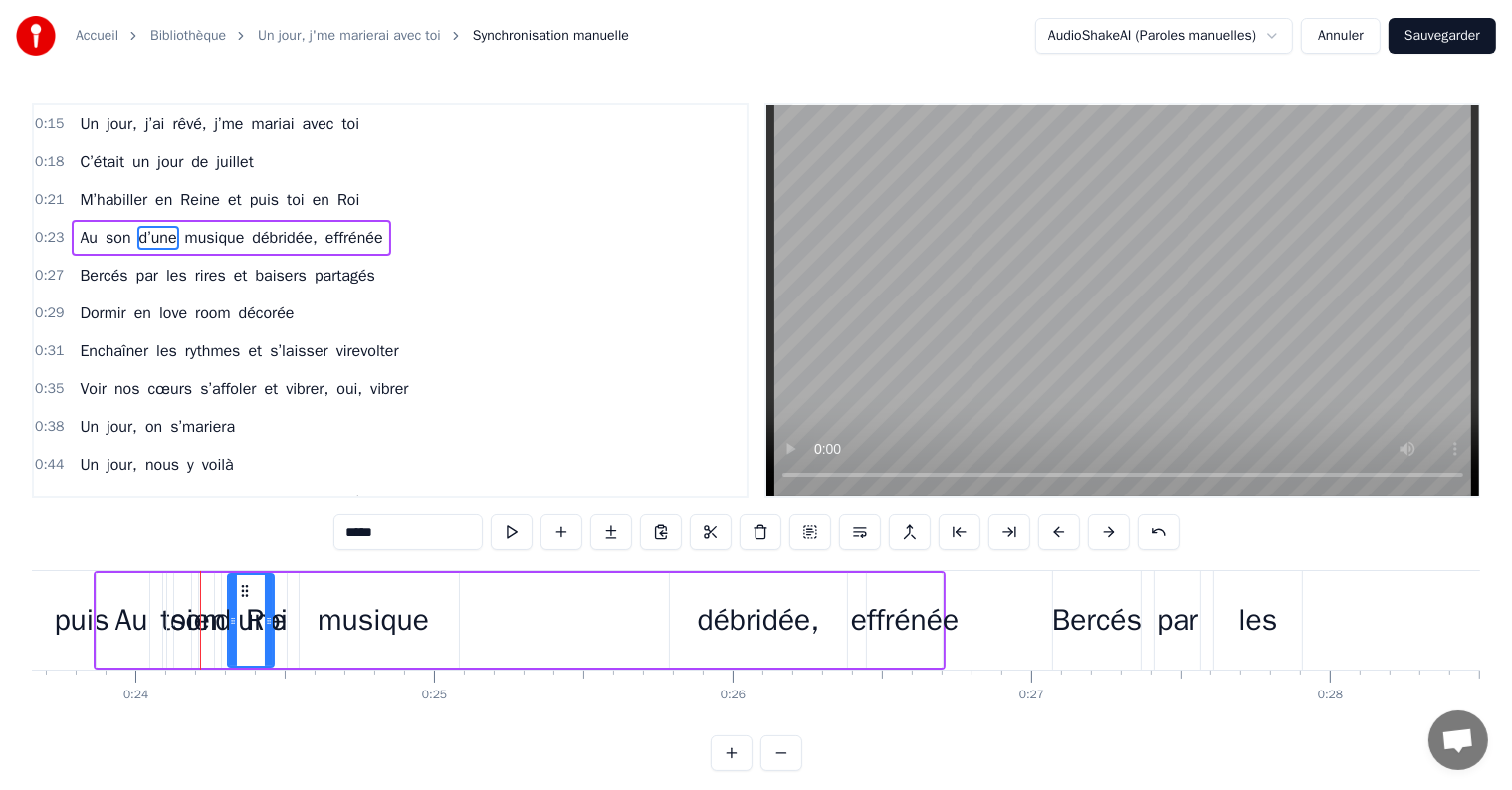 click at bounding box center [1109, 532] 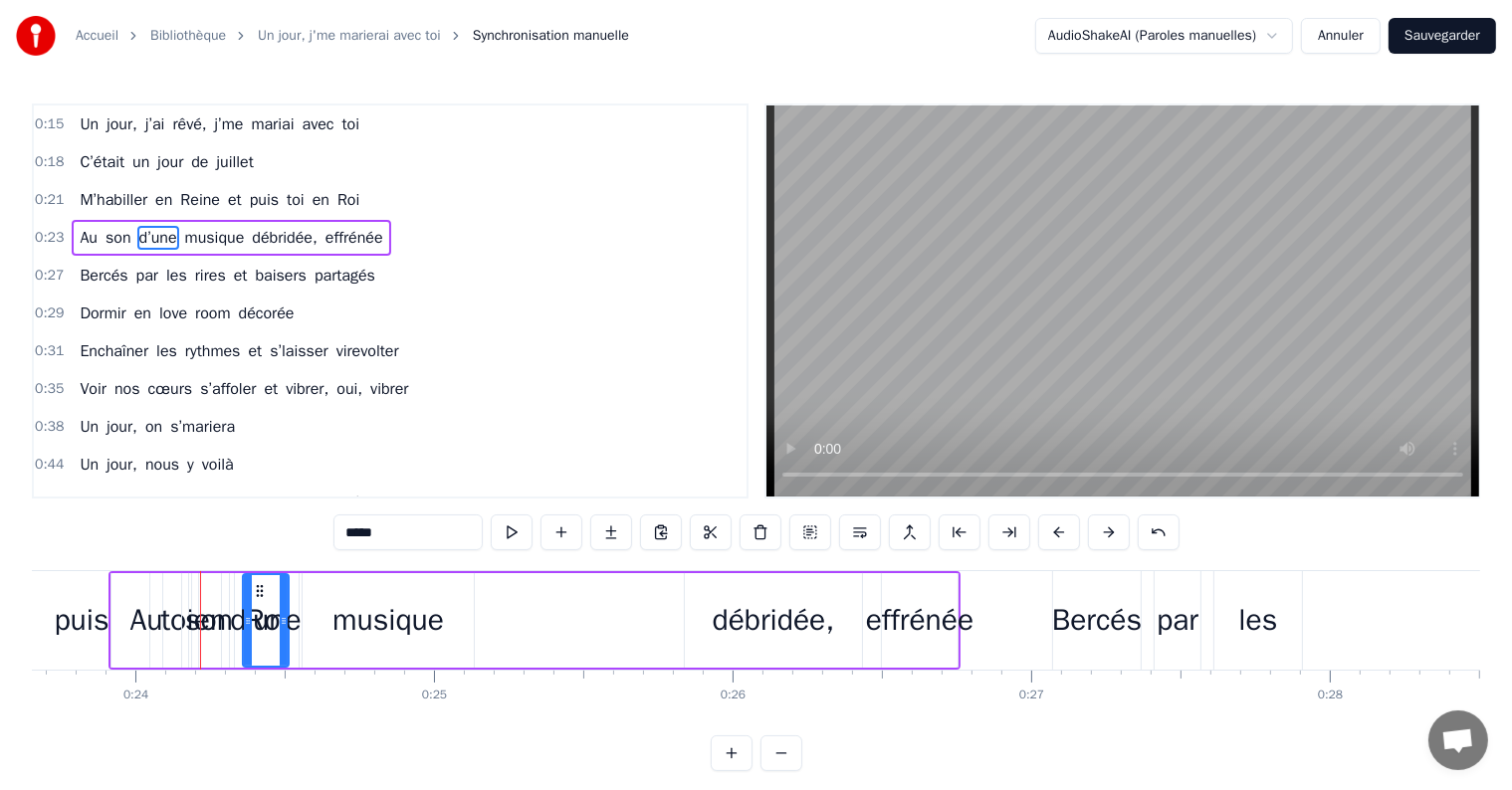 click at bounding box center [1109, 532] 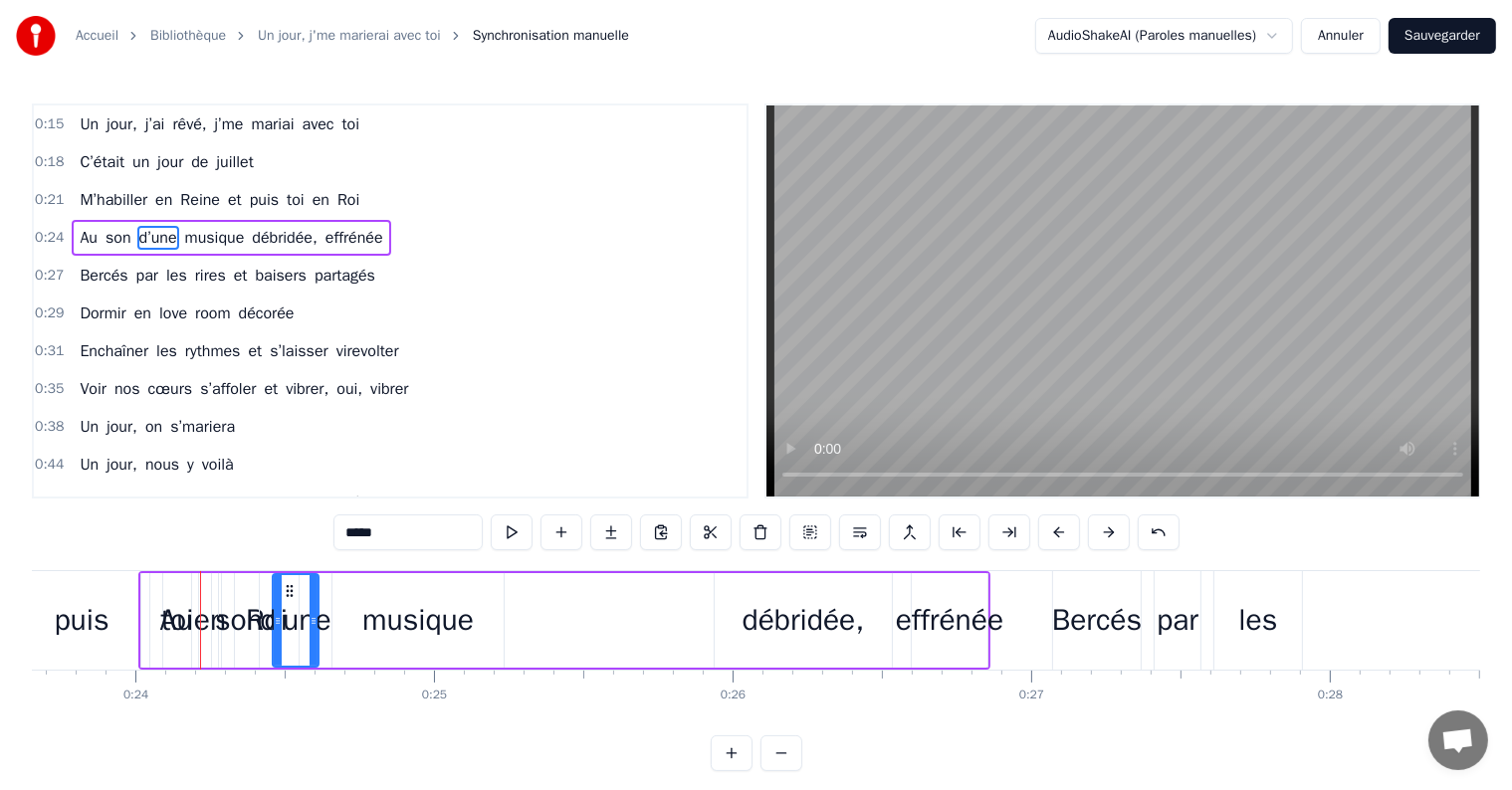 click at bounding box center (1109, 532) 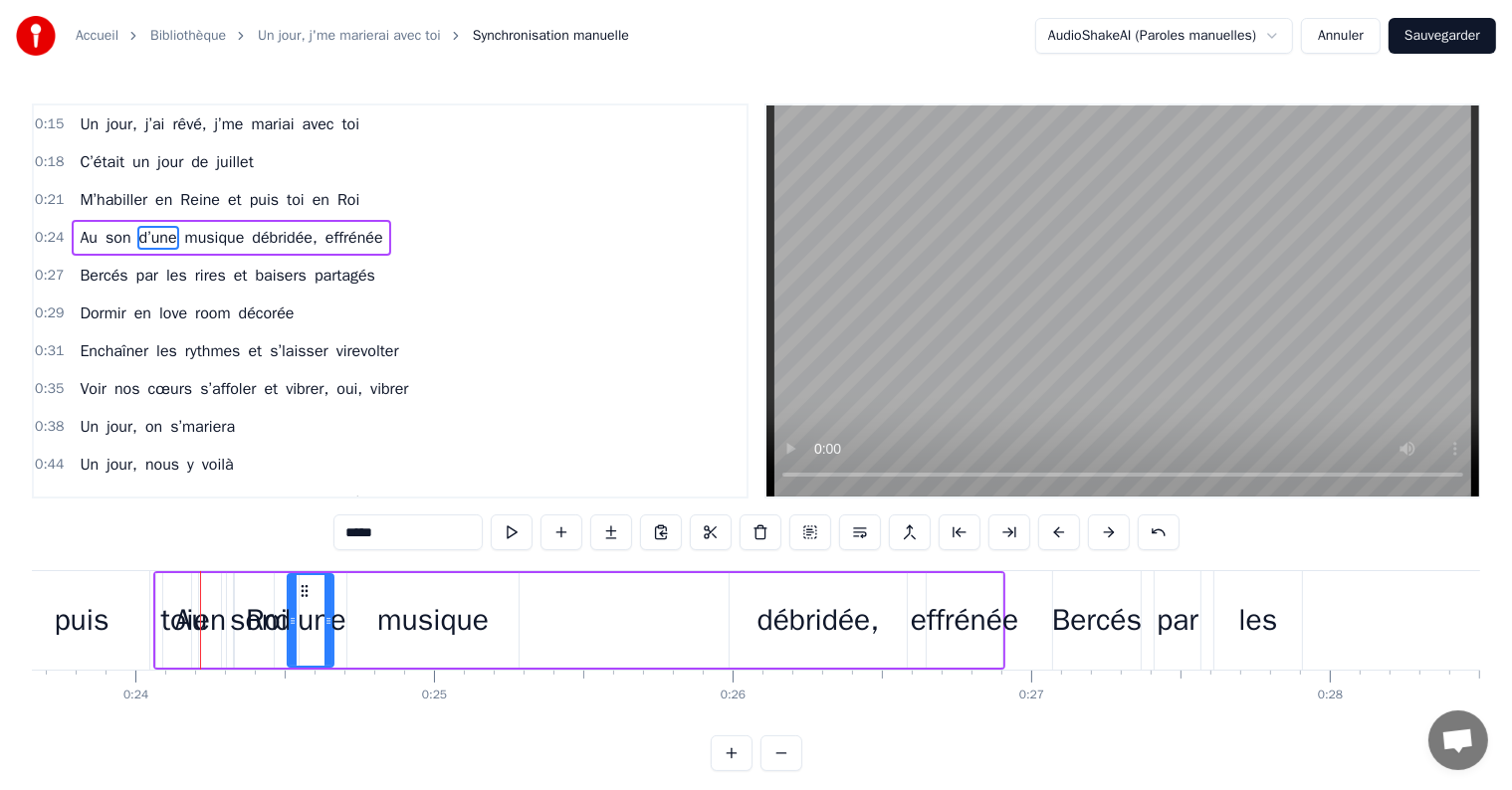 click at bounding box center [1109, 532] 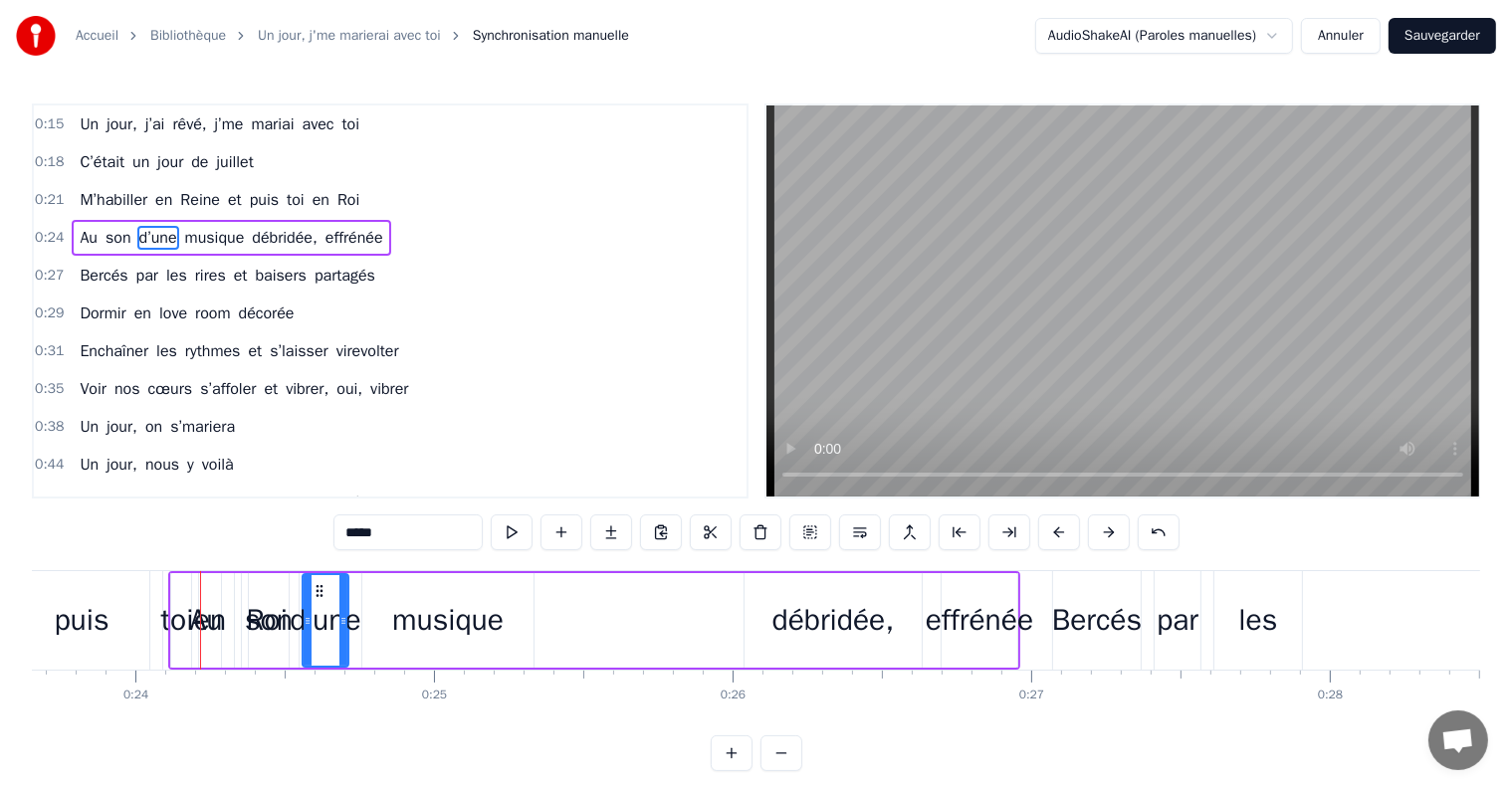 click at bounding box center (1109, 532) 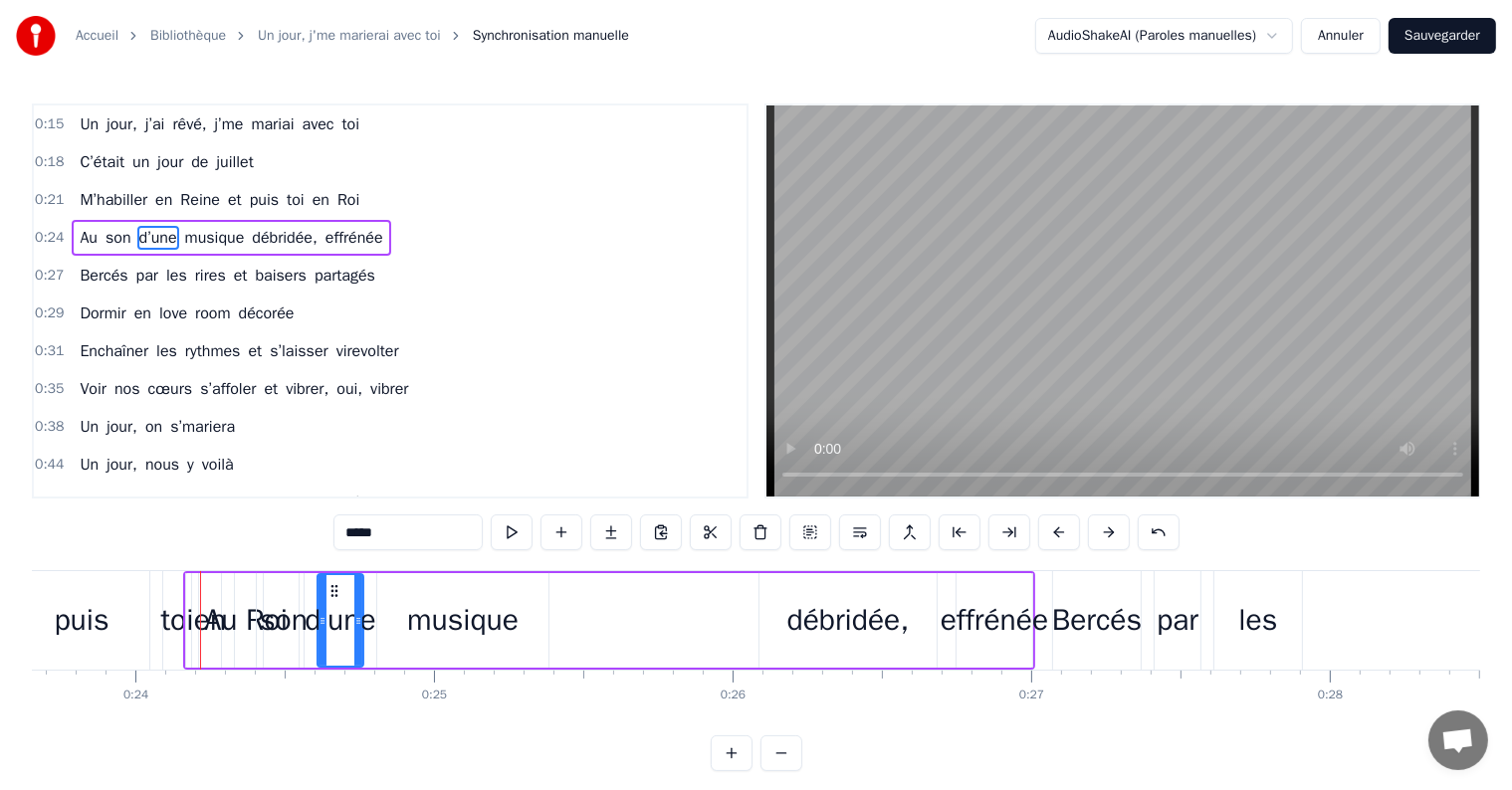 click at bounding box center (1109, 532) 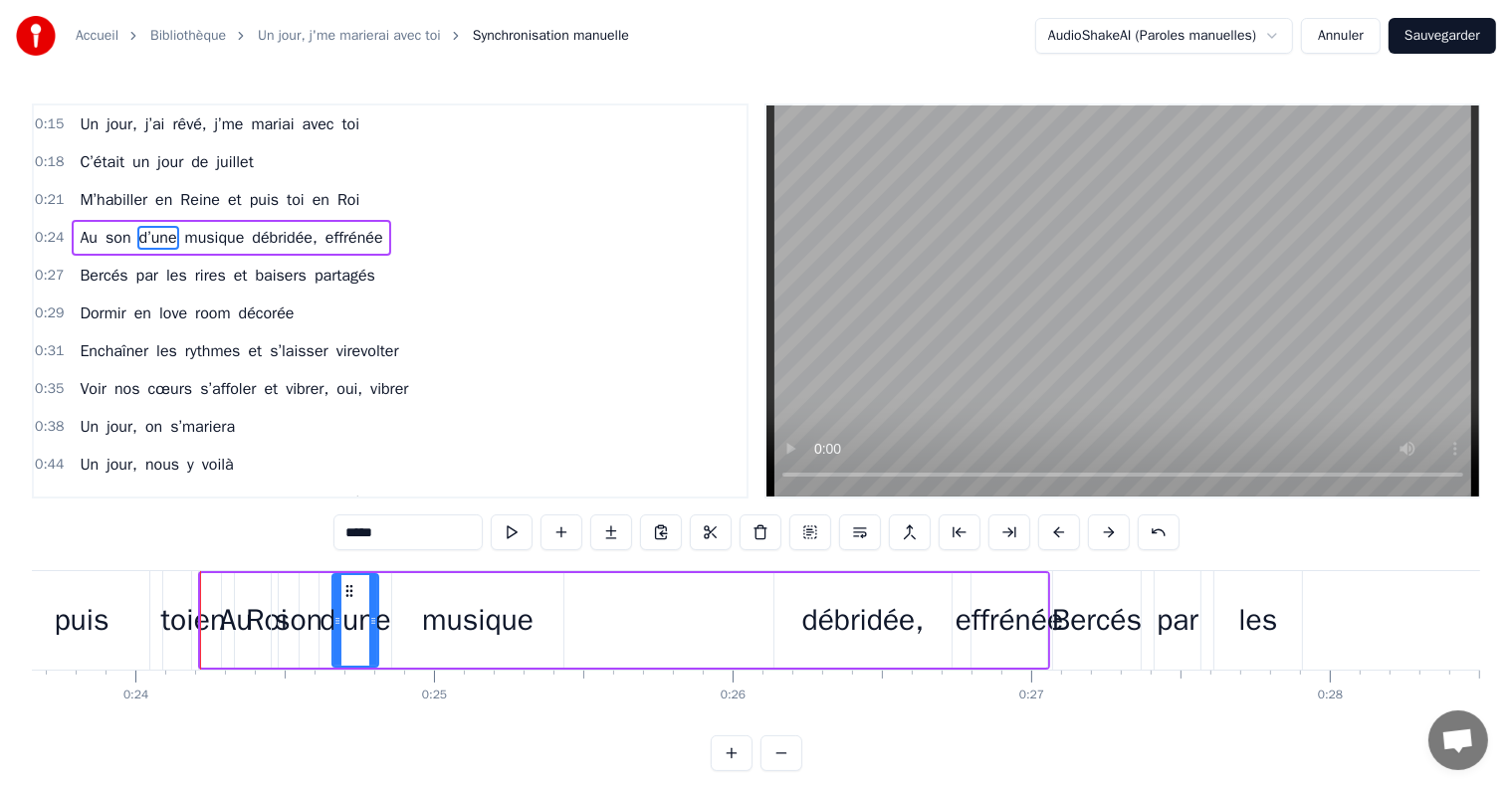 click at bounding box center [1109, 532] 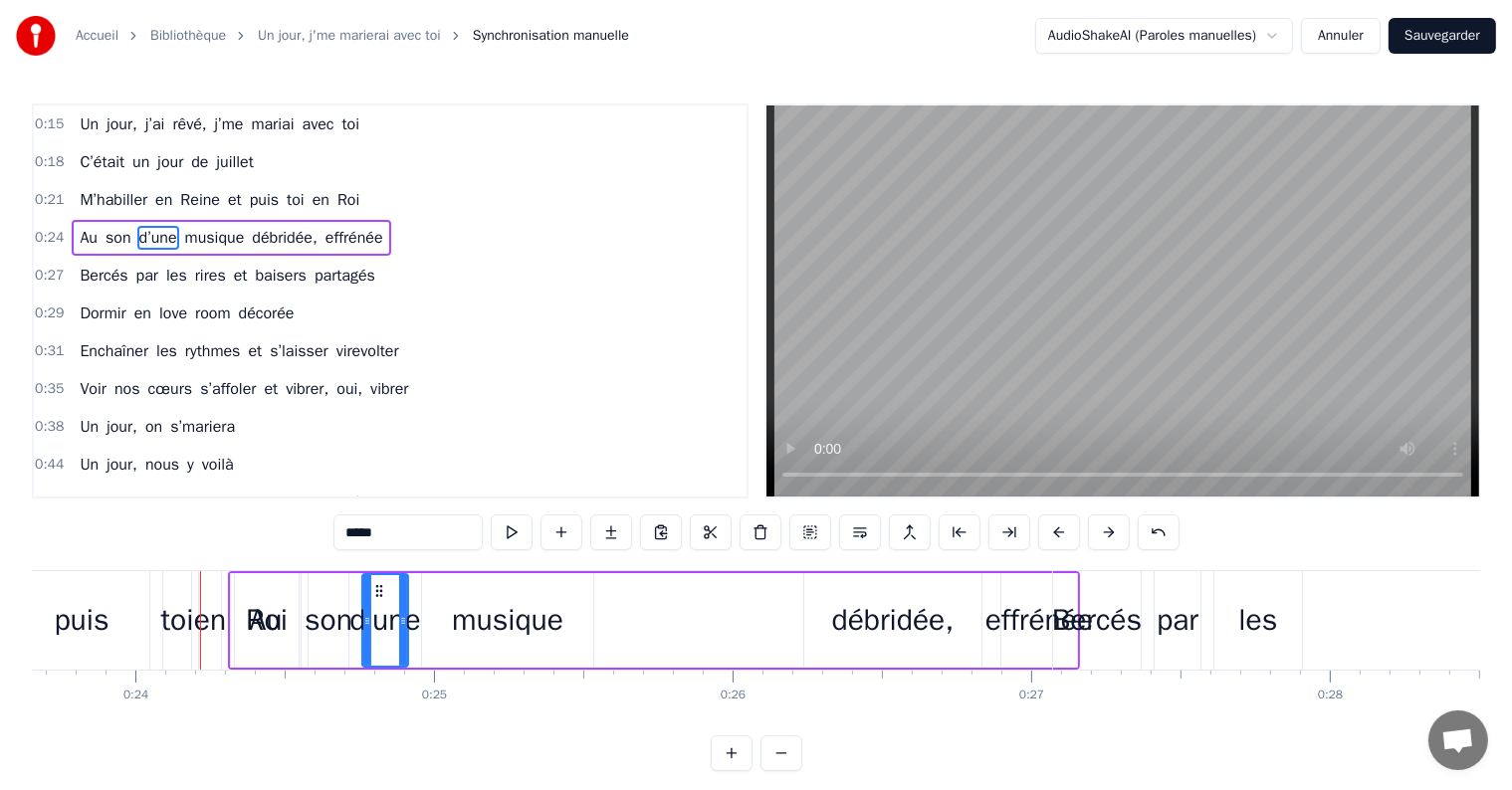 click at bounding box center (1109, 532) 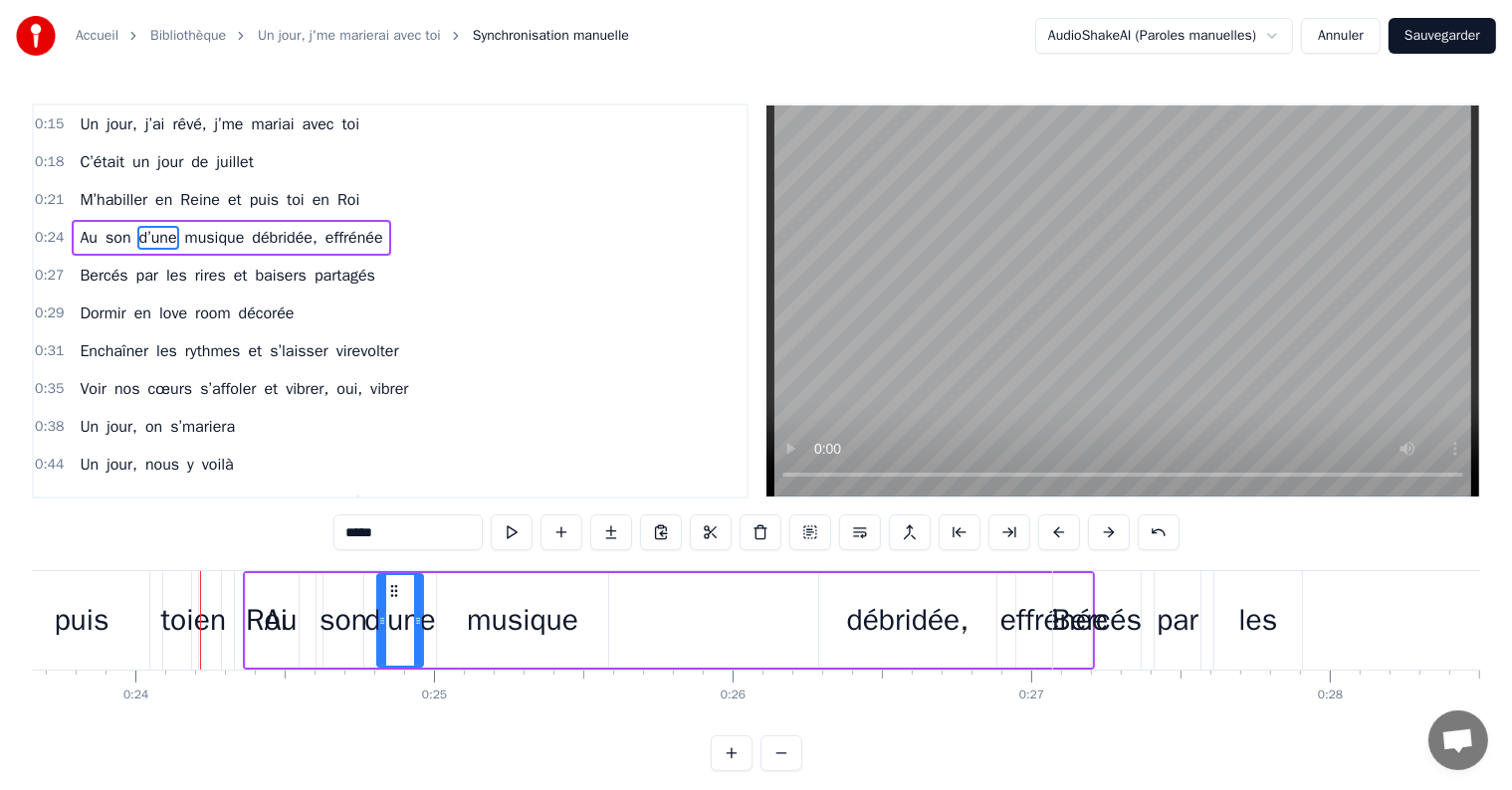 click at bounding box center (1109, 532) 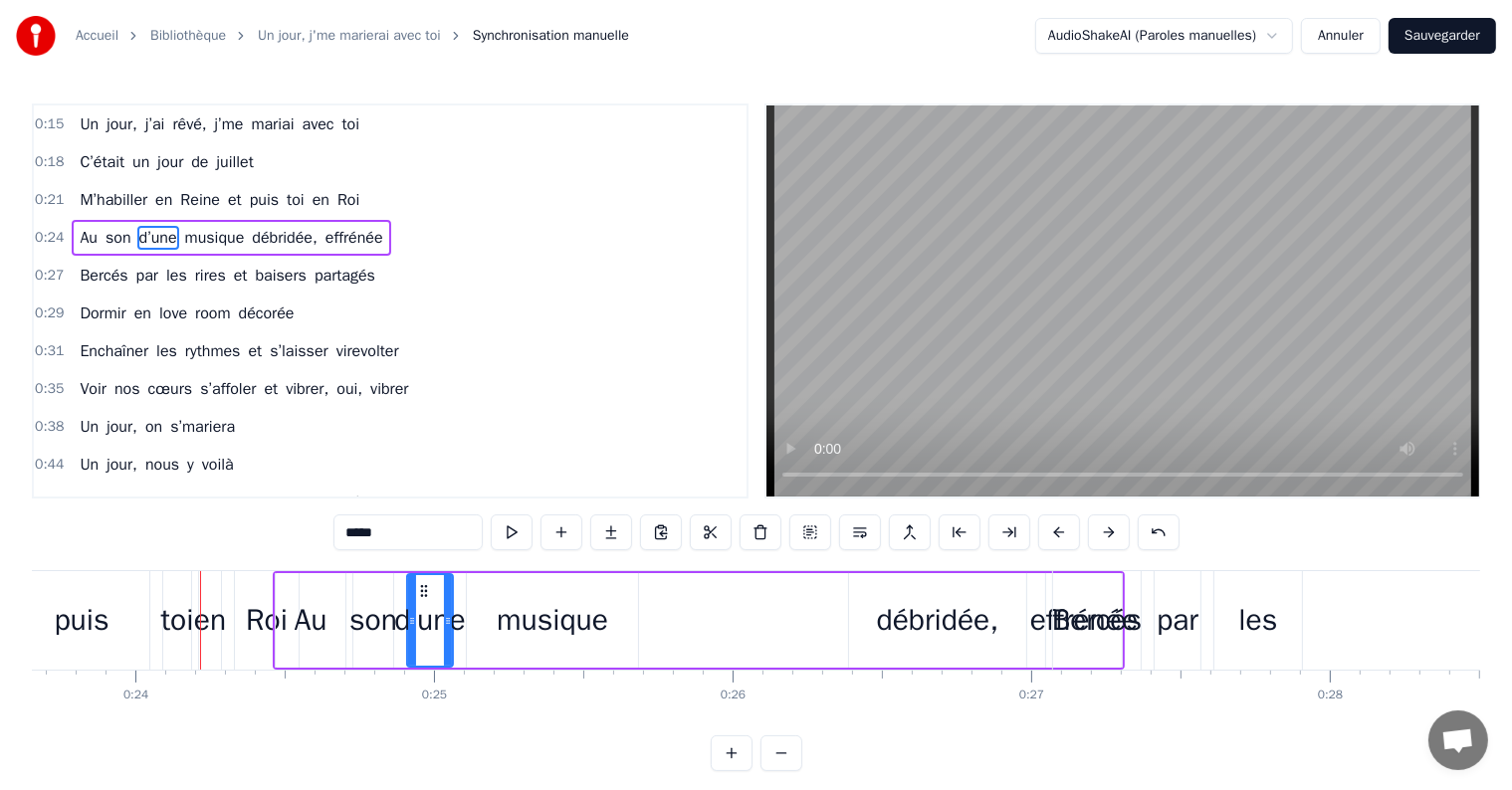 click at bounding box center [1109, 532] 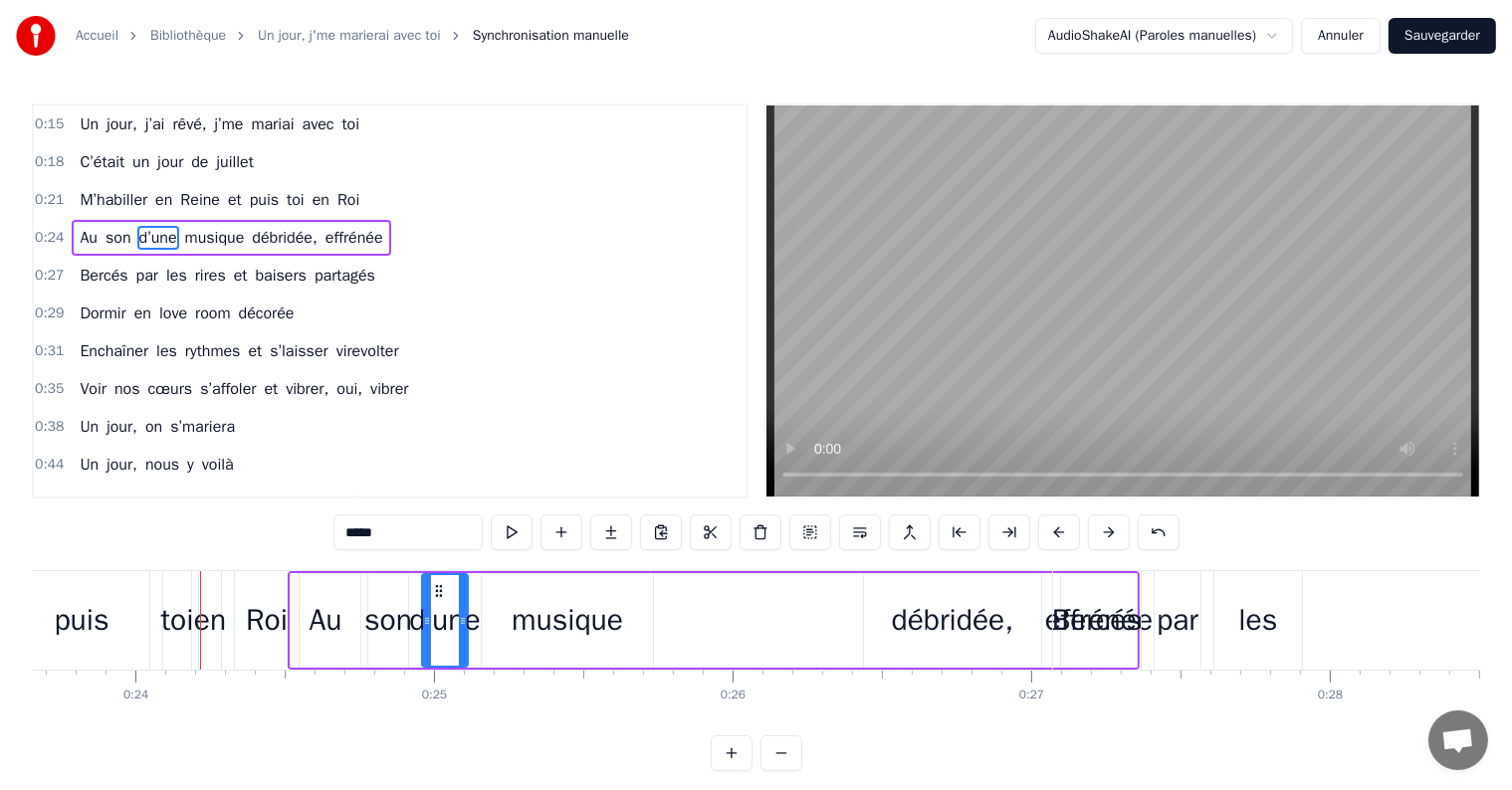 click at bounding box center [1109, 532] 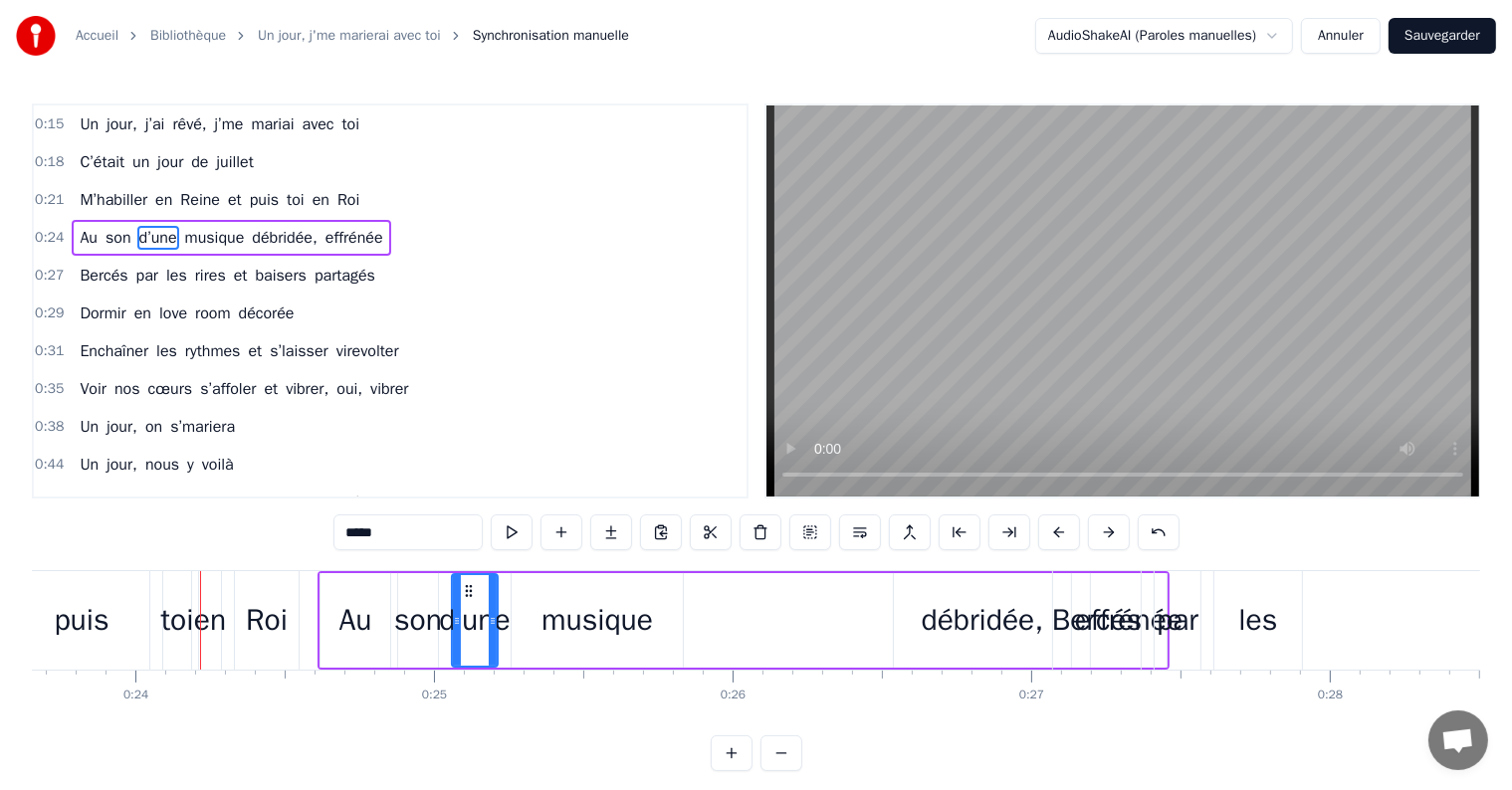 click at bounding box center [1109, 532] 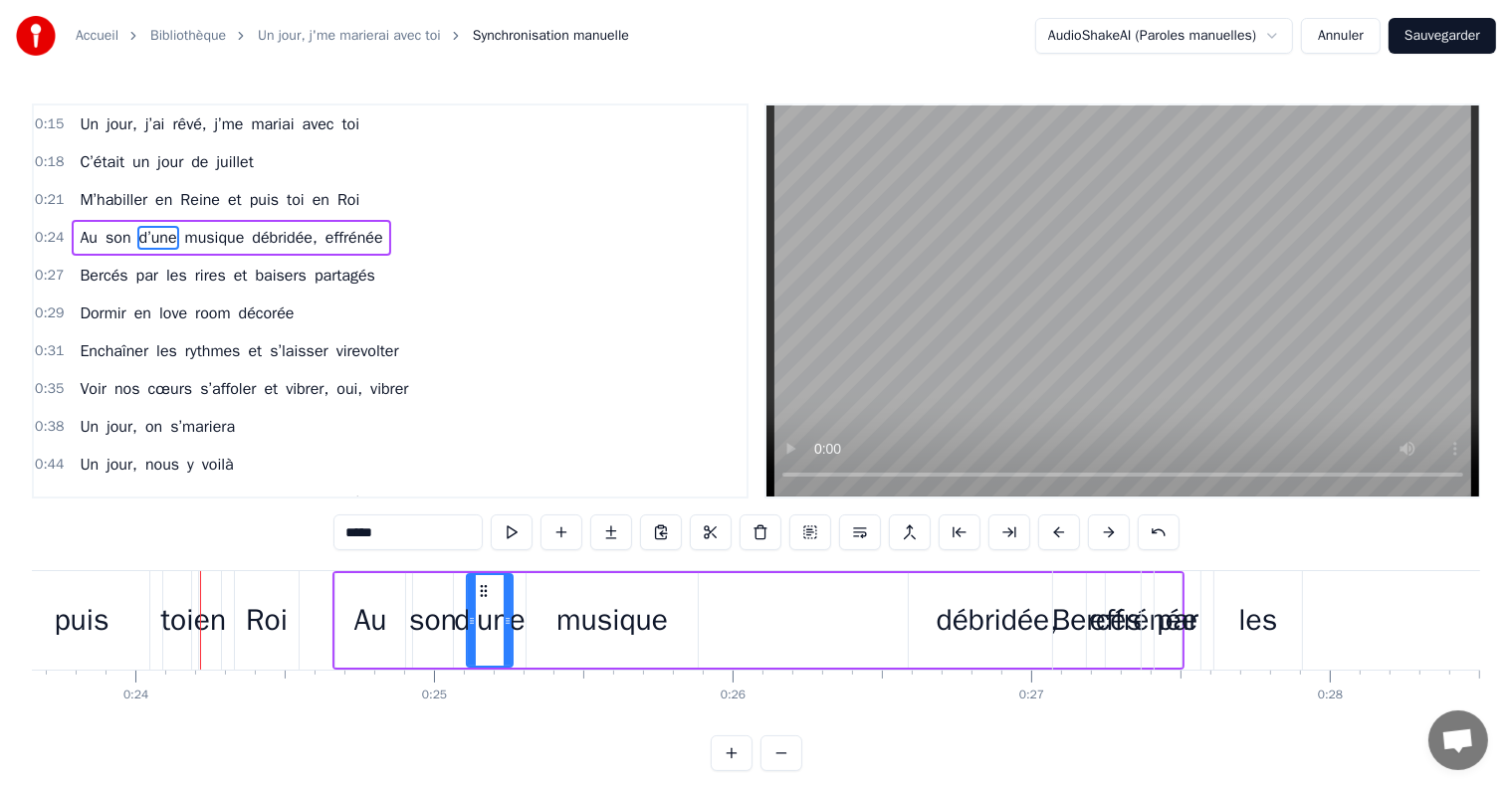 click at bounding box center (1109, 532) 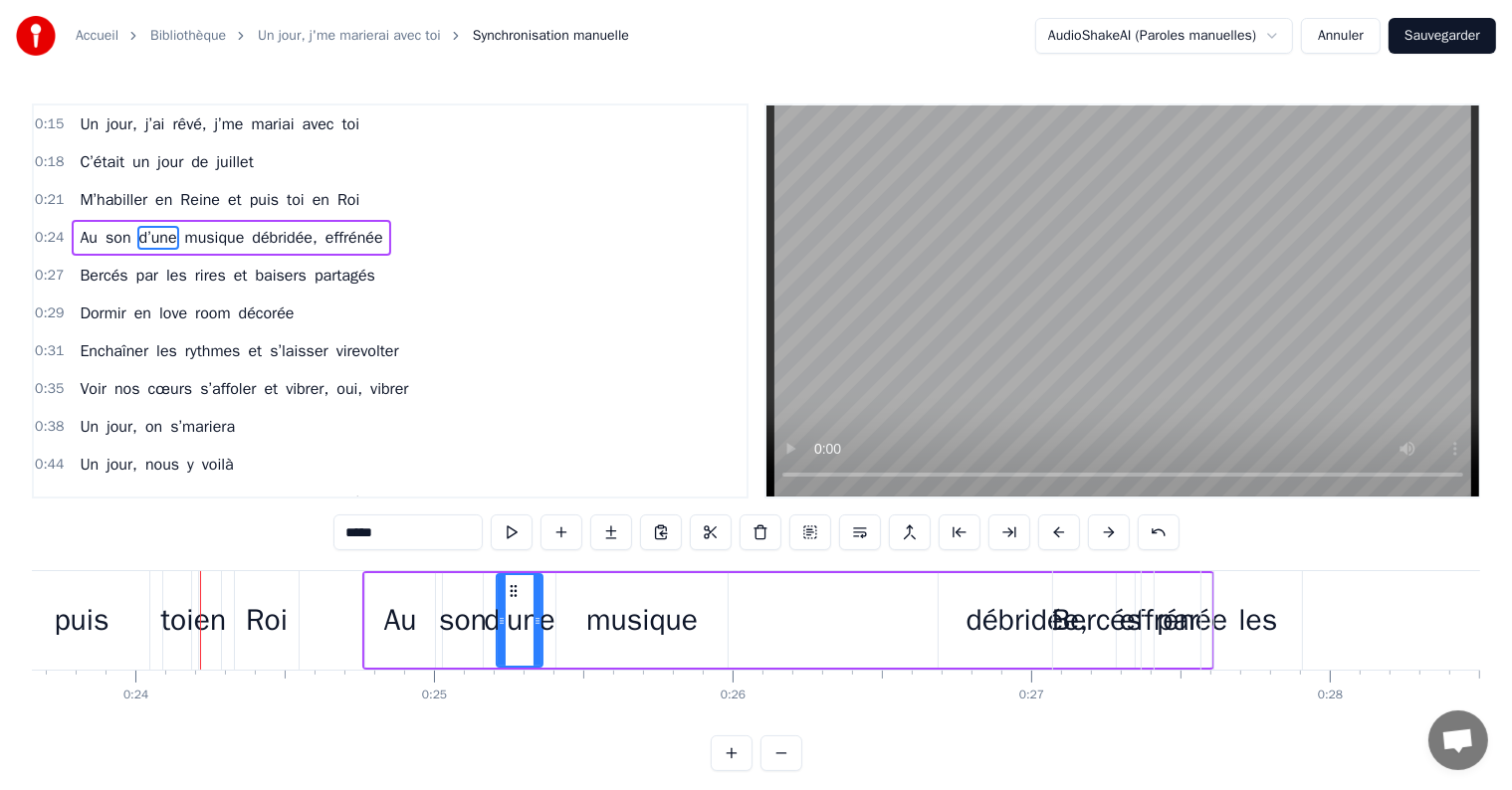 click at bounding box center (1109, 532) 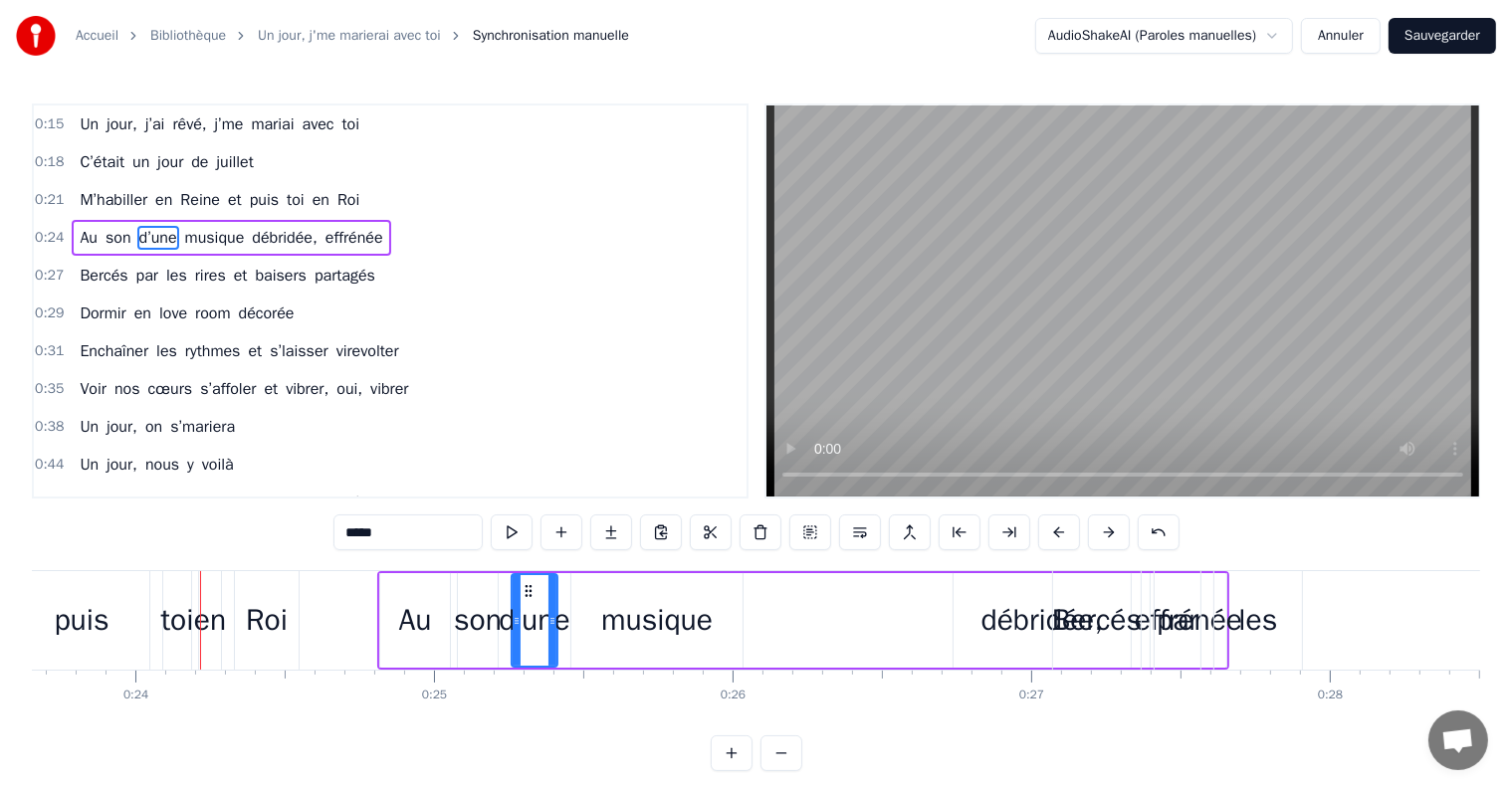 click at bounding box center [1109, 532] 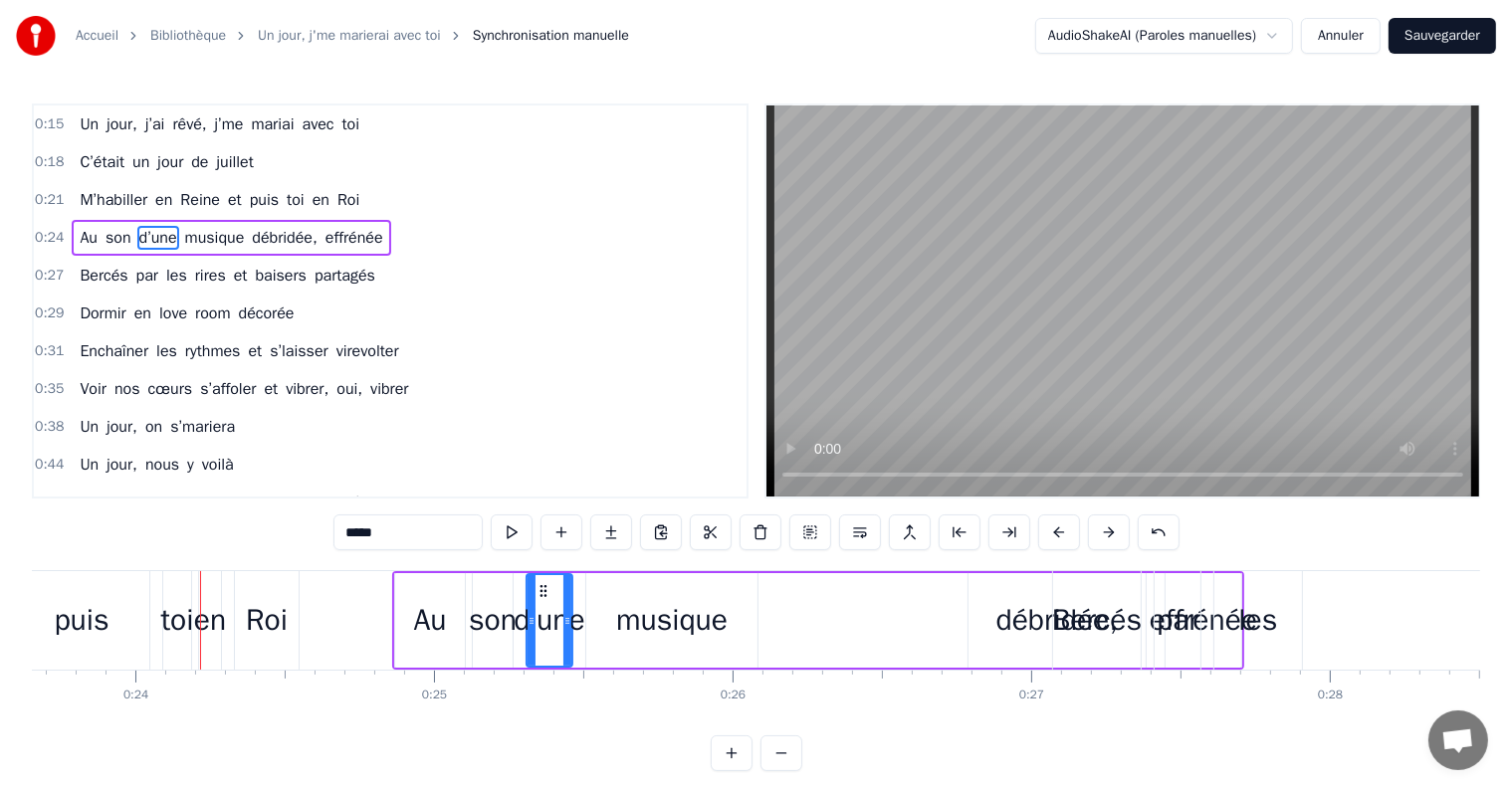 click at bounding box center (1109, 532) 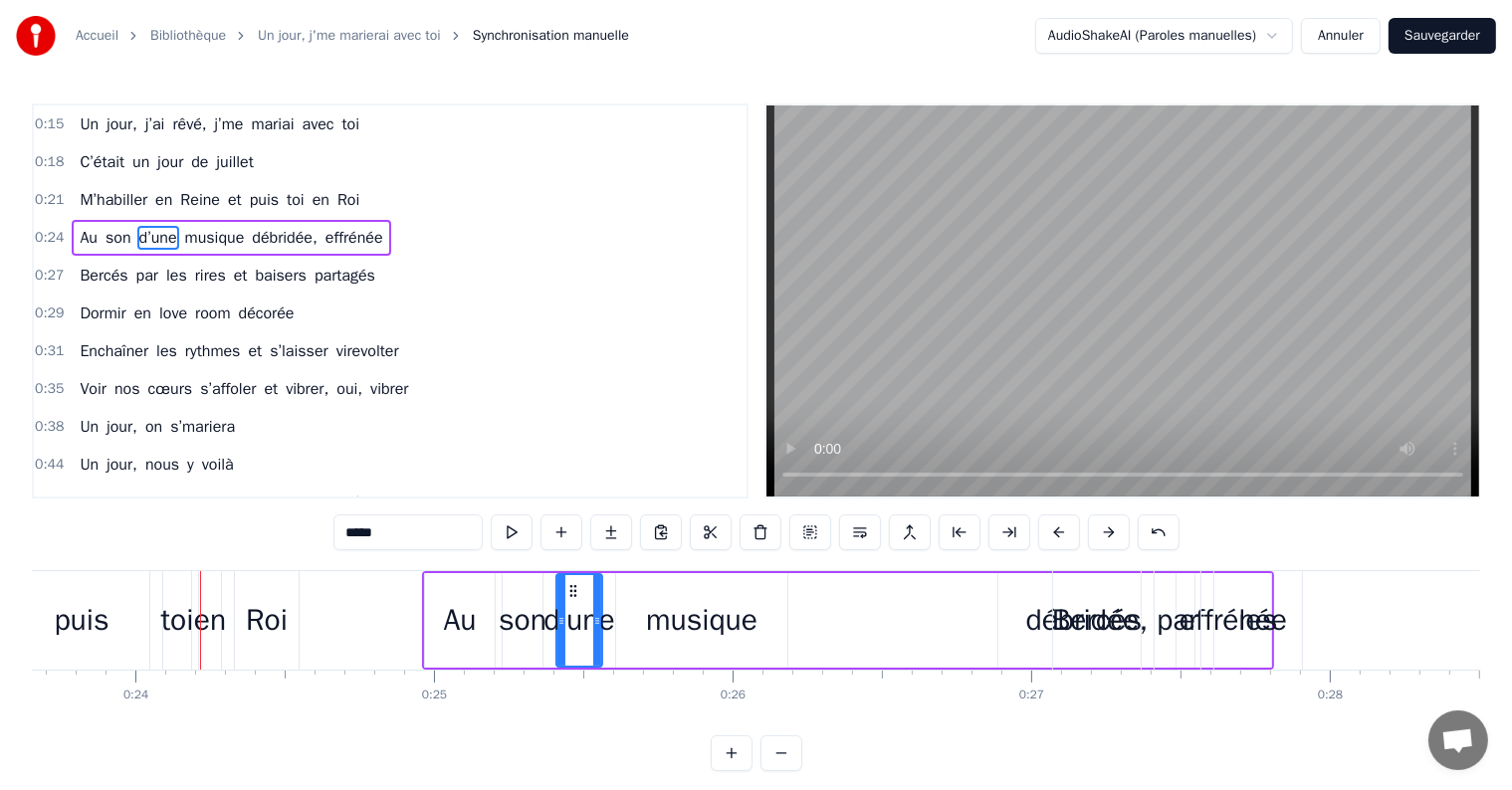 click at bounding box center (1109, 532) 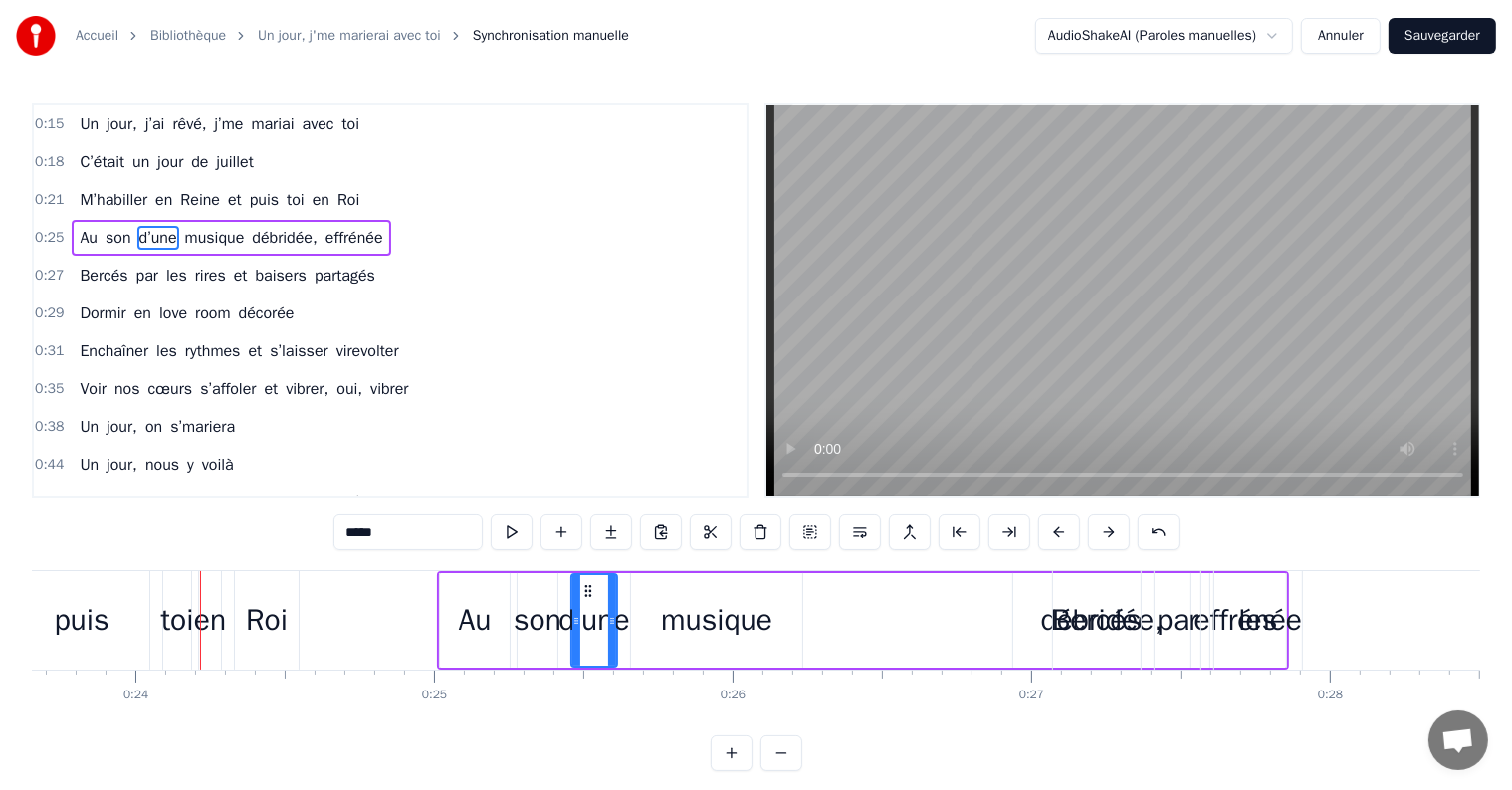 click at bounding box center (1109, 532) 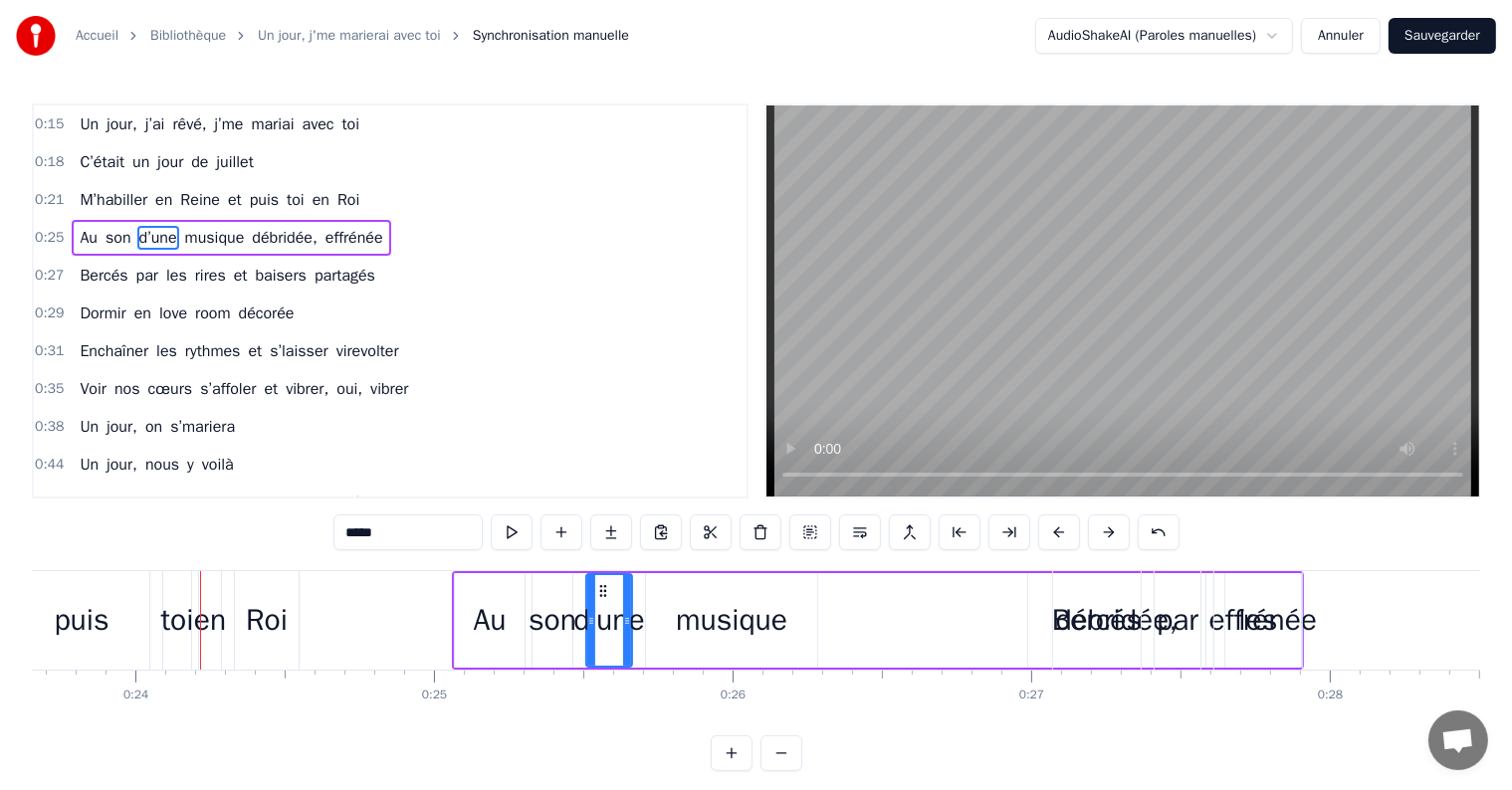 click at bounding box center (1109, 532) 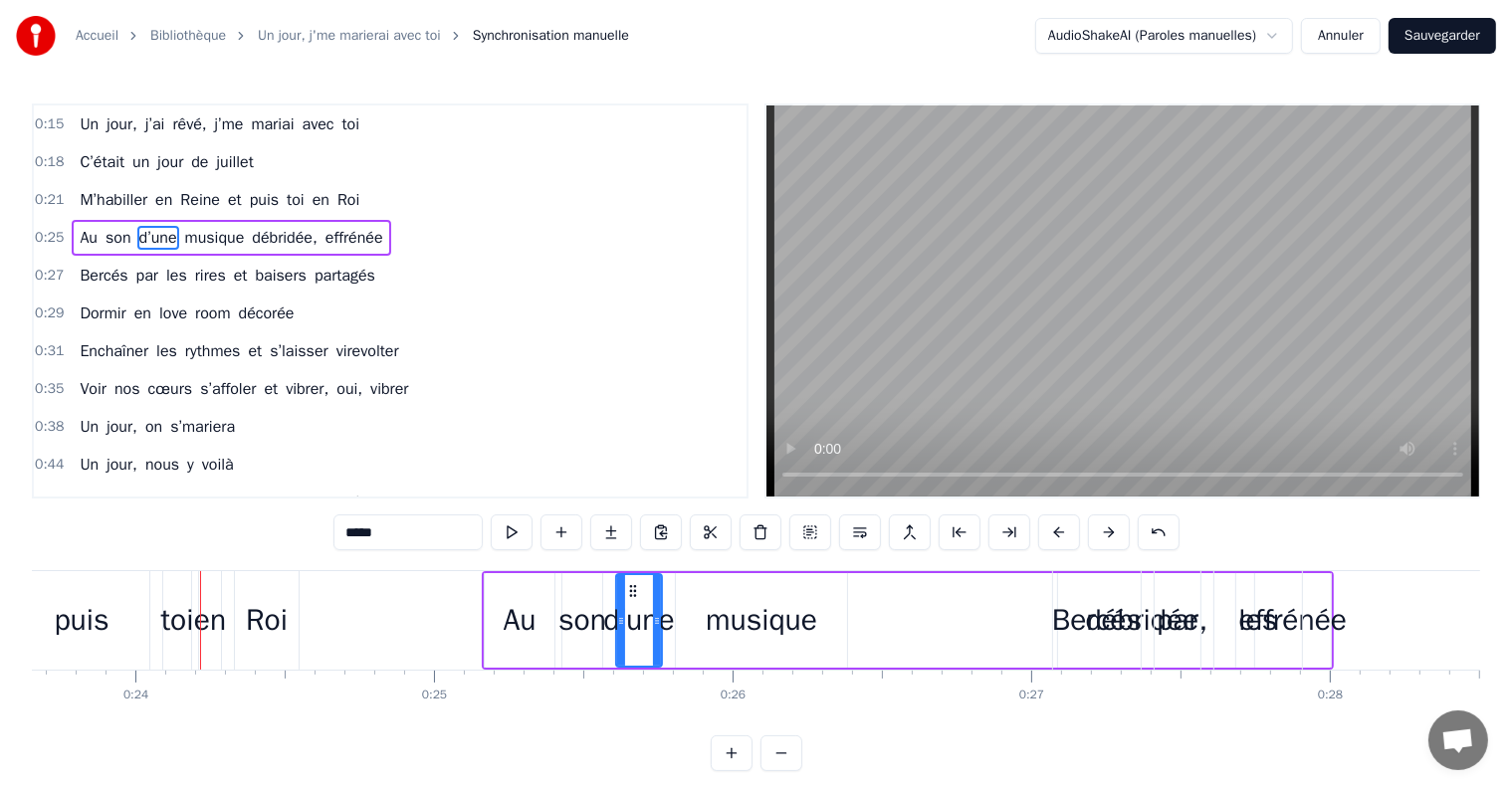 click at bounding box center (1109, 532) 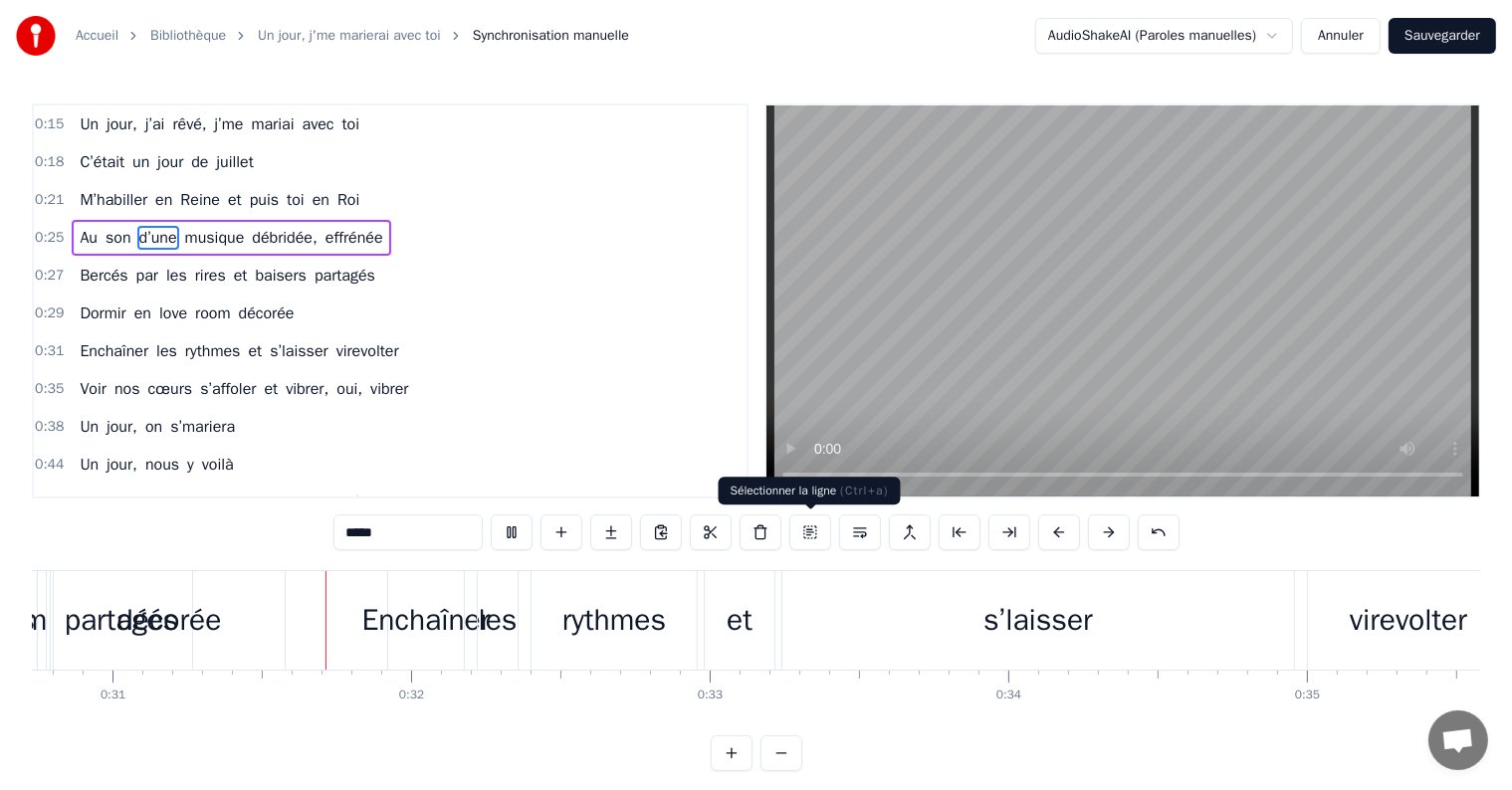 scroll, scrollTop: 0, scrollLeft: 9233, axis: horizontal 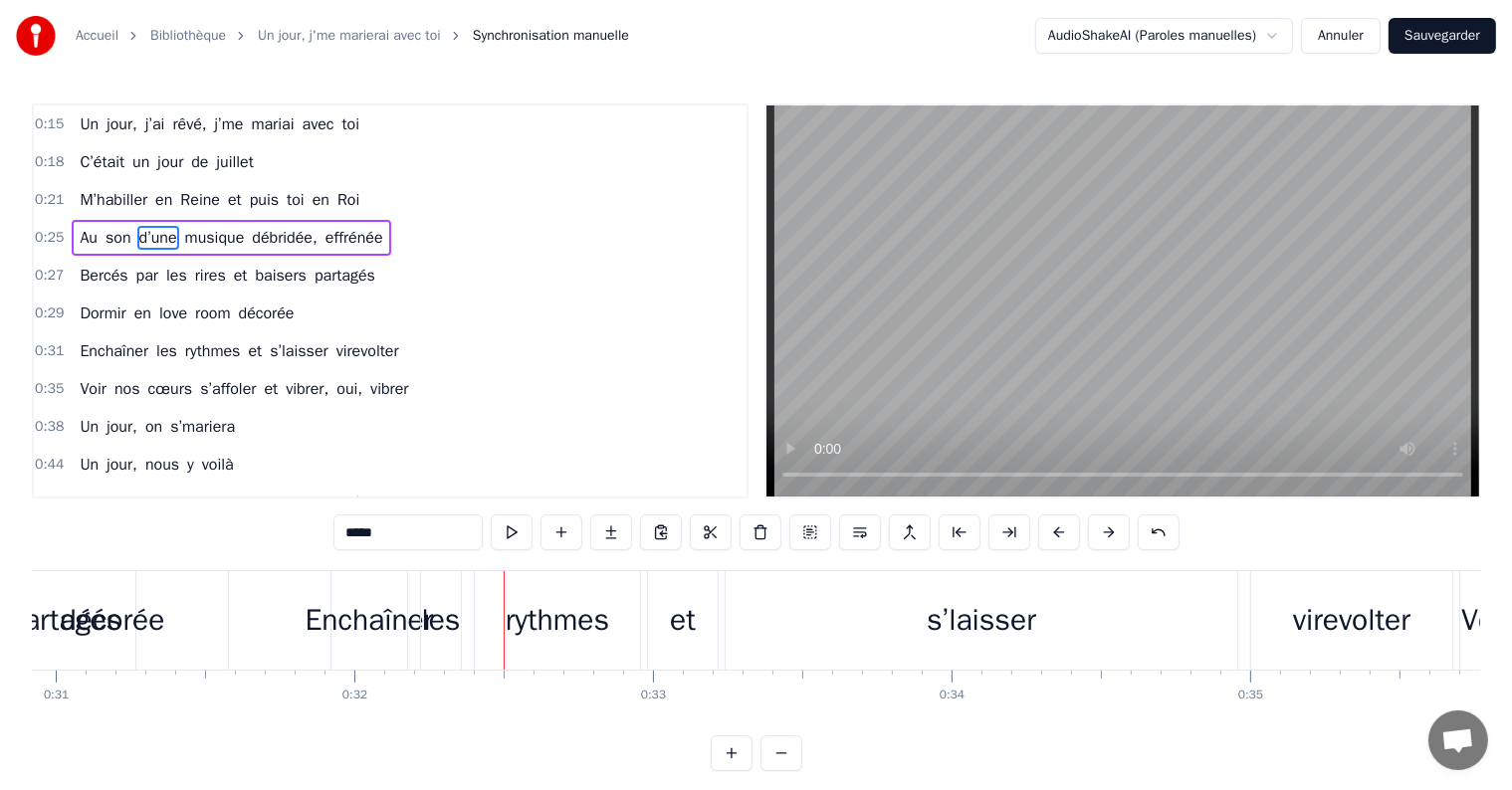 click at bounding box center (781, 753) 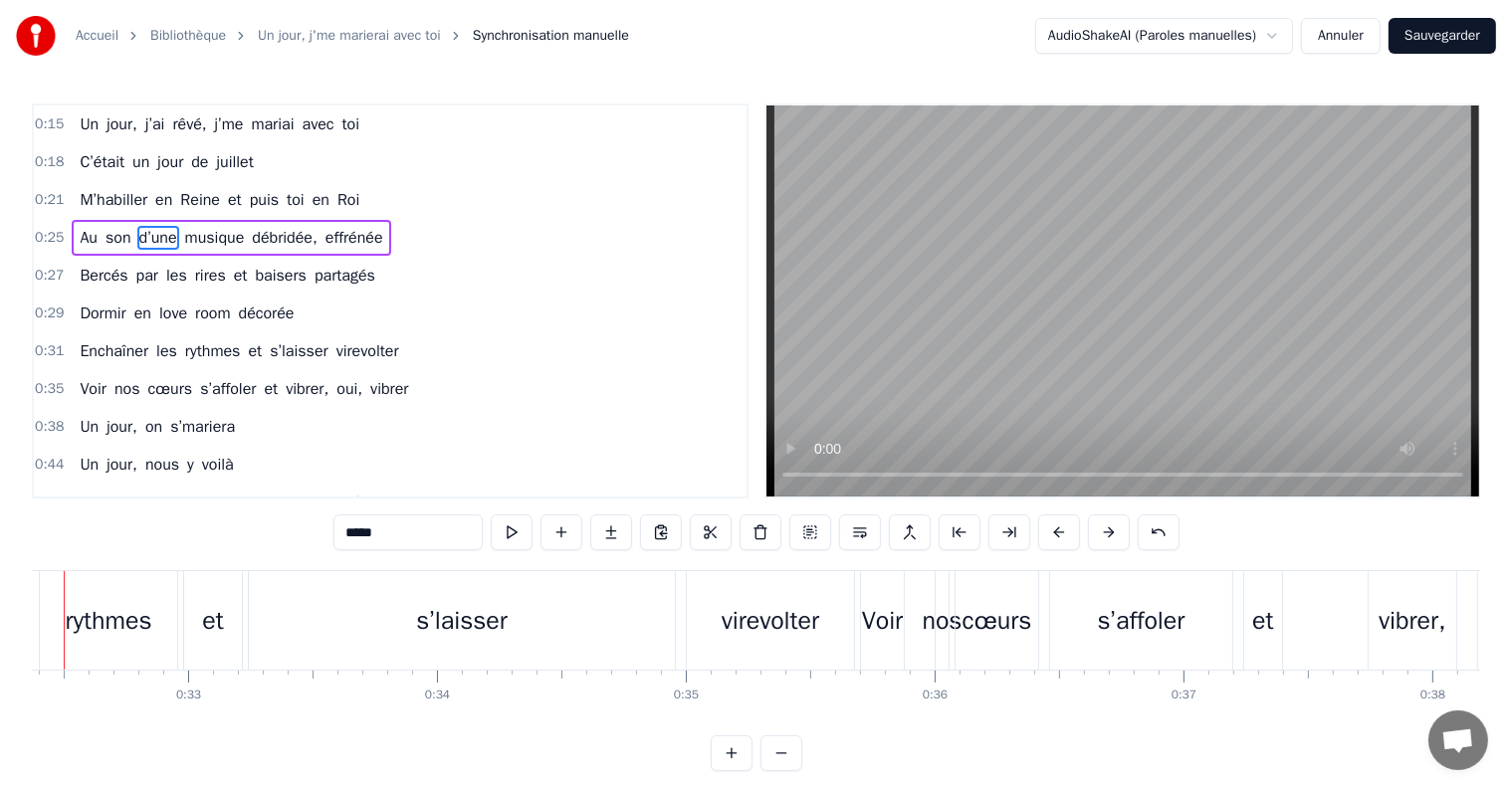 scroll, scrollTop: 0, scrollLeft: 7987, axis: horizontal 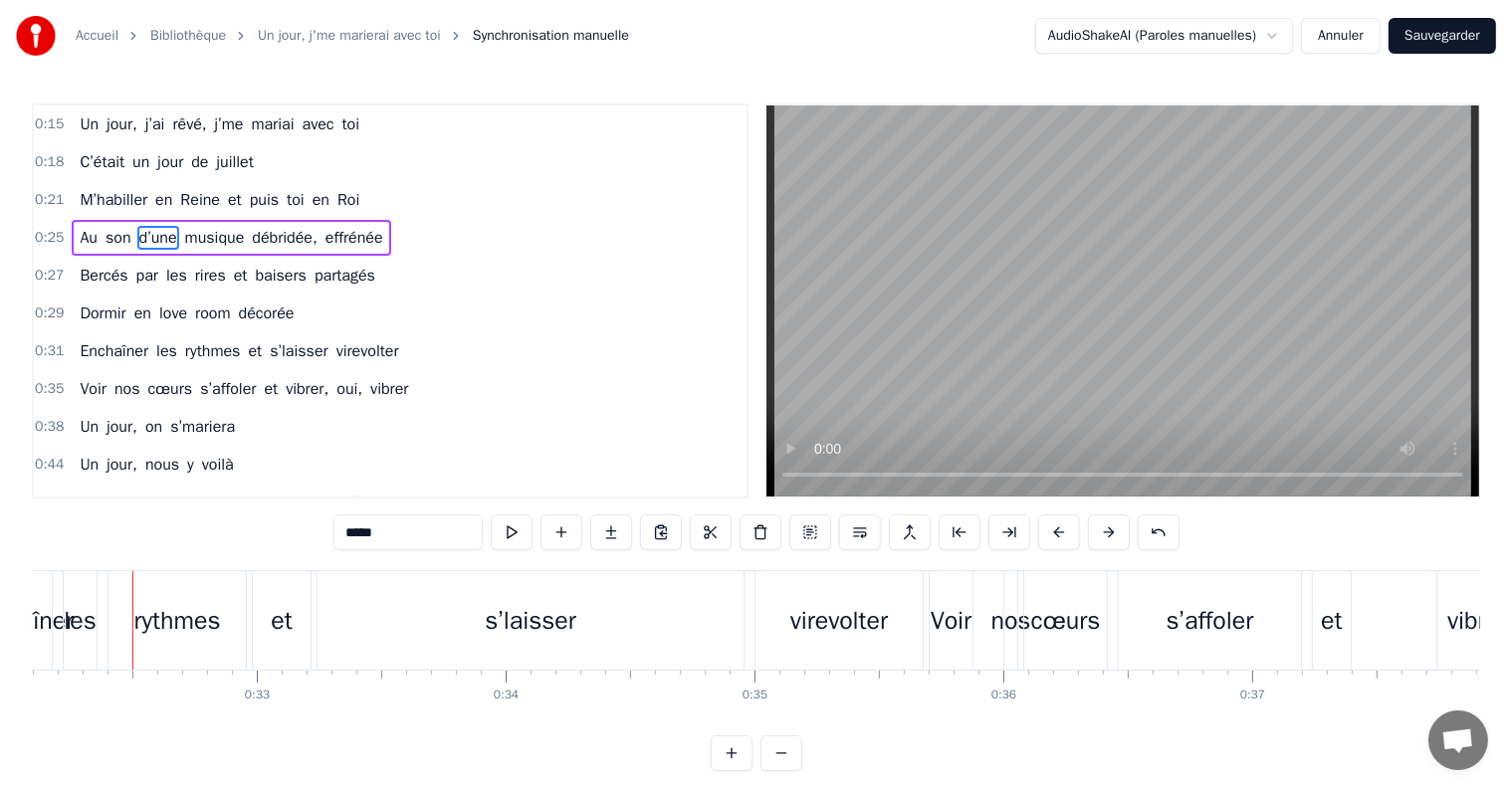 click at bounding box center (781, 753) 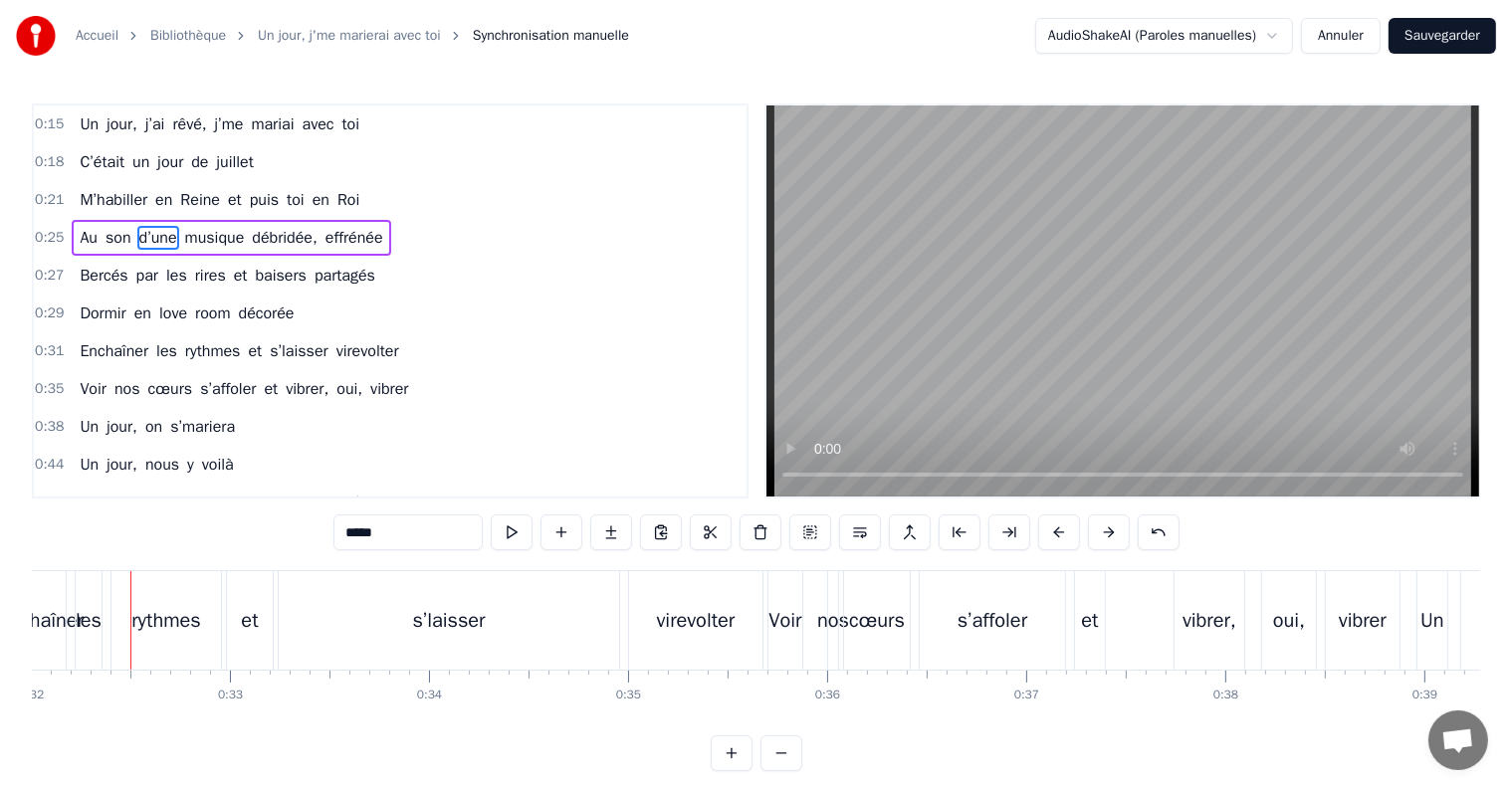 scroll, scrollTop: 0, scrollLeft: 6370, axis: horizontal 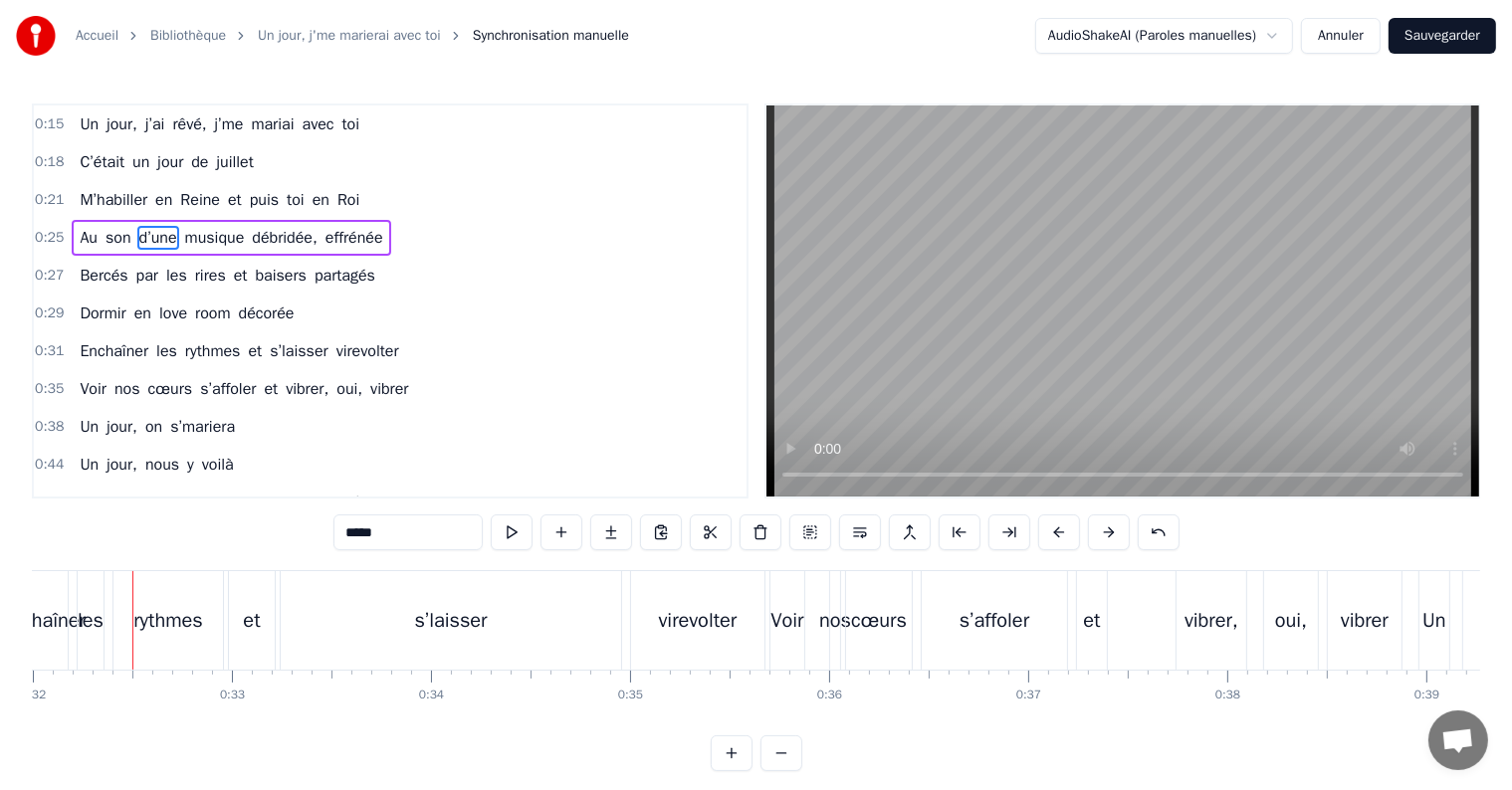 click at bounding box center [781, 753] 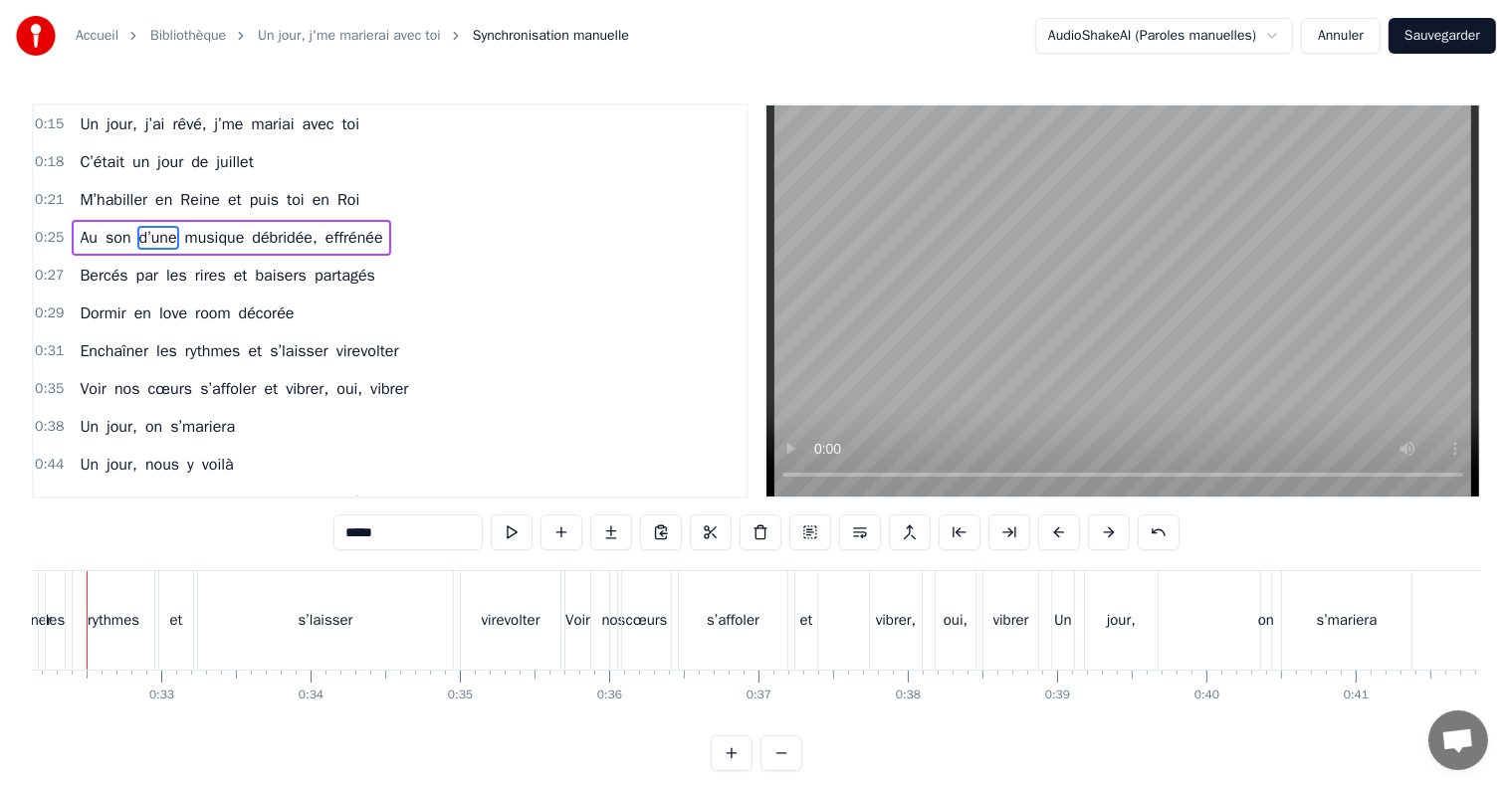 scroll, scrollTop: 0, scrollLeft: 4752, axis: horizontal 